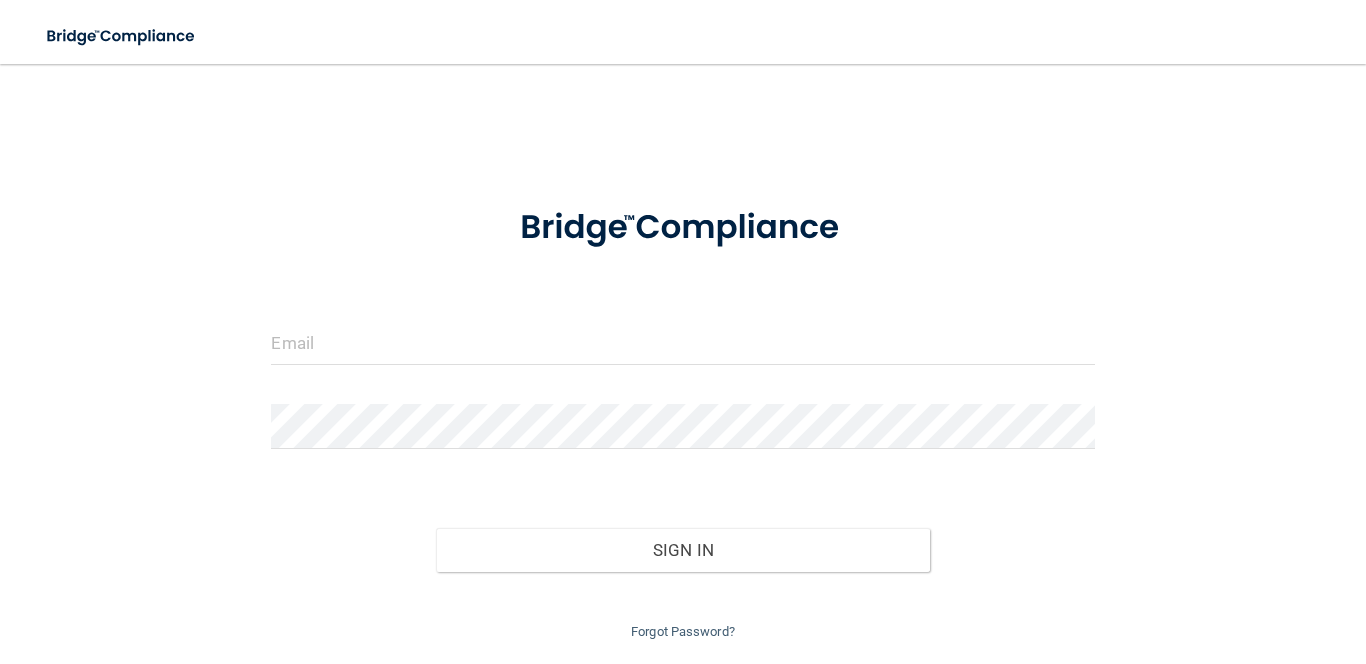 scroll, scrollTop: 0, scrollLeft: 0, axis: both 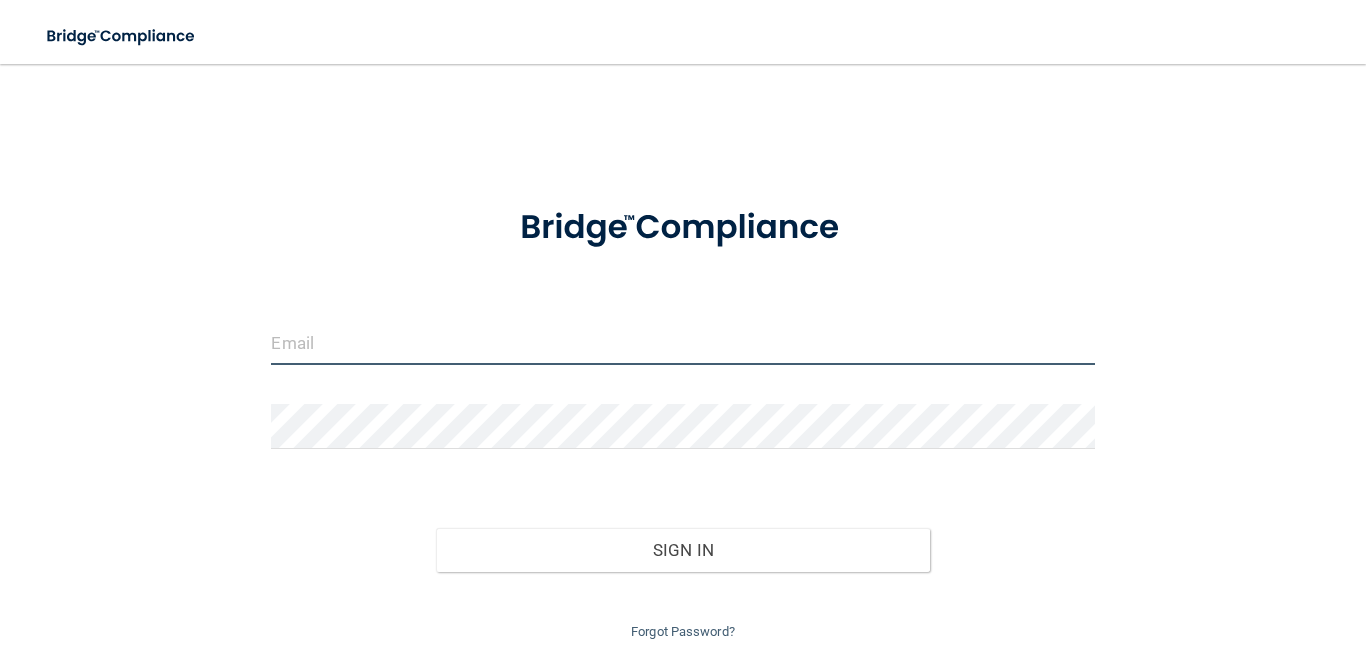 type on "[EMAIL]" 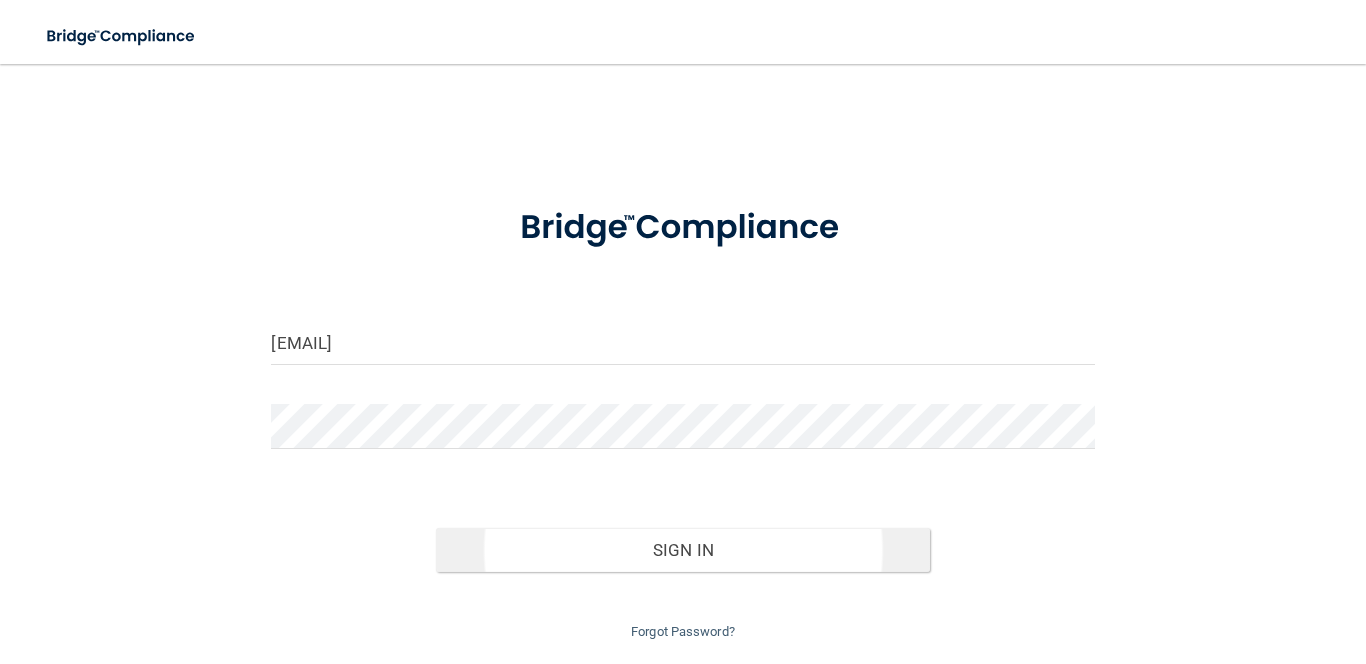 click on "Sign In" at bounding box center (683, 550) 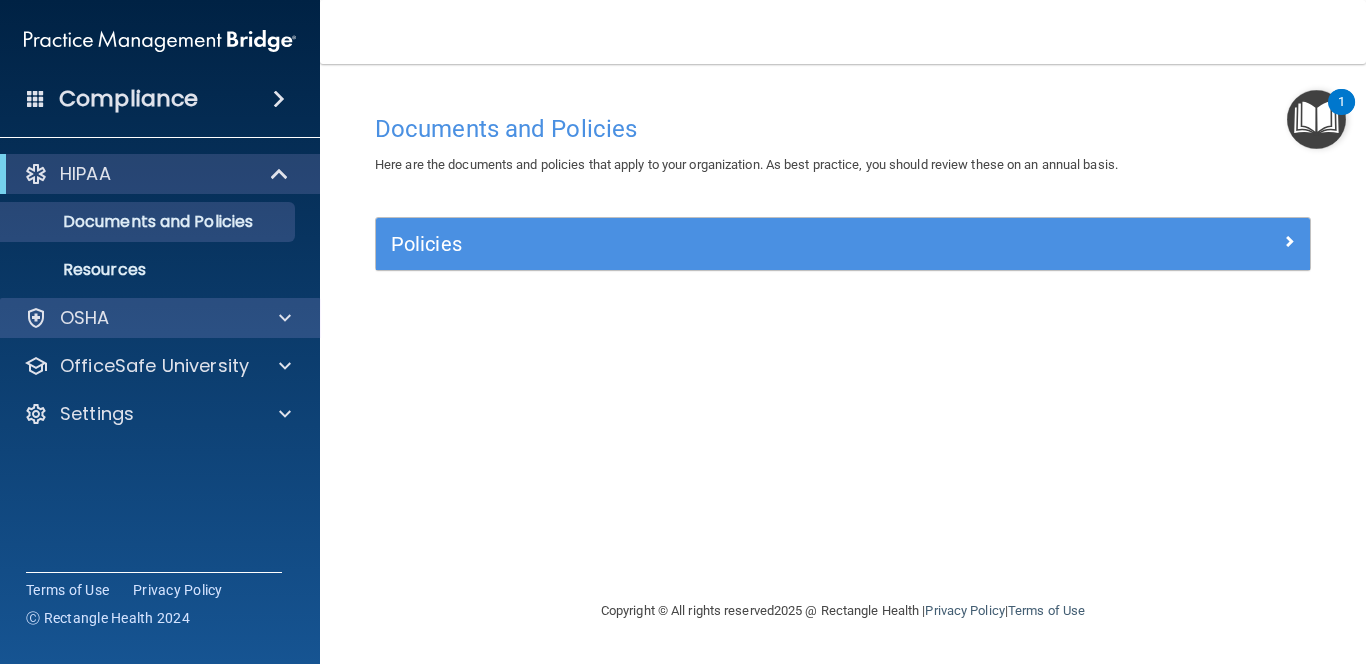 click at bounding box center (285, 318) 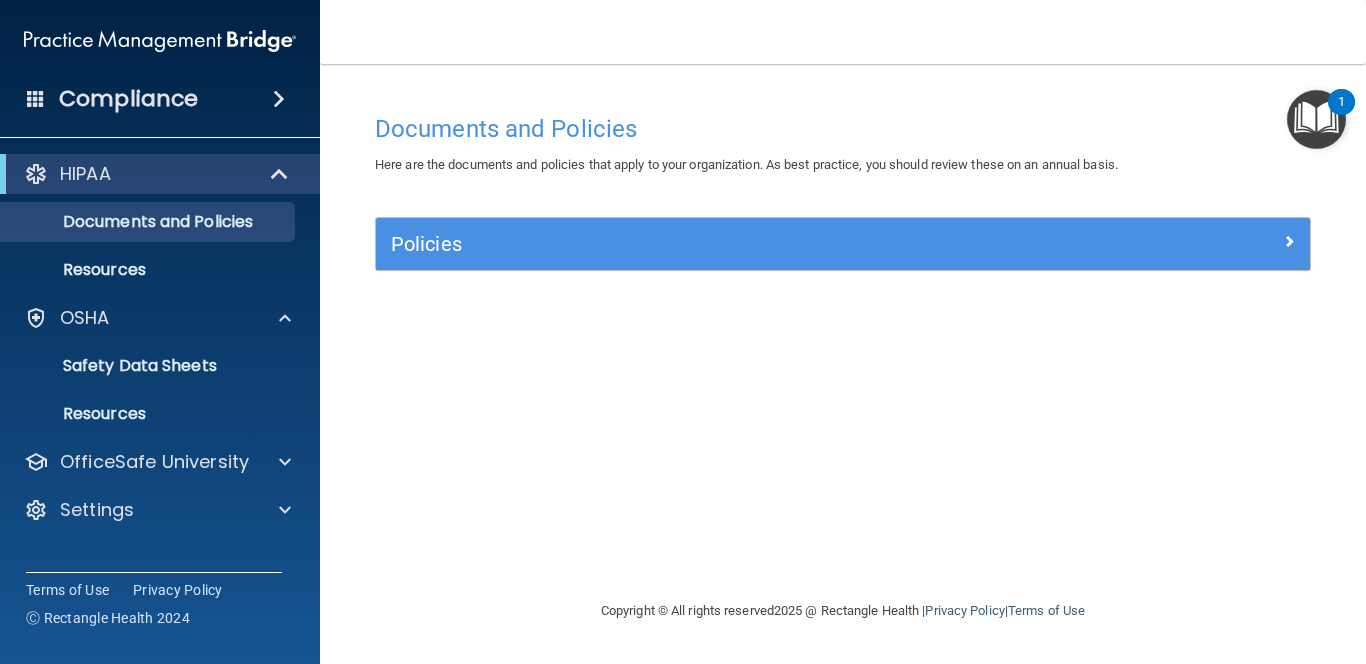 click at bounding box center [281, 174] 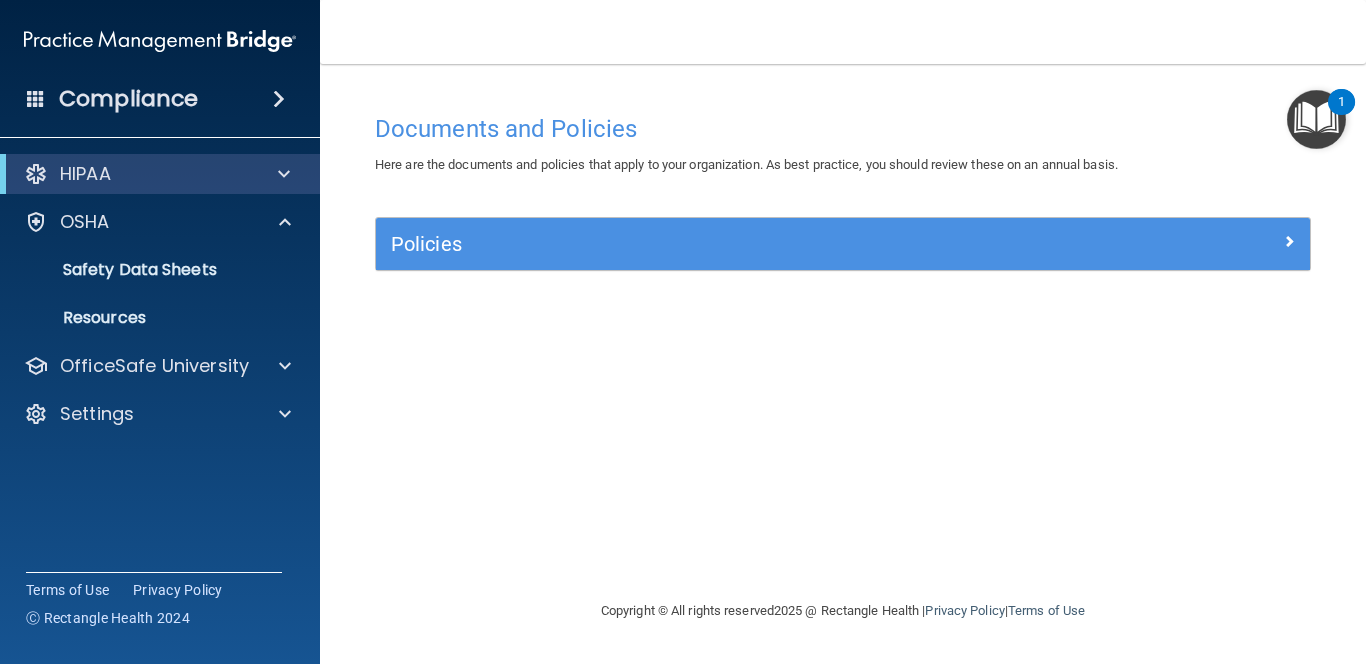 click at bounding box center [279, 99] 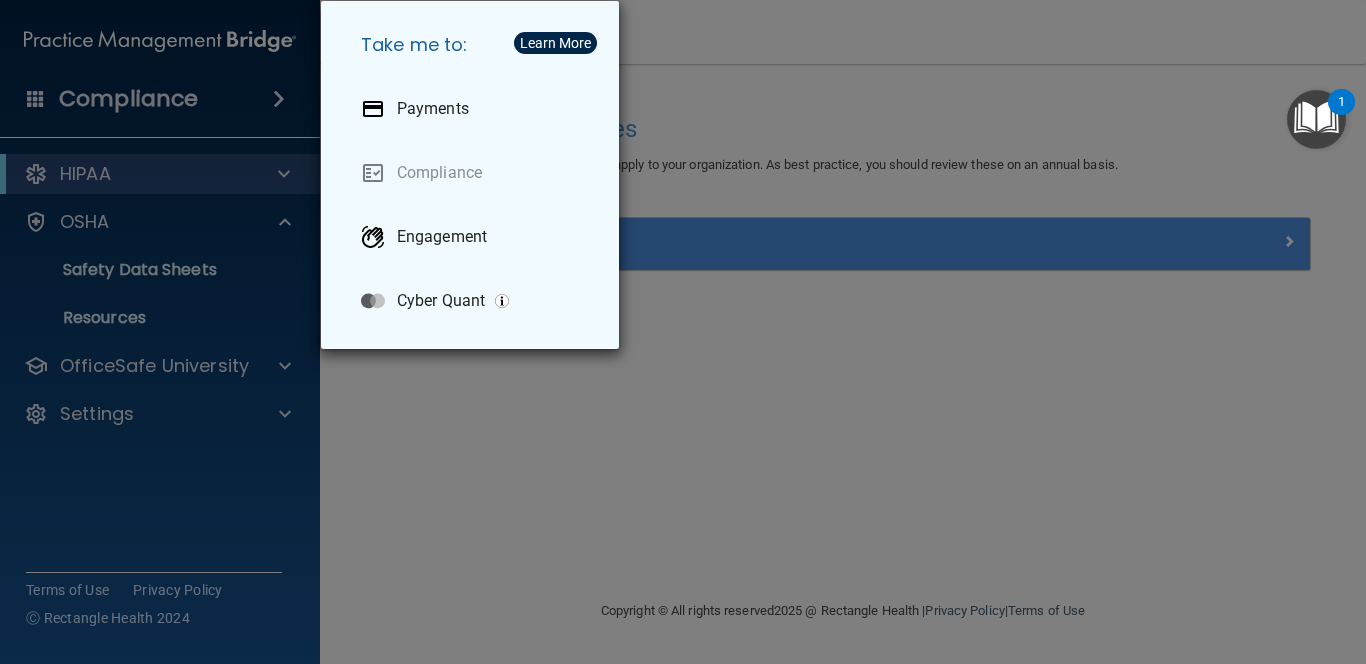 click on "Take me to:             Payments                   Compliance                     Engagement                     Cyber Quant" at bounding box center (683, 332) 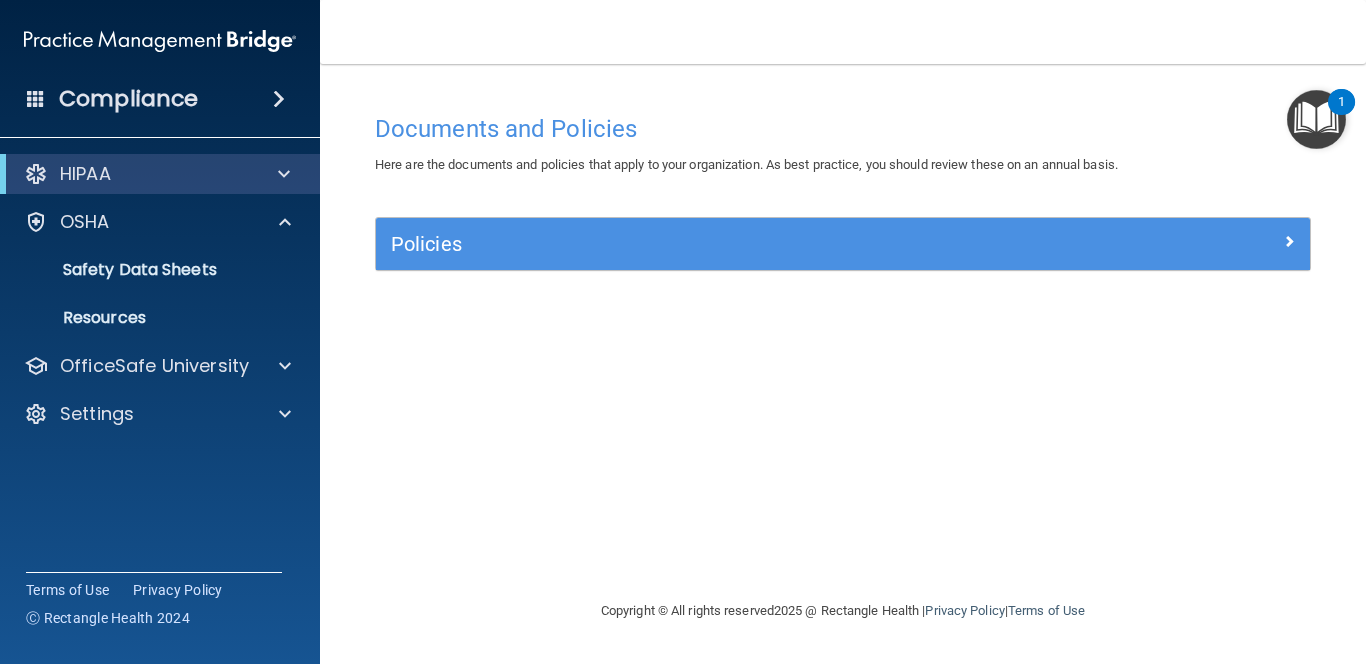 click on "Compliance" at bounding box center (128, 99) 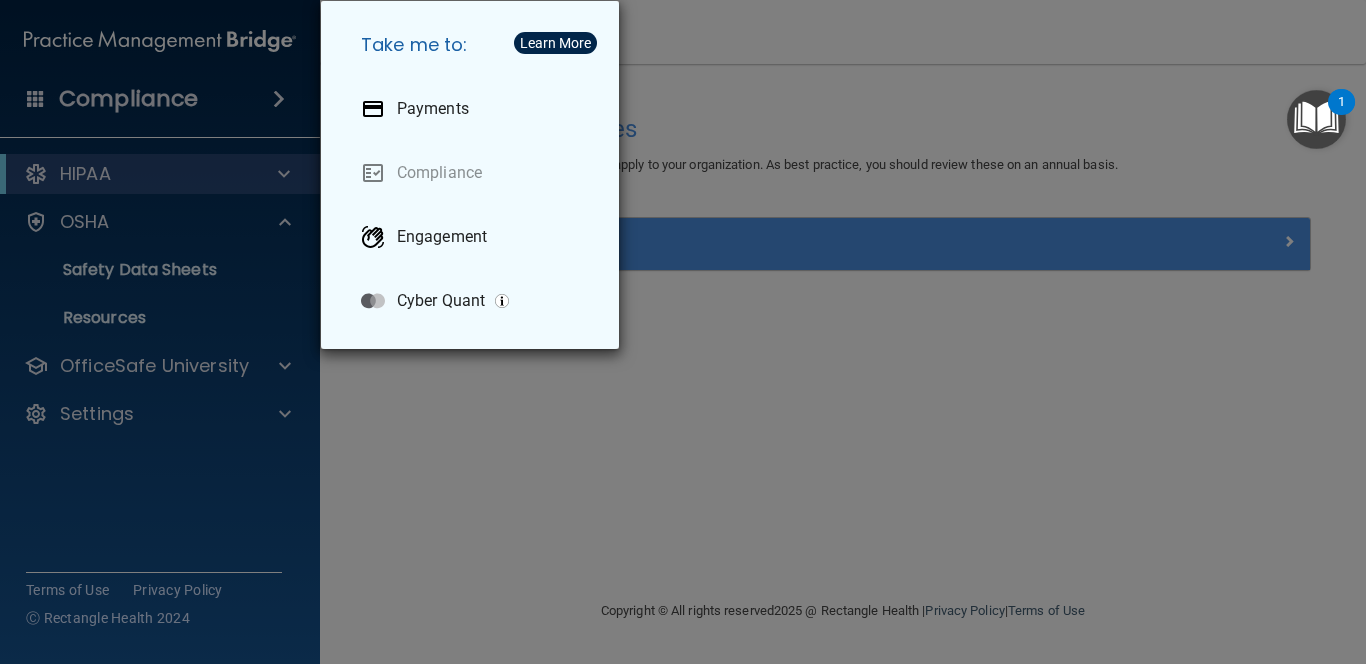 click on "Take me to:             Payments                   Compliance                     Engagement                     Cyber Quant" at bounding box center (683, 332) 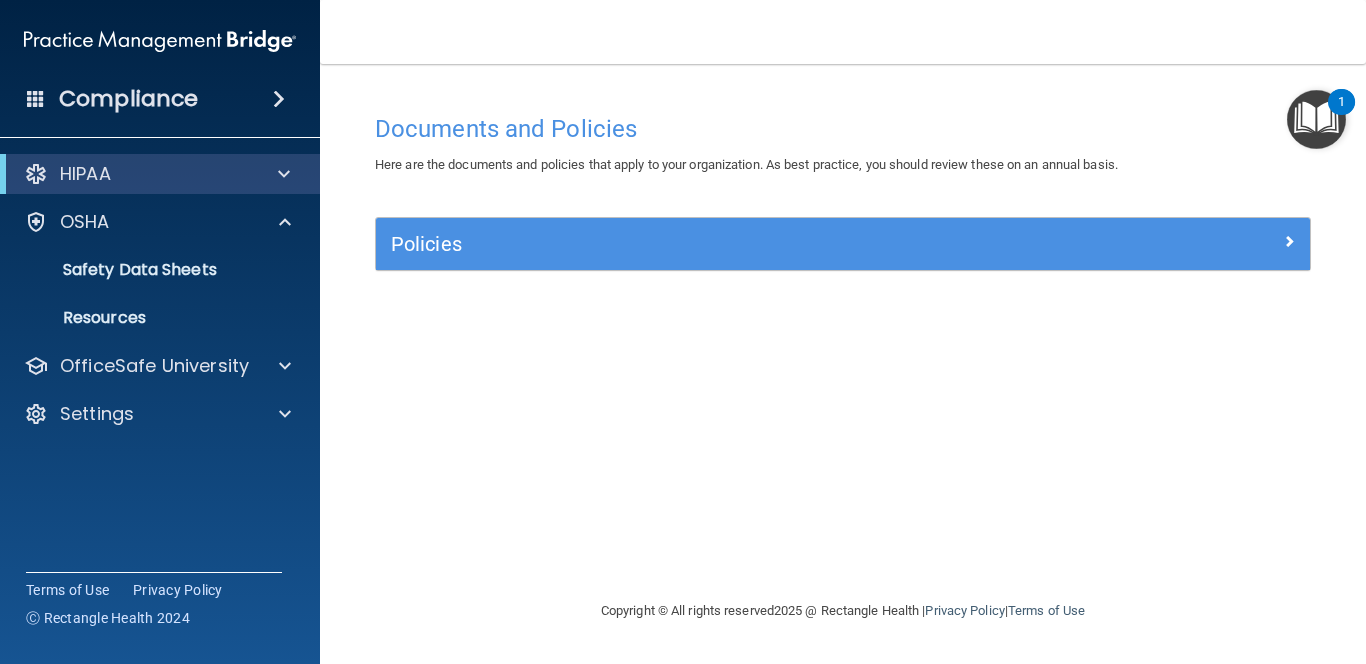 click at bounding box center (284, 174) 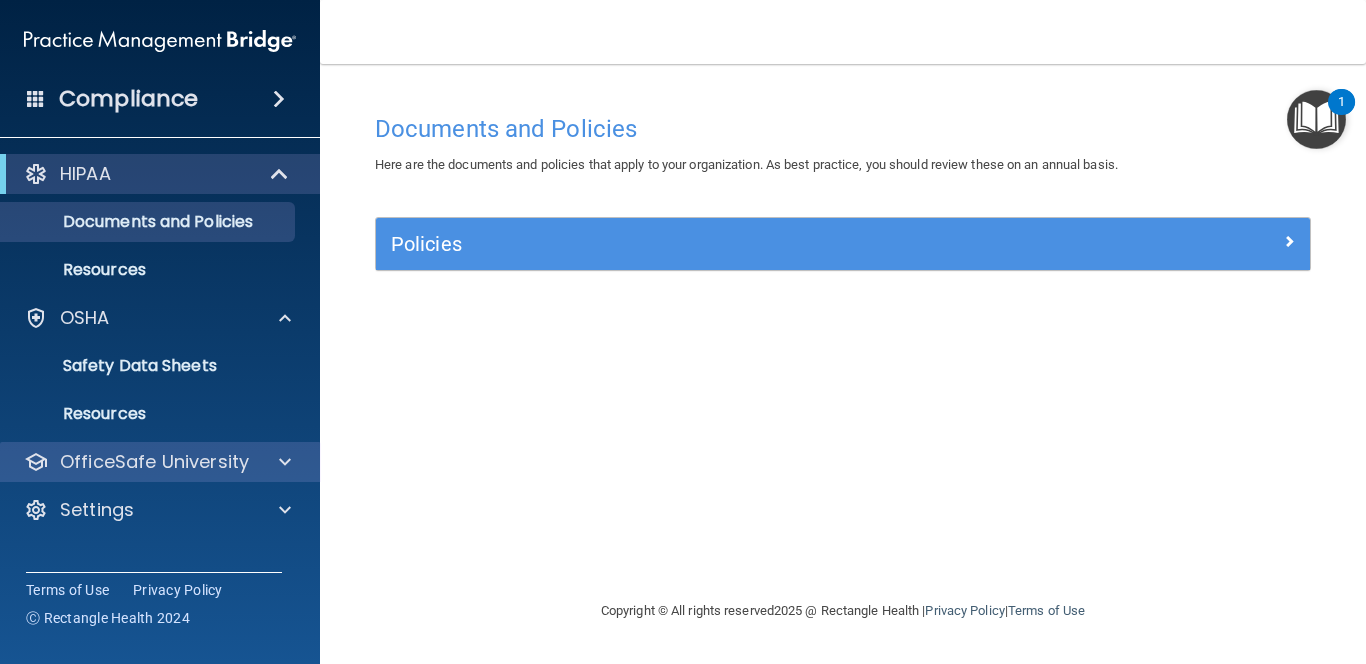click on "OfficeSafe University" at bounding box center (154, 462) 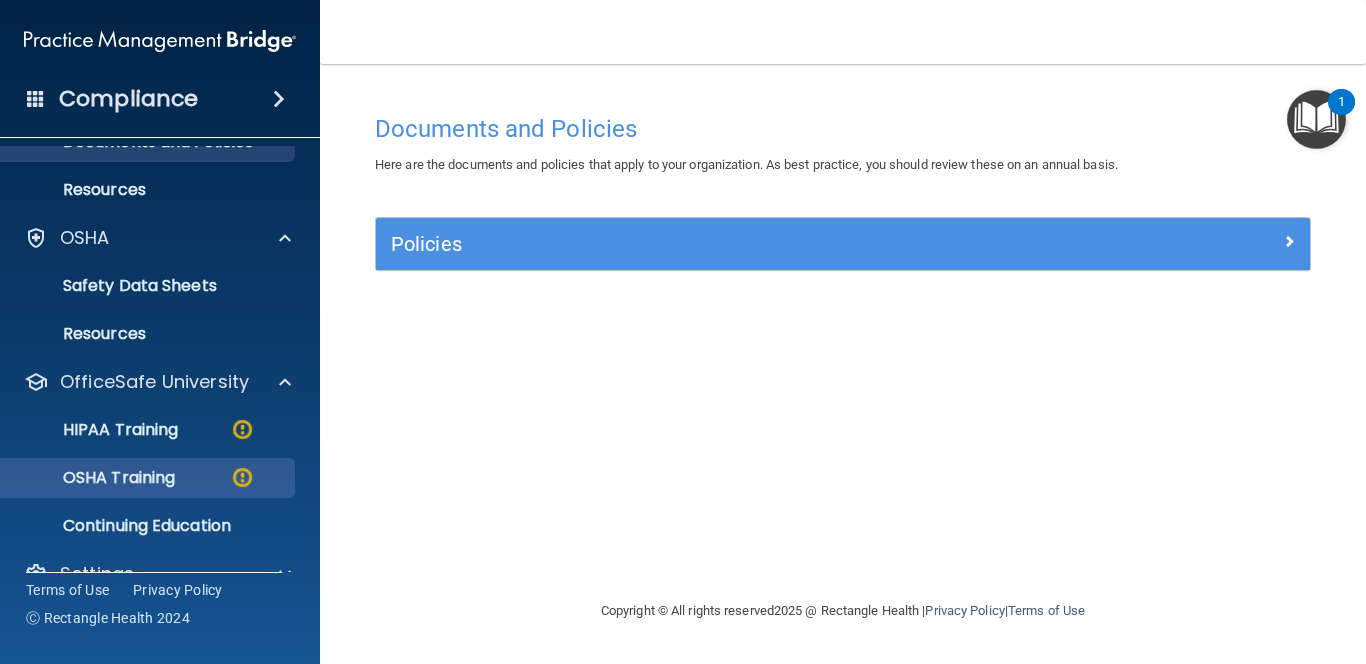 scroll, scrollTop: 118, scrollLeft: 0, axis: vertical 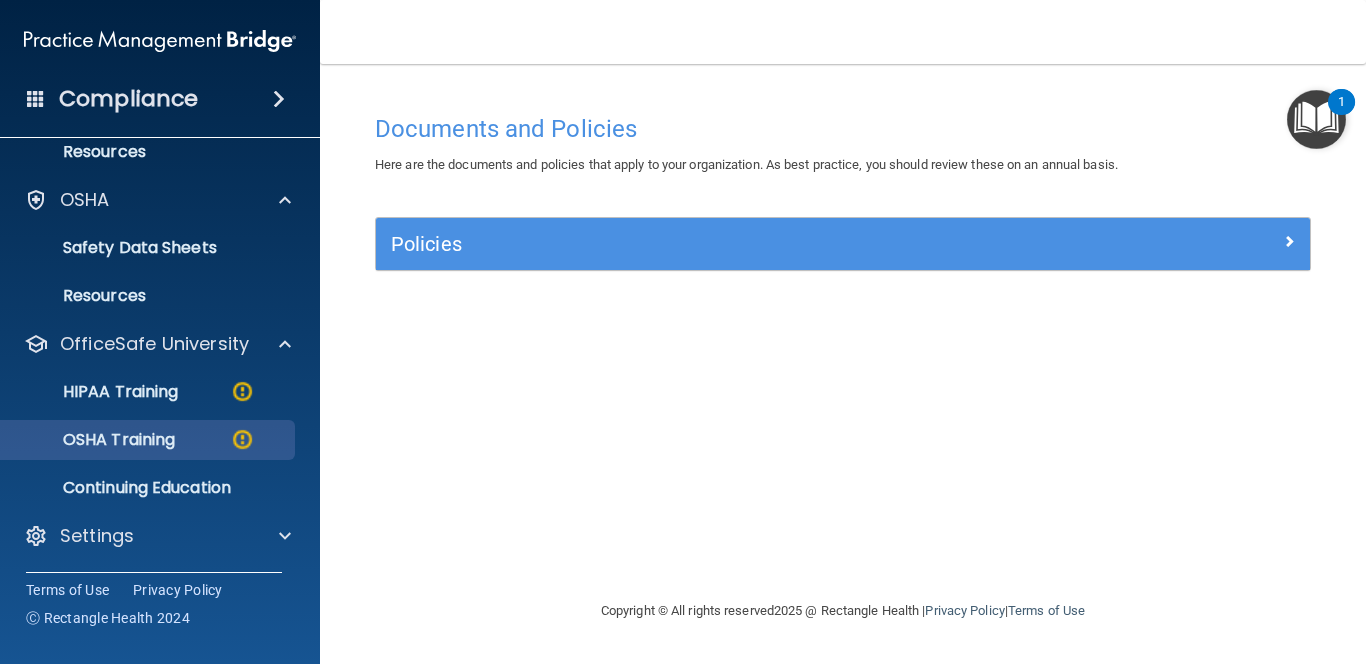 click on "OSHA Training" at bounding box center [94, 440] 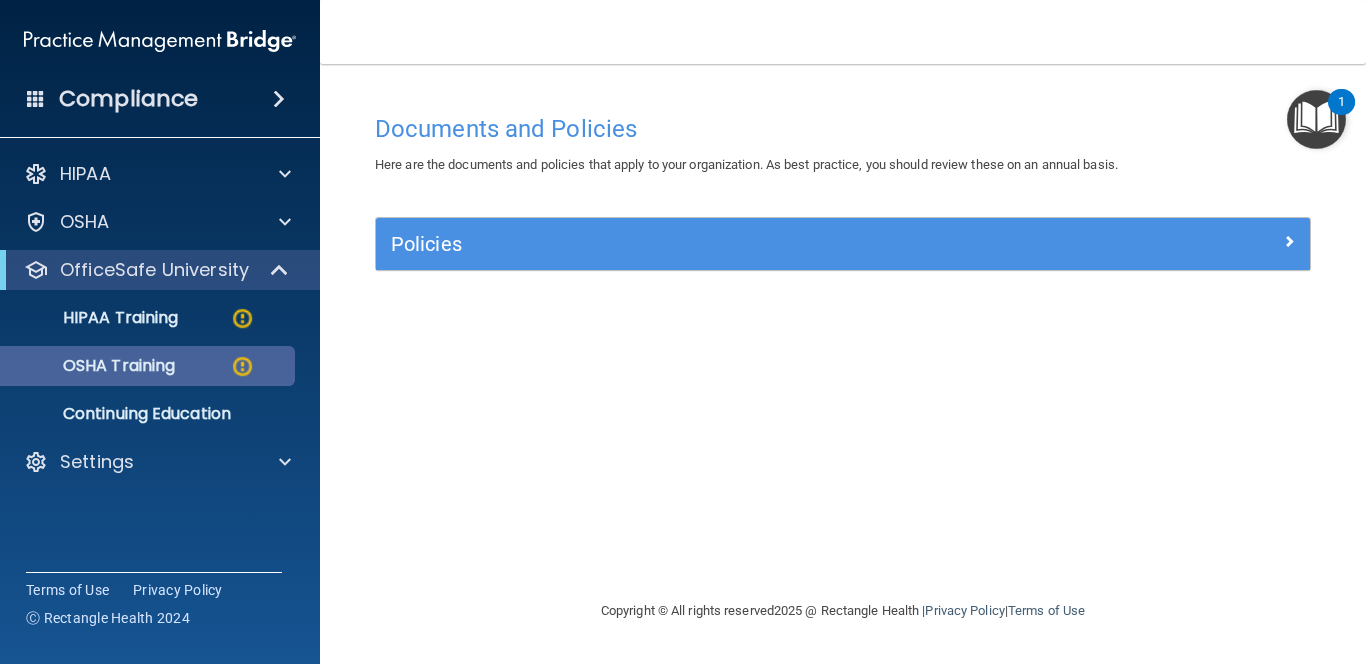 scroll, scrollTop: 0, scrollLeft: 0, axis: both 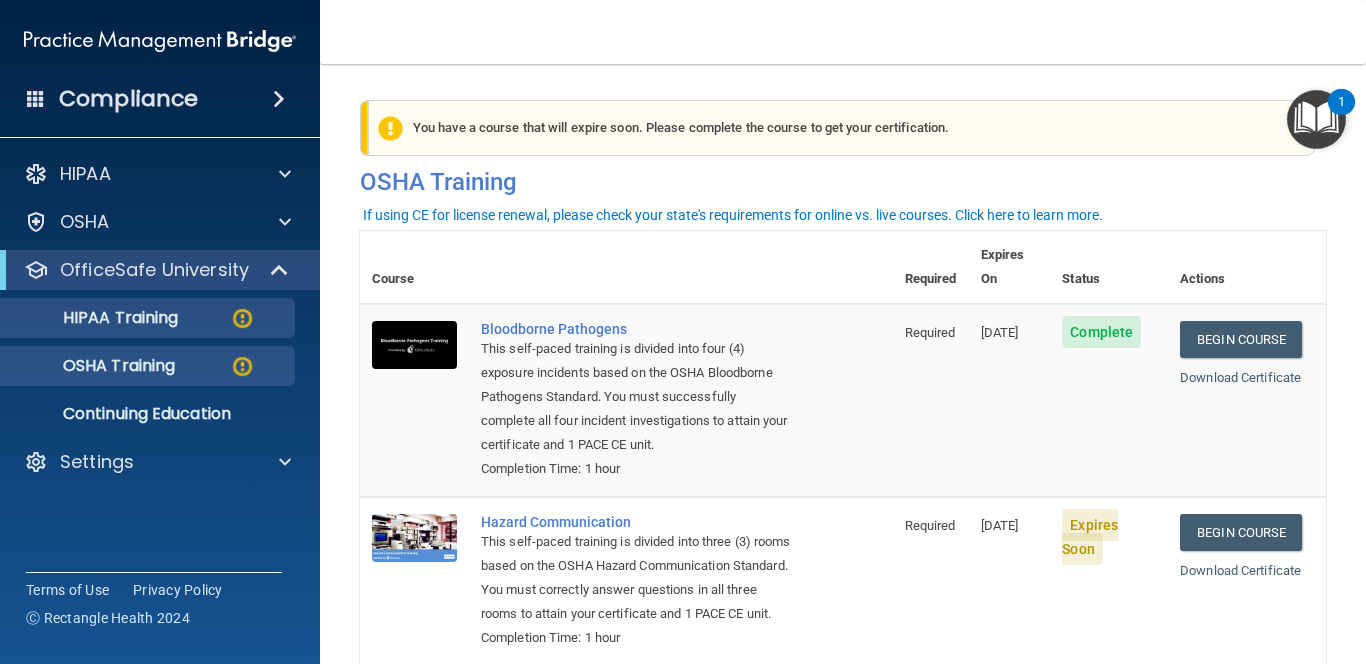 click on "HIPAA Training" at bounding box center (95, 318) 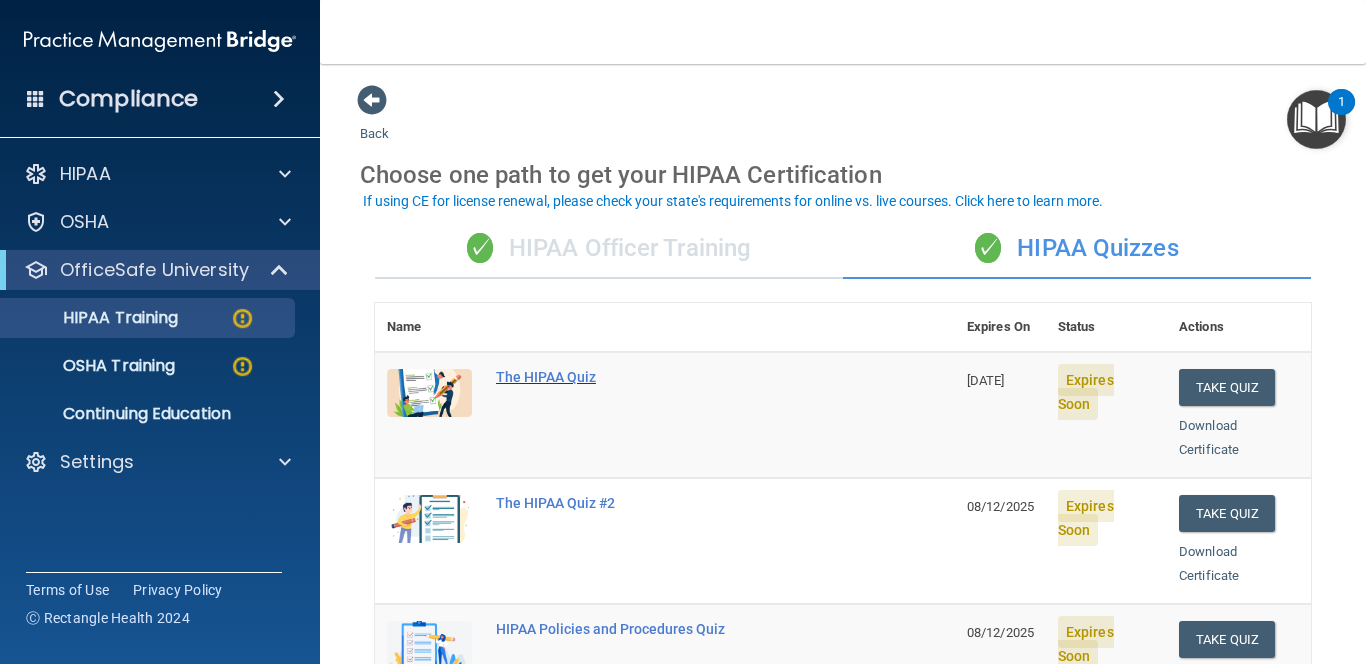 click on "The HIPAA Quiz" at bounding box center [675, 377] 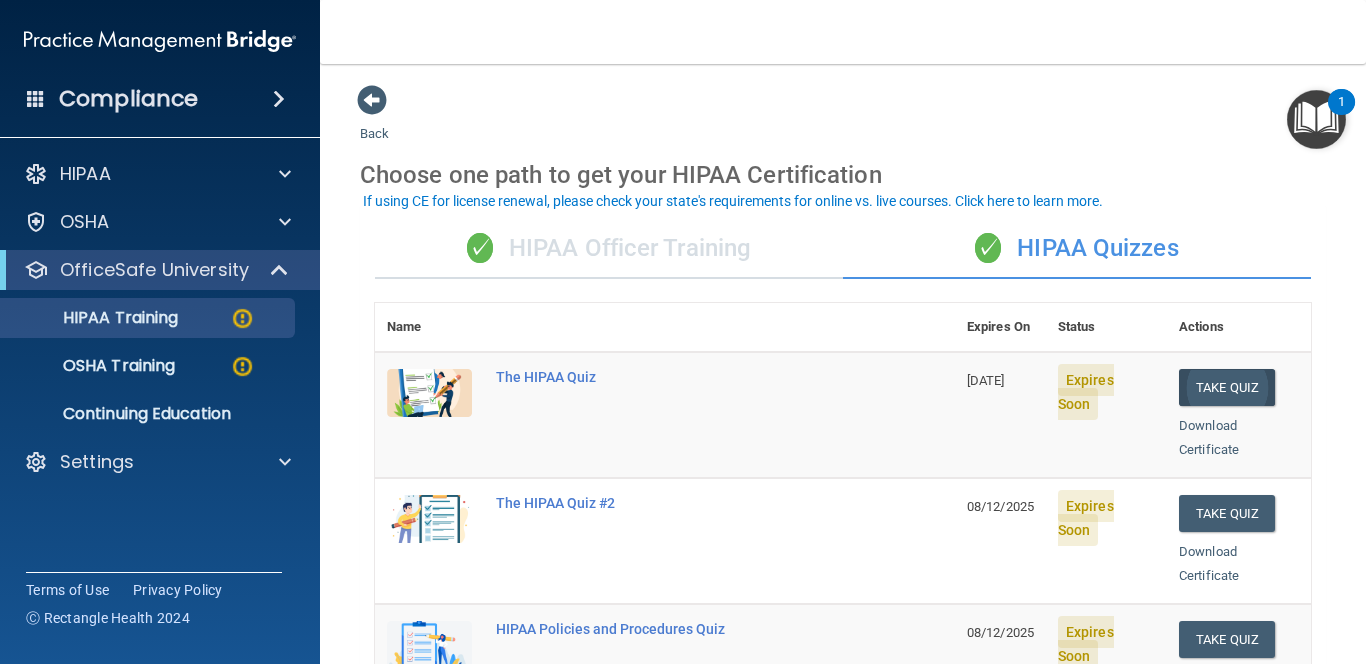 click on "Take Quiz" at bounding box center (1227, 387) 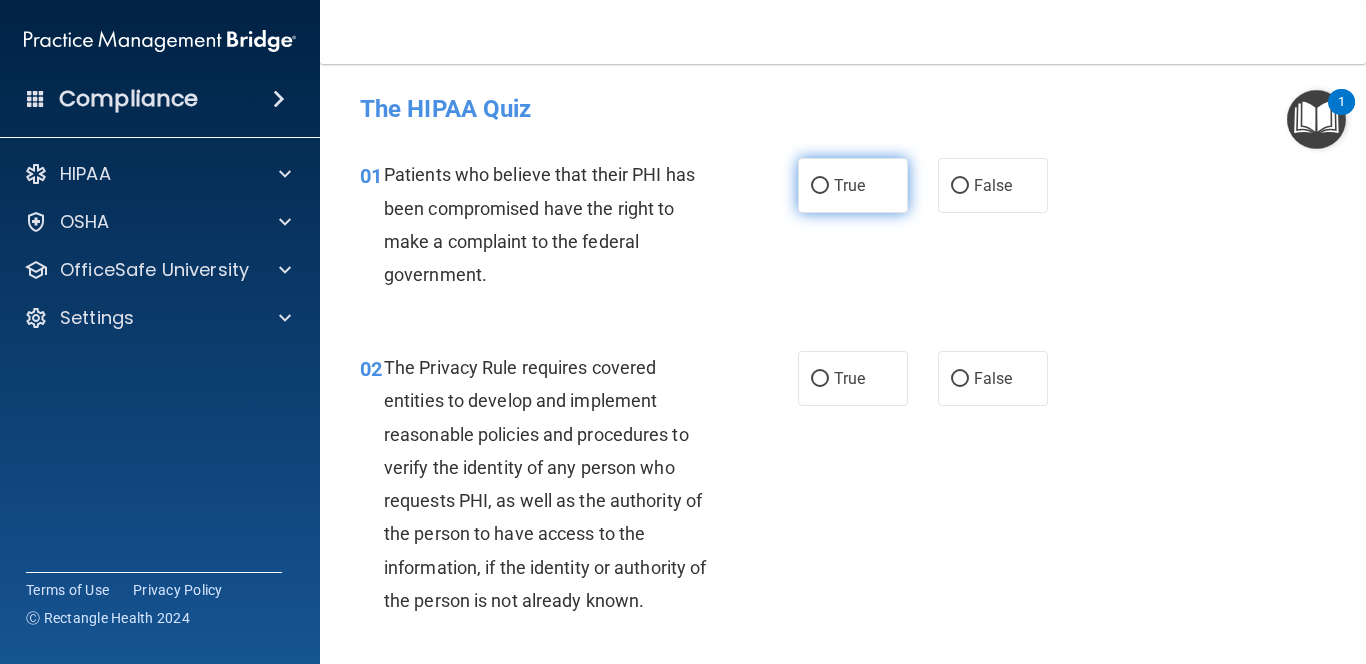click on "True" at bounding box center (820, 186) 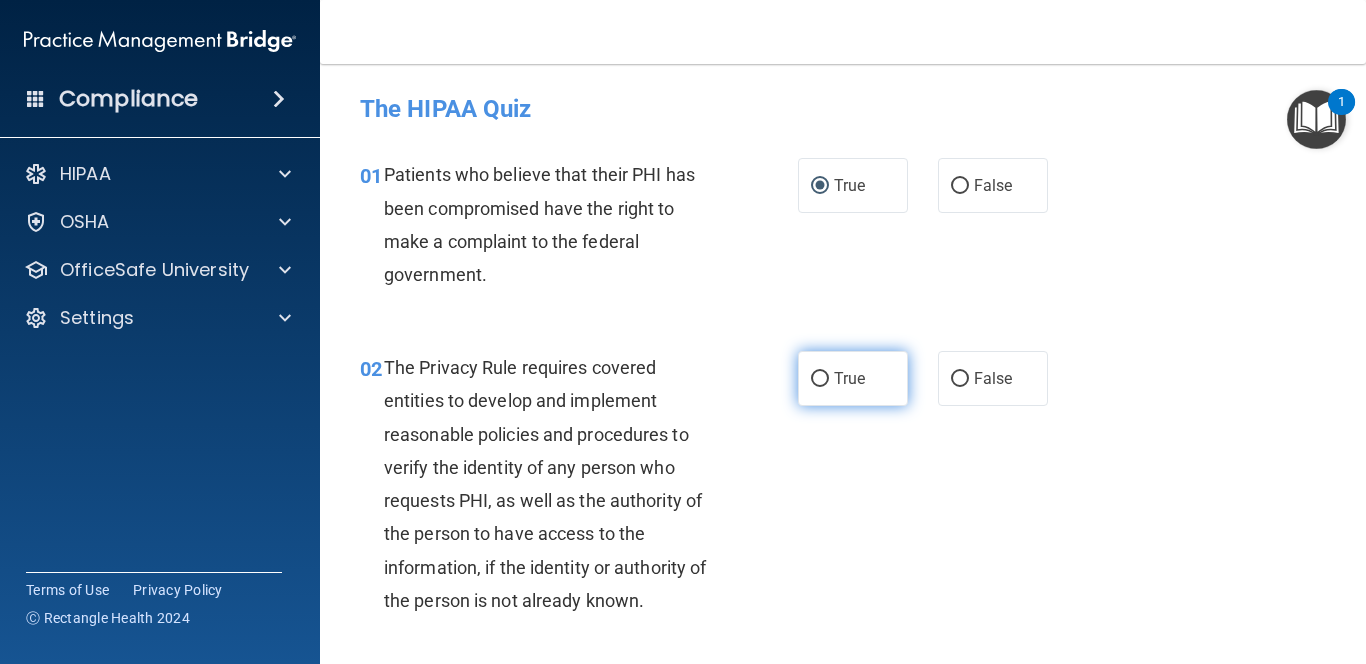 click on "True" at bounding box center (820, 379) 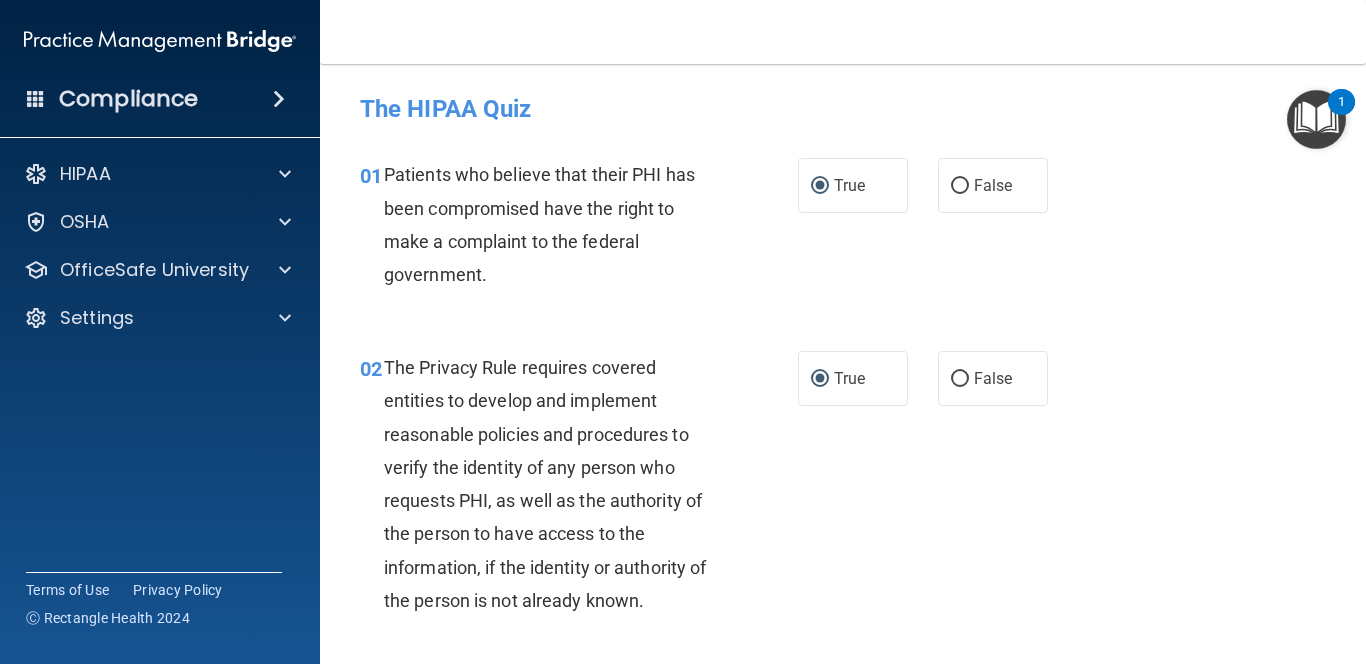 click on "02       The Privacy Rule requires covered entities to develop and implement reasonable policies and procedures to verify the identity of any person who requests PHI, as well as the authority of the person to have access to the information, if the identity or authority of the person is not already known.                 True           False" at bounding box center [843, 489] 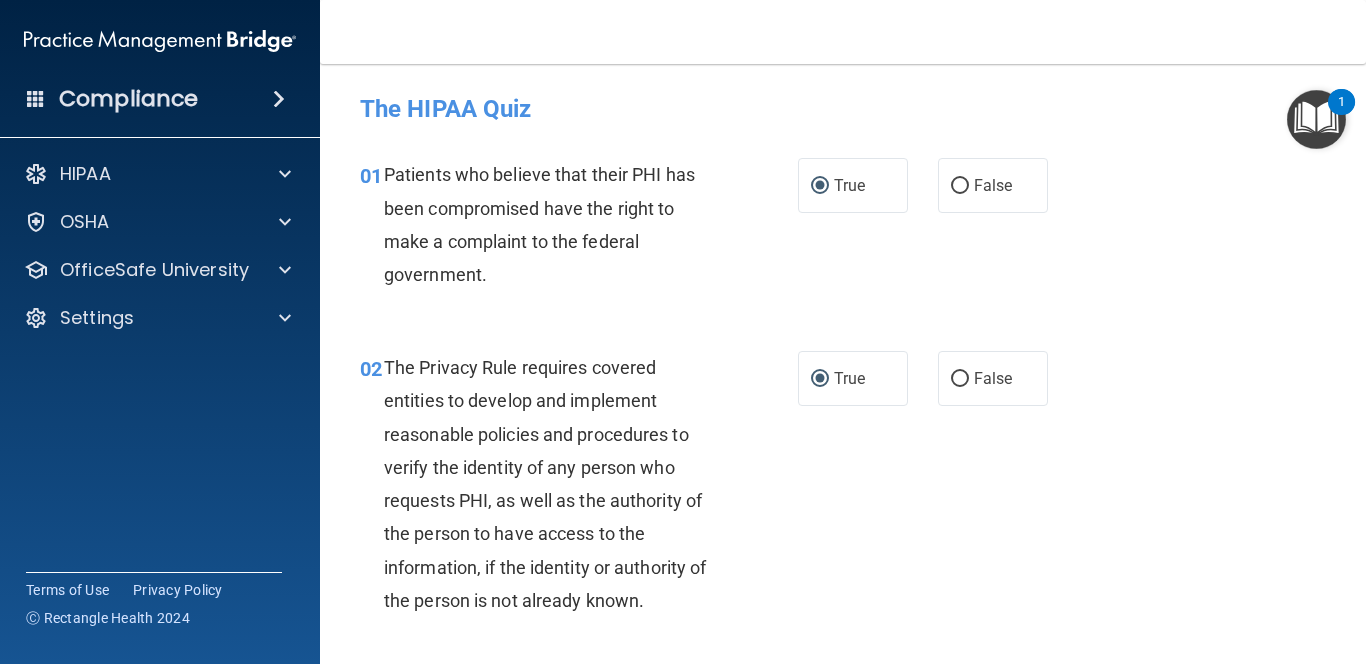 click on "02       The Privacy Rule requires covered entities to develop and implement reasonable policies and procedures to verify the identity of any person who requests PHI, as well as the authority of the person to have access to the information, if the identity or authority of the person is not already known.                 True           False" at bounding box center [843, 489] 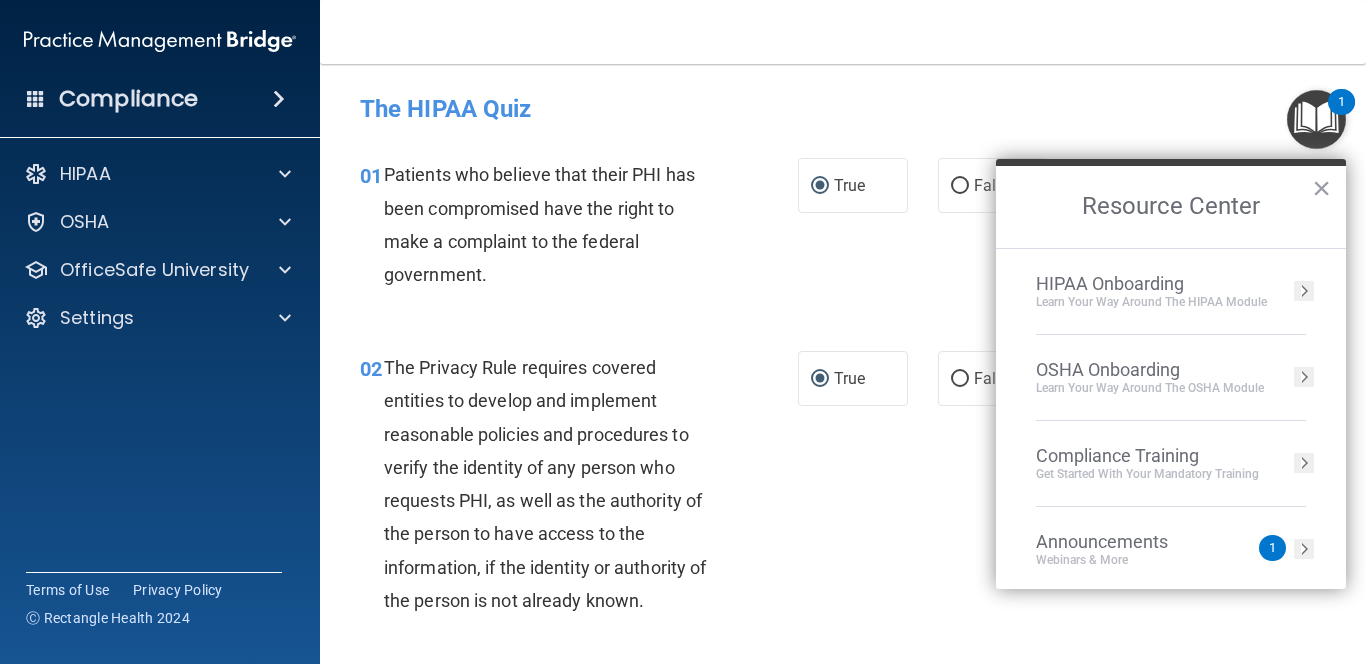 click on "02       The Privacy Rule requires covered entities to develop and implement reasonable policies and procedures to verify the identity of any person who requests PHI, as well as the authority of the person to have access to the information, if the identity or authority of the person is not already known.                 True           False" at bounding box center [843, 489] 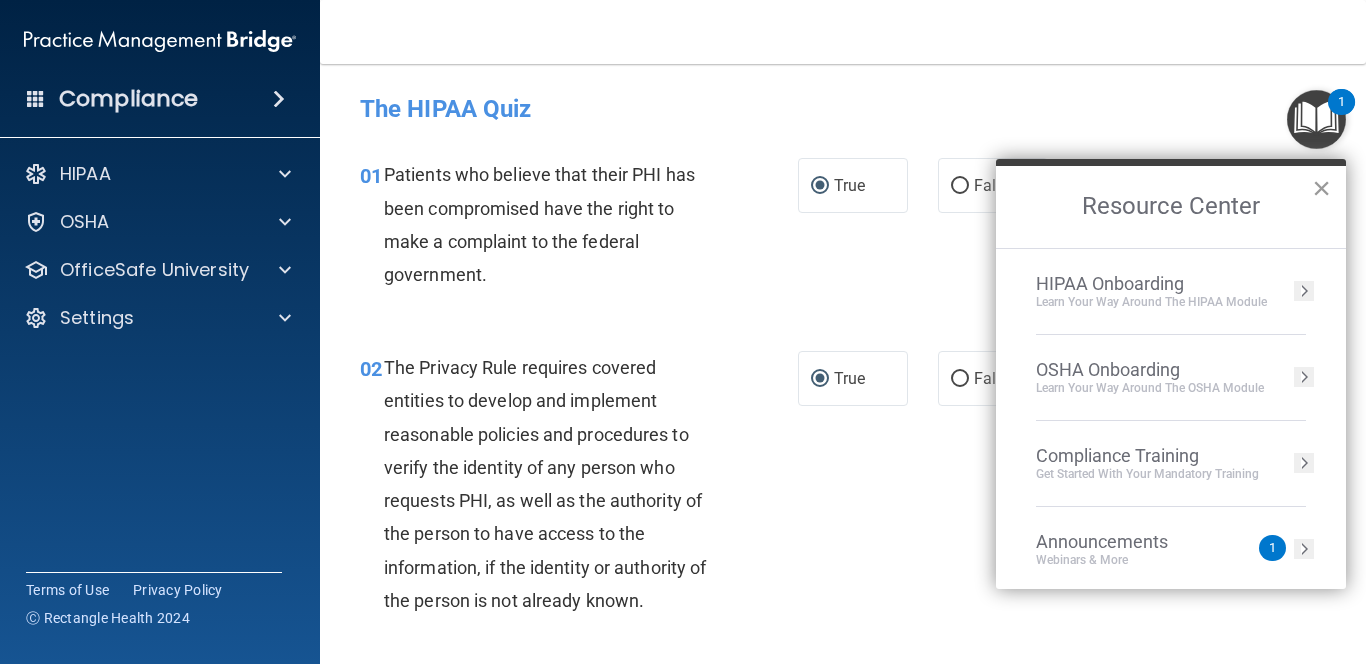 click on "×" at bounding box center (1321, 188) 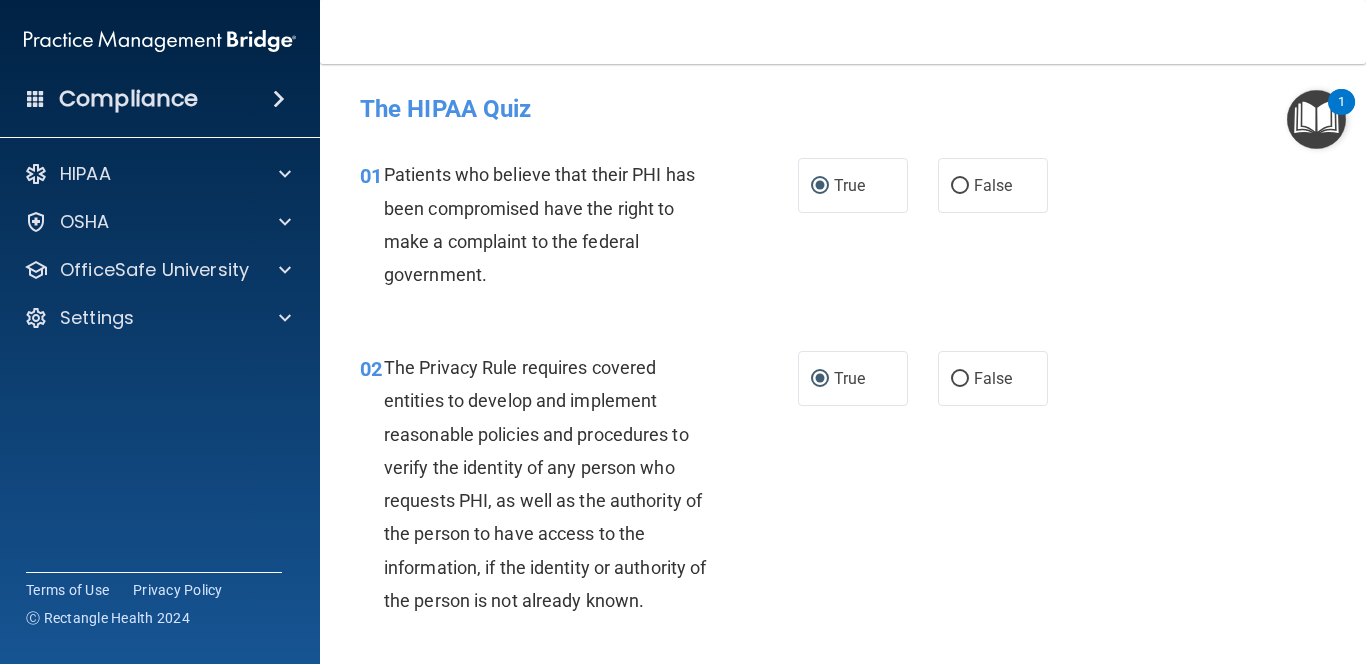 click on "02       The Privacy Rule requires covered entities to develop and implement reasonable policies and procedures to verify the identity of any person who requests PHI, as well as the authority of the person to have access to the information, if the identity or authority of the person is not already known." at bounding box center (579, 489) 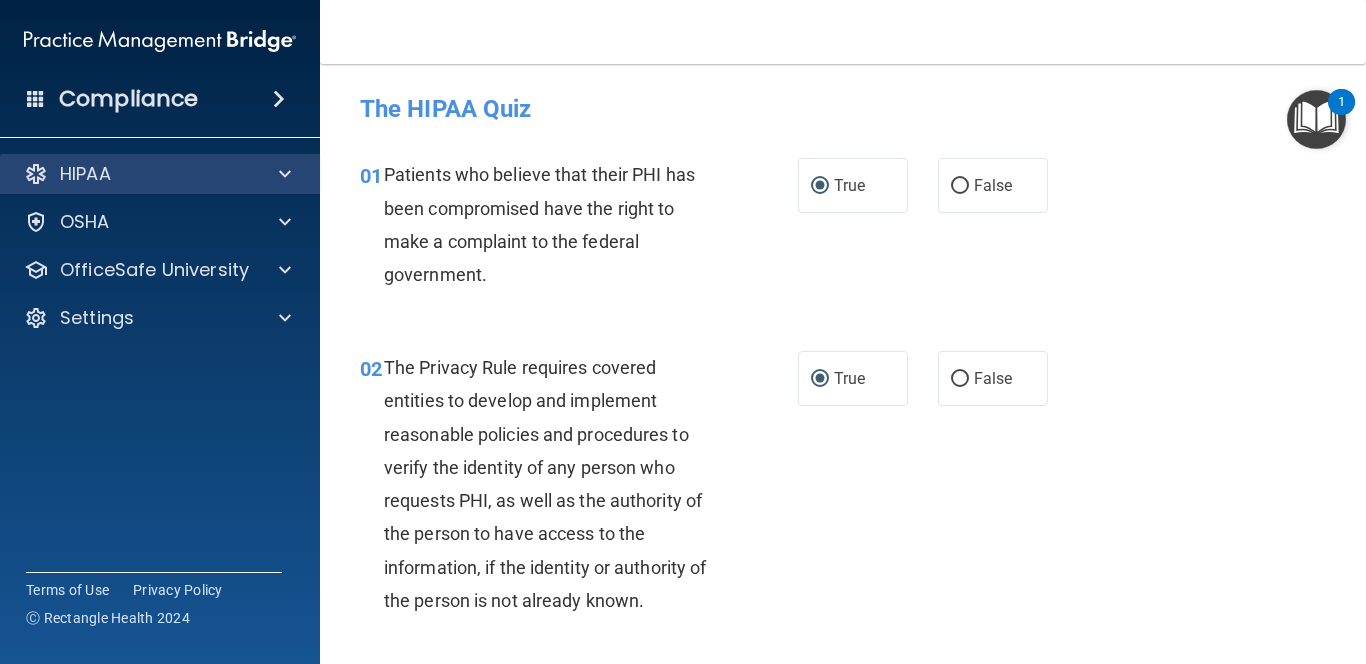 click at bounding box center [285, 174] 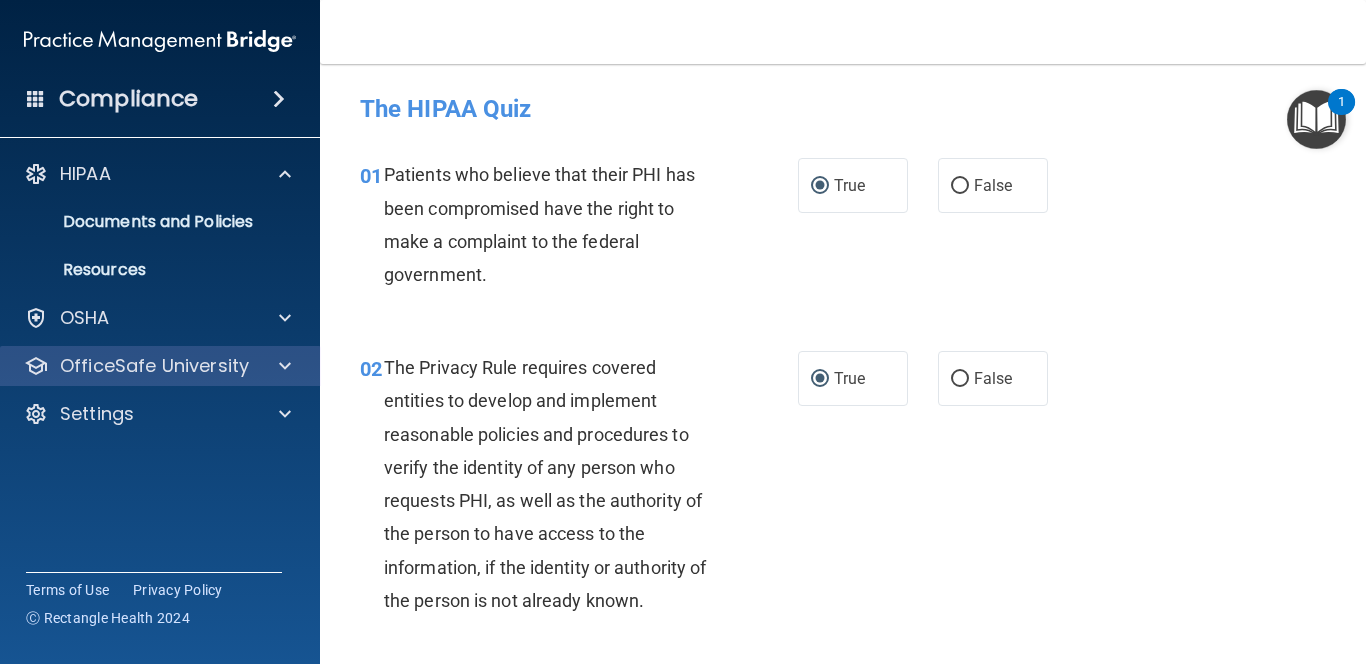 click on "OfficeSafe University" at bounding box center (154, 366) 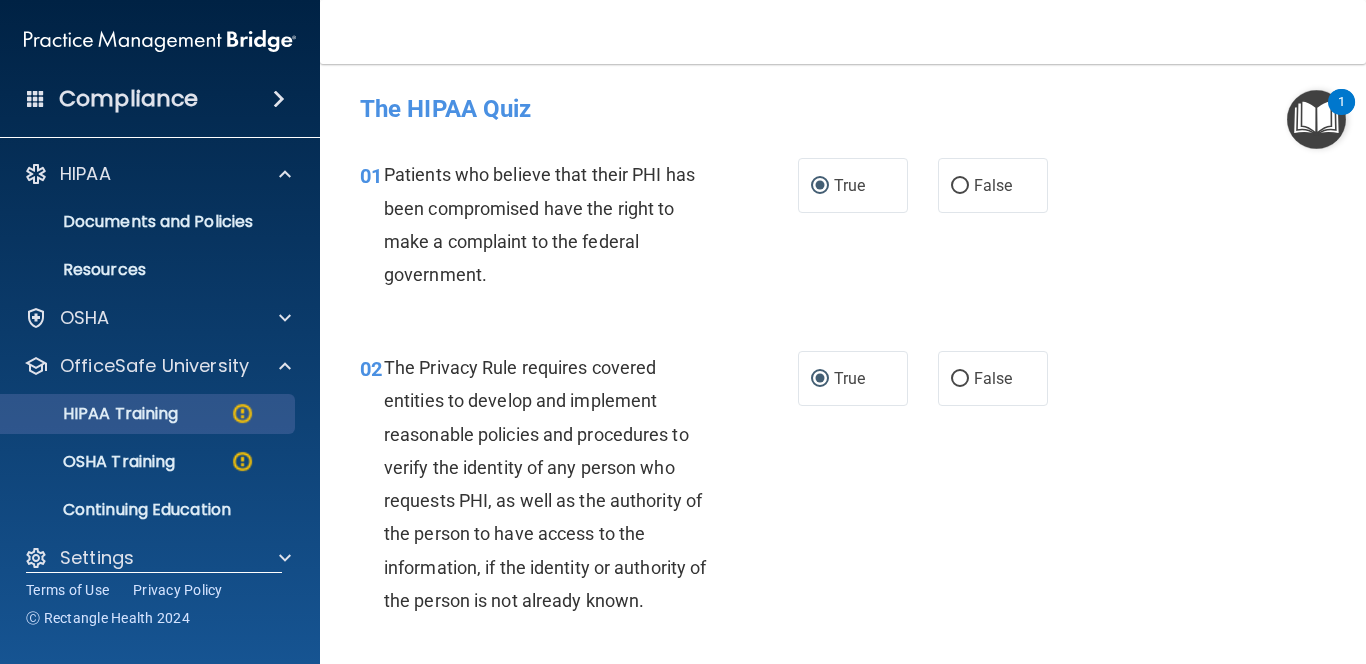click on "HIPAA Training" at bounding box center (95, 414) 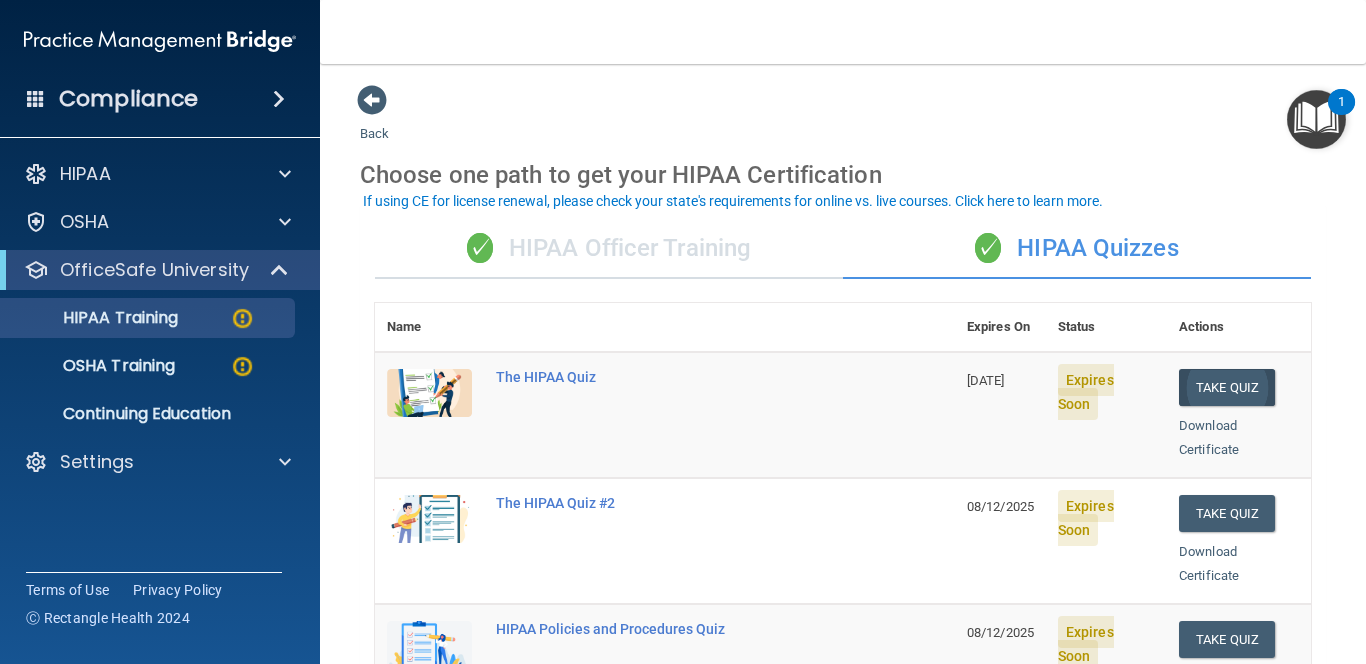 click on "Take Quiz" at bounding box center [1227, 387] 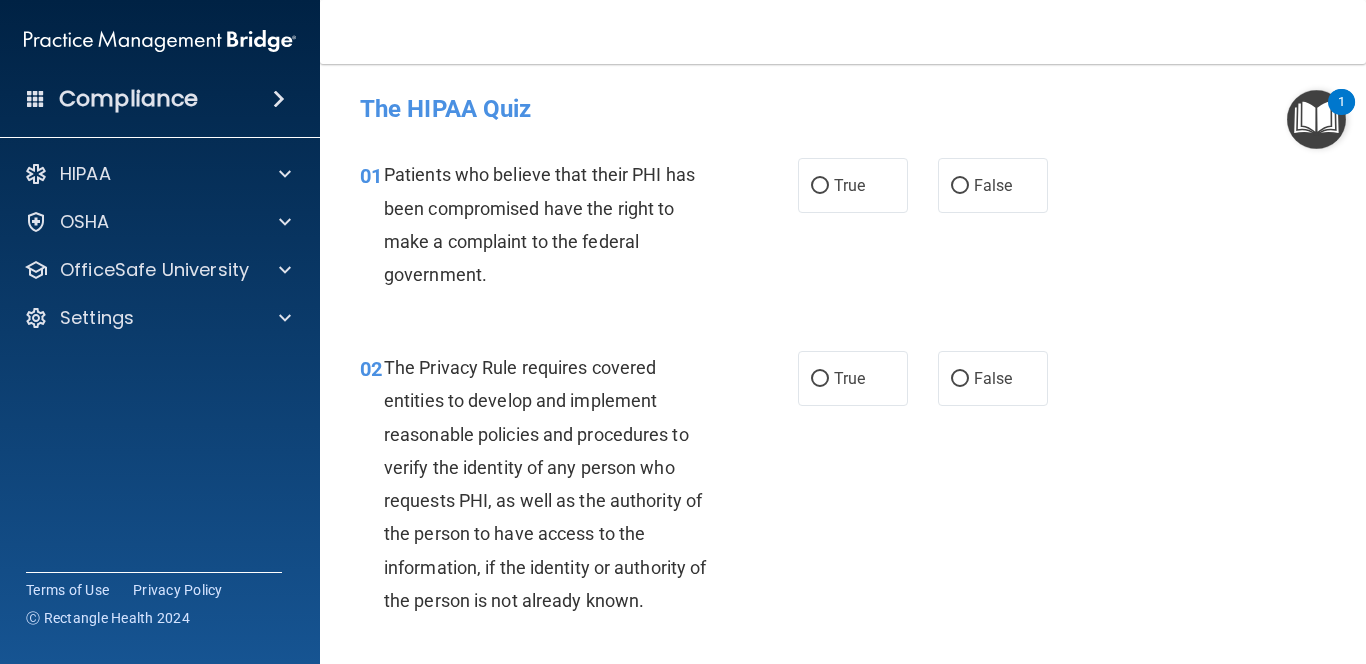 click on "02       The Privacy Rule requires covered entities to develop and implement reasonable policies and procedures to verify the identity of any person who requests PHI, as well as the authority of the person to have access to the information, if the identity or authority of the person is not already known.                 True           False" at bounding box center [843, 489] 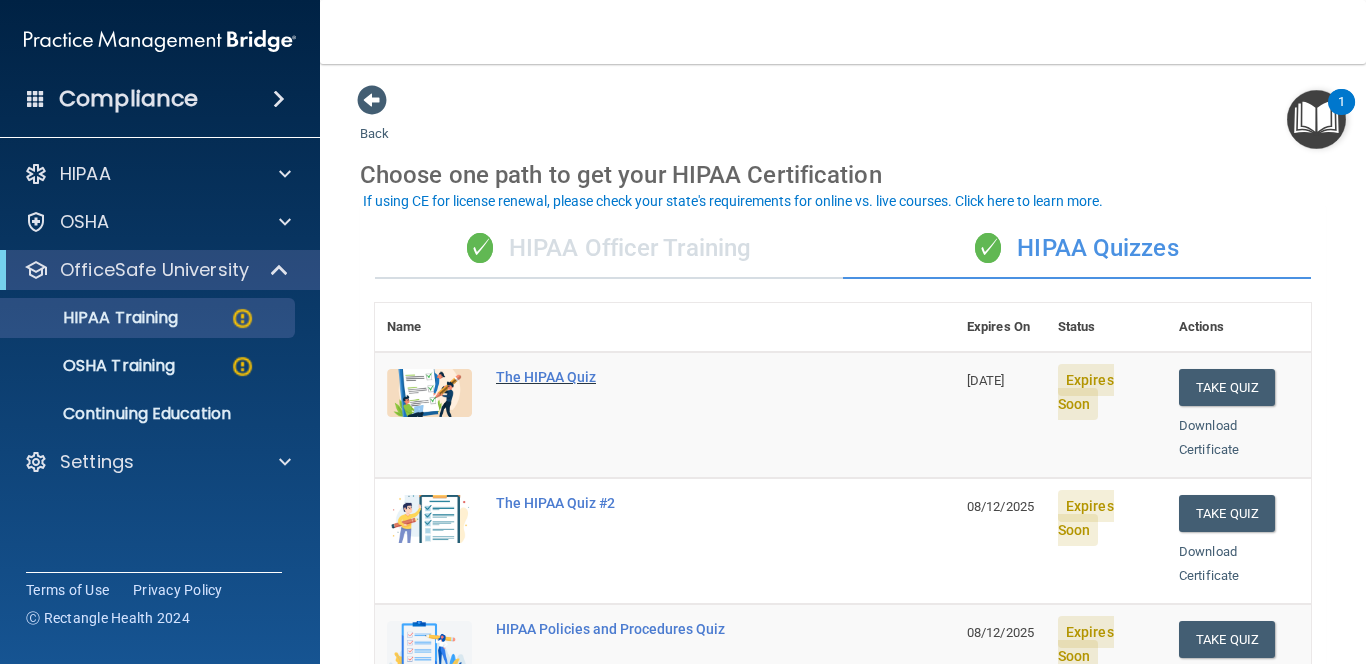click on "The HIPAA Quiz" at bounding box center (675, 377) 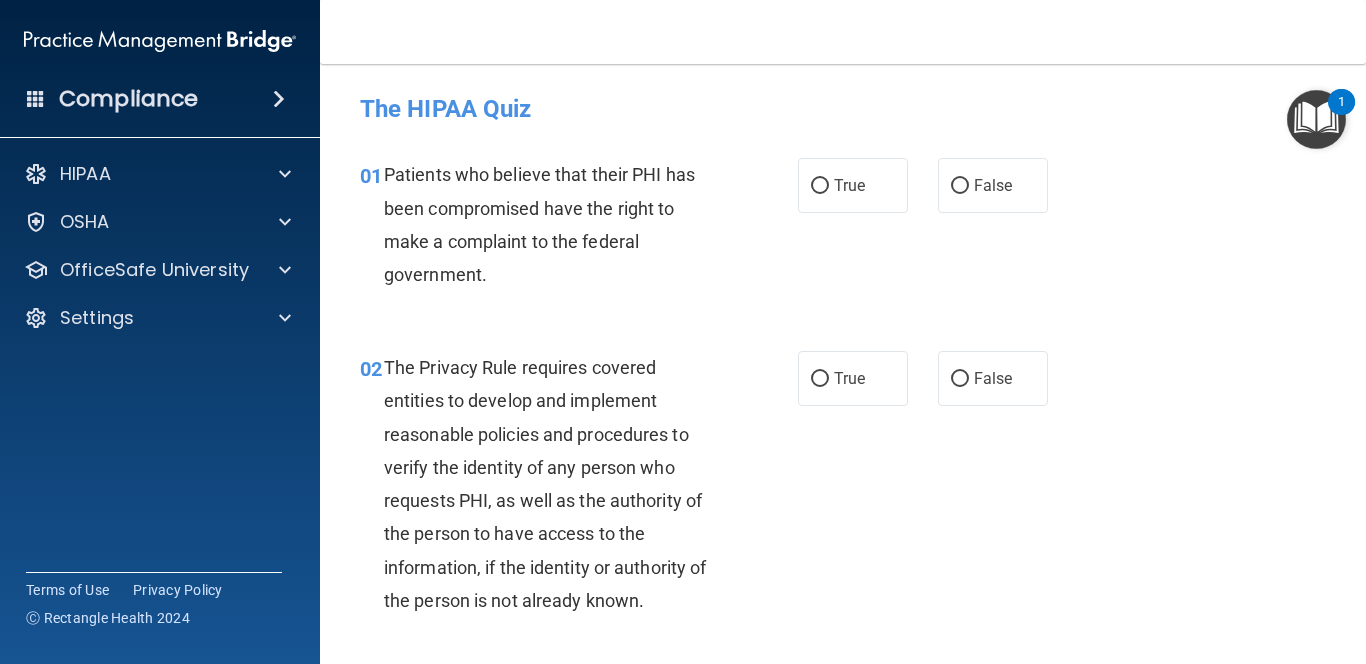 click on "01       Patients who believe that their PHI has been compromised have the right to make a complaint to the federal government.                 True           False" at bounding box center [843, 229] 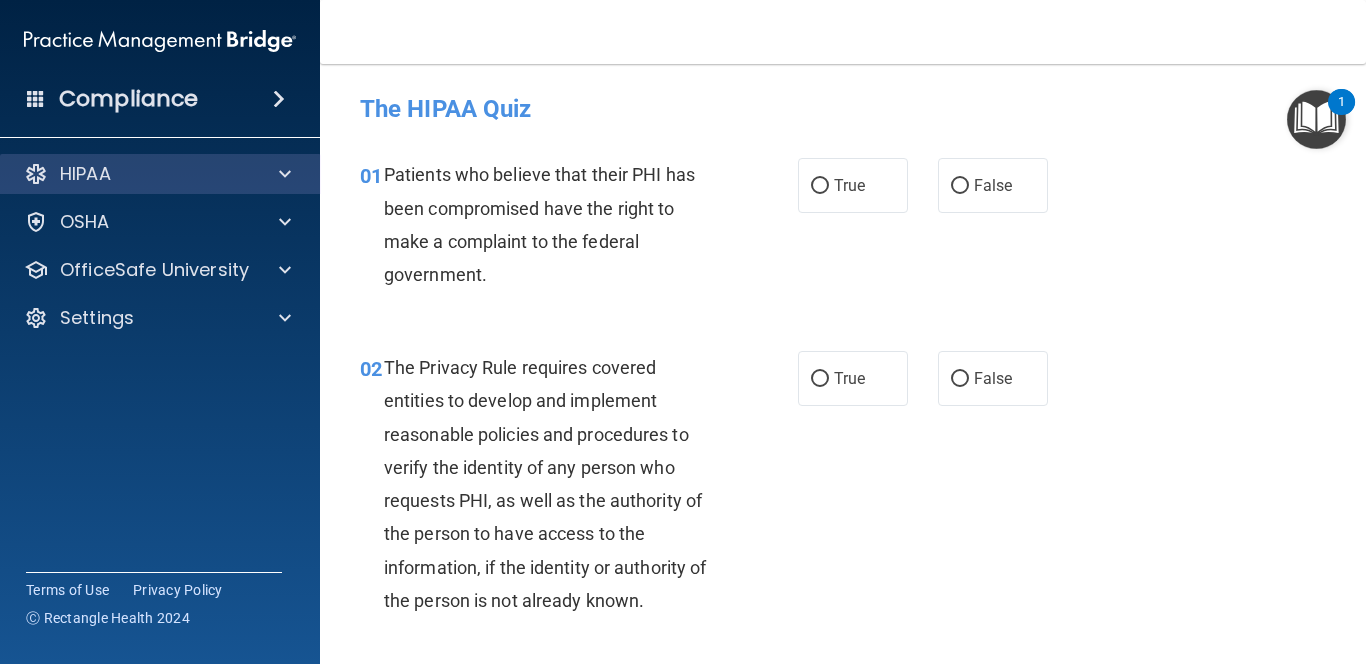 click on "HIPAA" at bounding box center (85, 174) 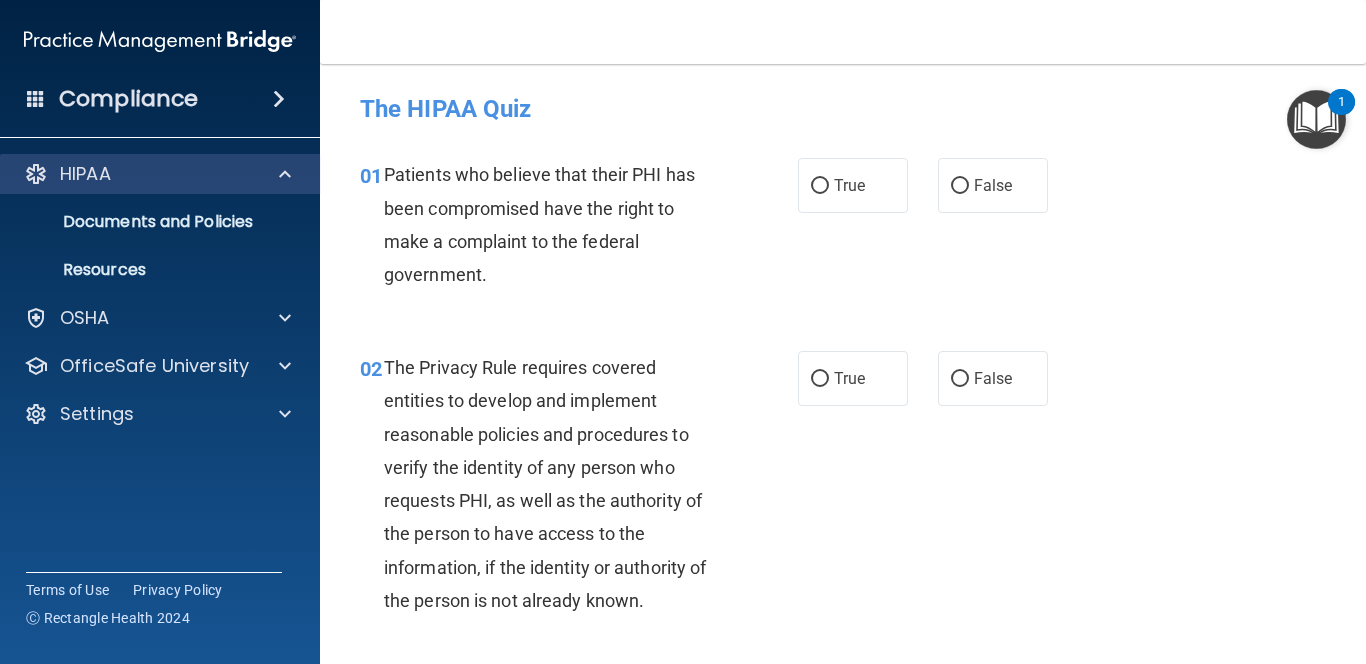 click on "HIPAA" at bounding box center [160, 174] 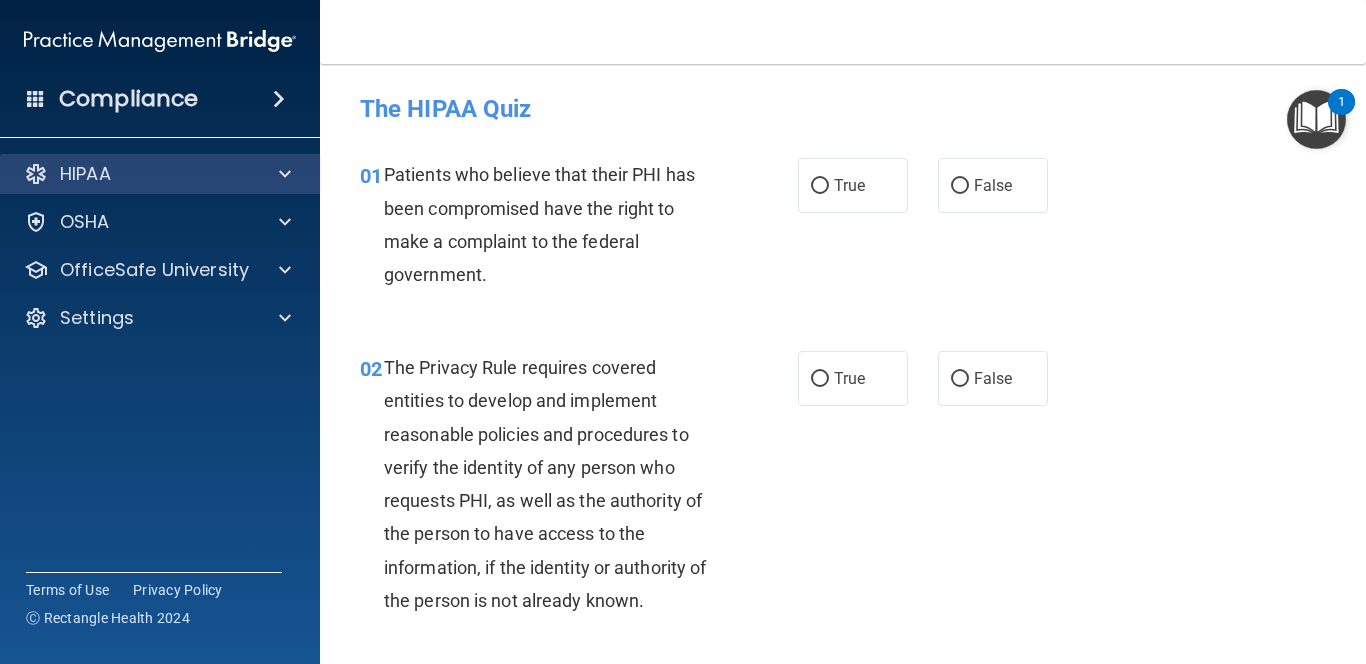 click on "HIPAA" at bounding box center [85, 174] 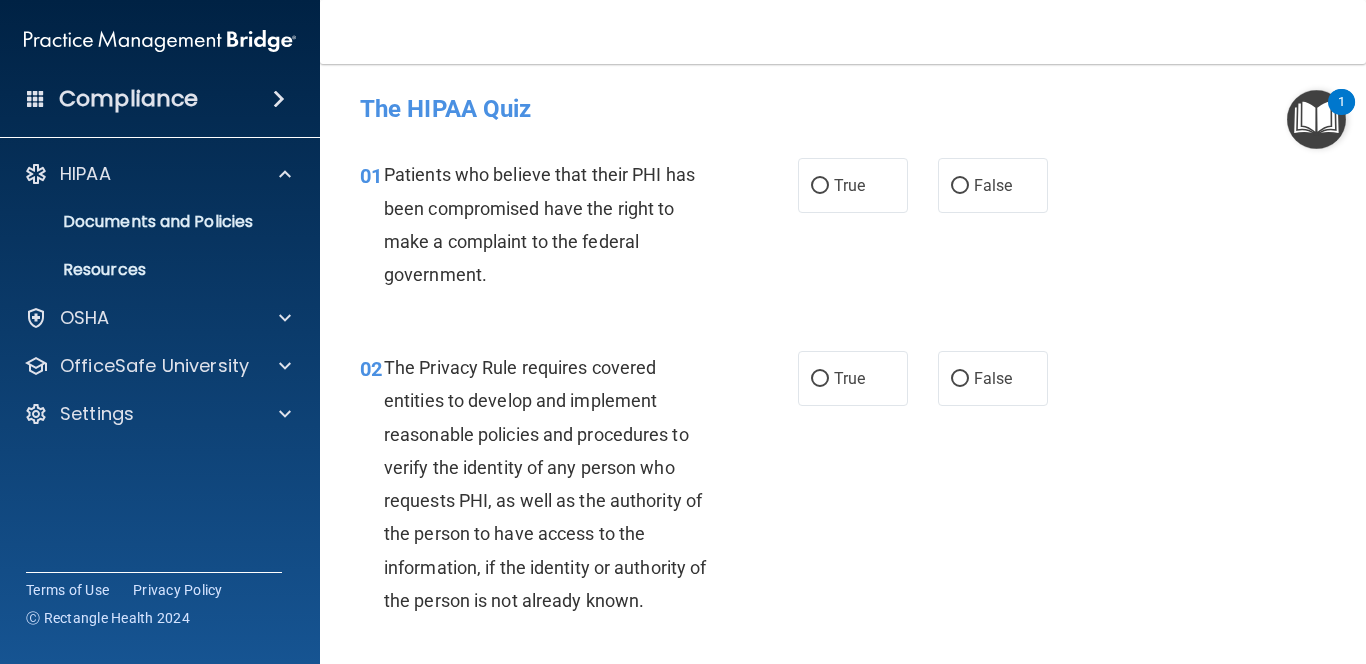 click at bounding box center [1316, 119] 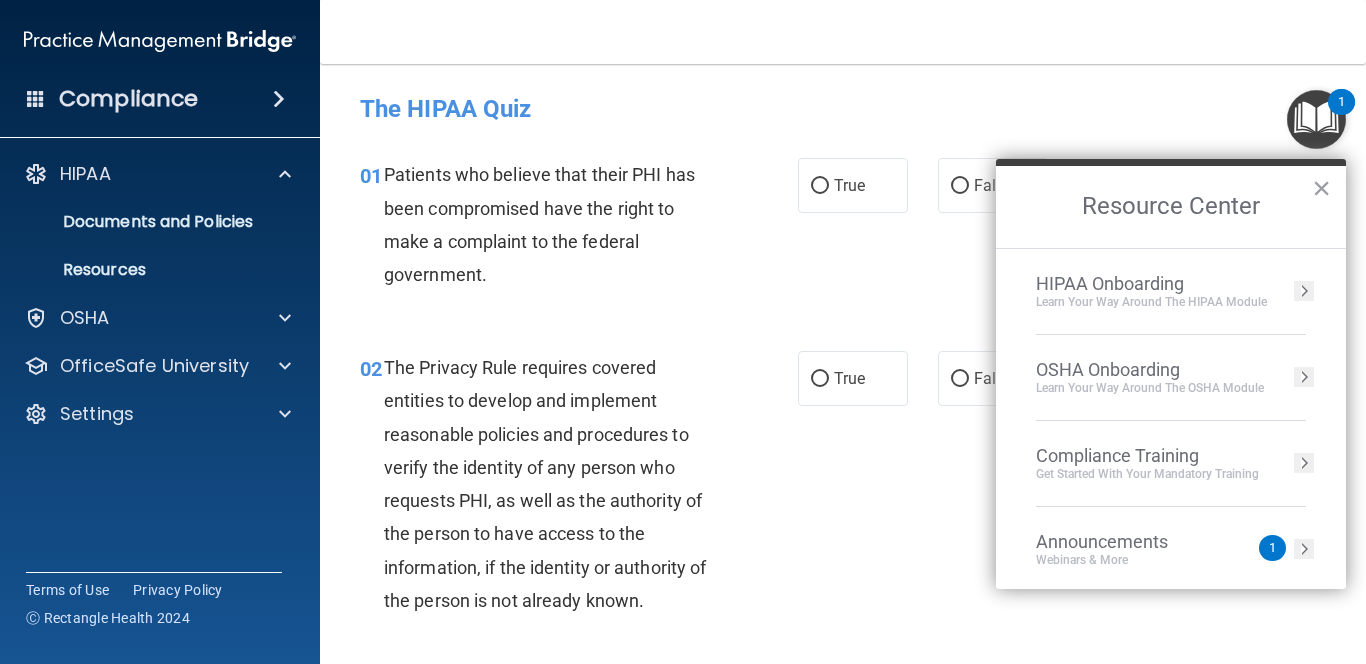 click on "Learn Your Way around the HIPAA module" at bounding box center [1151, 302] 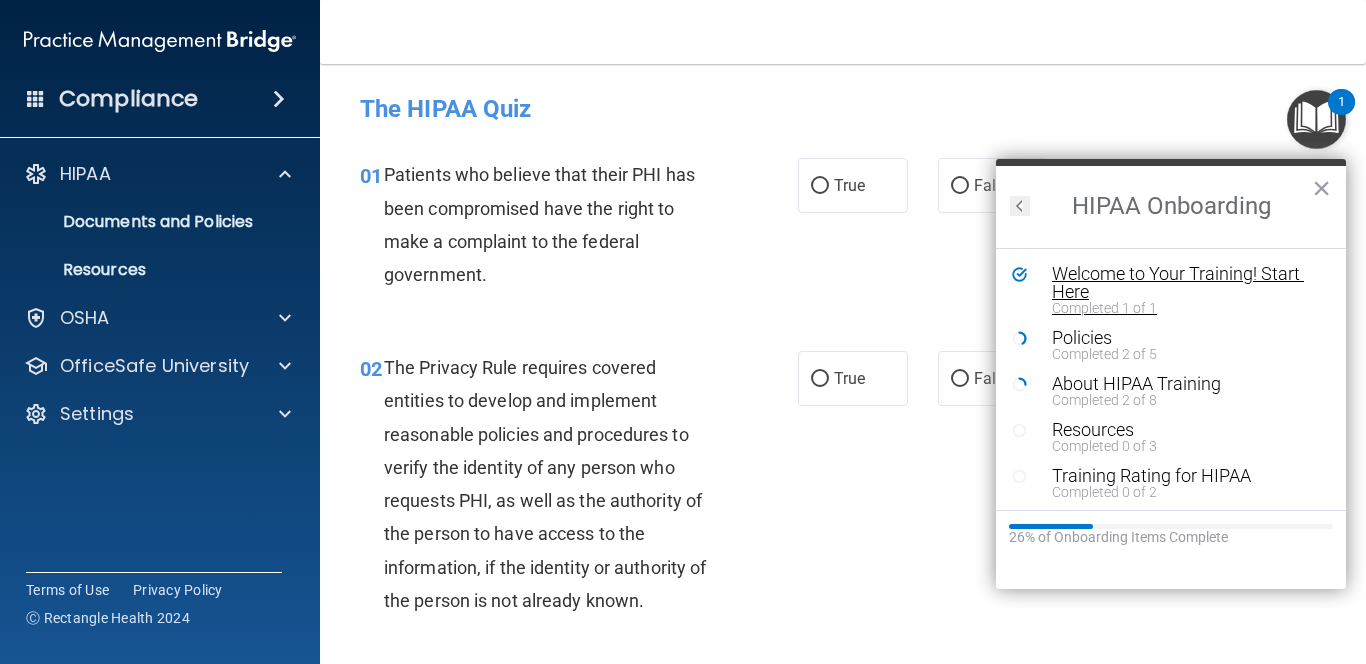 scroll, scrollTop: 0, scrollLeft: 0, axis: both 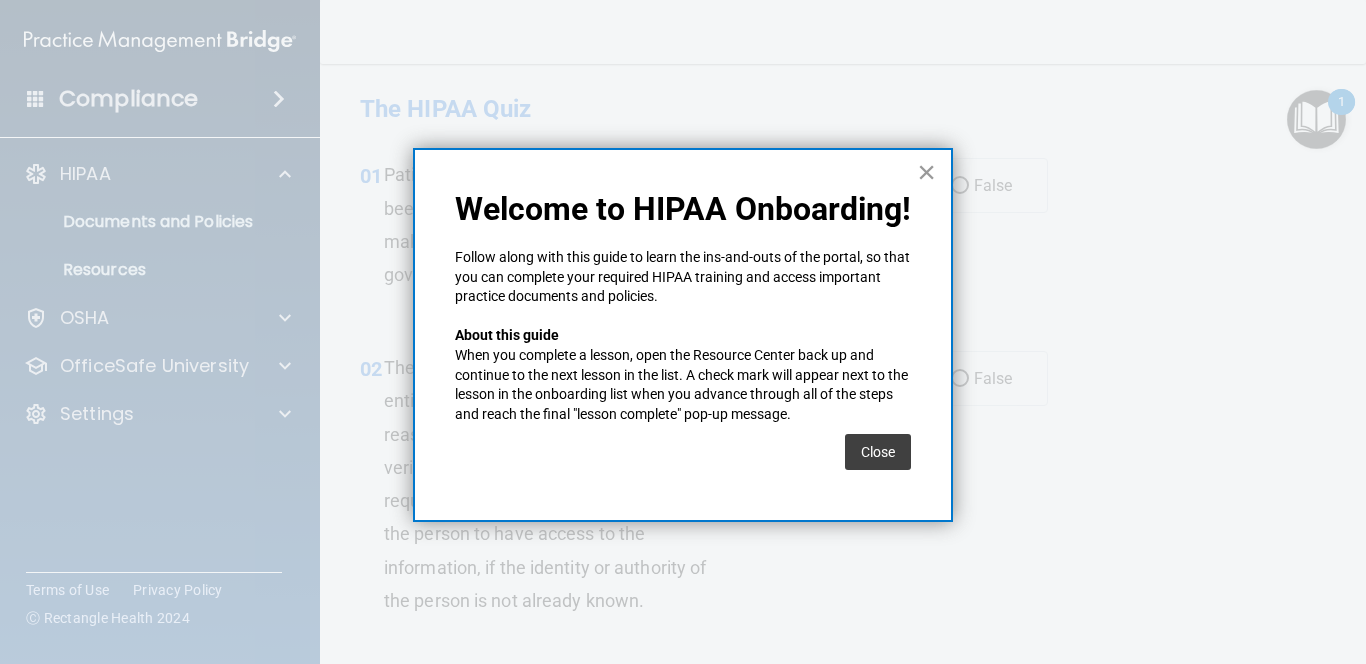 click on "×" at bounding box center [926, 172] 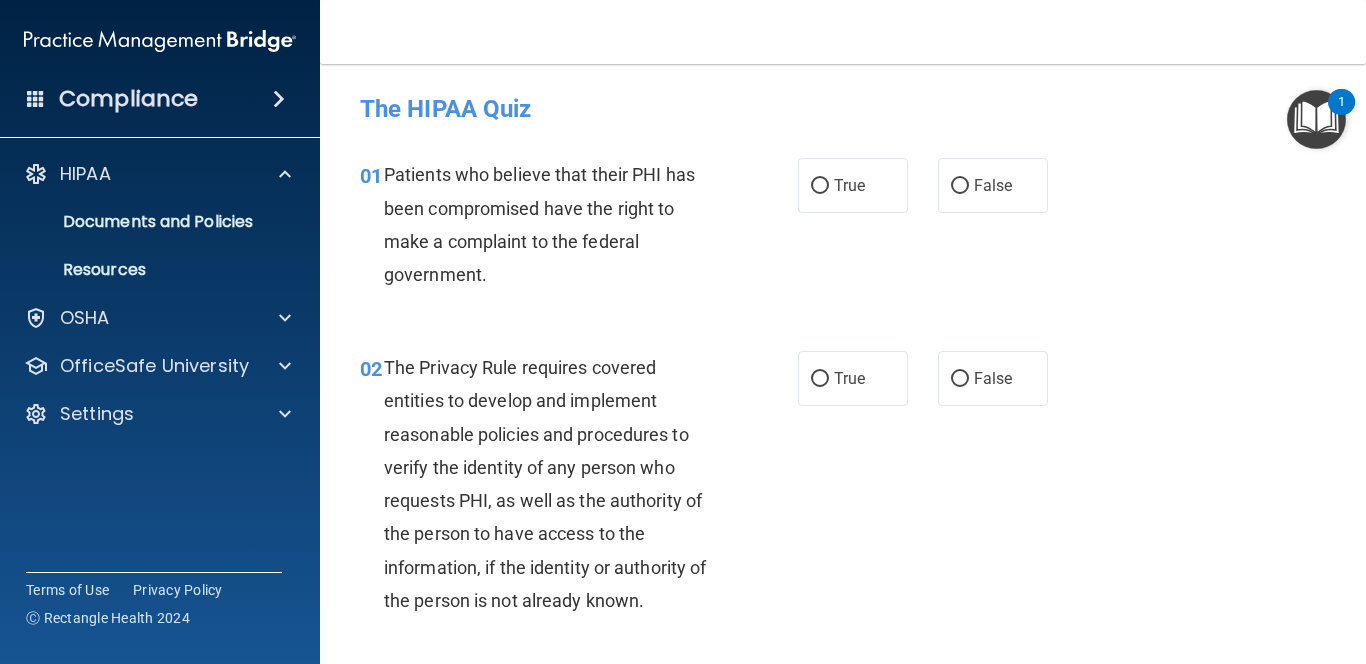 click on "02       The Privacy Rule requires covered entities to develop and implement reasonable policies and procedures to verify the identity of any person who requests PHI, as well as the authority of the person to have access to the information, if the identity or authority of the person is not already known.                 True           False" at bounding box center (843, 489) 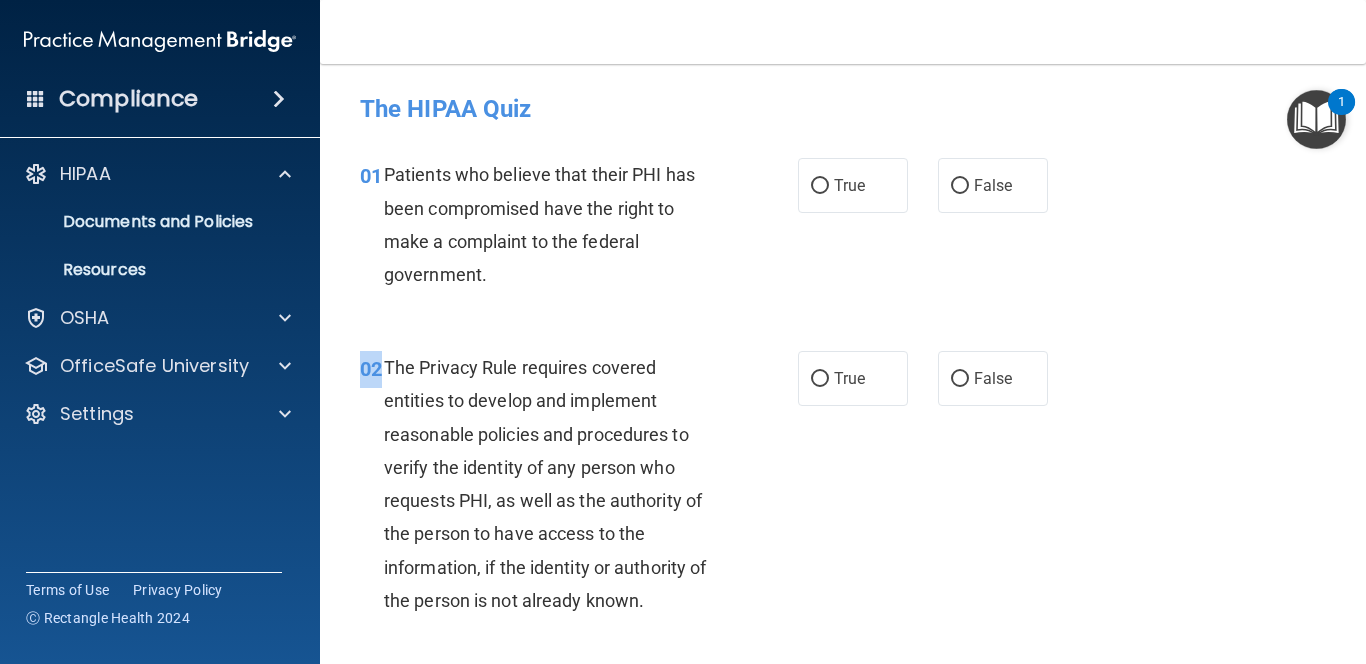 click on "-                The HIPAA Quiz         This quiz doesn’t expire until 08/10/2025. Are you sure you want to take this quiz now?   Take the quiz anyway!                       01       Patients who believe that their PHI has been compromised have the right to make a complaint to the federal government.                 True           False                       02       The Privacy Rule requires covered entities to develop and implement reasonable policies and procedures to verify the identity of any person who requests PHI, as well as the authority of the person to have access to the information, if the identity or authority of the person is not already known.                 True           False                       03       It's ok to post  practice’s Notice of Privacy anywhere so long as it is also somewhere in the lobby.                 True           False                       04                       True           False                       05                       True           False" at bounding box center [843, 364] 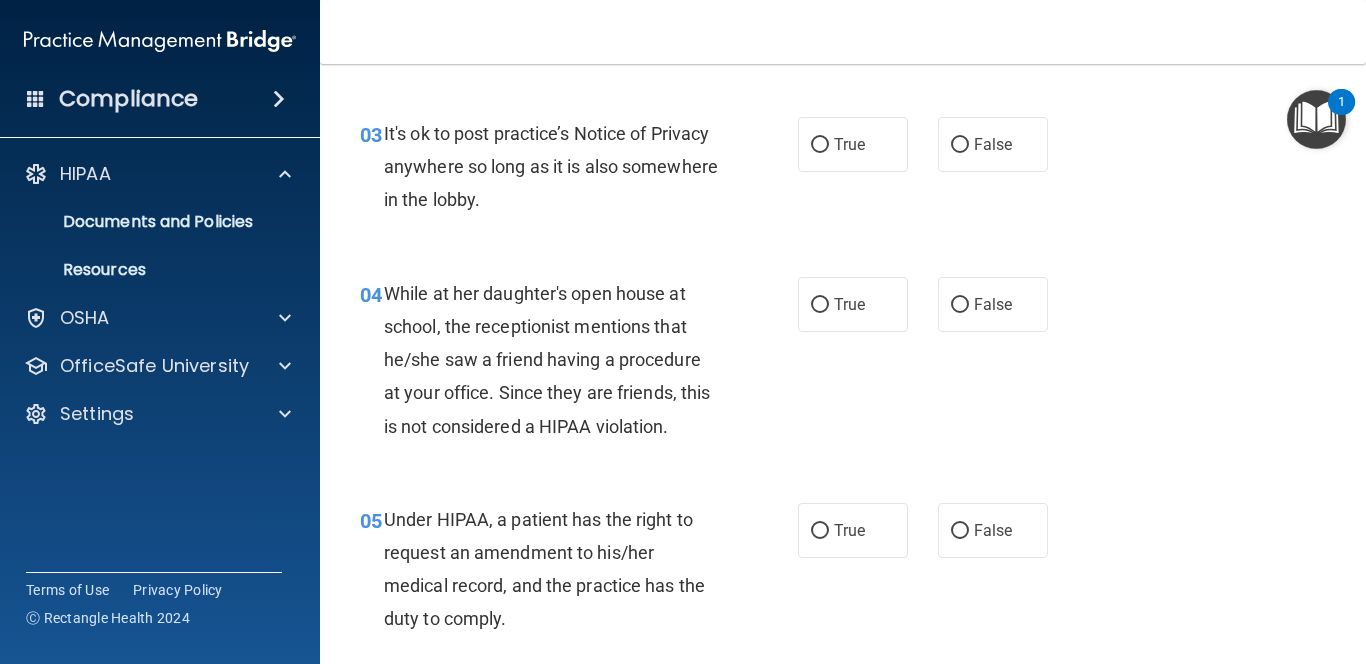 scroll, scrollTop: 0, scrollLeft: 0, axis: both 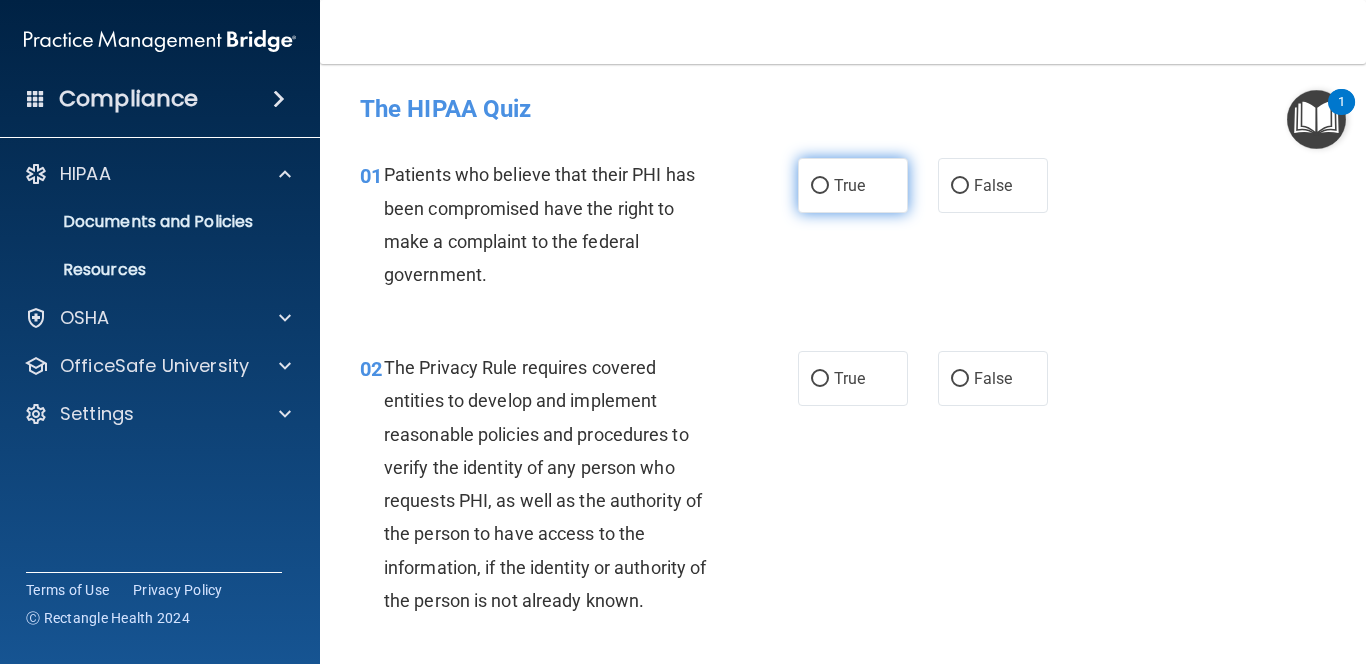 click on "True" at bounding box center (820, 186) 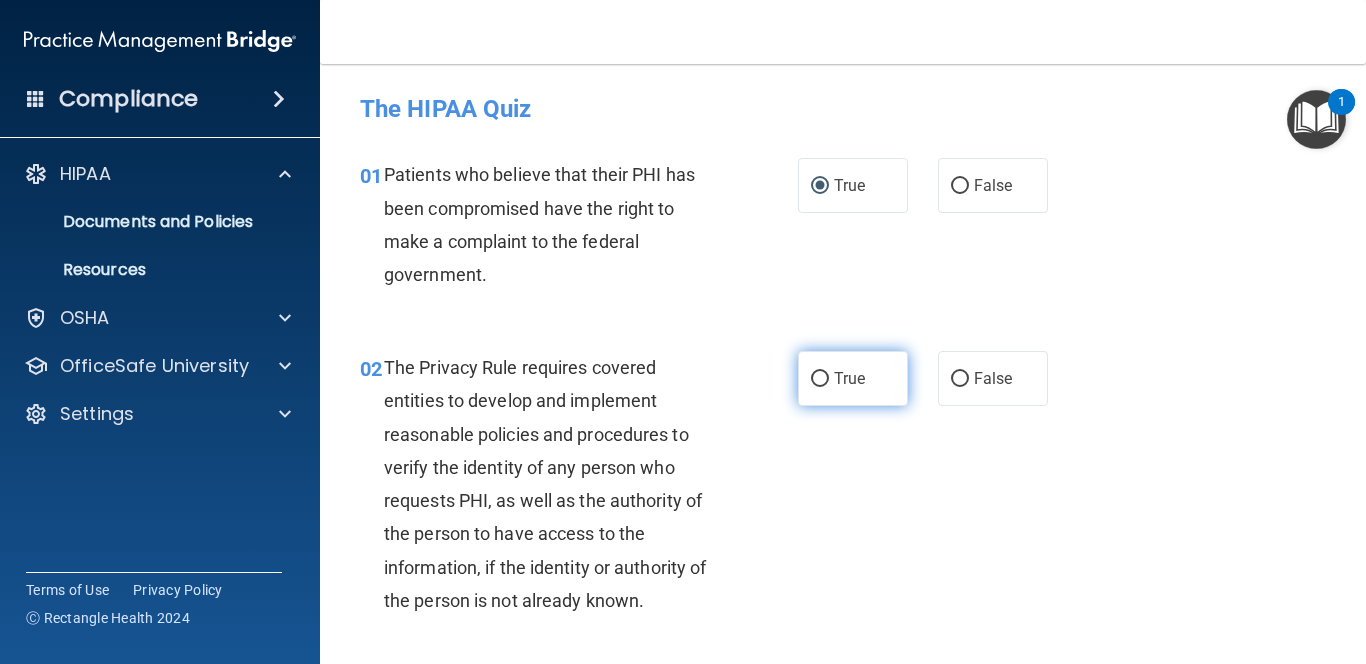 click on "True" at bounding box center (820, 379) 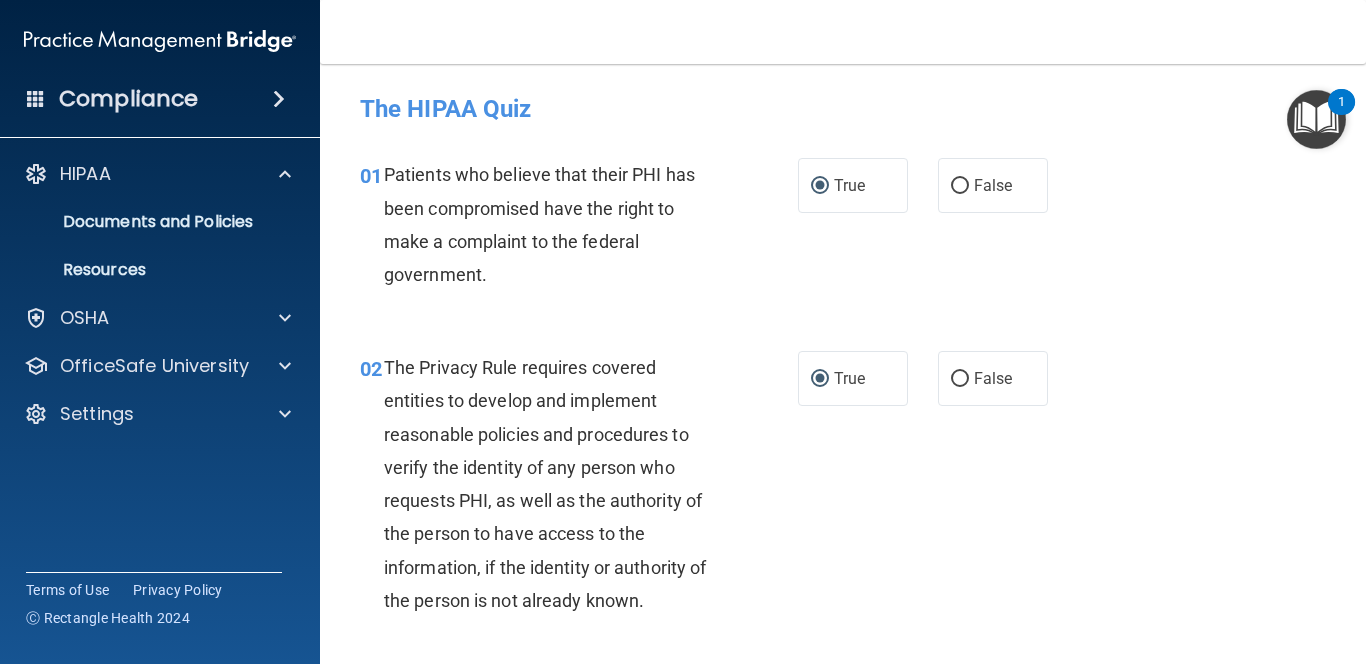 scroll, scrollTop: 560, scrollLeft: 0, axis: vertical 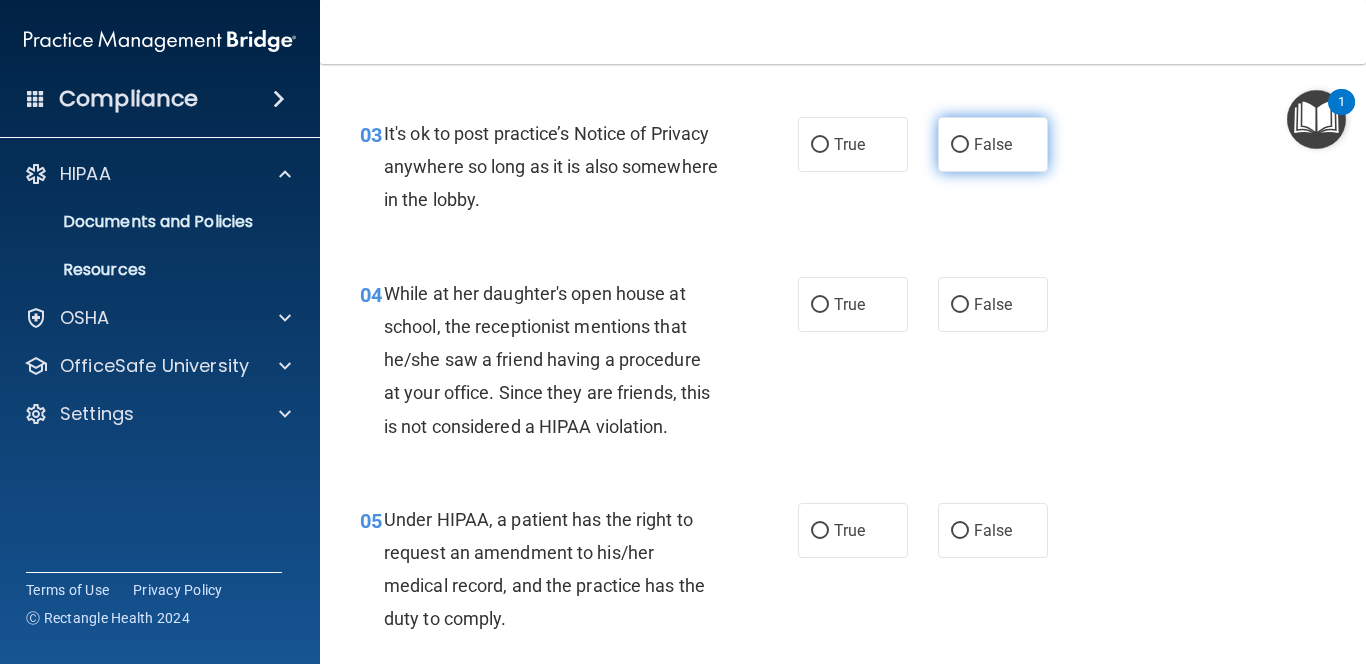 click on "False" at bounding box center [960, 145] 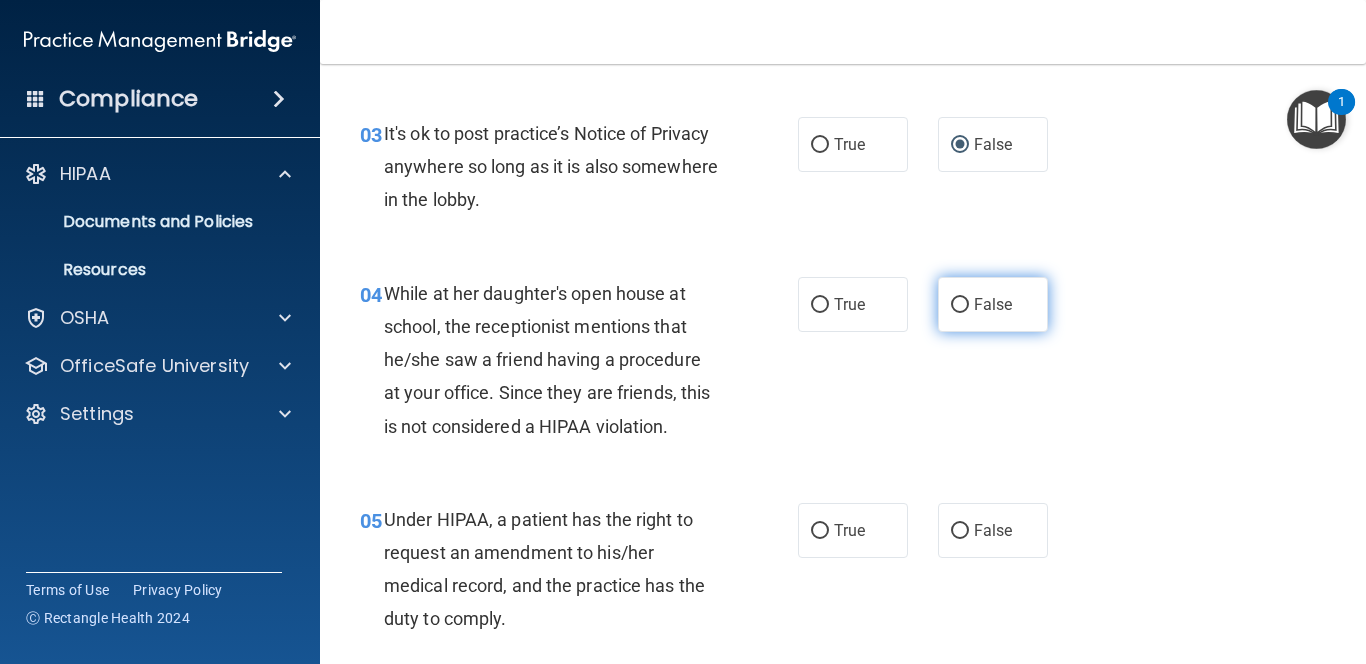 click on "False" at bounding box center (960, 305) 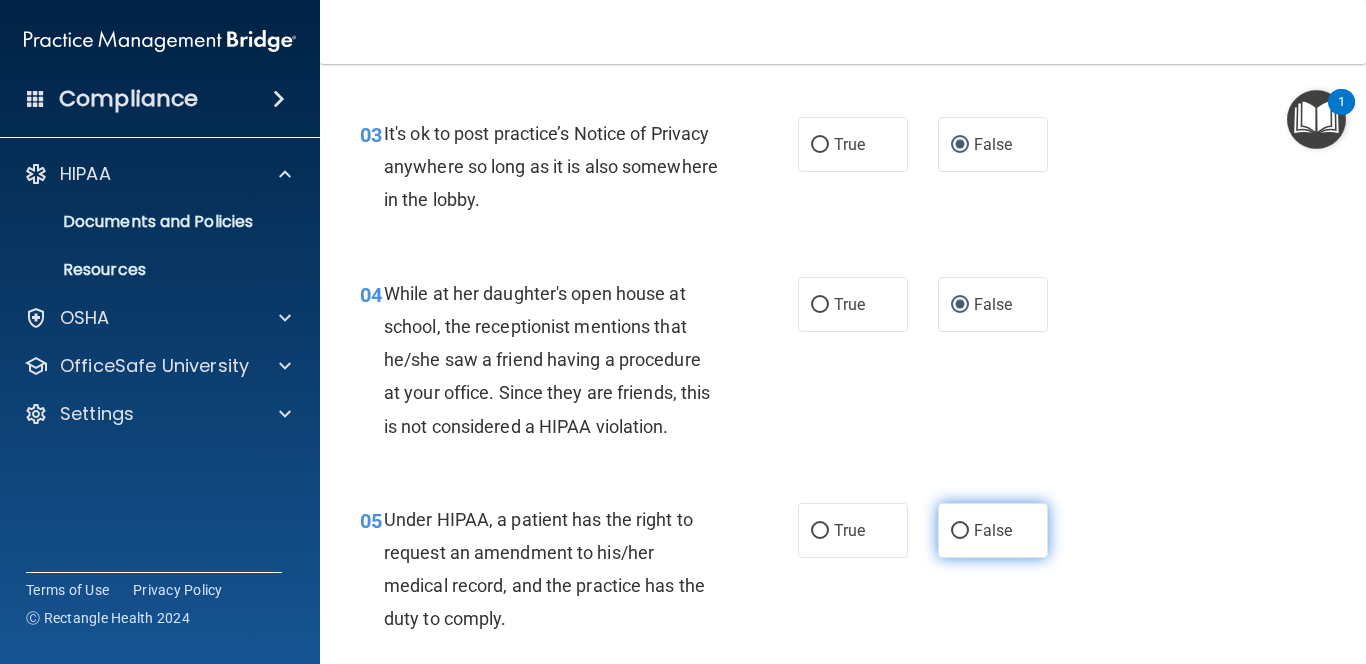 click on "False" at bounding box center (960, 531) 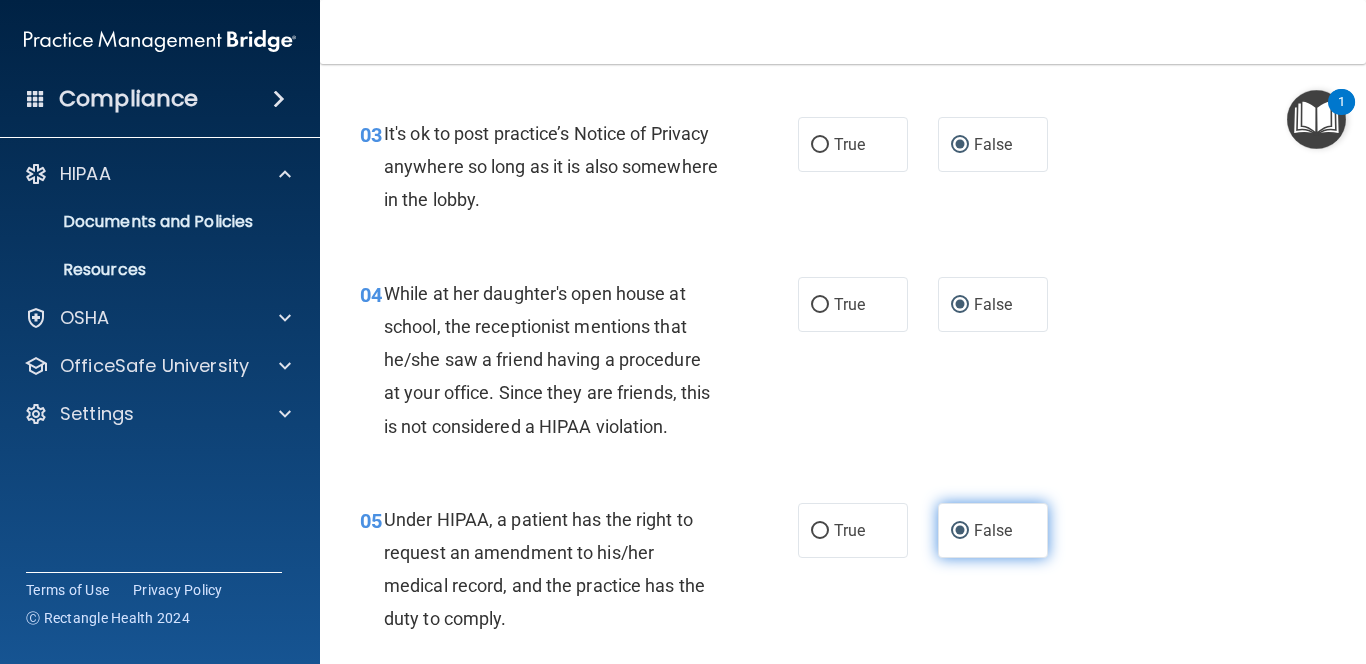 scroll, scrollTop: 1120, scrollLeft: 0, axis: vertical 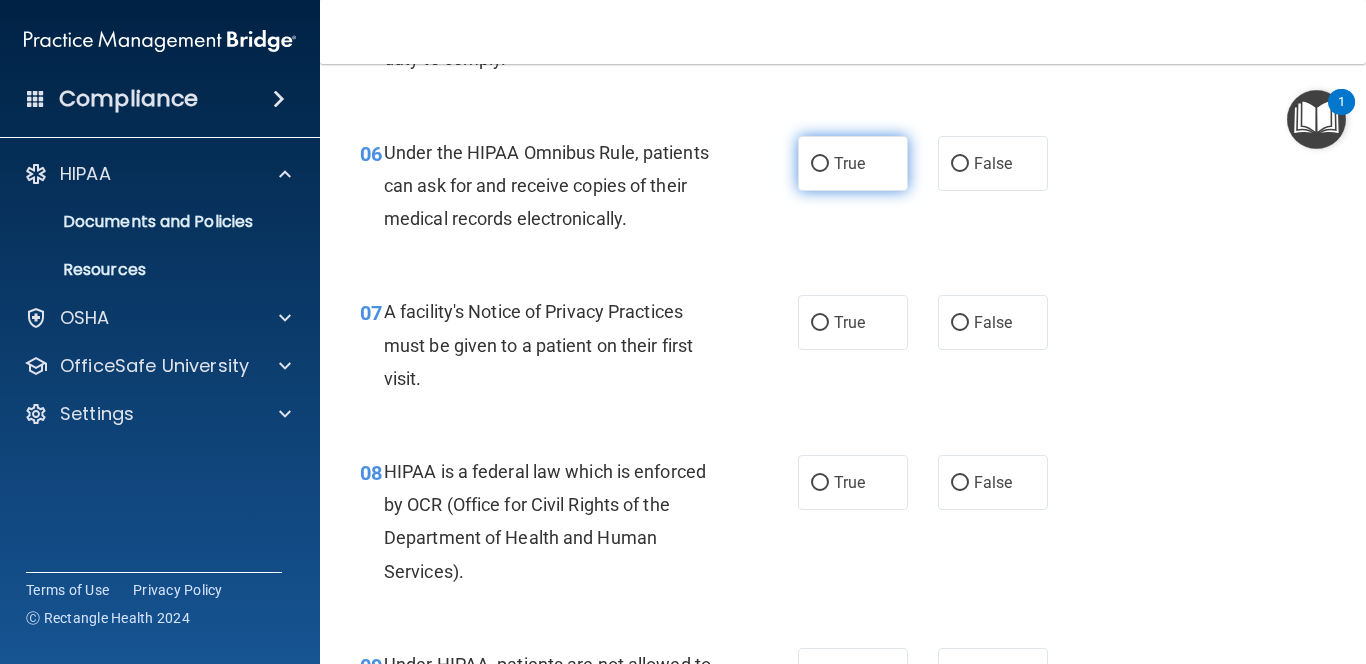 click on "True" at bounding box center (820, 164) 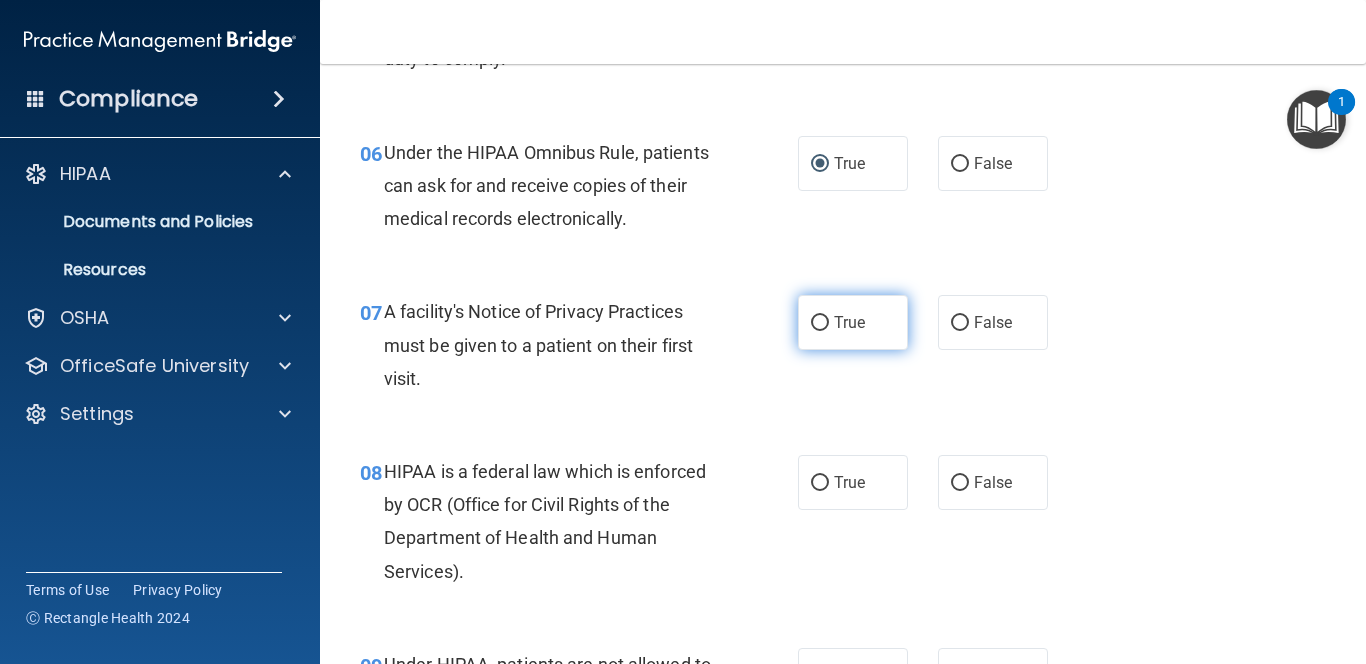 click on "True" at bounding box center (820, 323) 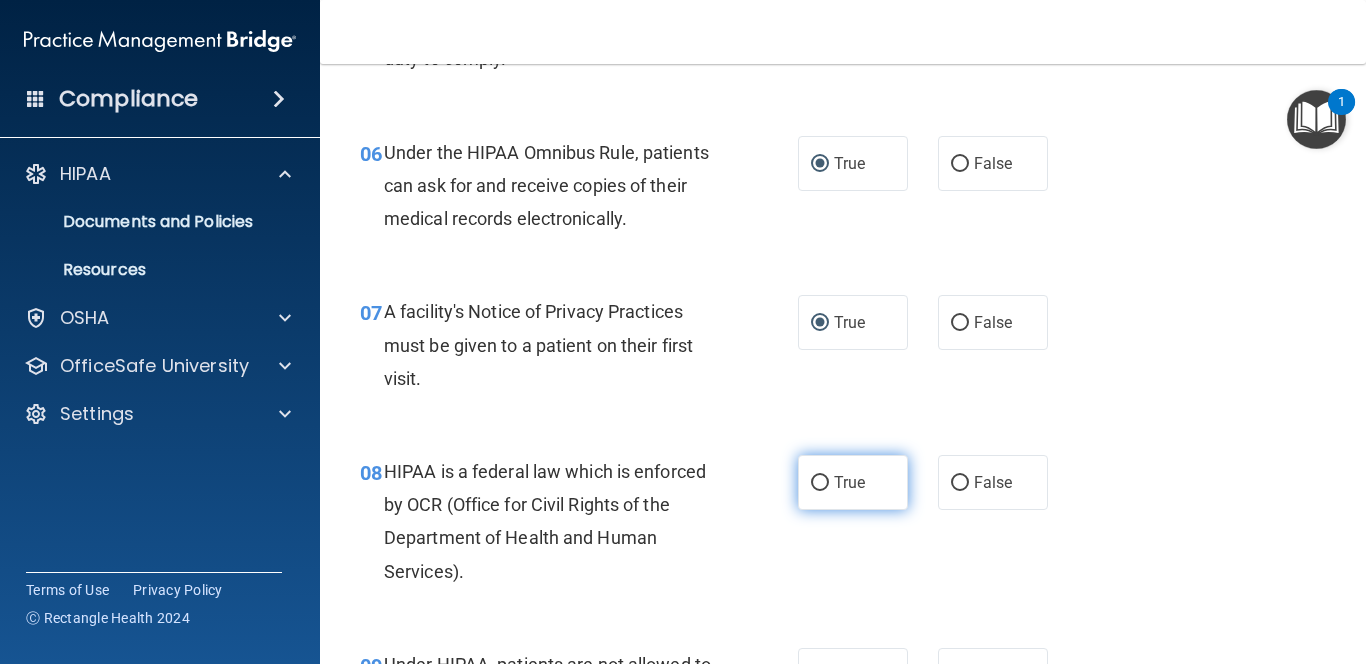 click on "True" at bounding box center [820, 483] 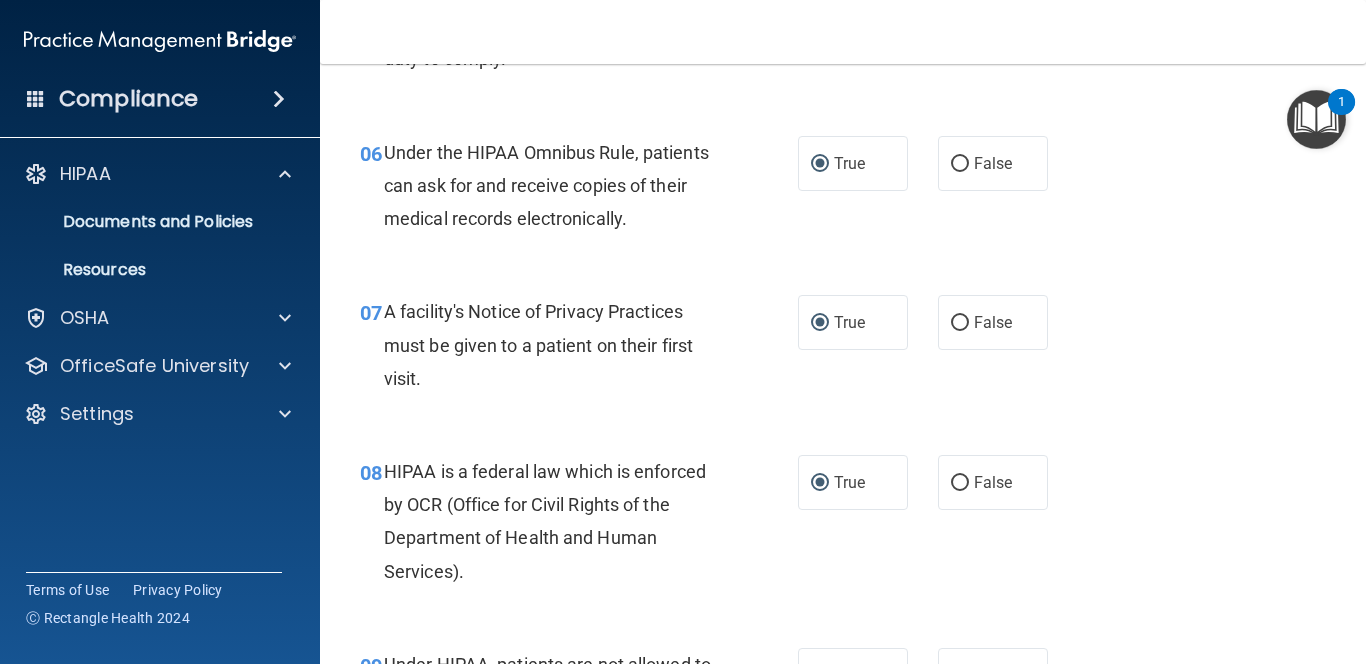 scroll, scrollTop: 1680, scrollLeft: 0, axis: vertical 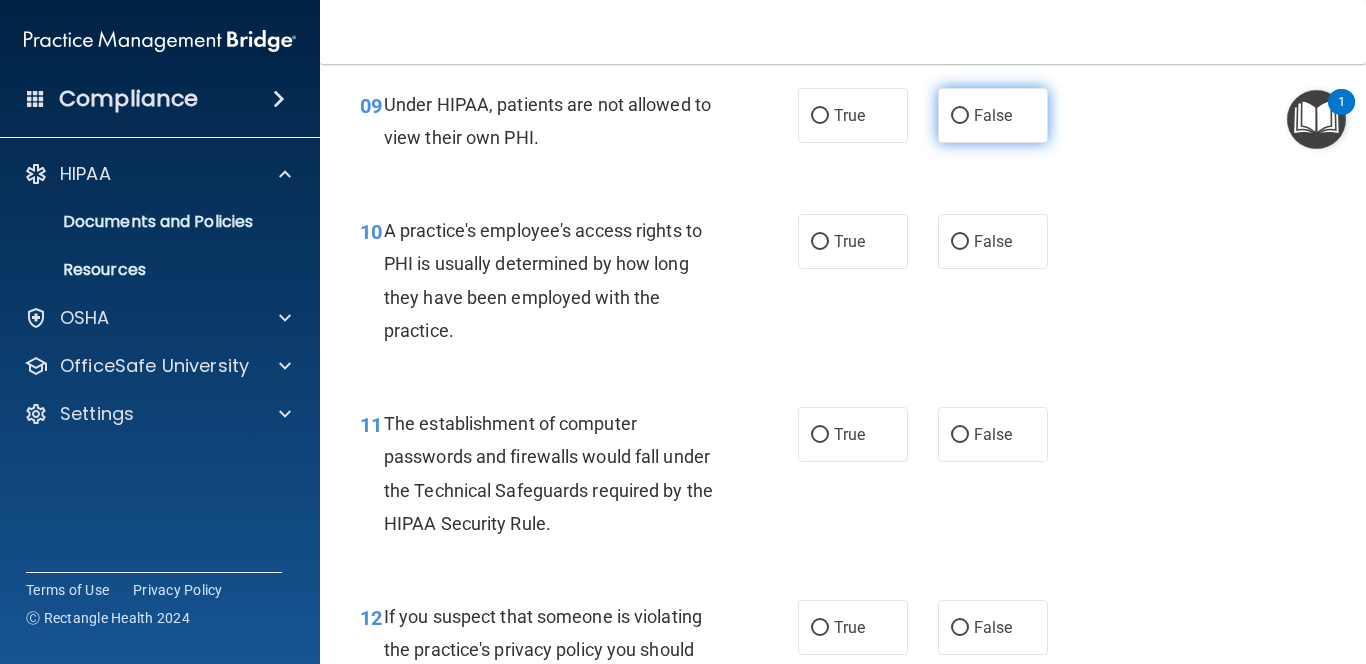 click on "False" at bounding box center (960, 116) 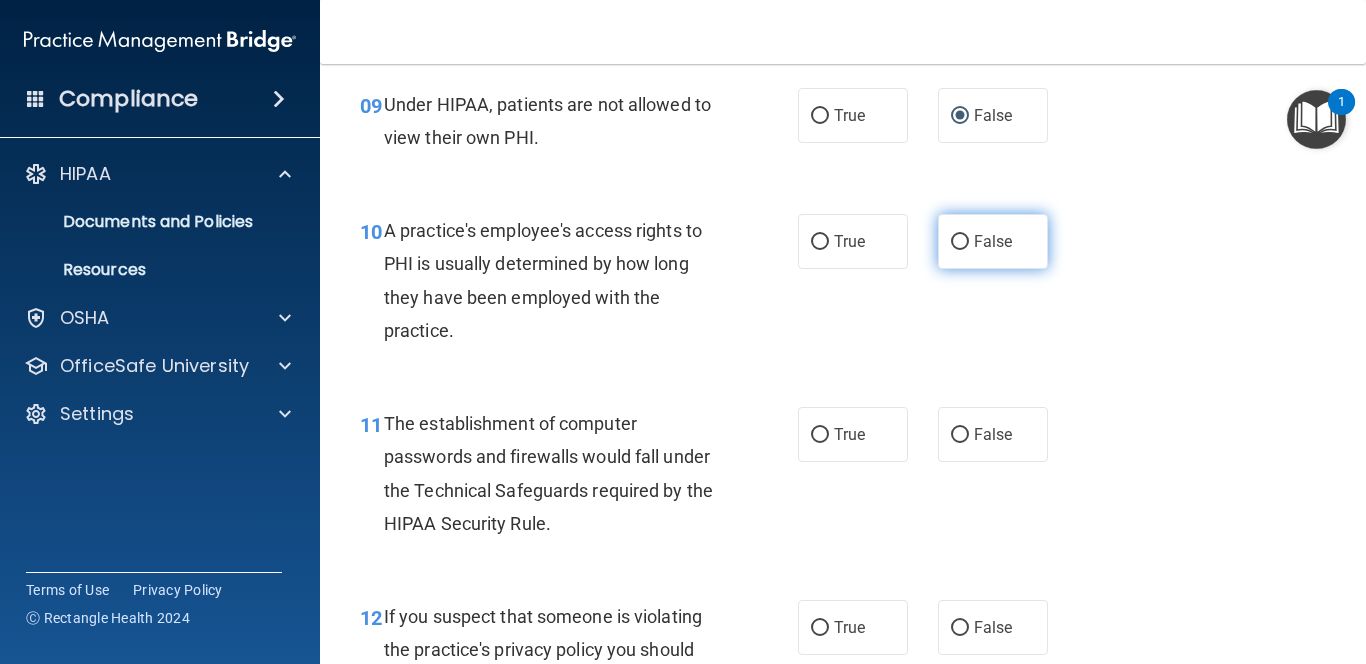 click on "False" at bounding box center [960, 242] 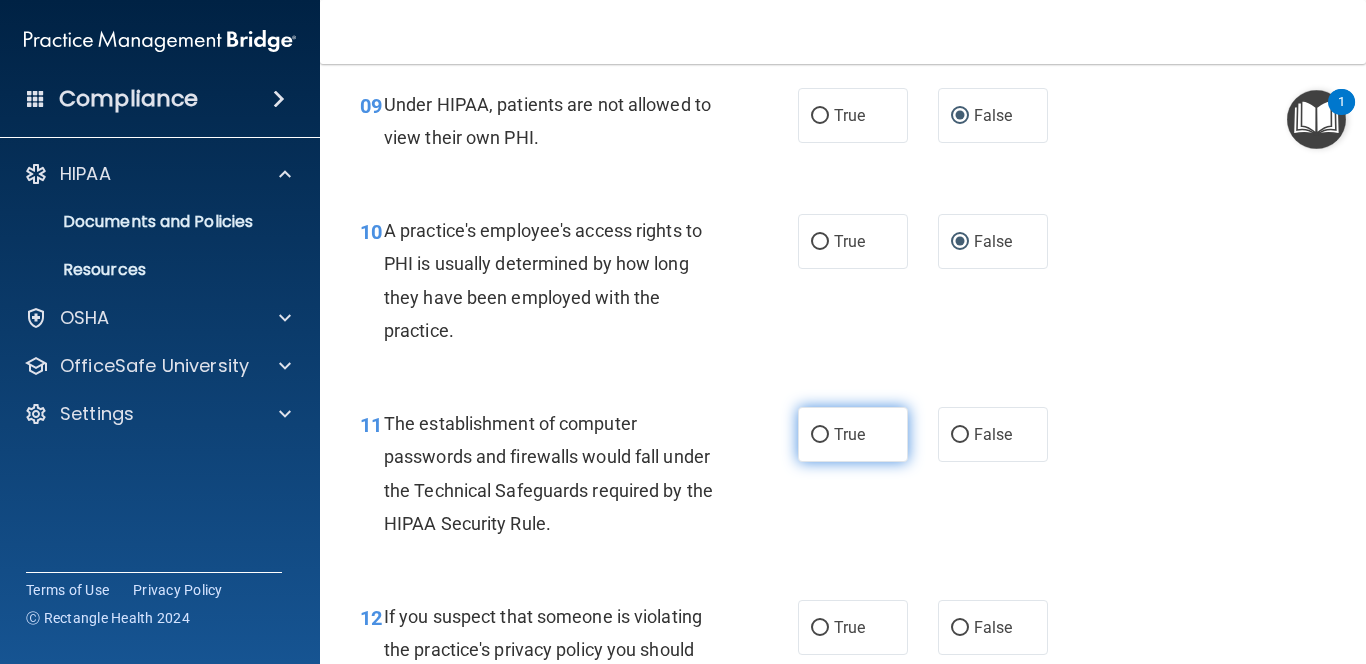 click on "True" at bounding box center [820, 435] 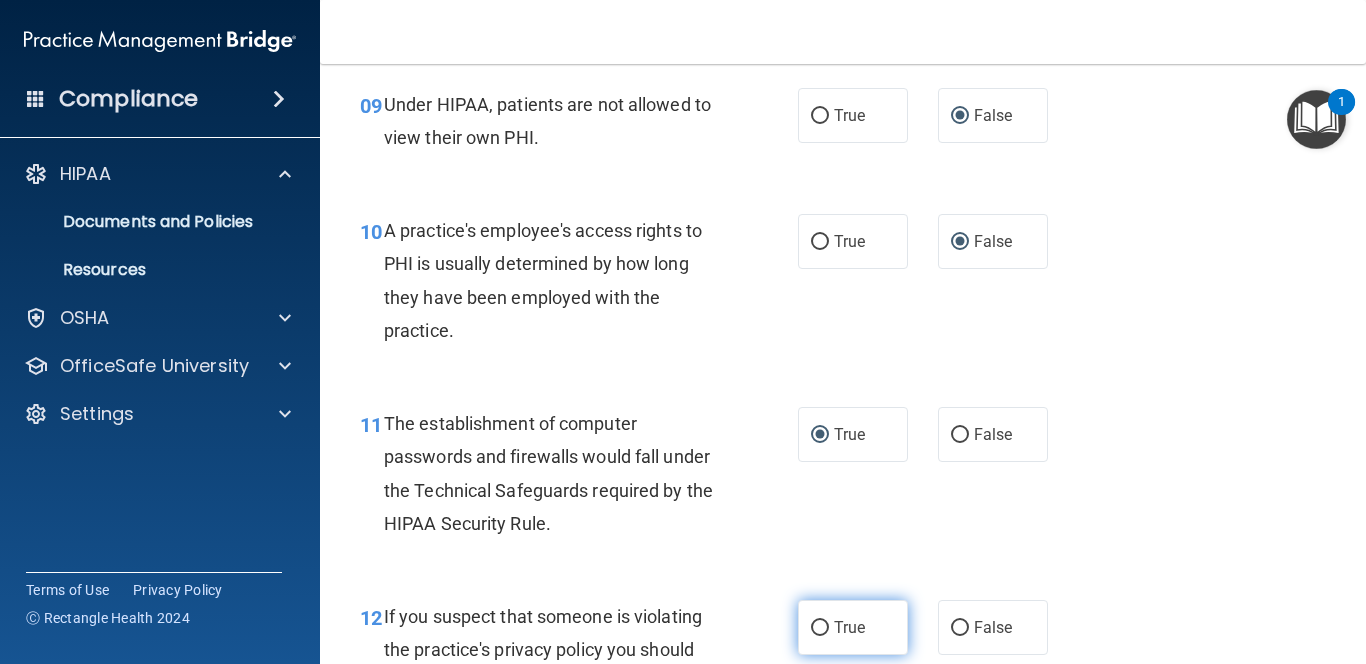 click on "True" at bounding box center (820, 628) 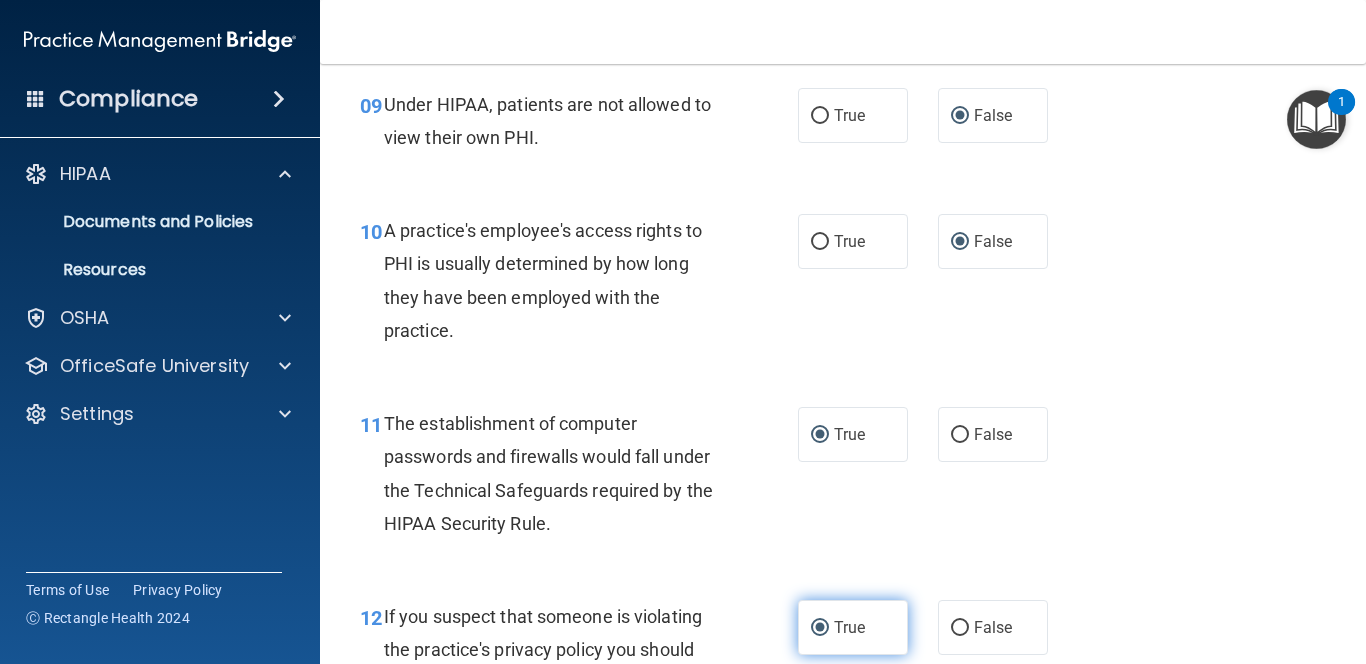 scroll, scrollTop: 2240, scrollLeft: 0, axis: vertical 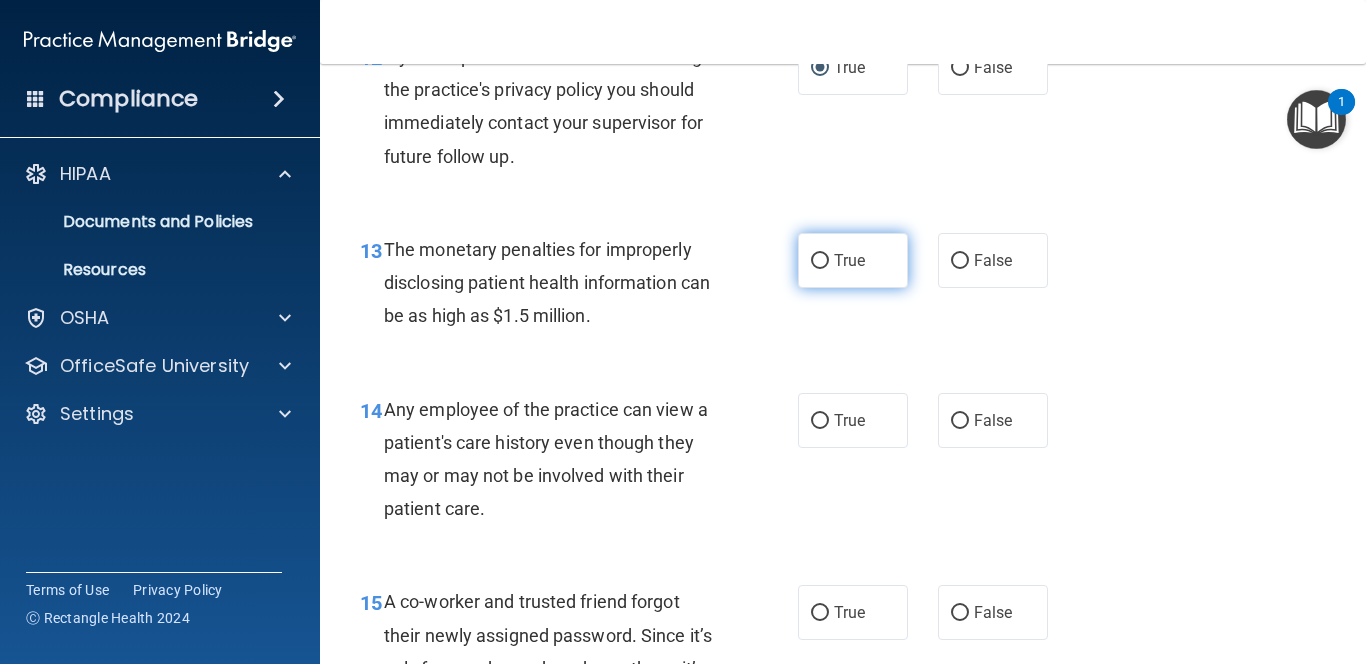click on "True" at bounding box center [820, 261] 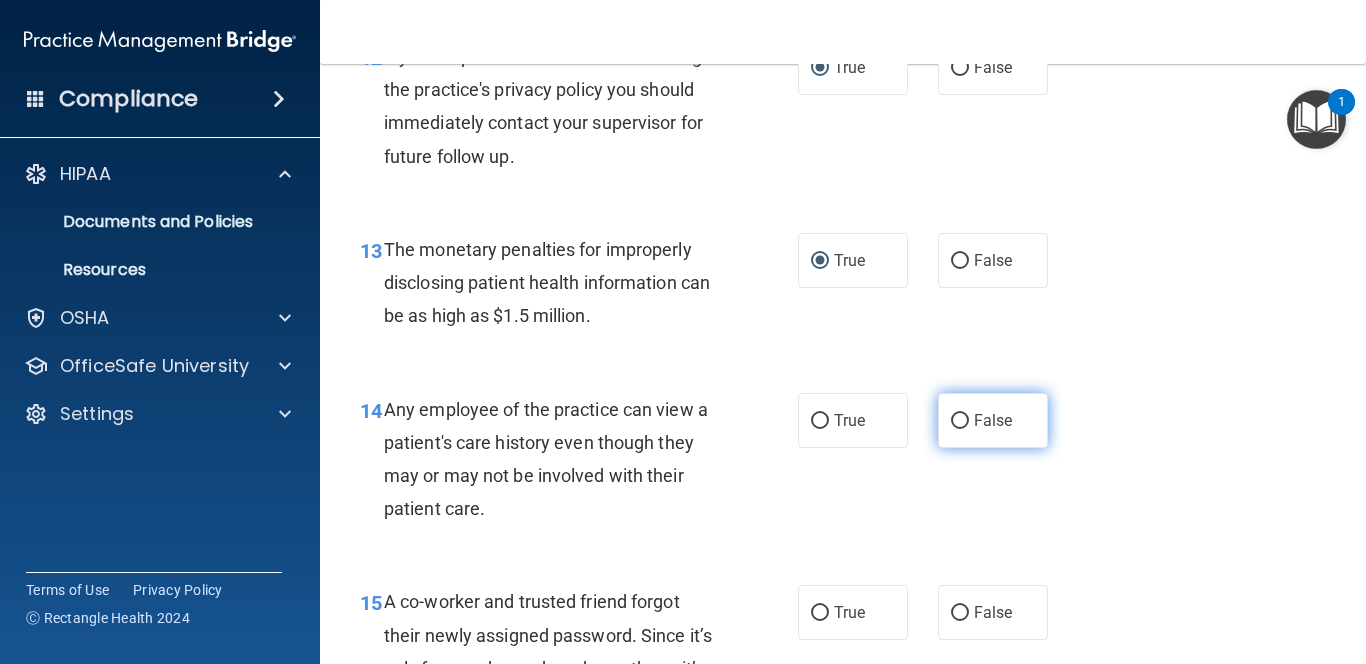 click on "False" at bounding box center (960, 421) 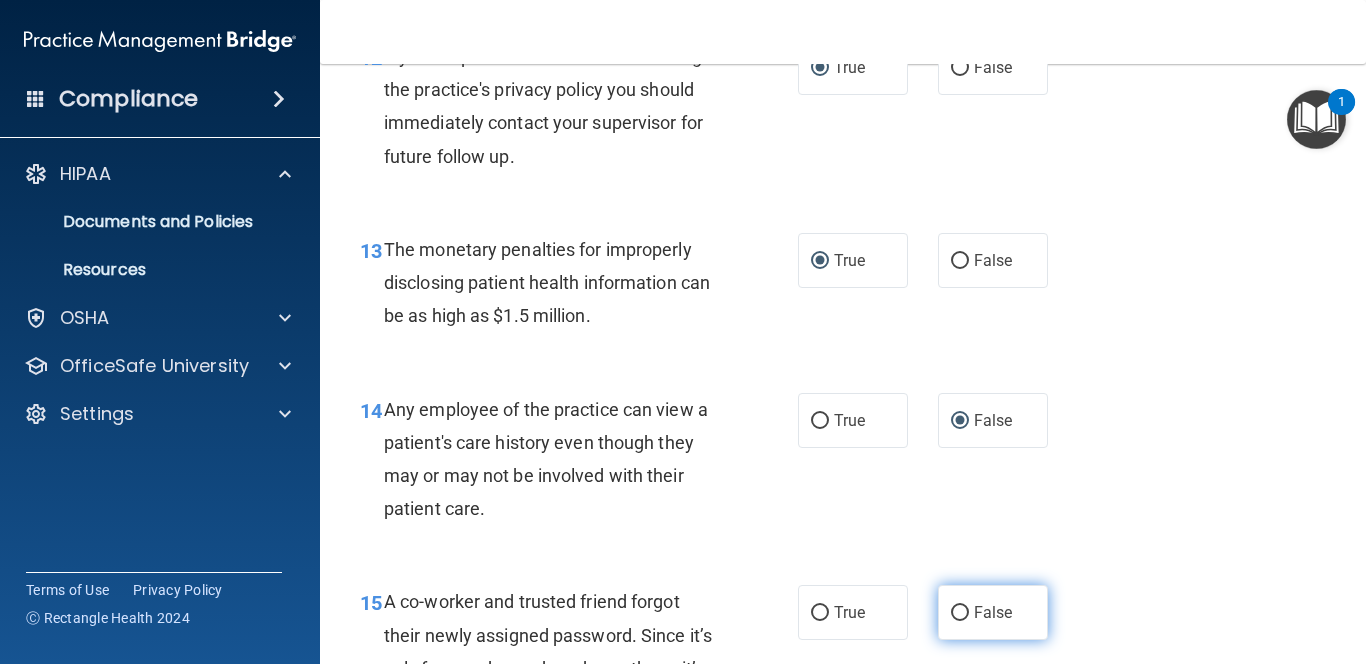 click on "False" at bounding box center (960, 613) 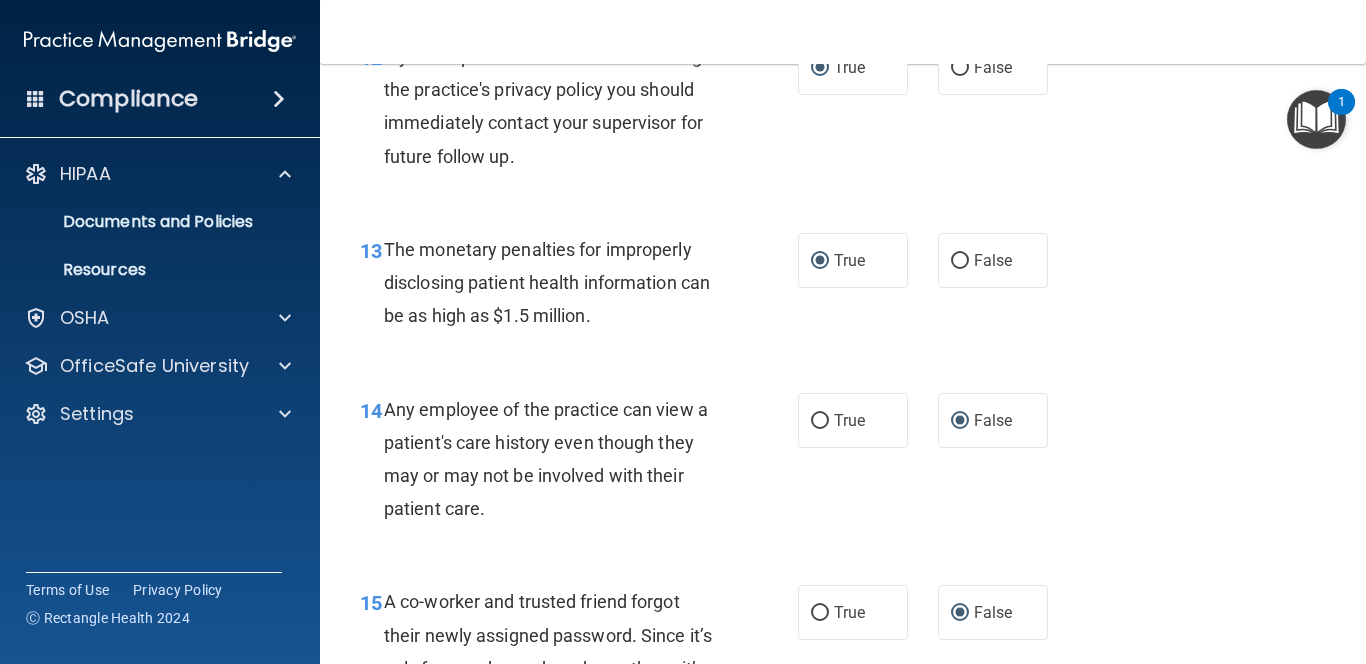 scroll, scrollTop: 2800, scrollLeft: 0, axis: vertical 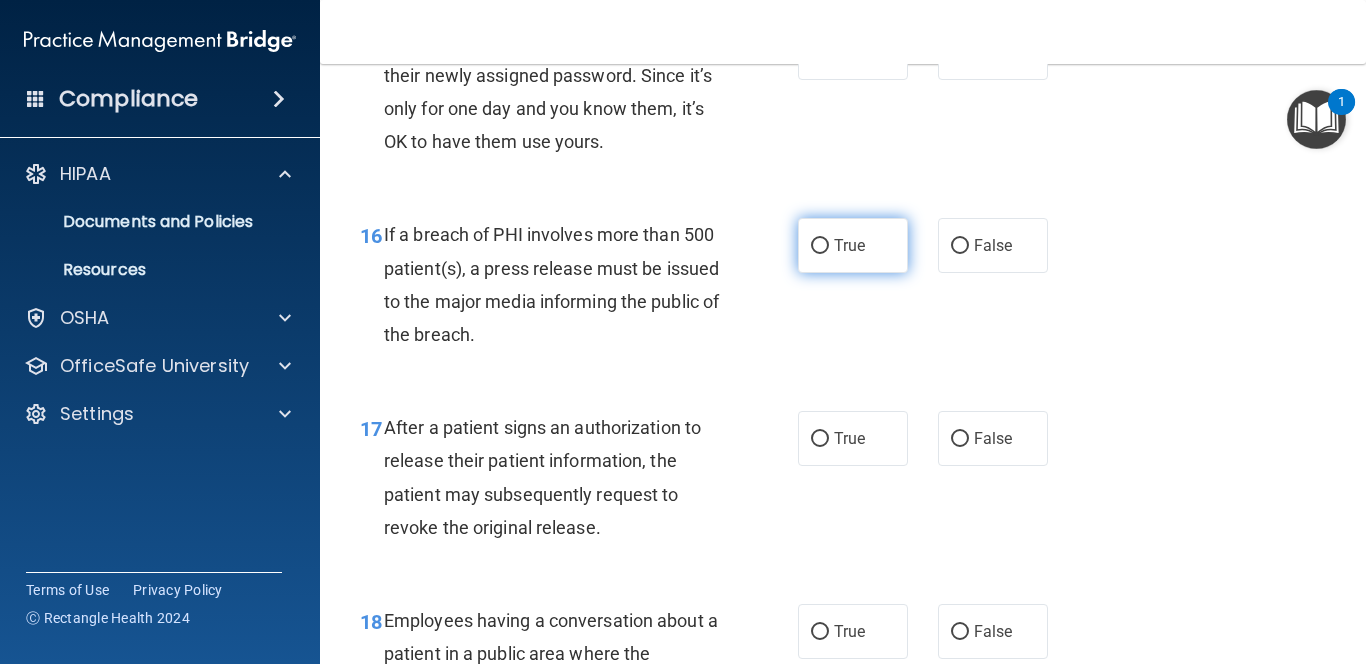 click on "True" at bounding box center (820, 246) 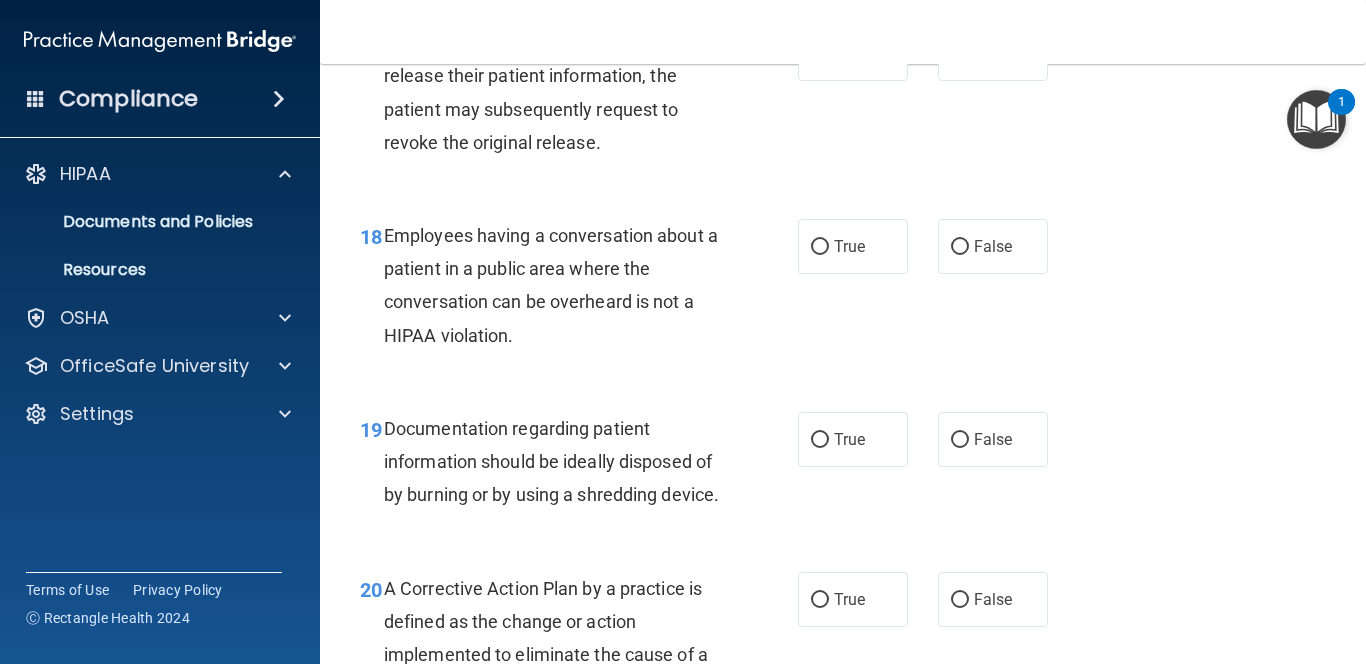 scroll, scrollTop: 2625, scrollLeft: 0, axis: vertical 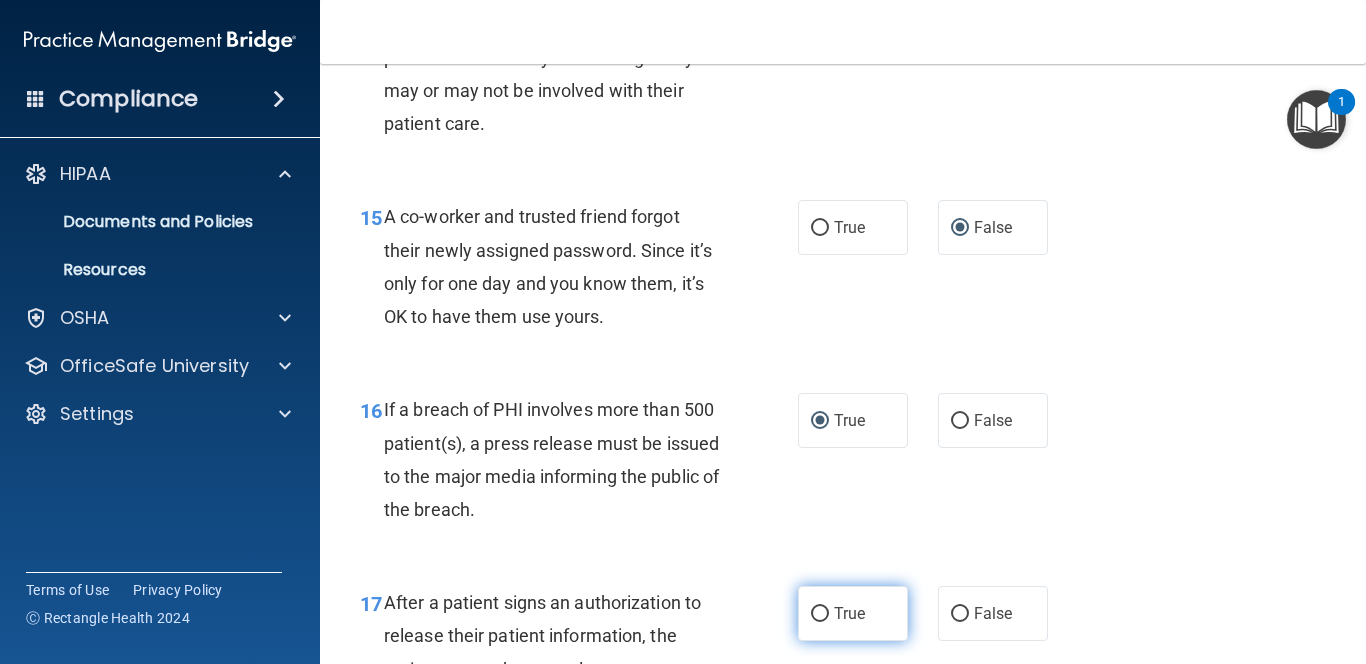 click on "True" at bounding box center (820, 614) 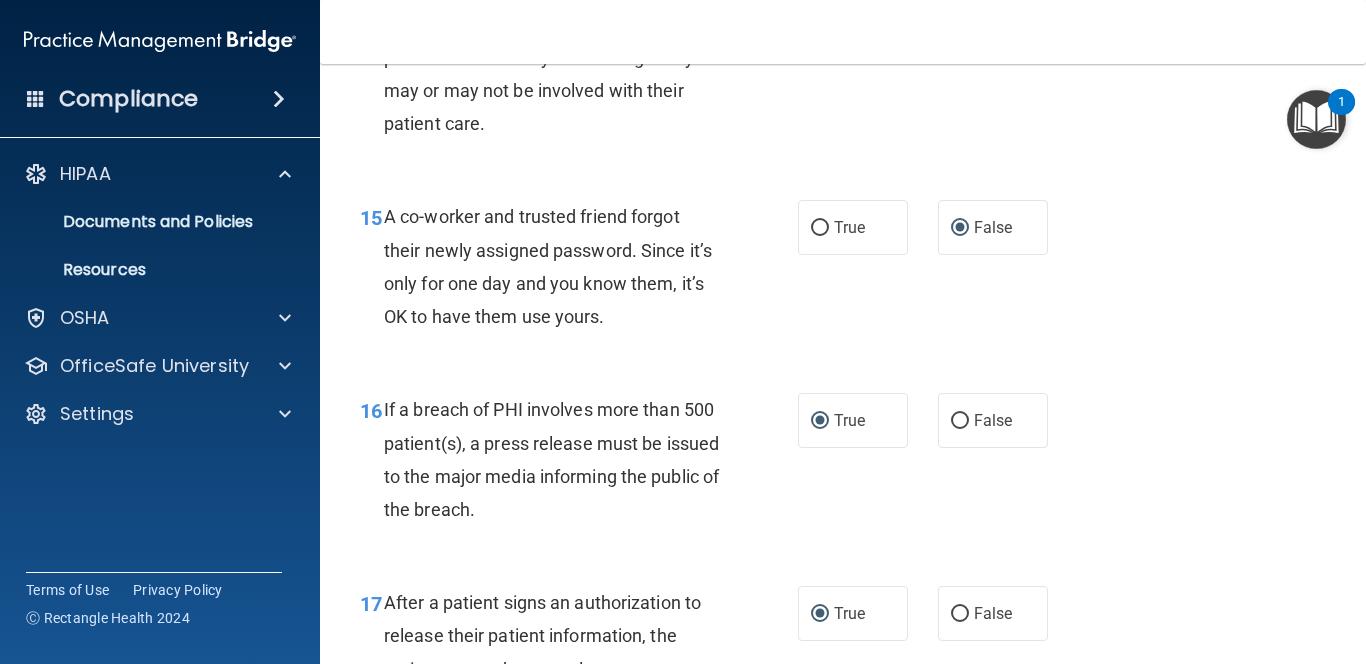 click on "16       If a breach of PHI involves more than 500 patient(s), a press release must be issued to the major media informing the public of the breach.                 True           False" at bounding box center [843, 464] 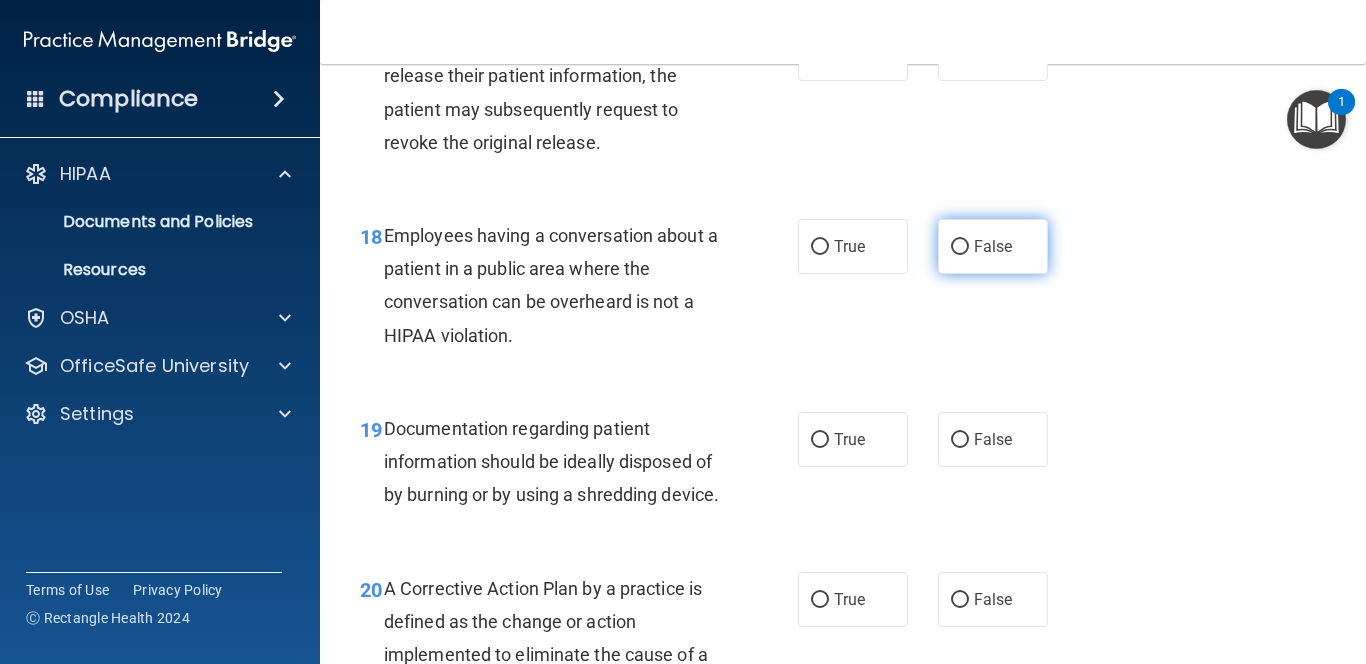 click on "False" at bounding box center [960, 247] 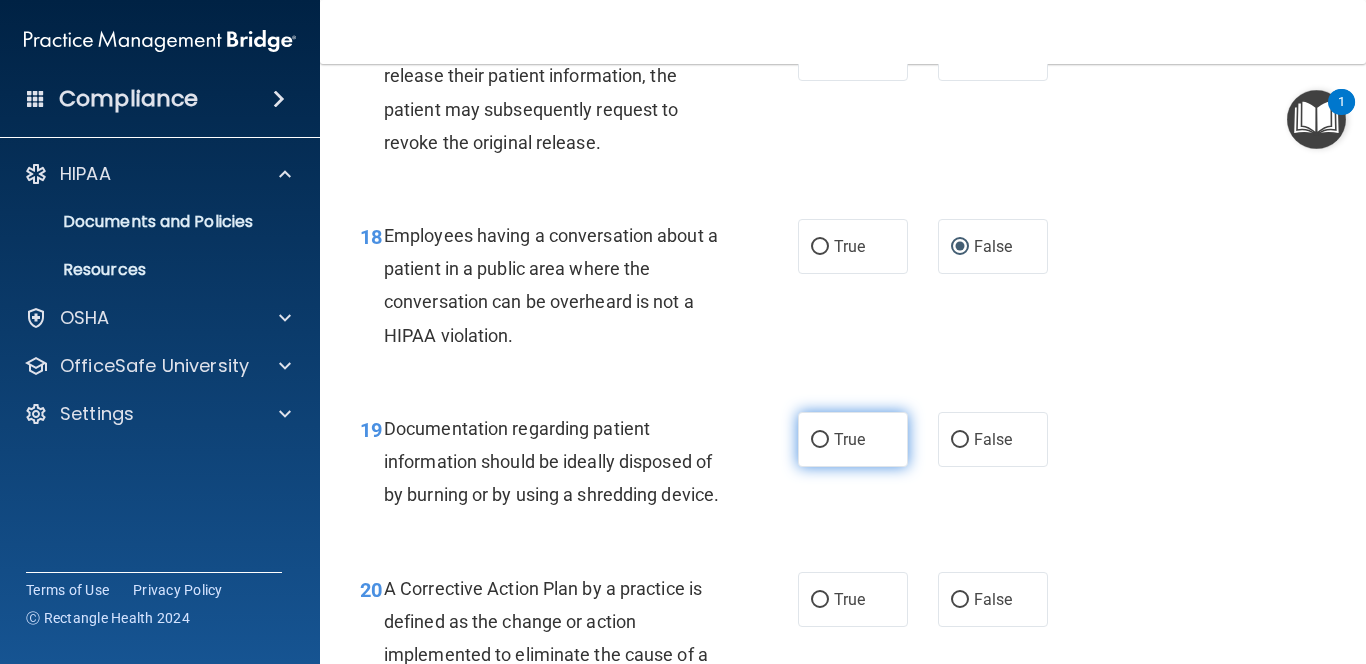 click on "True" at bounding box center [820, 440] 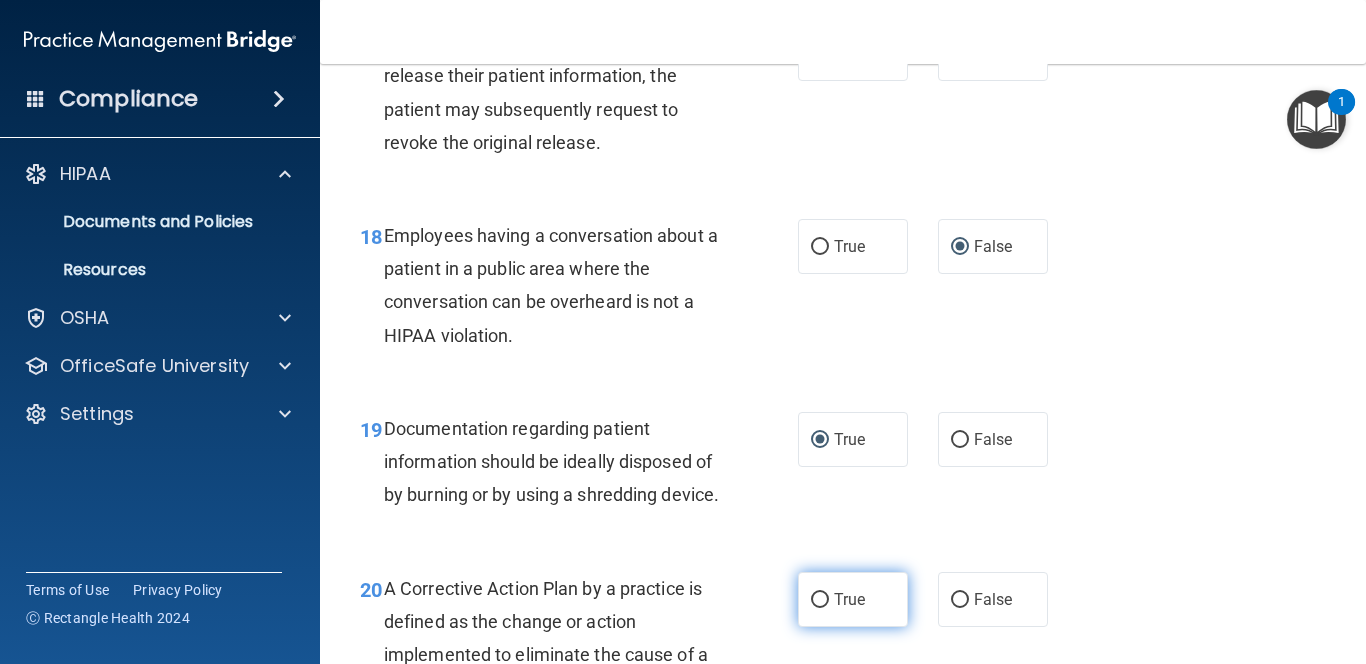 click on "True" at bounding box center (820, 600) 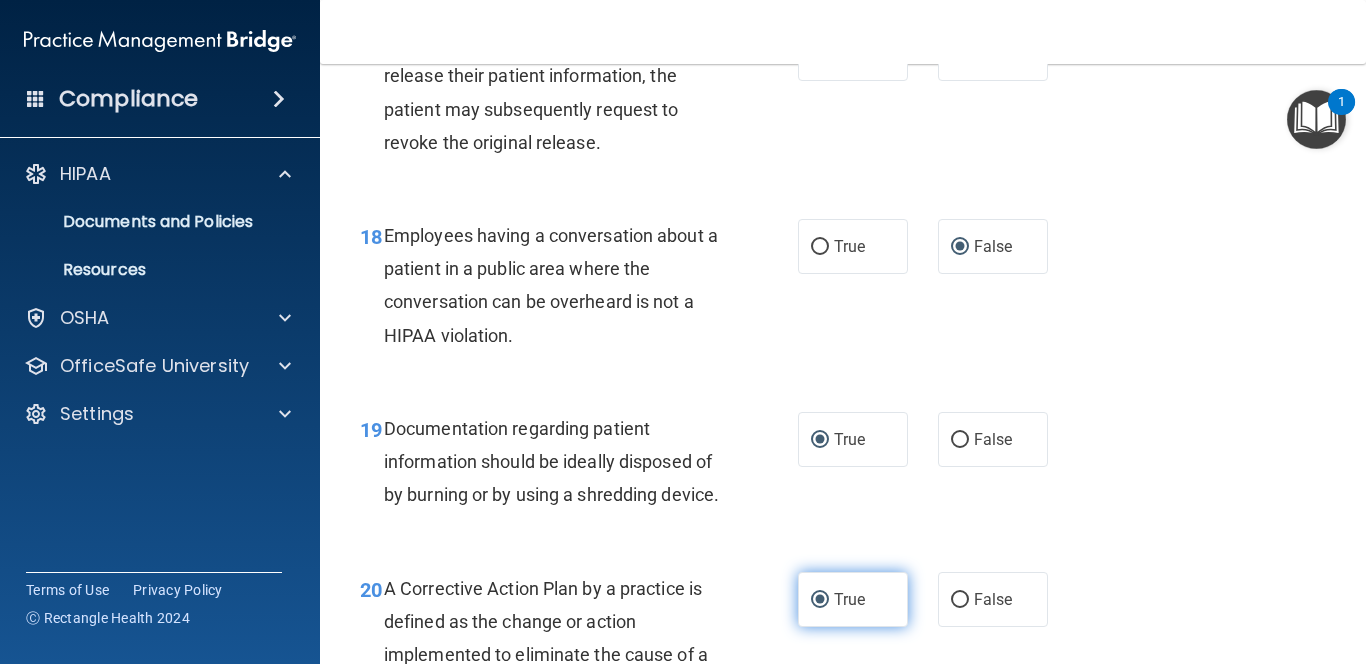 scroll, scrollTop: 3745, scrollLeft: 0, axis: vertical 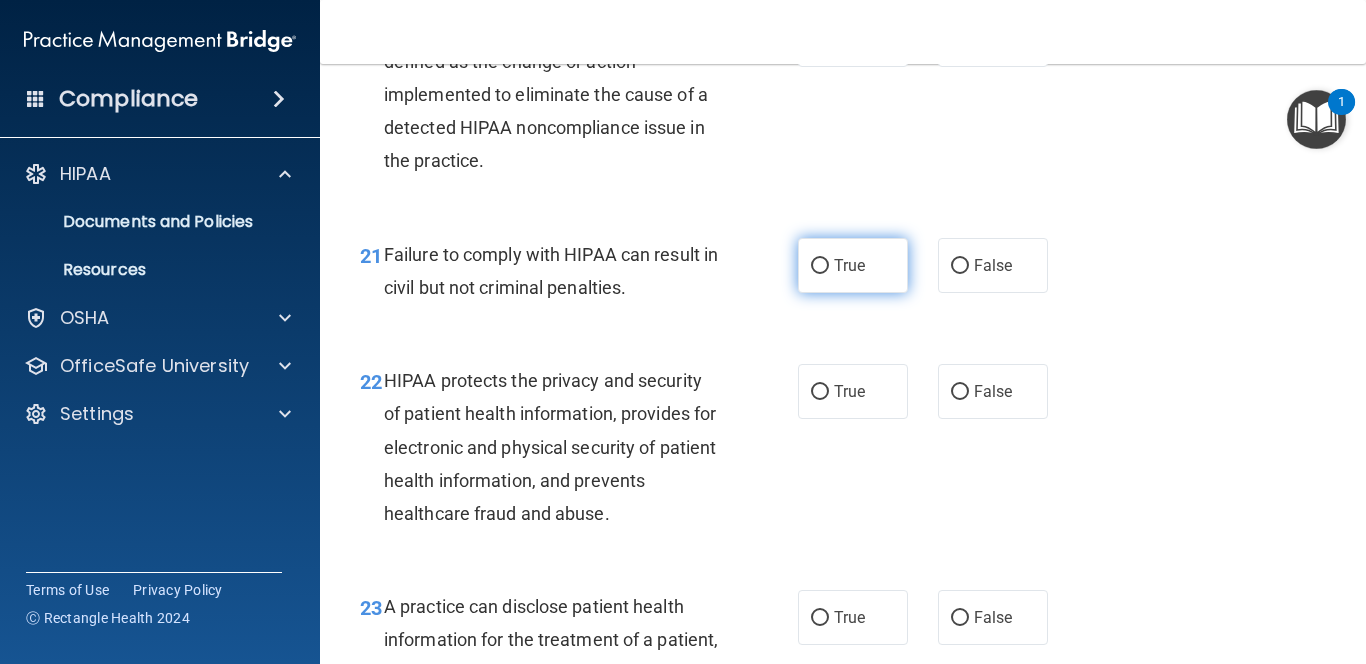 click on "True" at bounding box center (820, 266) 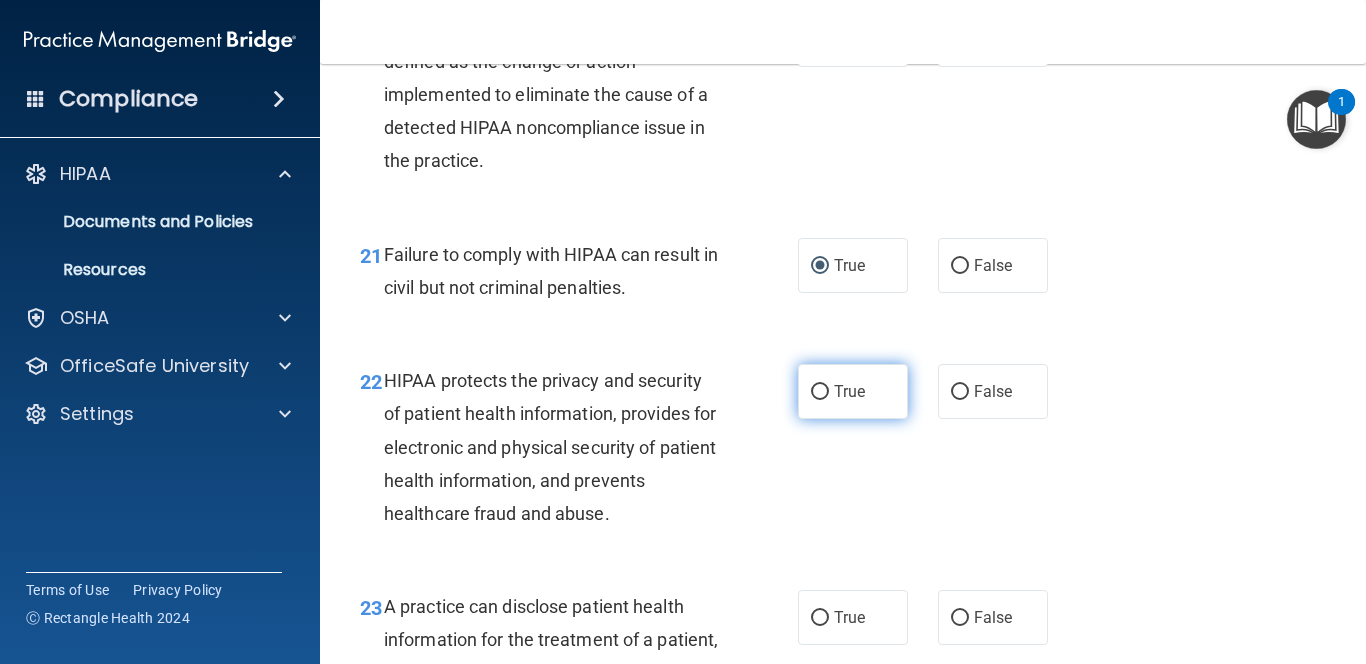 click on "True" at bounding box center (820, 392) 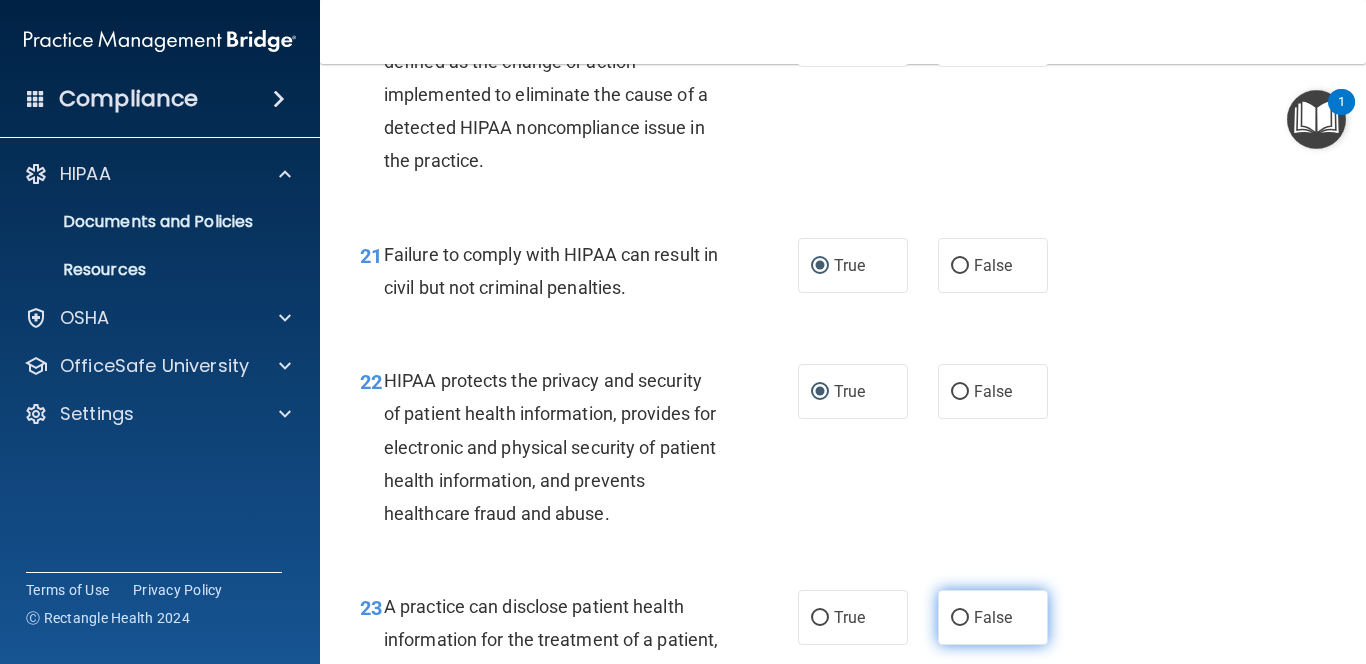 click on "False" at bounding box center [960, 618] 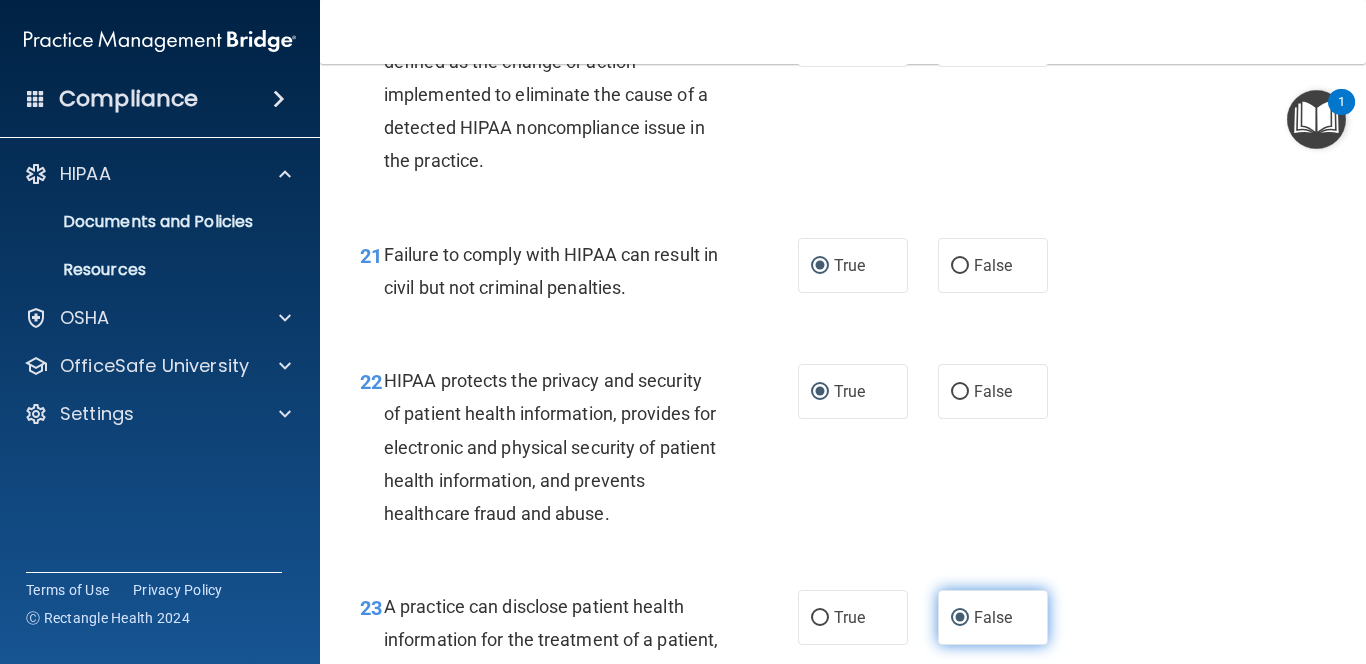 scroll, scrollTop: 4305, scrollLeft: 0, axis: vertical 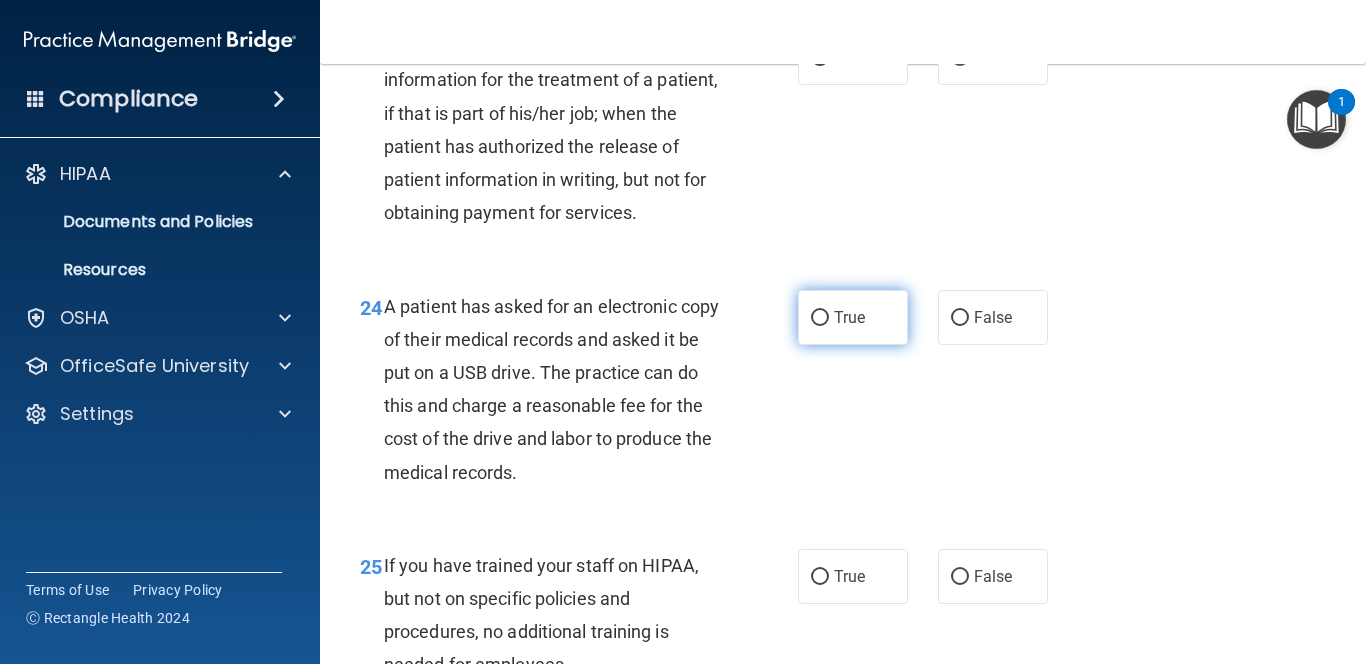 click on "True" at bounding box center [820, 318] 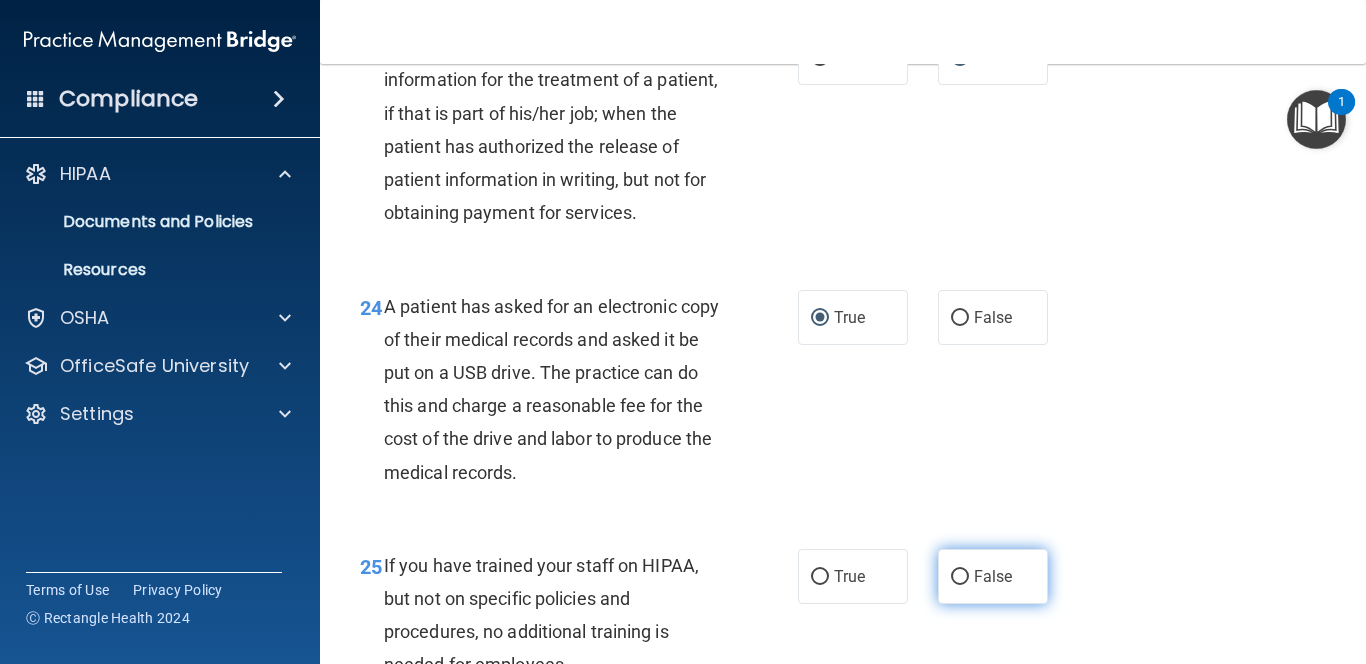 click on "False" at bounding box center [960, 577] 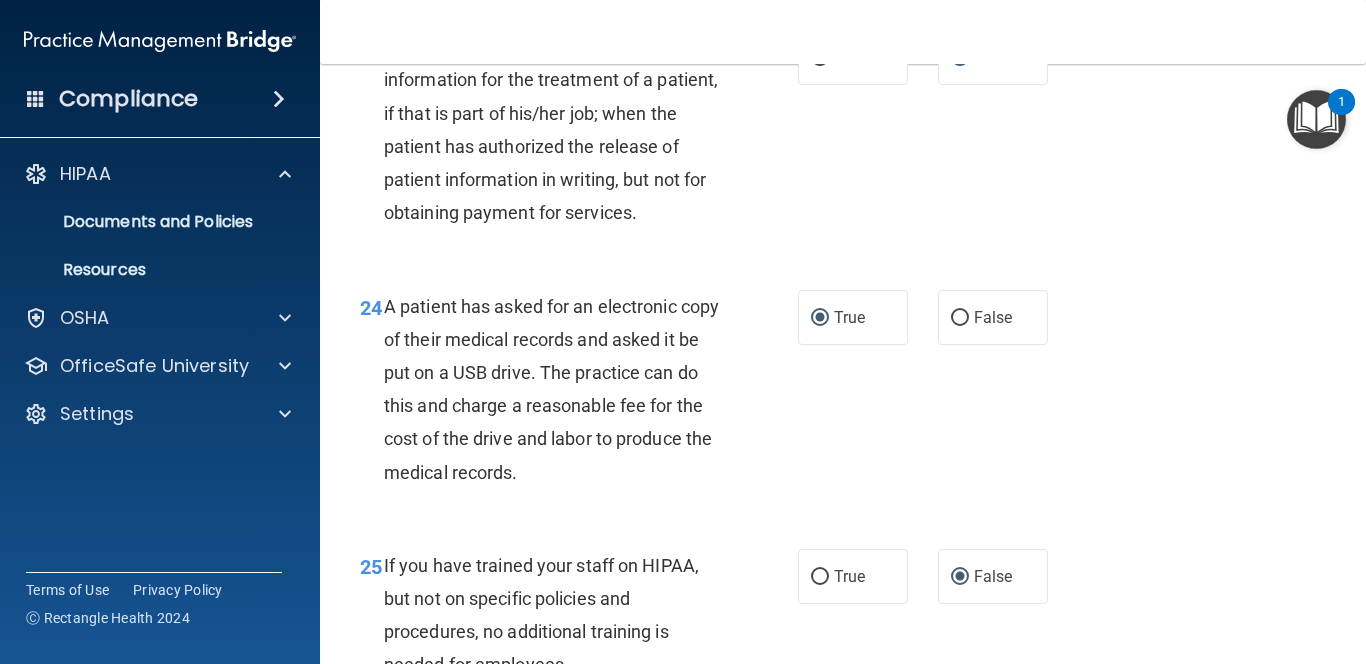 click on "25       If you have trained your staff on HIPAA, but not on specific policies and procedures, no additional training is needed for employees.                 True           False" at bounding box center [843, 620] 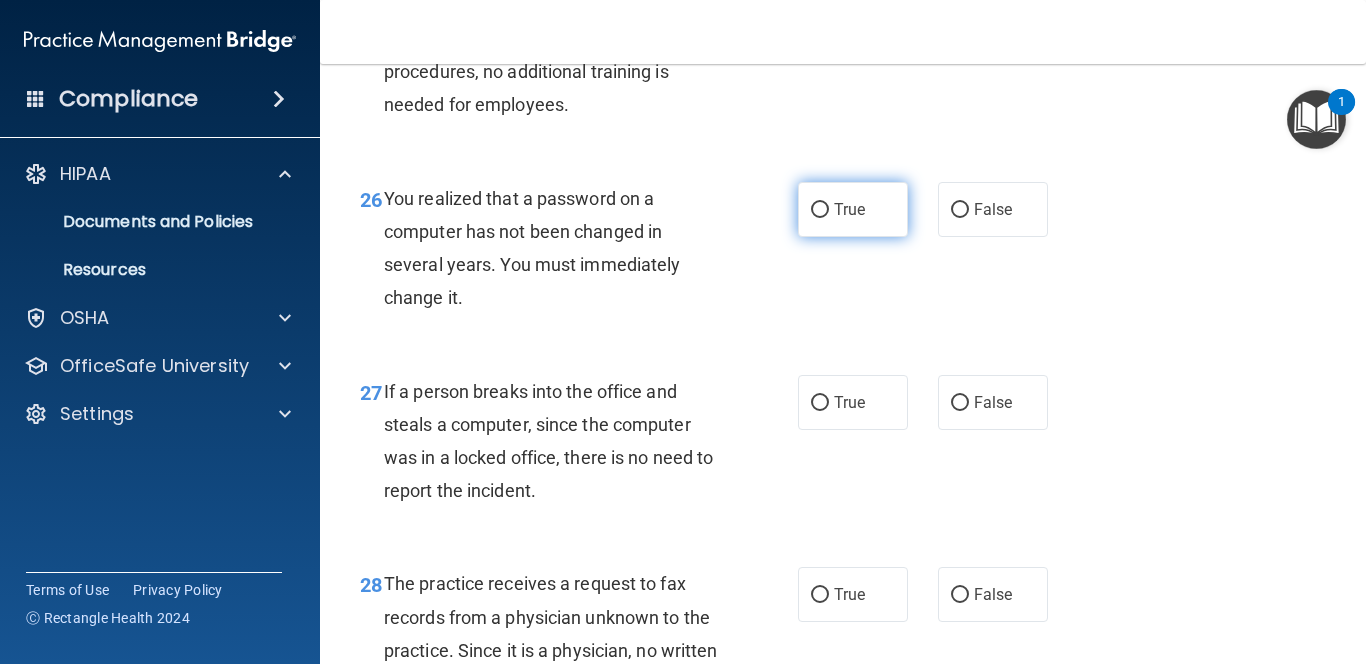 click on "True" at bounding box center (820, 210) 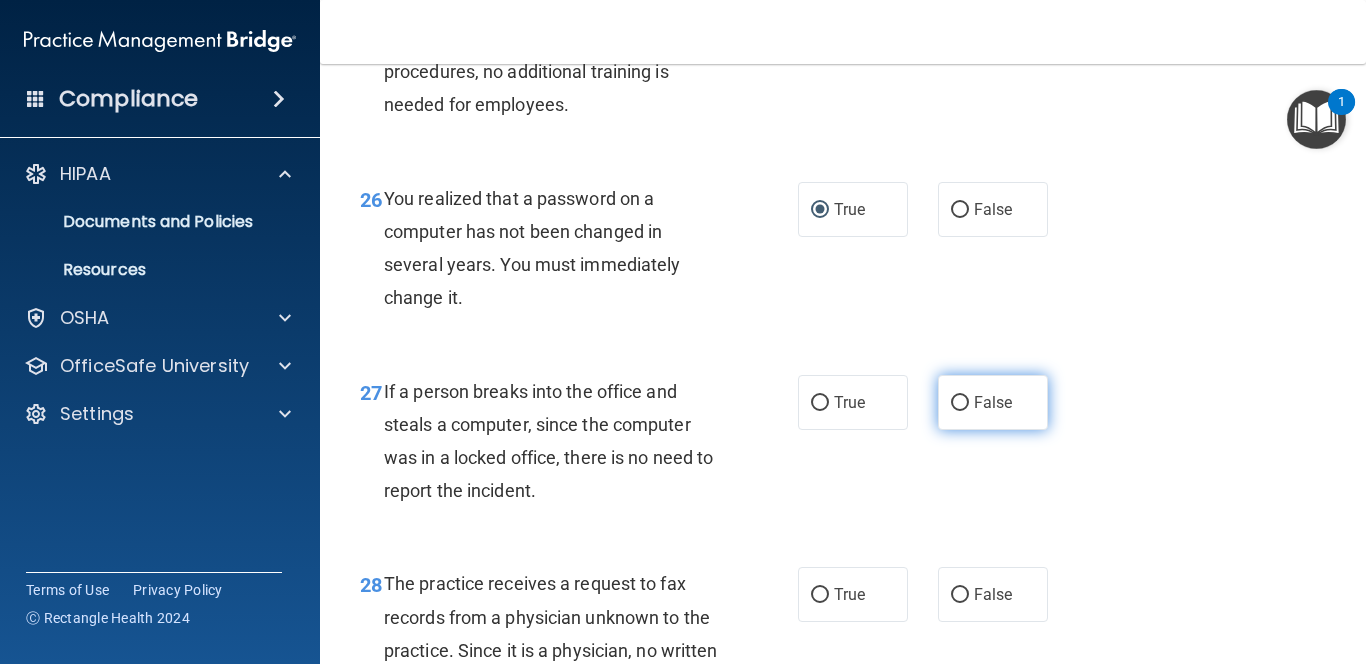 click on "False" at bounding box center (960, 403) 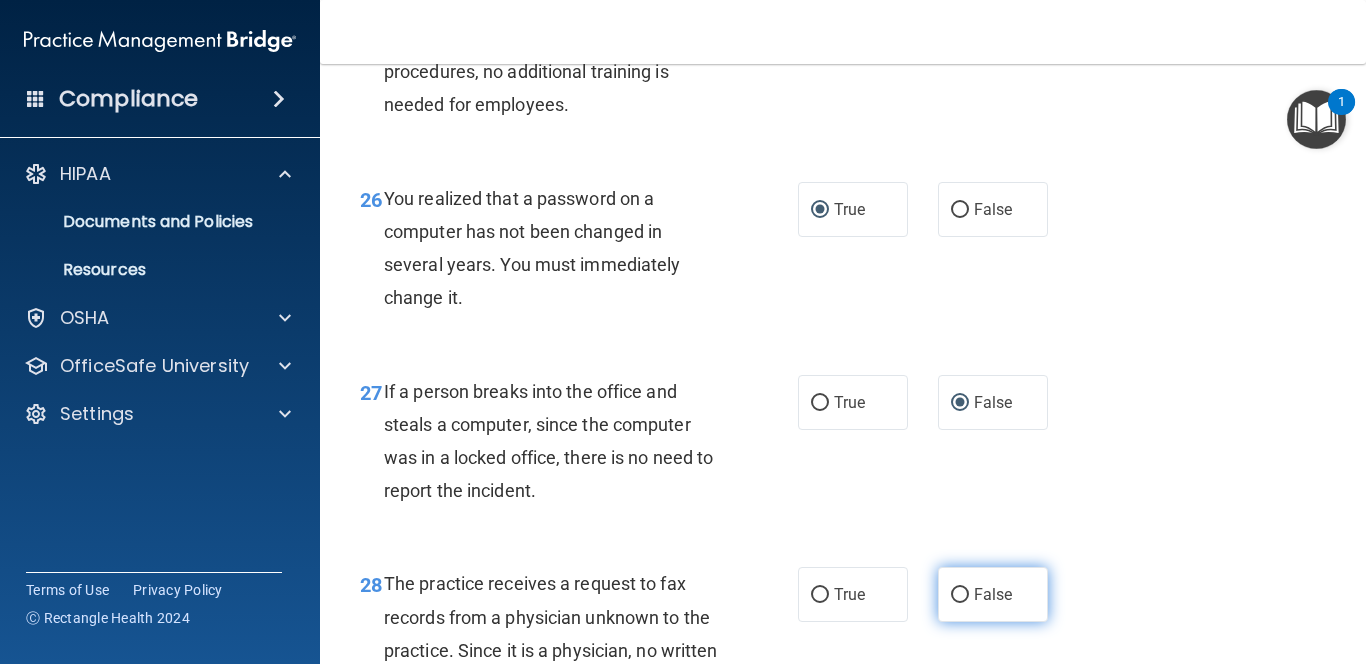 click on "False" at bounding box center (993, 594) 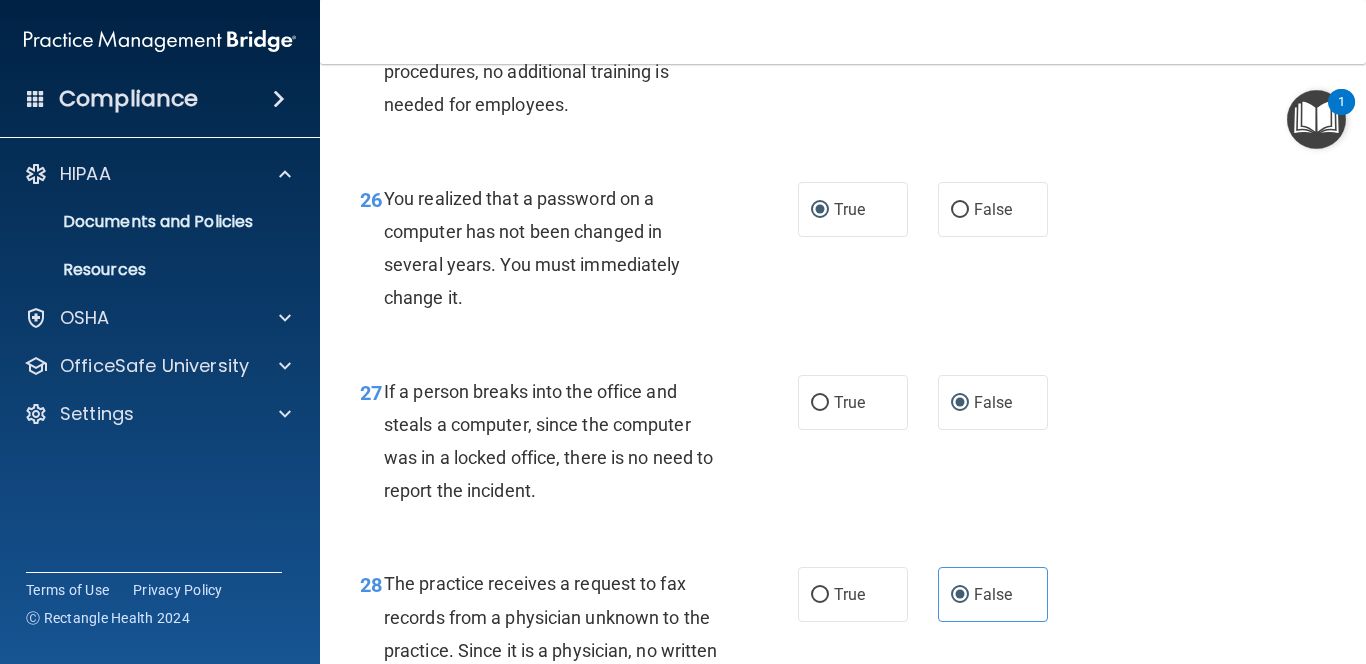 click on "28       The practice receives a request to fax records from a physician unknown to the practice.  Since it is a physician, no written request is required.                 True           False" at bounding box center [843, 638] 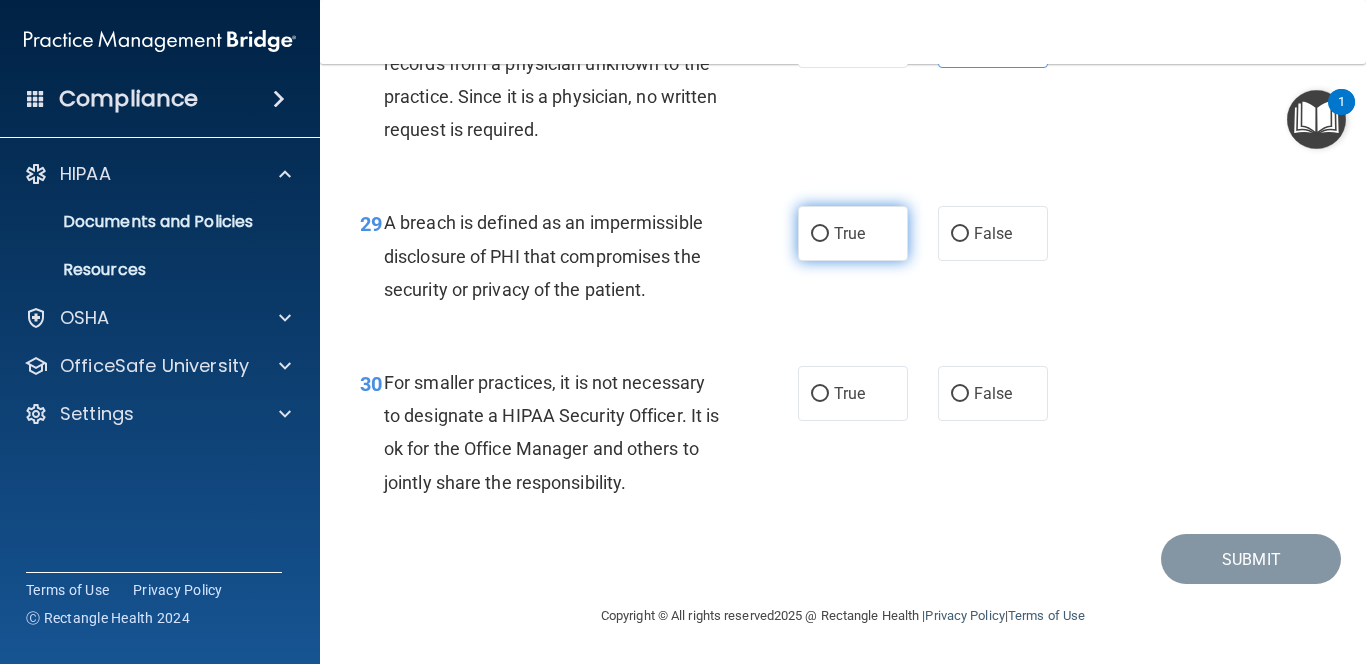 click on "True" at bounding box center [820, 234] 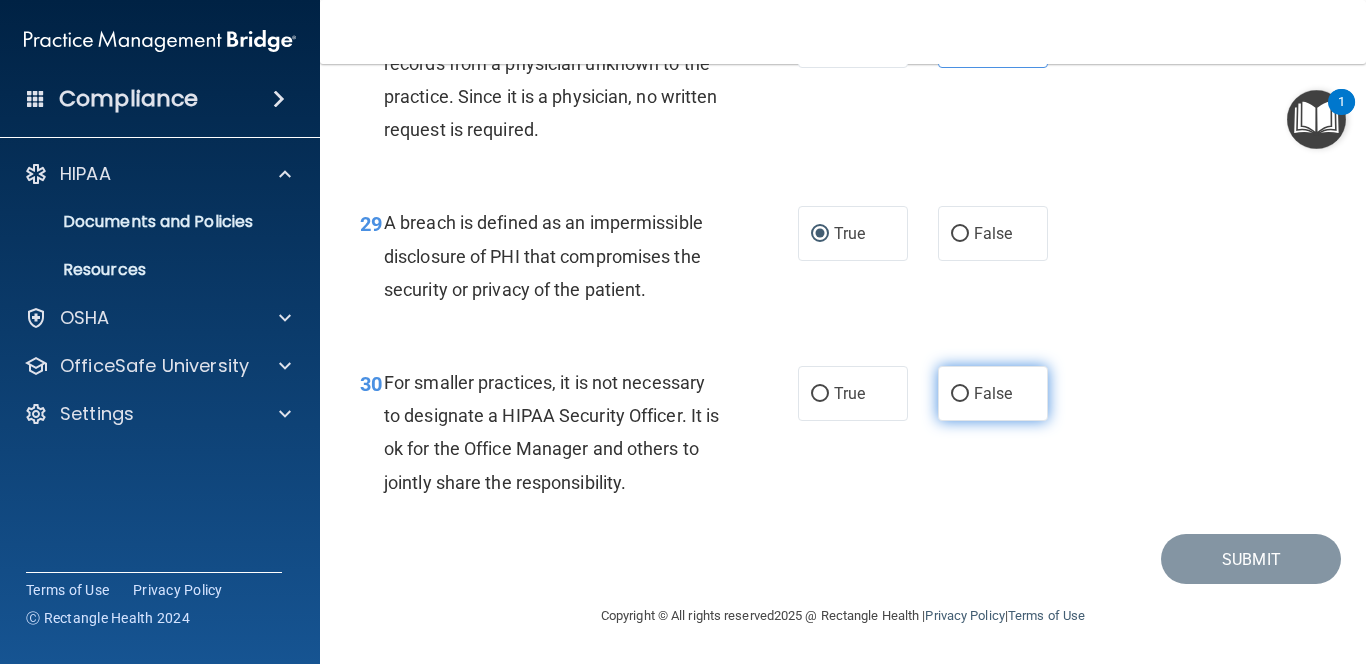 click on "False" at bounding box center [960, 394] 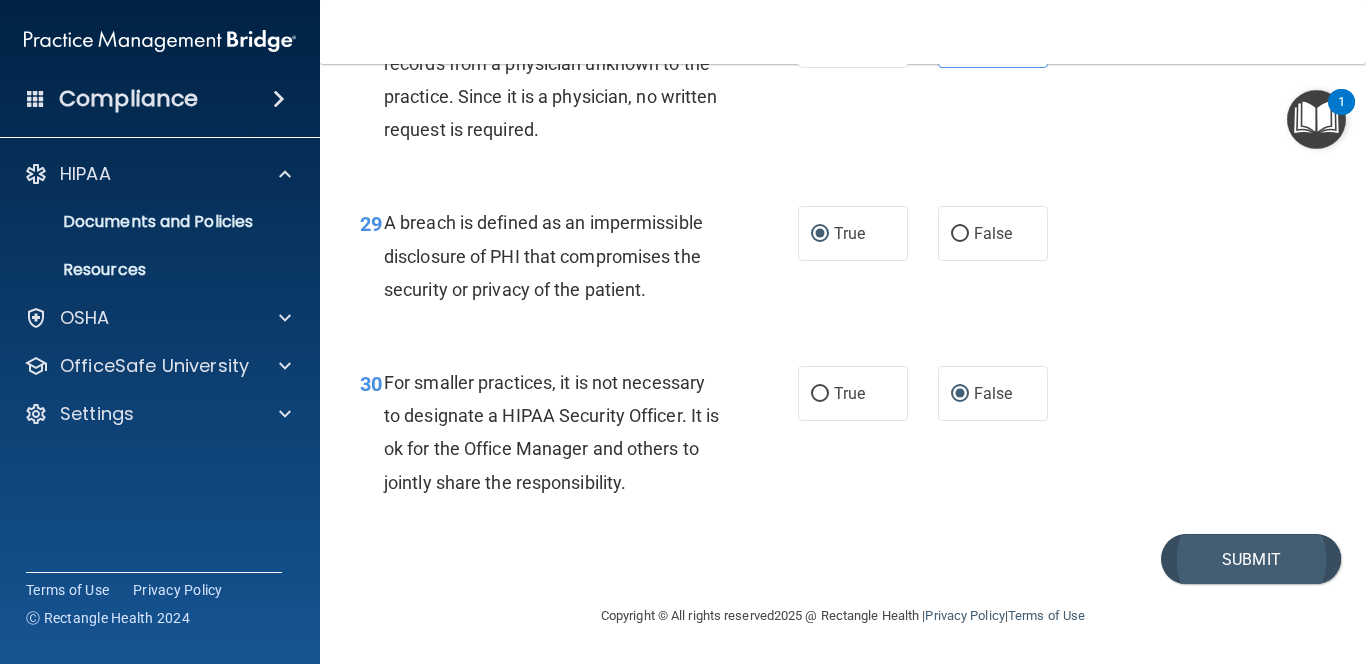 click on "Submit" at bounding box center (1251, 559) 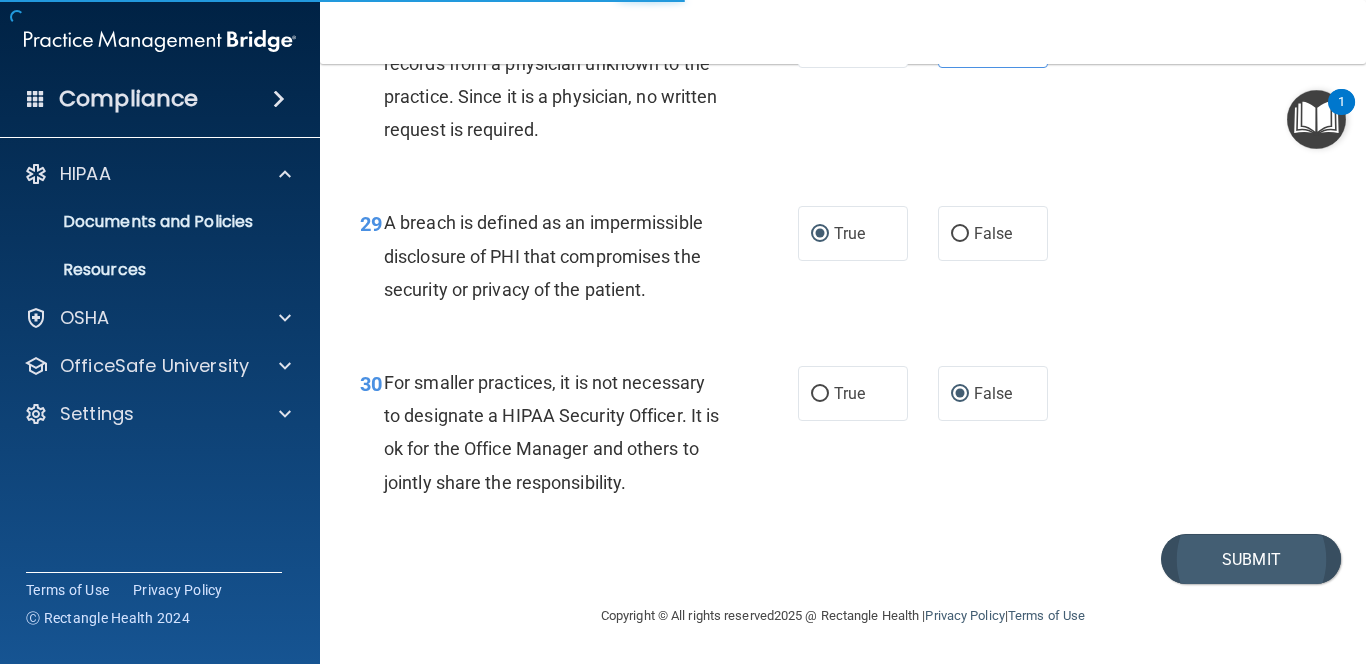 click on "Submit" at bounding box center (1251, 559) 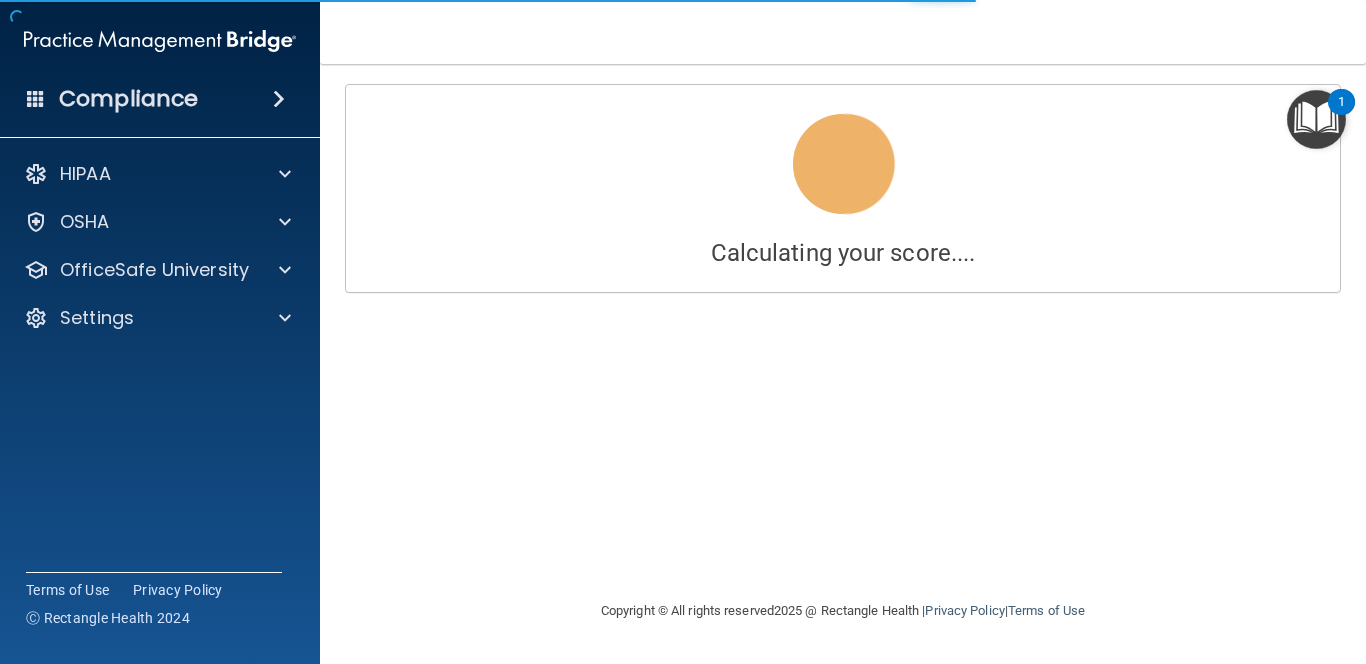 scroll, scrollTop: 0, scrollLeft: 0, axis: both 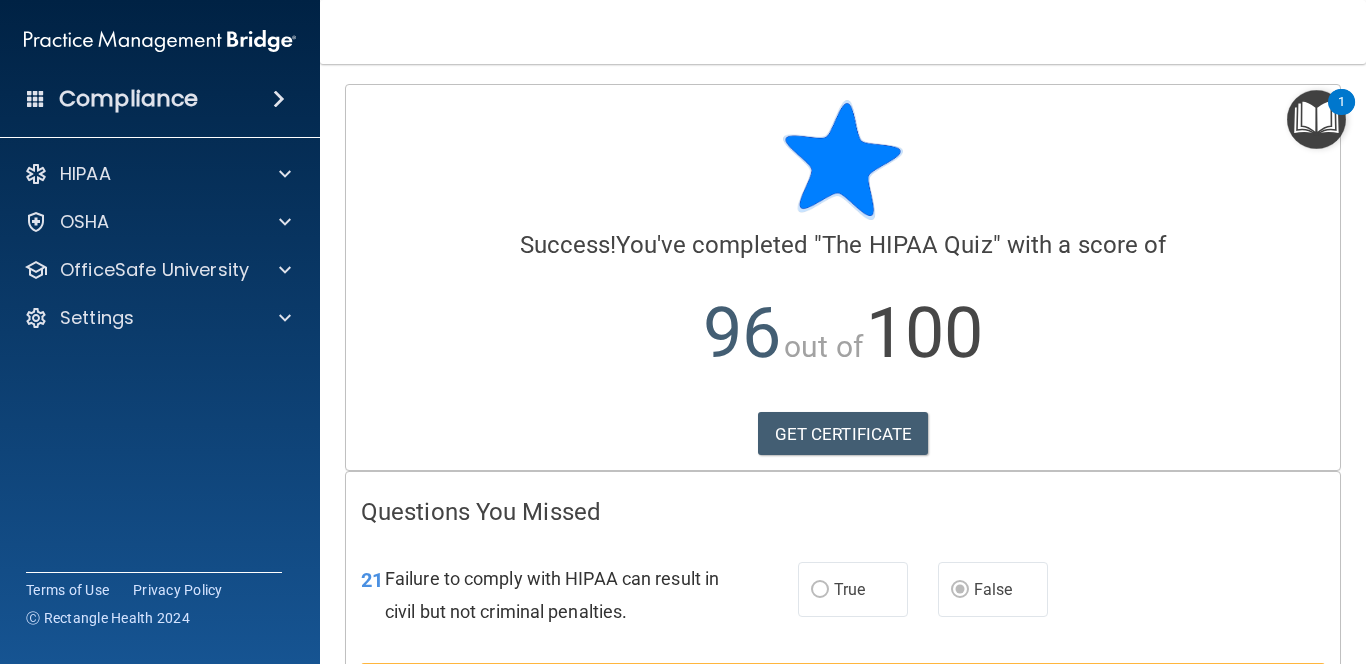 click on "21       Failure to comply with HIPAA can result in civil but not criminal penalties.                 True           False" at bounding box center (843, 600) 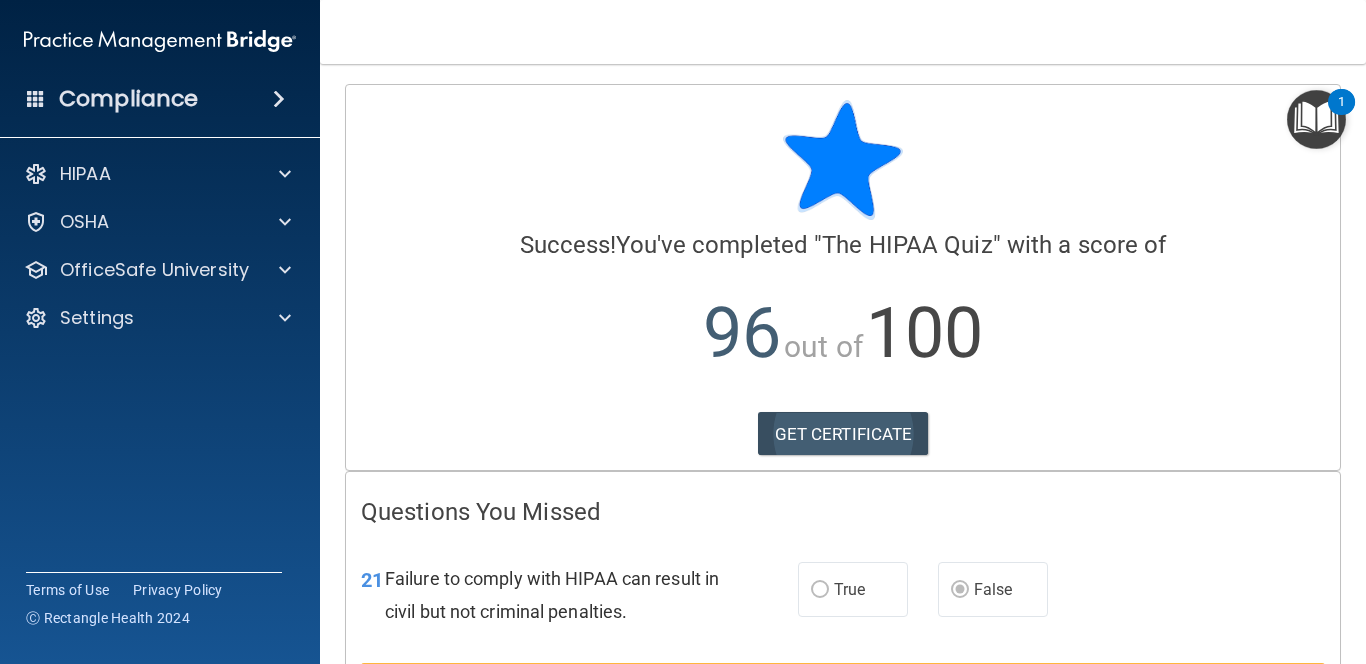click on "GET CERTIFICATE" at bounding box center [843, 434] 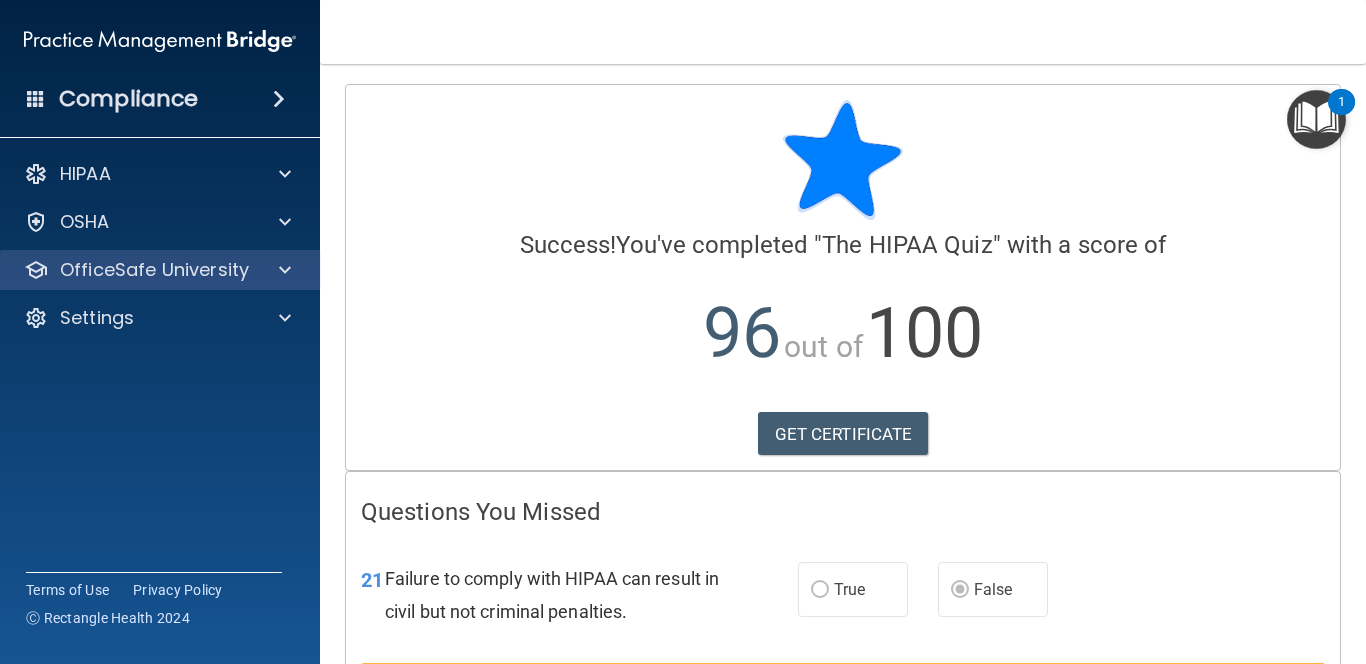 click at bounding box center [285, 270] 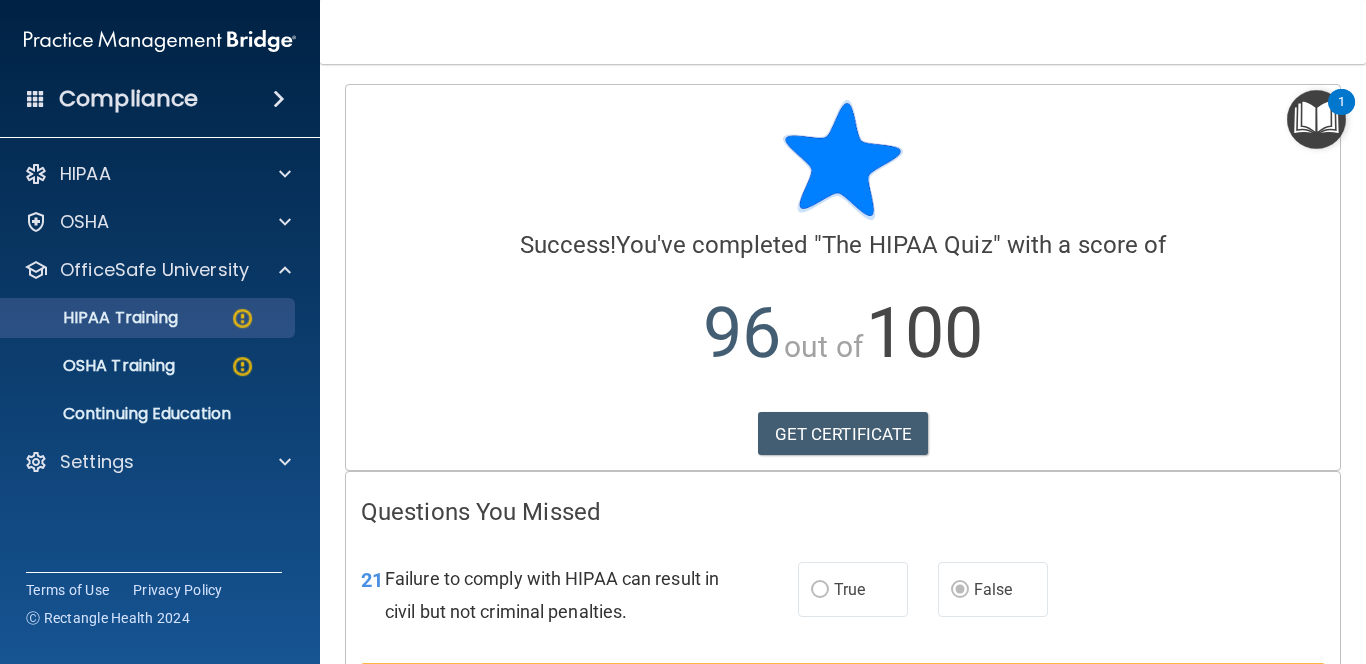click on "HIPAA Training" at bounding box center (149, 318) 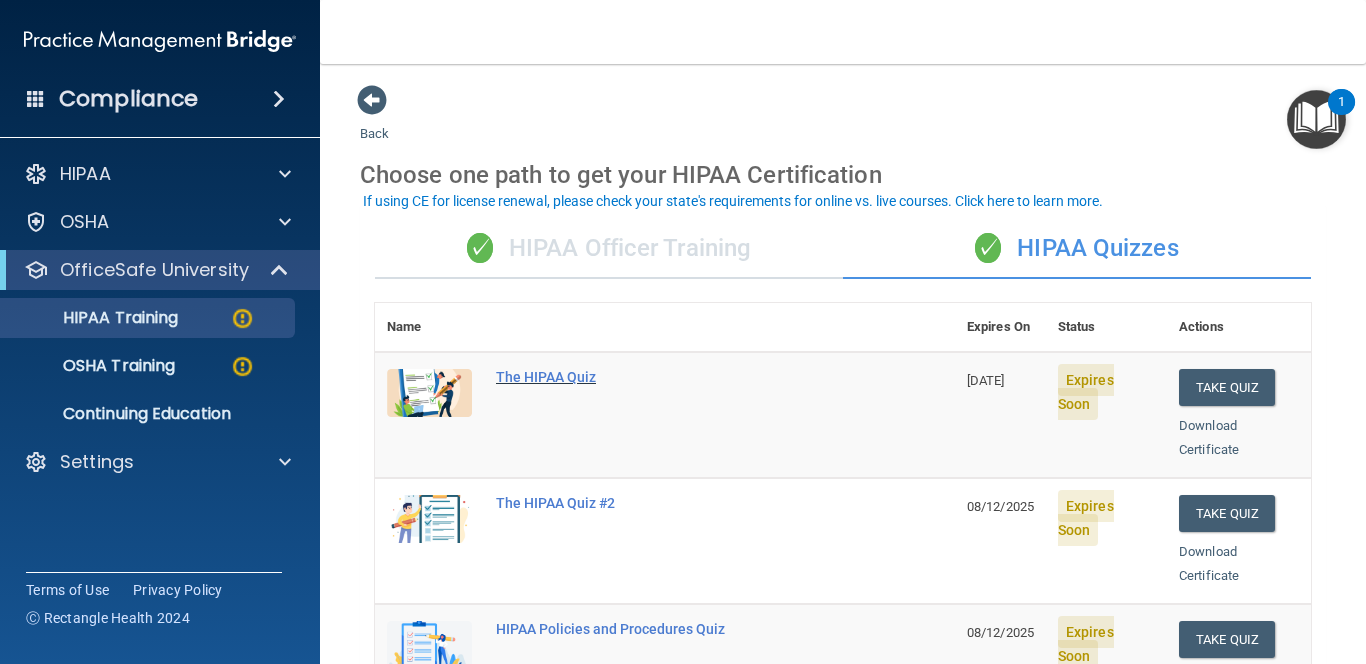 click on "The HIPAA Quiz" at bounding box center (675, 377) 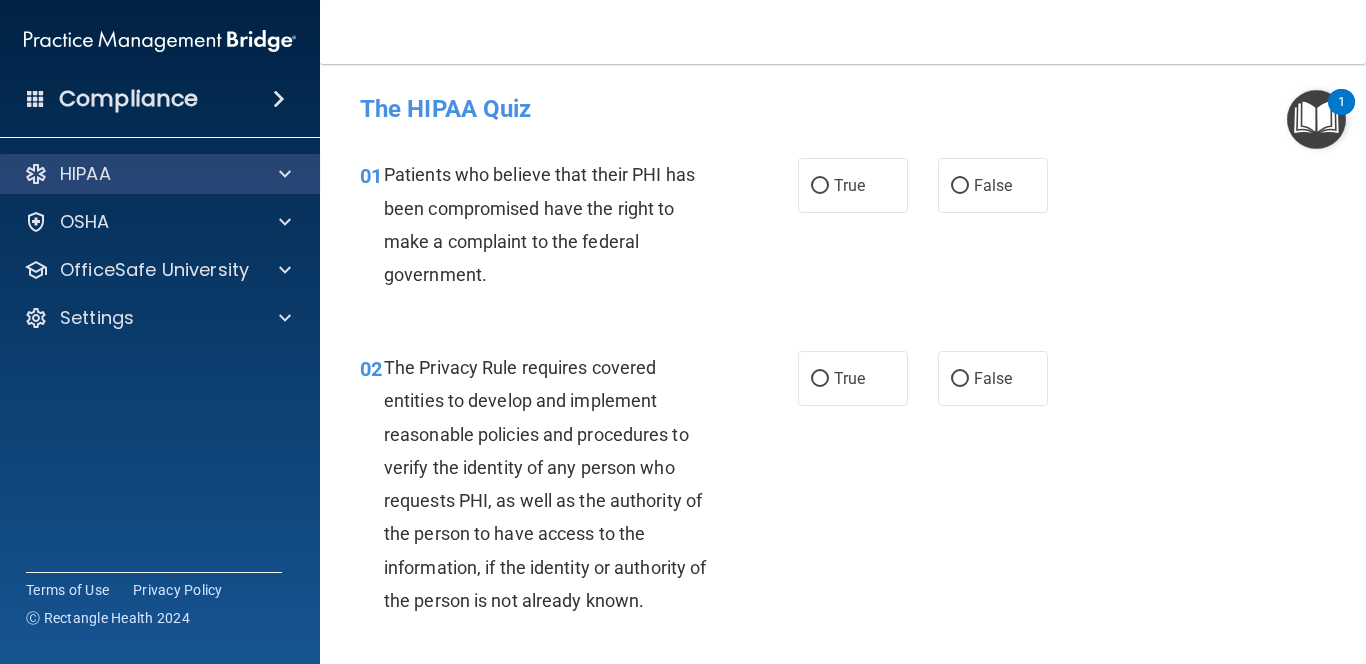 click at bounding box center (282, 174) 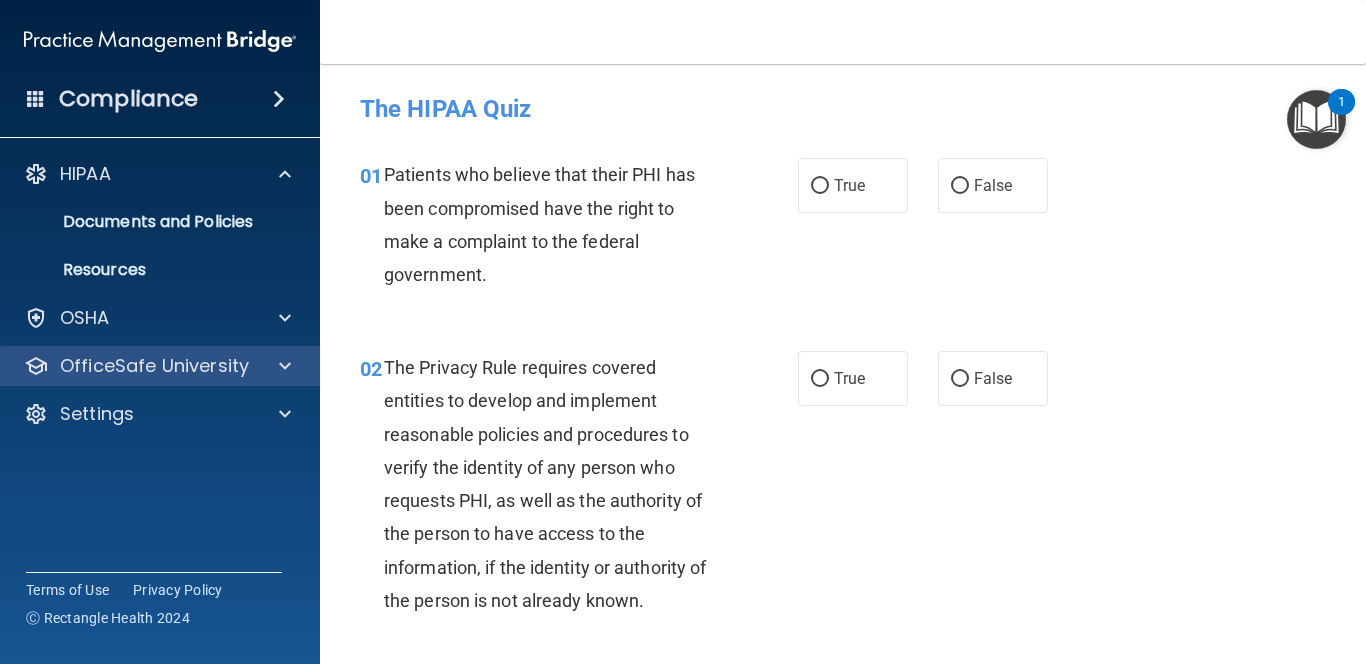 click on "OfficeSafe University" at bounding box center [154, 366] 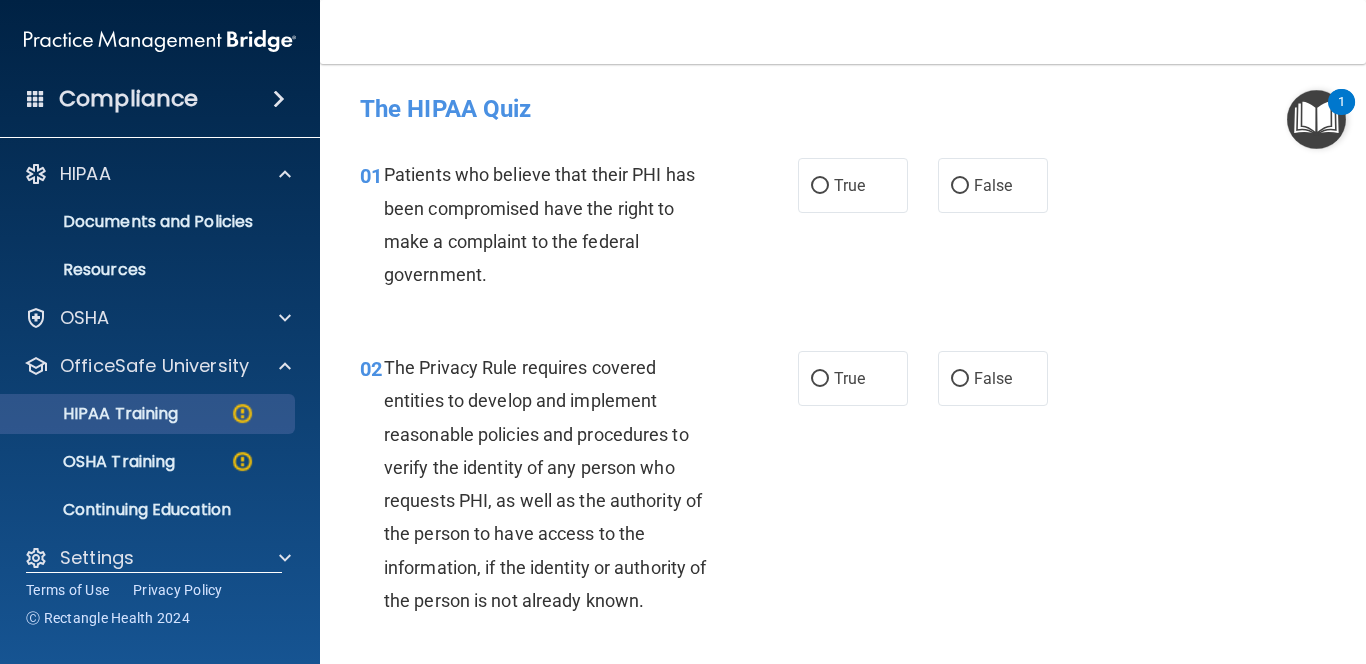 click on "HIPAA Training" at bounding box center [95, 414] 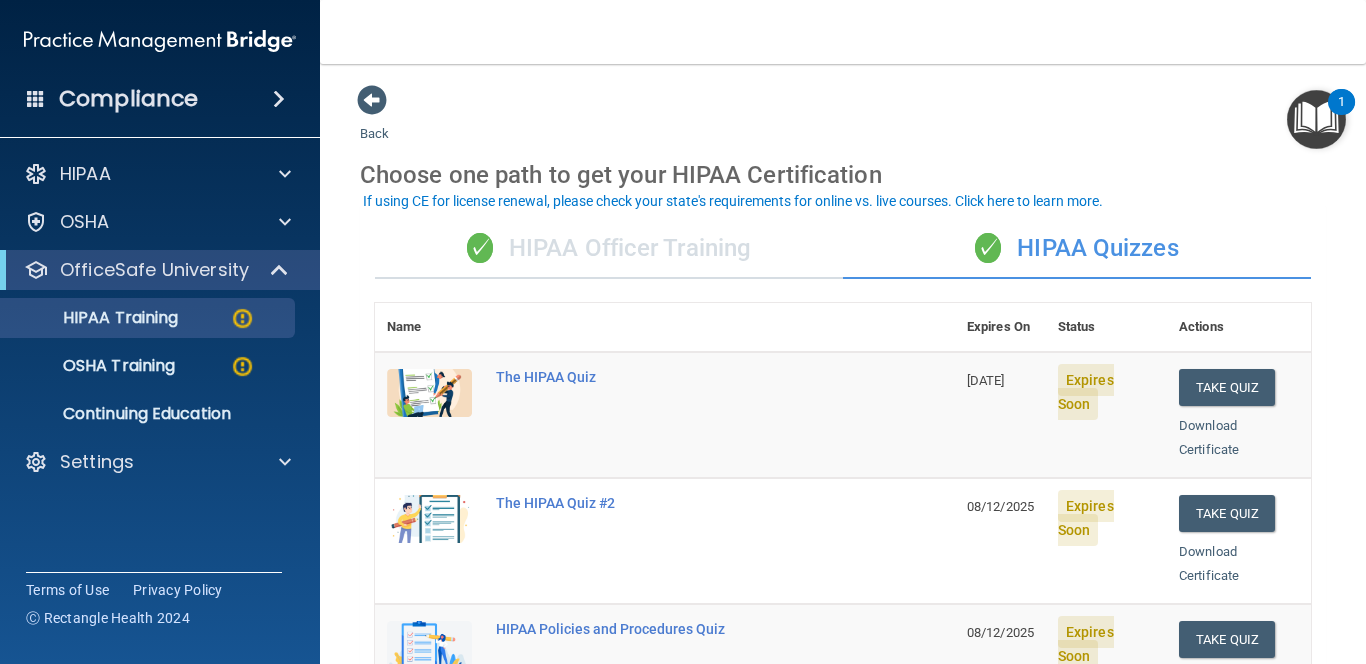 click on "Back     Choose one path to get your HIPAA Certification               ✓   HIPAA Officer Training       ✓   HIPAA Quizzes                      Name    Expires On  Status  Actions                     The HIPAA Quiz         08/10/2025         Expires Soon          Take Quiz       Download Certificate                        The HIPAA Quiz #2         08/12/2025         Expires Soon          Take Quiz       Download Certificate                        HIPAA Policies and Procedures Quiz         08/12/2025         Expires Soon          Take Quiz       Download Certificate                Employee Training Acknowledgment   Finish your HIPAA quizzes to acknowledge you have received HIPAA employee training.    08/12/2025         Expires Soon          Sign Policy       Sign Policy       Download Policy            Policies Acknowledgment   Finish your HIPAA quizzes to acknowledge you have received your organization’s HIPAA policies.    12/05/2025           Complete        Sign Policy       Sign Policy" at bounding box center (843, 364) 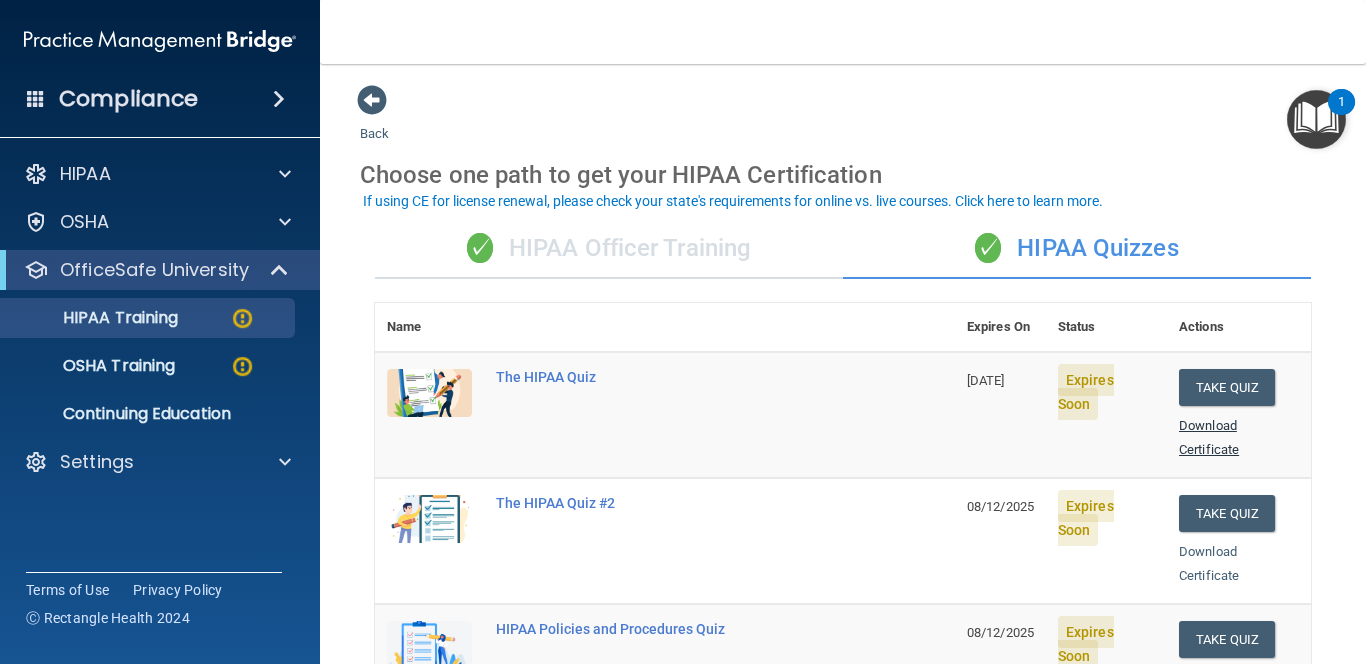 click on "Download Certificate" at bounding box center [1209, 437] 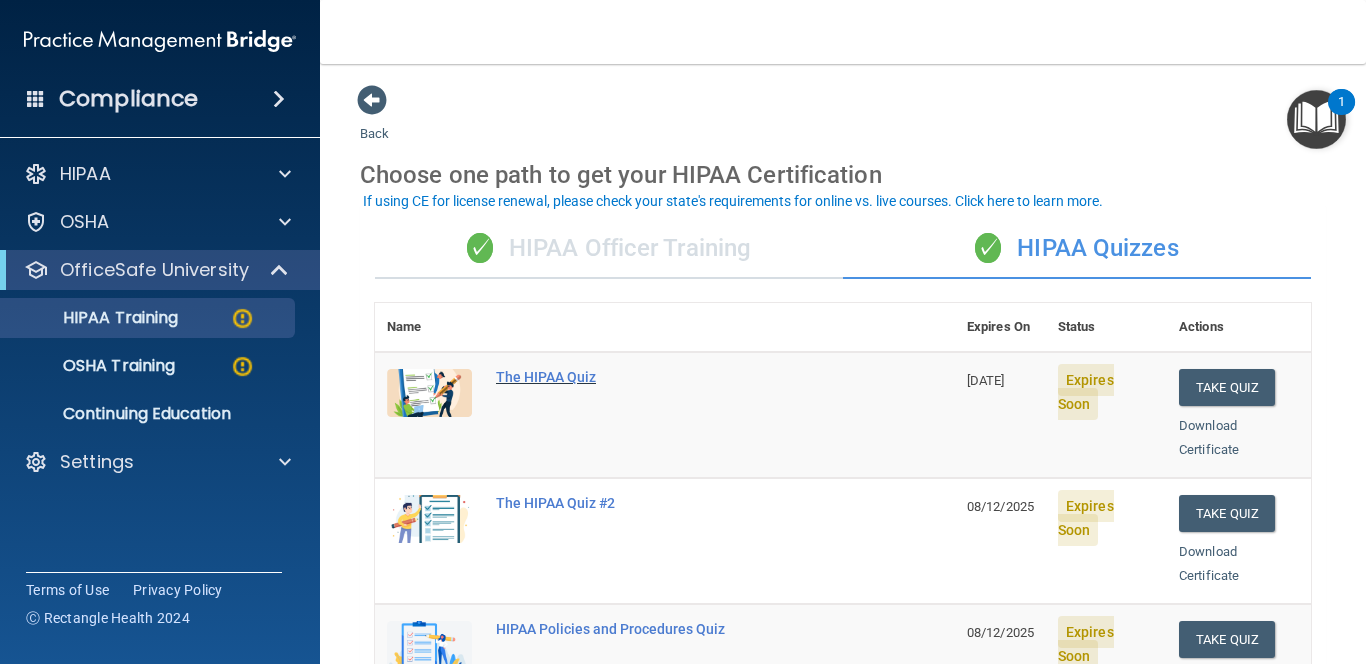 click on "The HIPAA Quiz" at bounding box center (675, 377) 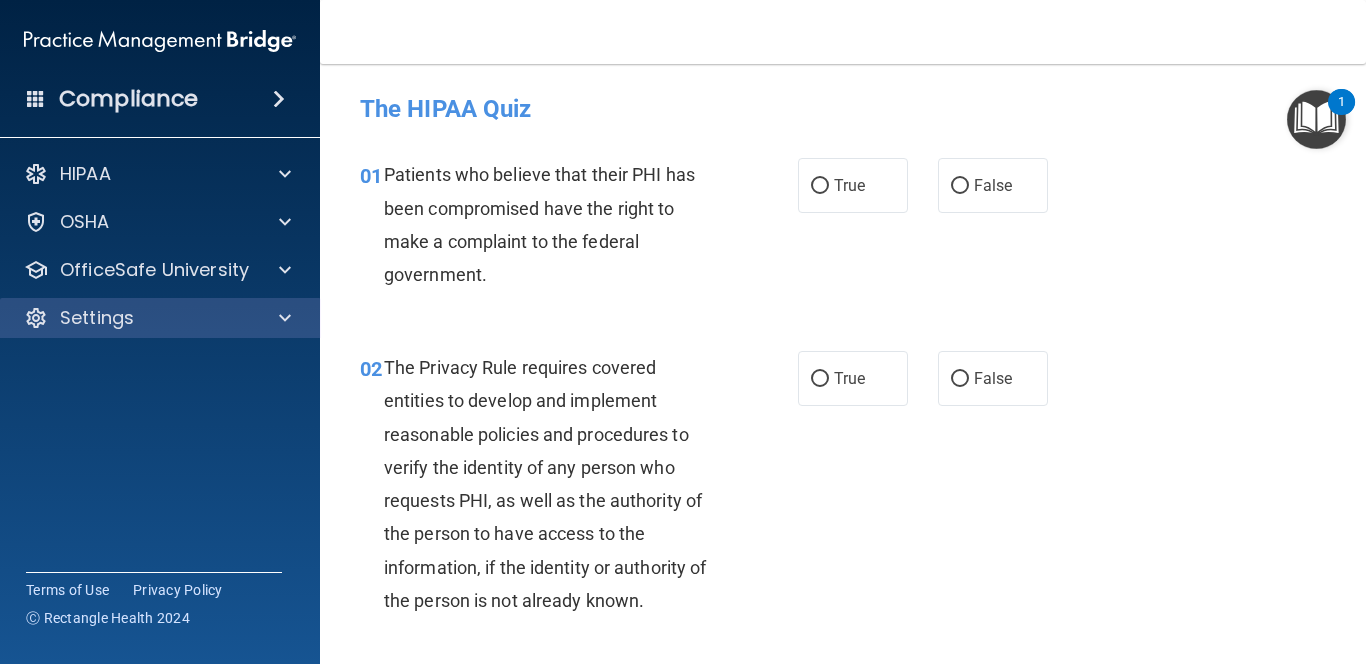 click on "Settings" at bounding box center (133, 318) 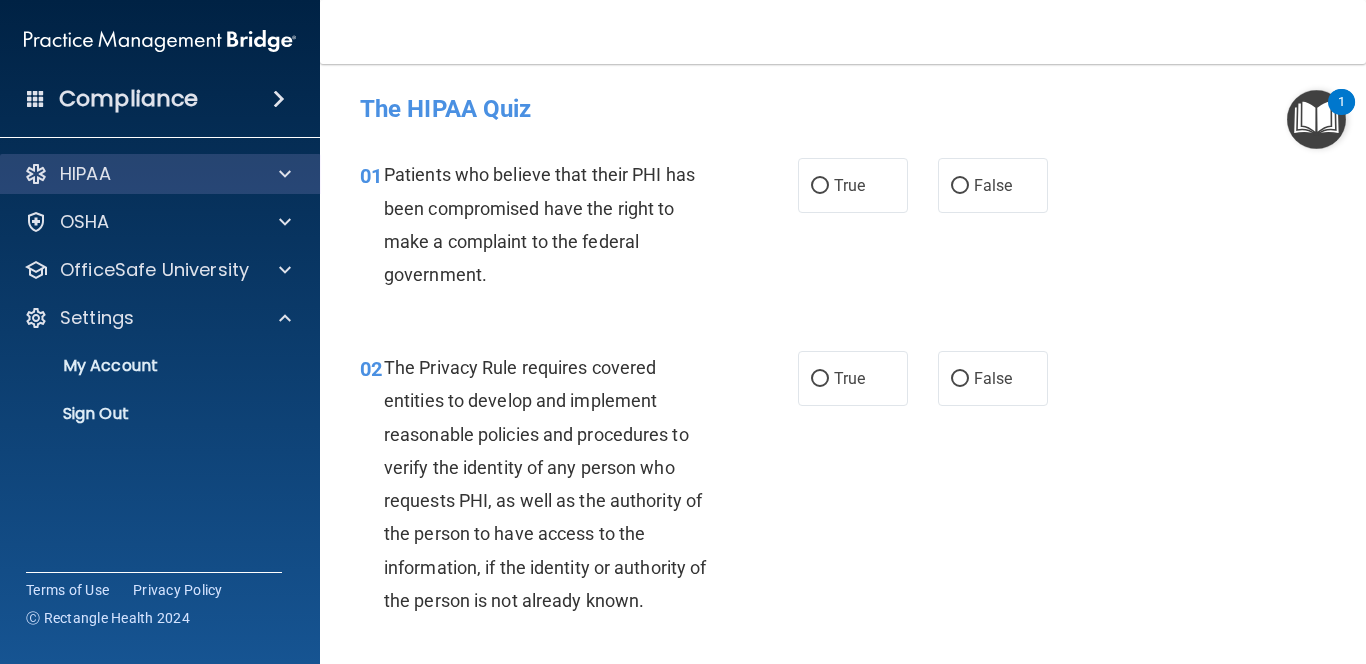 click on "HIPAA" at bounding box center [133, 174] 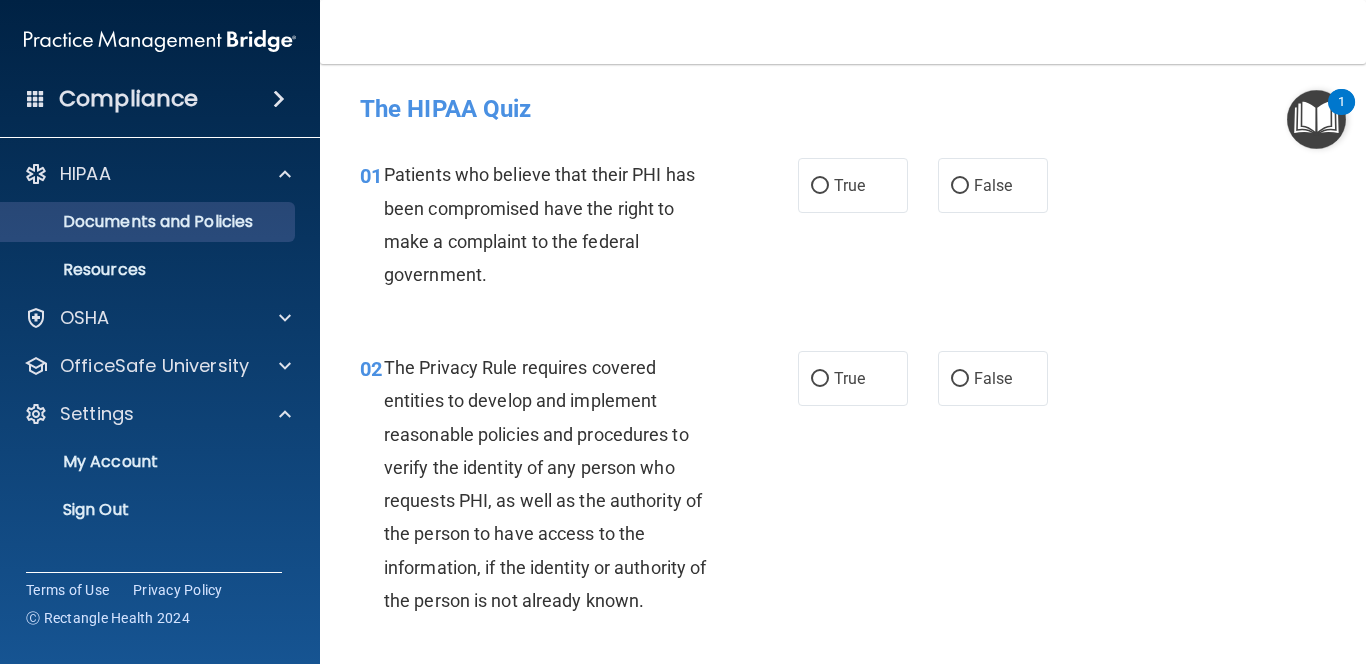 click on "Documents and Policies" at bounding box center (137, 222) 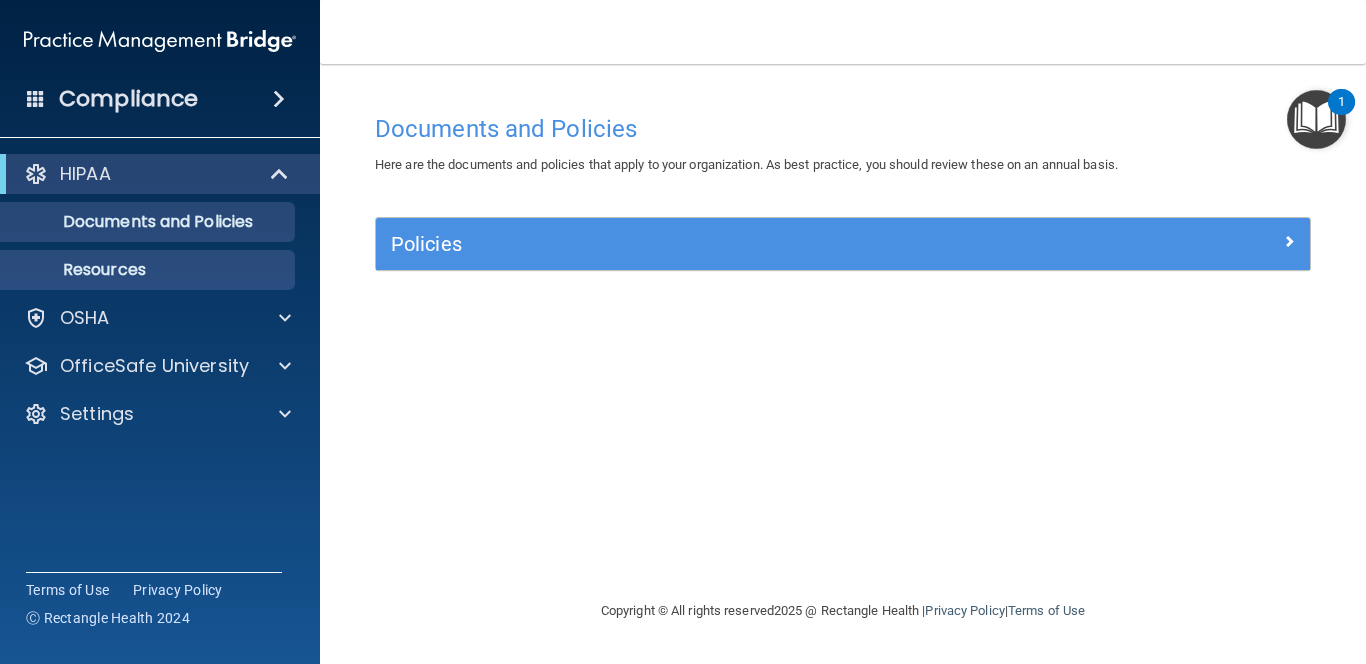 click on "Resources" at bounding box center (149, 270) 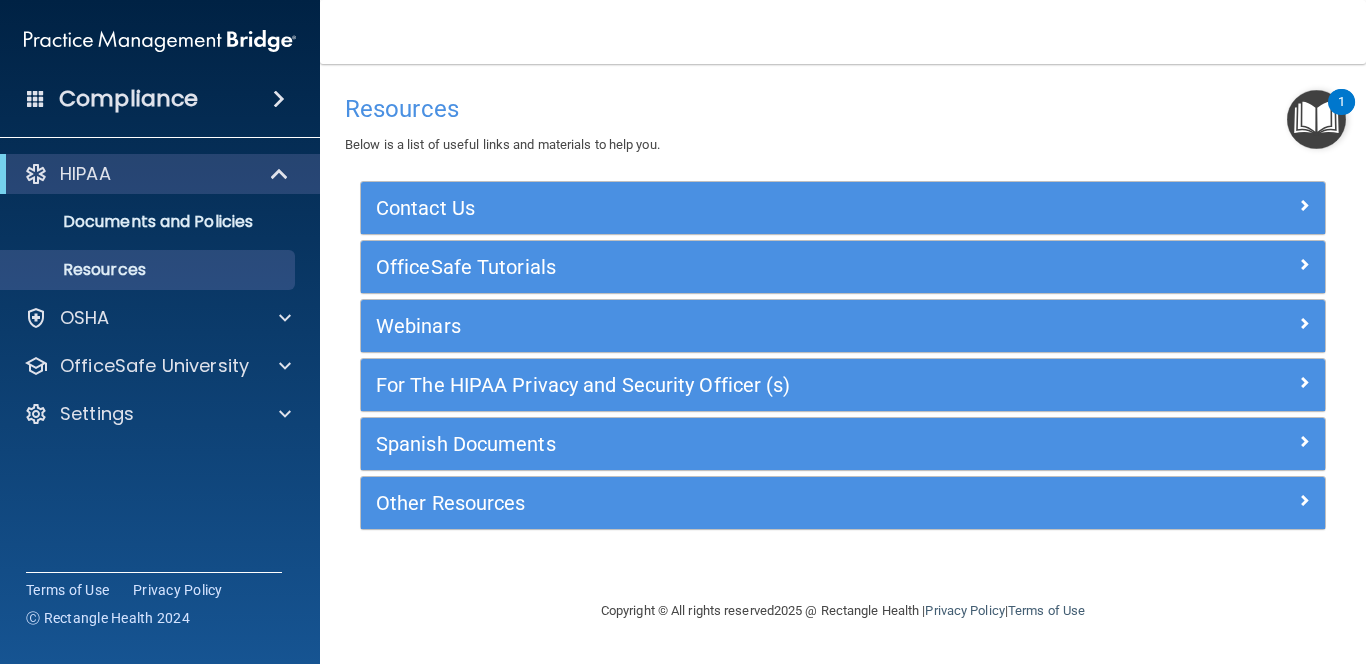 click at bounding box center (281, 174) 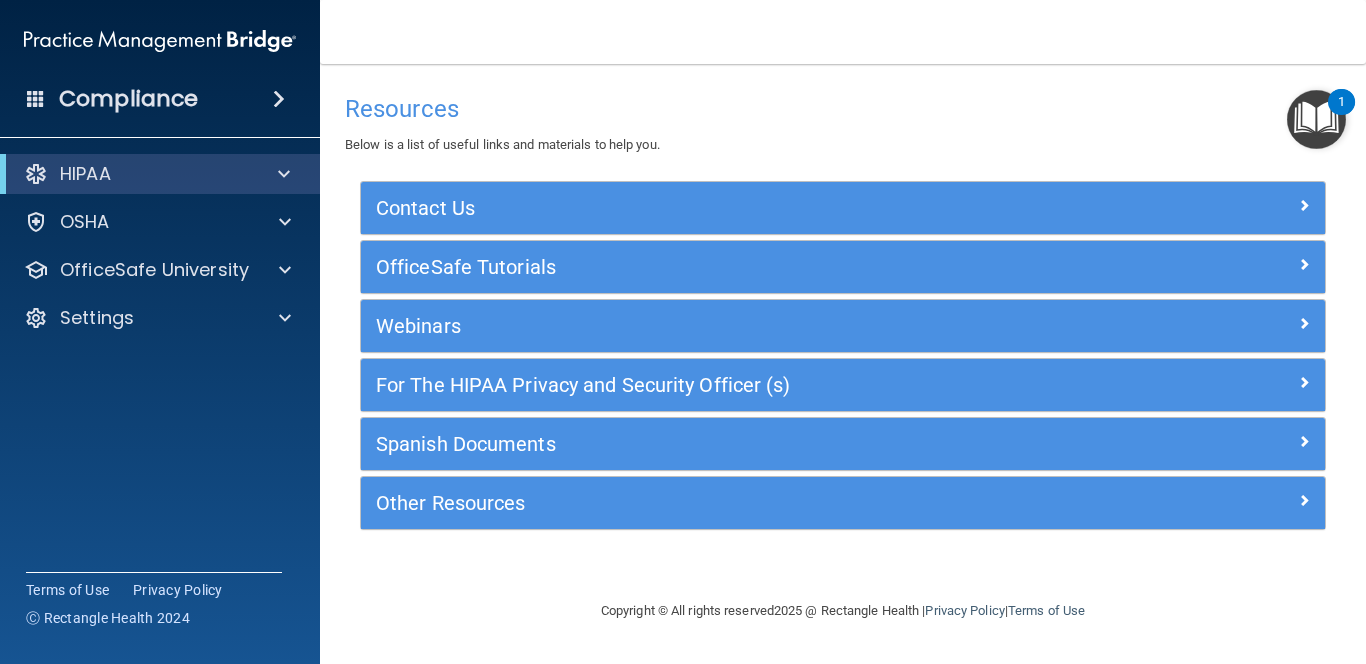 click at bounding box center [279, 99] 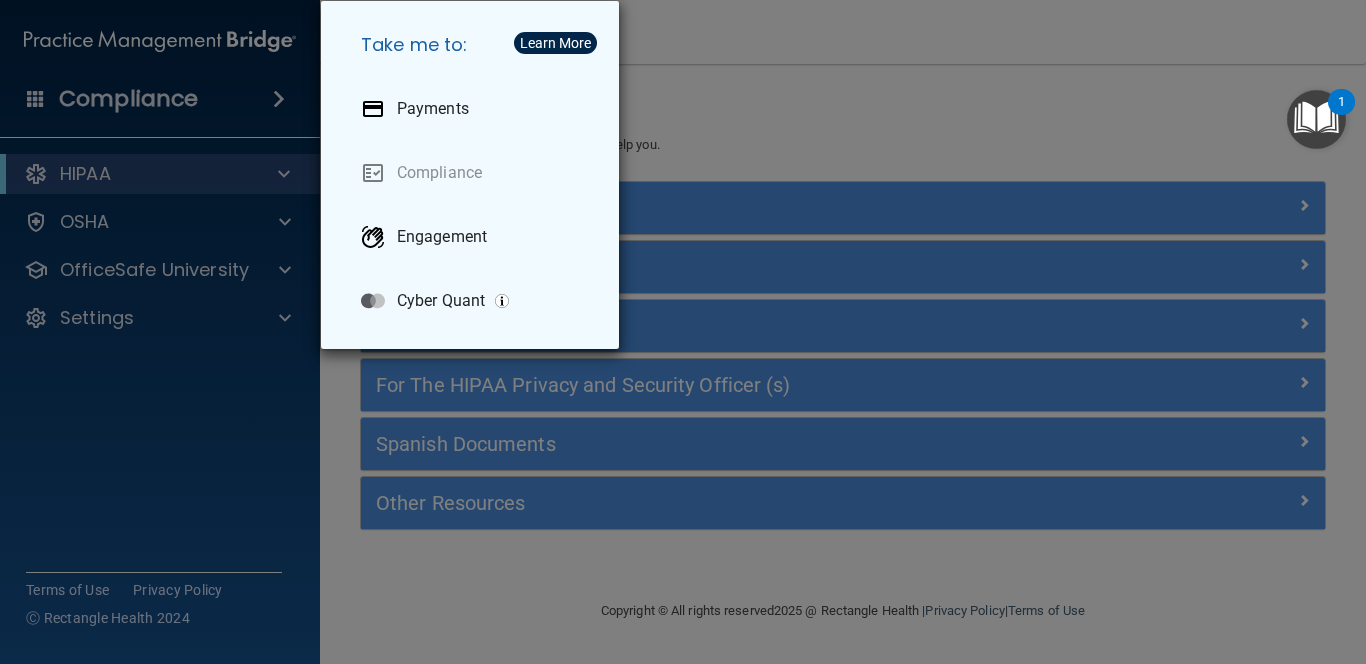 click on "Take me to:             Payments                   Compliance                     Engagement                     Cyber Quant" at bounding box center (683, 332) 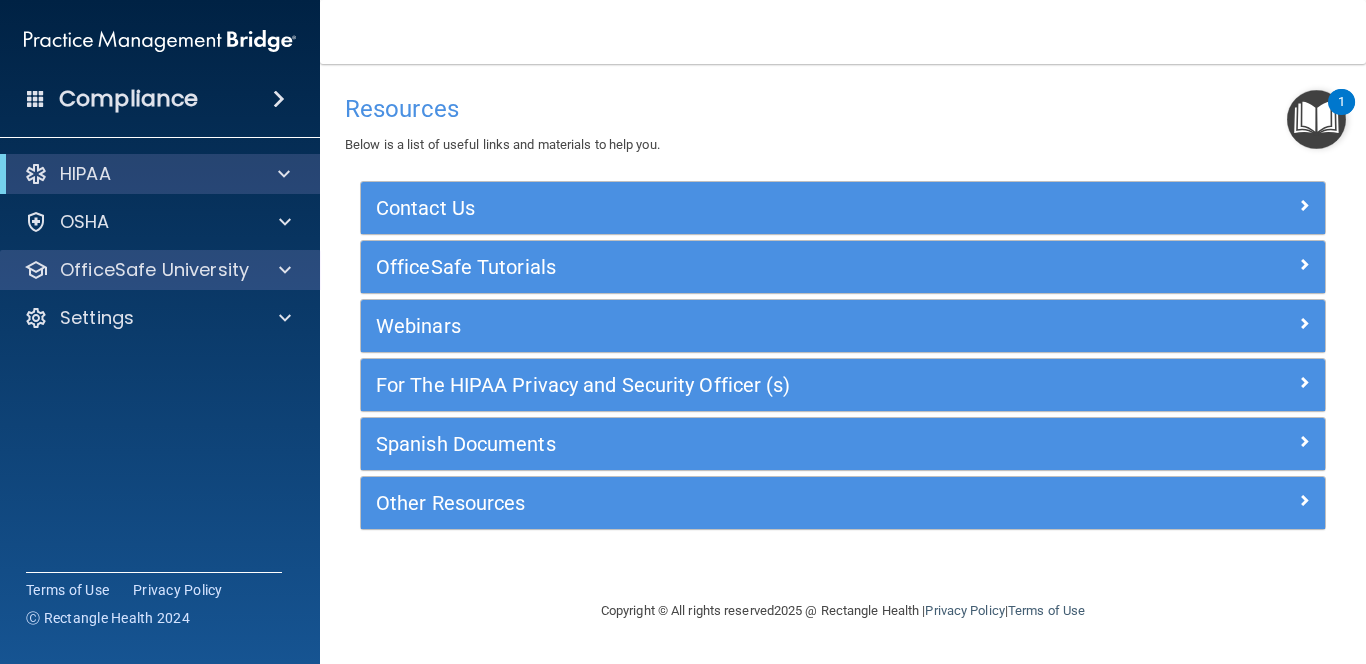 click on "OfficeSafe University" at bounding box center [154, 270] 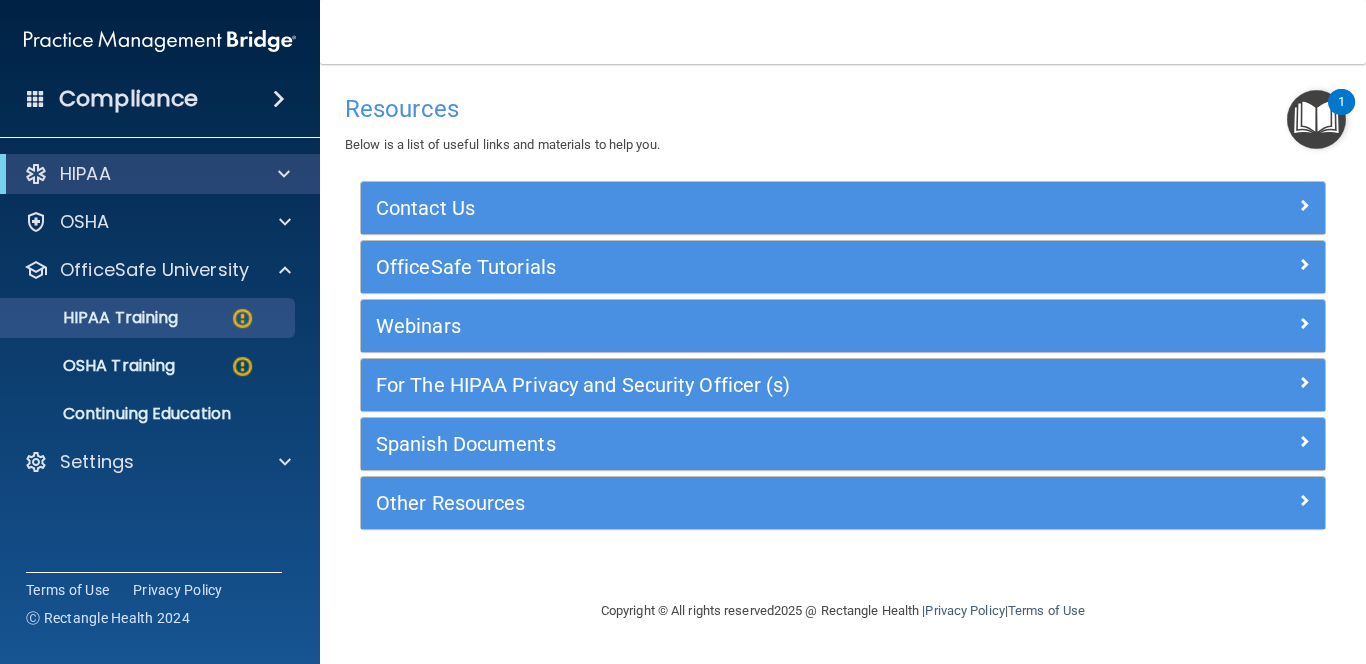 click on "HIPAA Training" at bounding box center (149, 318) 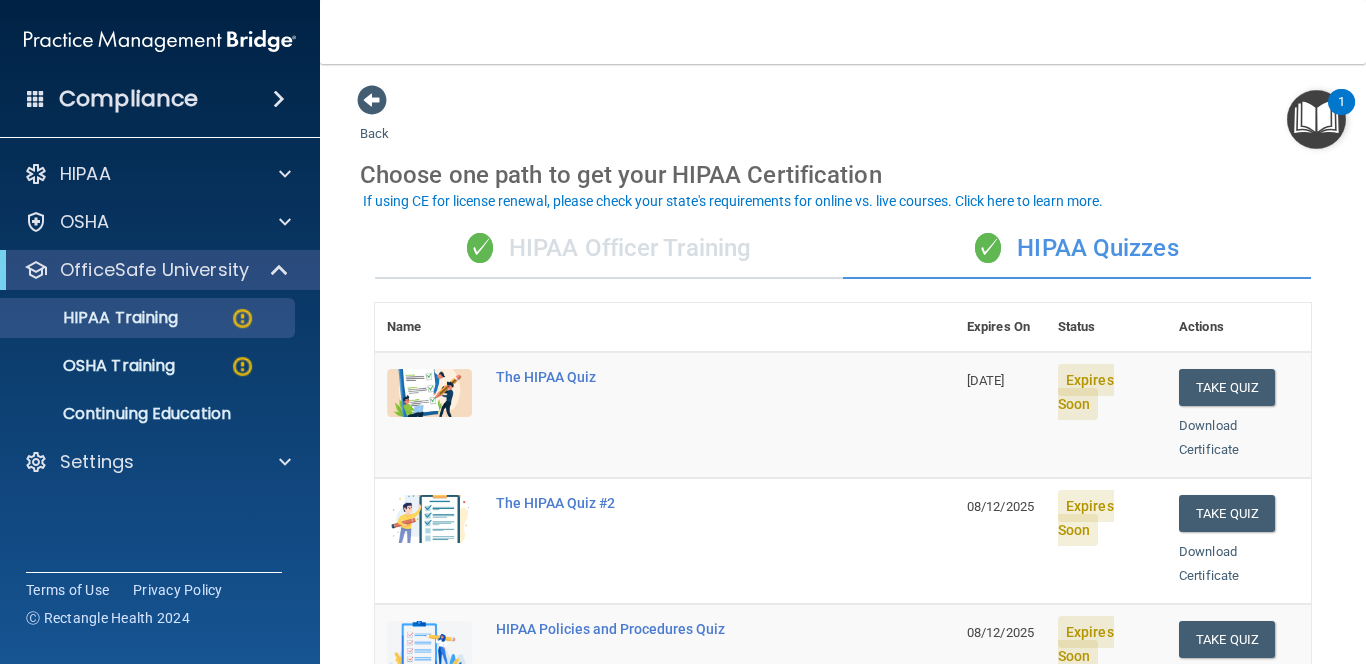 click on "Back     Choose one path to get your HIPAA Certification               ✓   HIPAA Officer Training       ✓   HIPAA Quizzes                      Name    Expires On  Status  Actions                     The HIPAA Quiz         08/10/2025         Expires Soon          Take Quiz       Download Certificate                        The HIPAA Quiz #2         08/12/2025         Expires Soon          Take Quiz       Download Certificate                        HIPAA Policies and Procedures Quiz         08/12/2025         Expires Soon          Take Quiz       Download Certificate                Employee Training Acknowledgment   Finish your HIPAA quizzes to acknowledge you have received HIPAA employee training.    08/12/2025         Expires Soon          Sign Policy       Sign Policy       Download Policy            Policies Acknowledgment   Finish your HIPAA quizzes to acknowledge you have received your organization’s HIPAA policies.    12/05/2025           Complete        Sign Policy       Sign Policy" at bounding box center (843, 364) 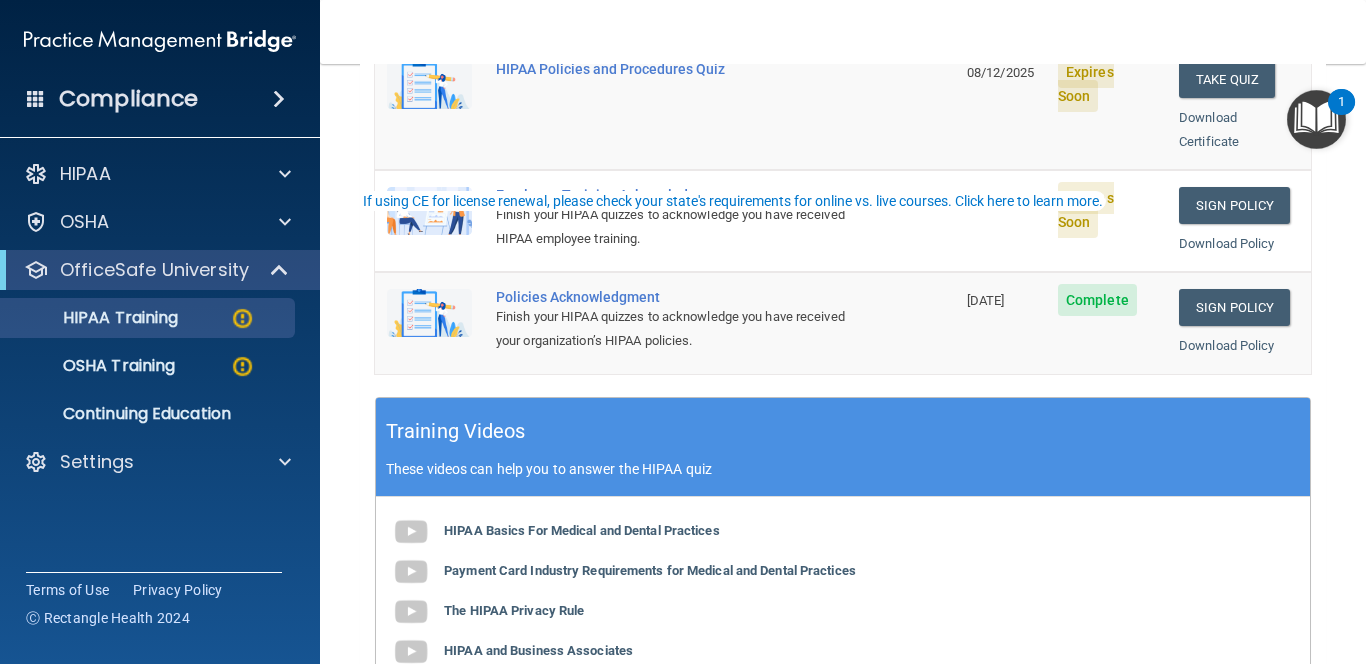 scroll, scrollTop: 0, scrollLeft: 0, axis: both 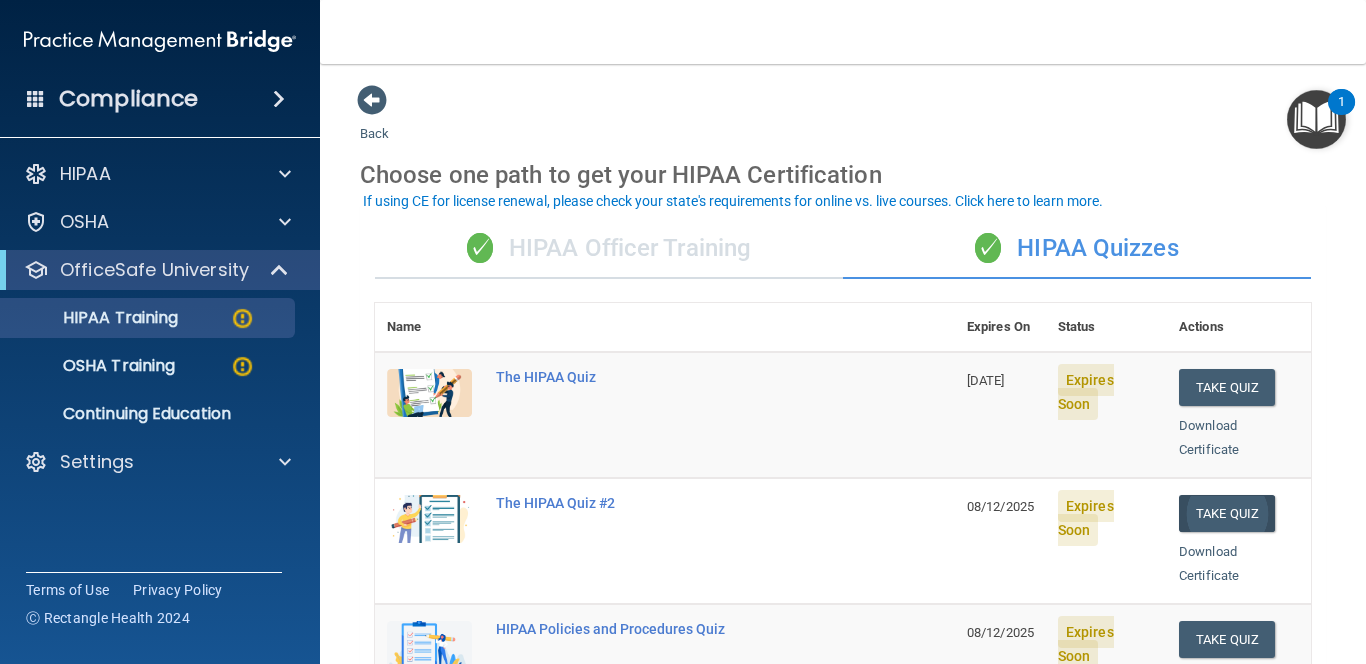 click on "Take Quiz" at bounding box center [1227, 513] 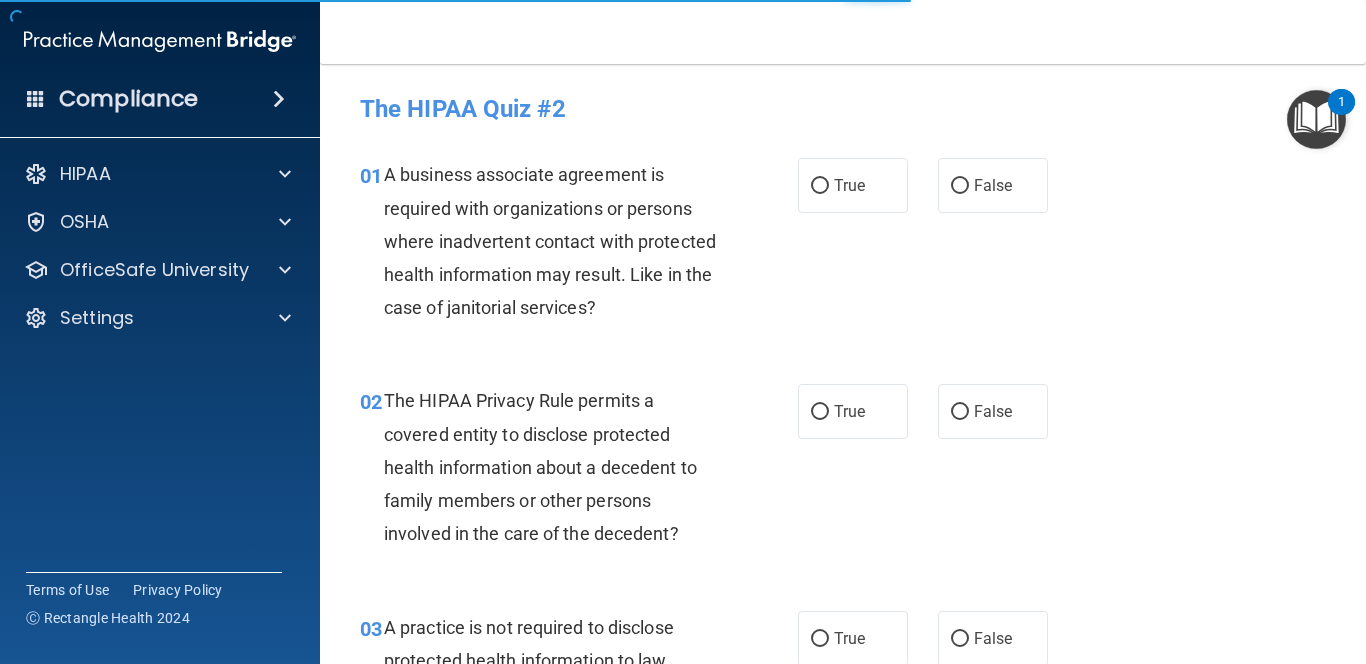 click on "02       The HIPAA Privacy Rule permits a covered entity to disclose protected health information about a decedent to family members or other persons involved in the care of the decedent?                 True           False" at bounding box center [843, 472] 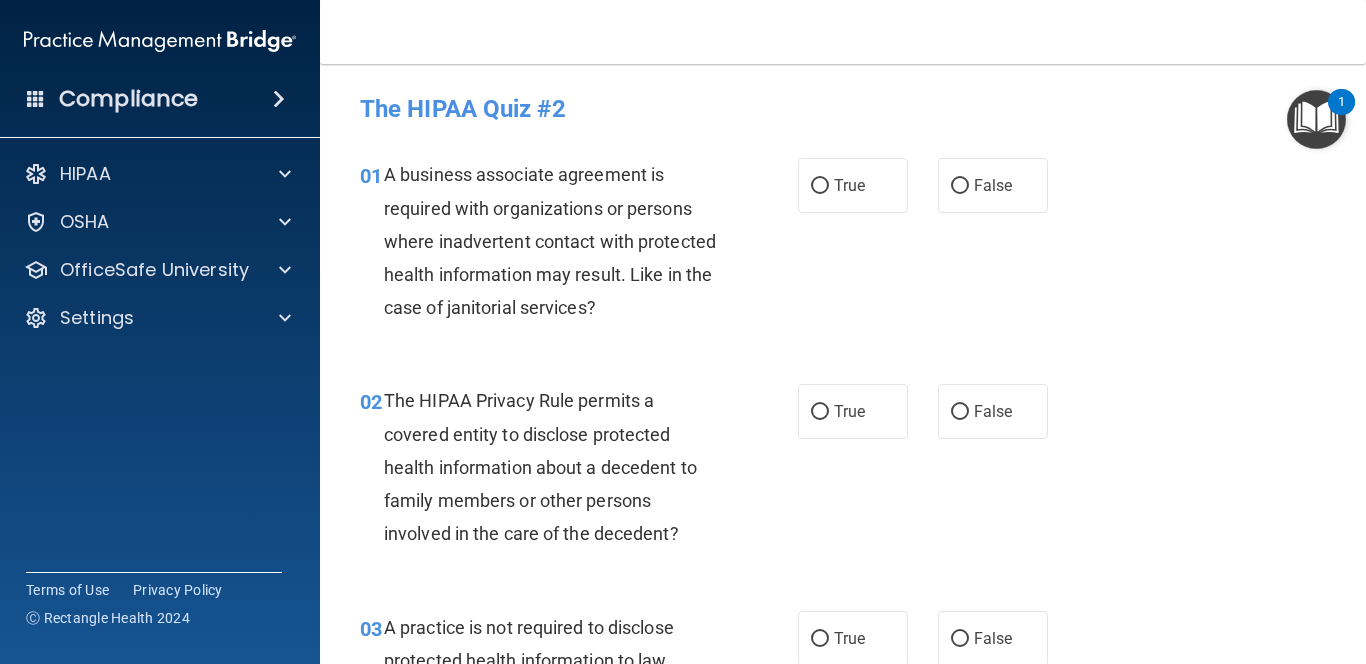 click on "01       A business associate agreement is required with organizations or persons where inadvertent contact with protected health information may result.  Like in the case of janitorial services?                 True           False" at bounding box center (843, 246) 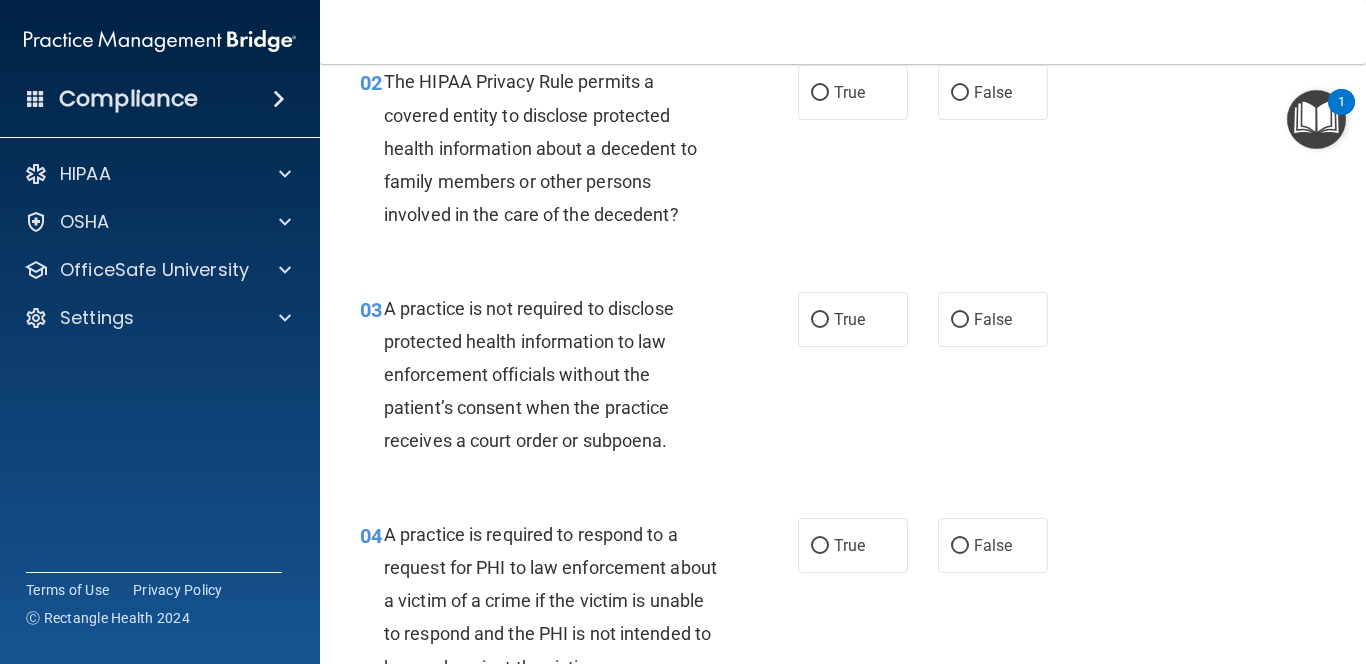 scroll, scrollTop: 0, scrollLeft: 0, axis: both 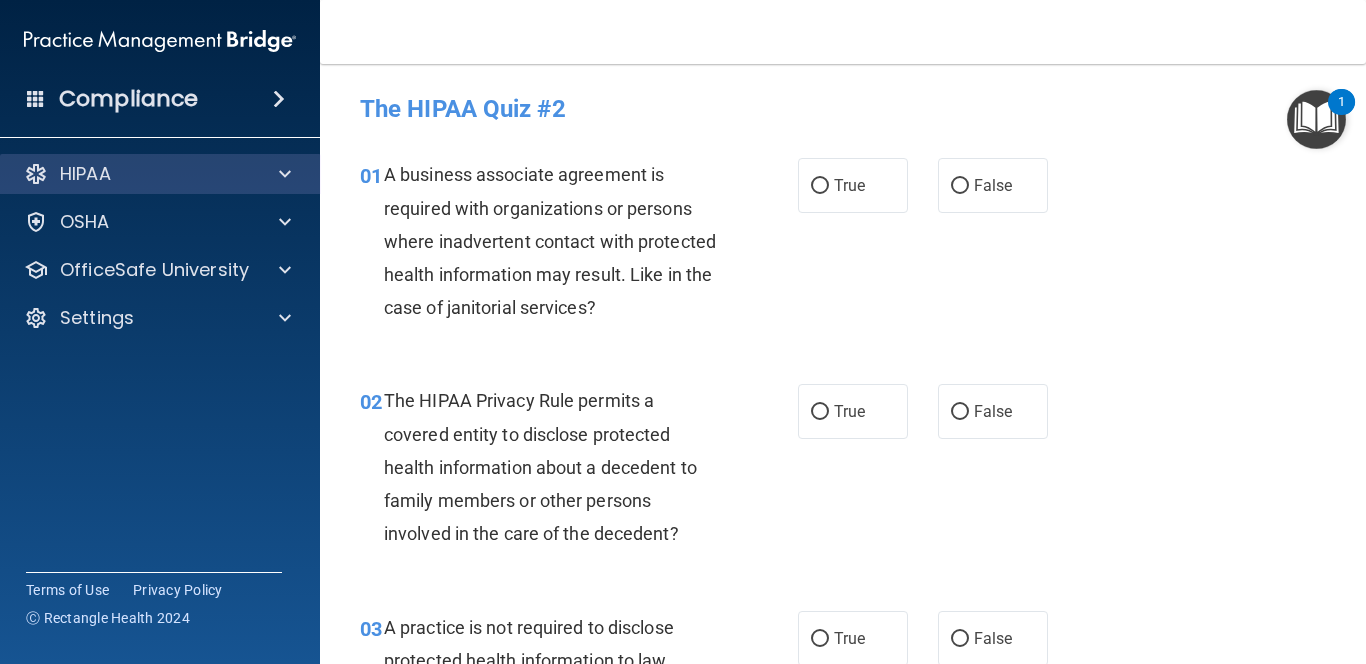 click on "HIPAA" at bounding box center [85, 174] 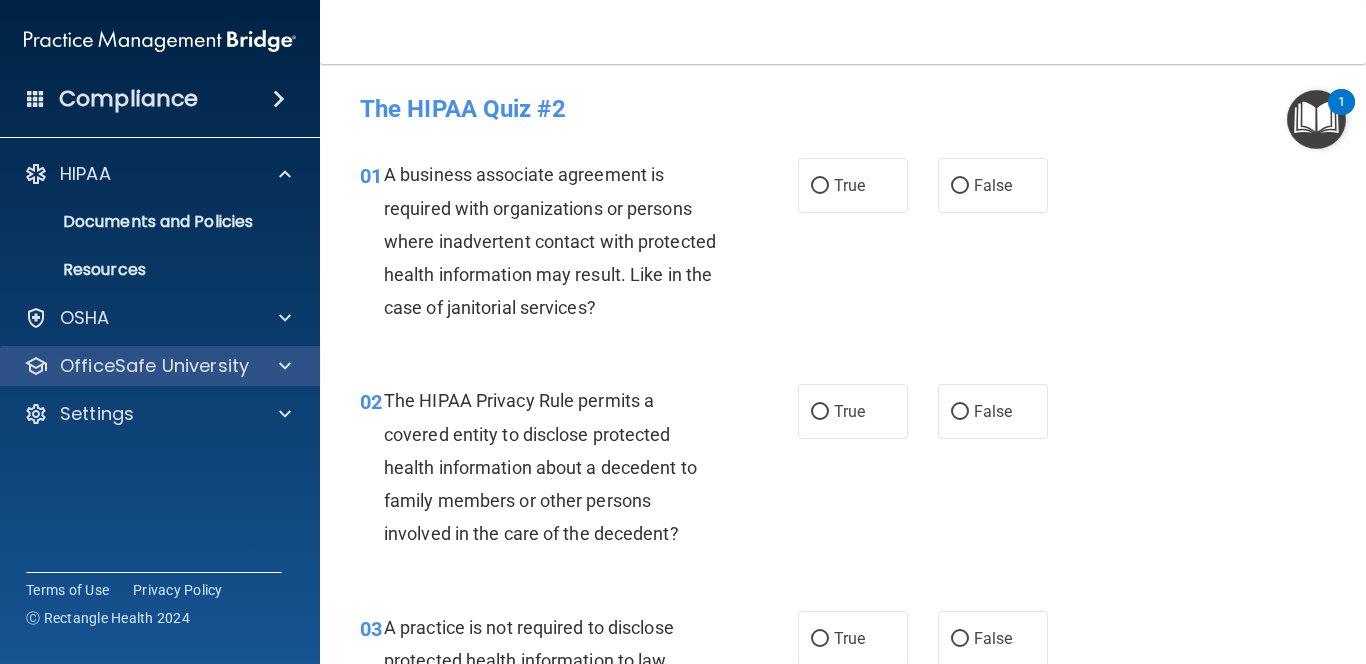 click on "OfficeSafe University" at bounding box center (154, 366) 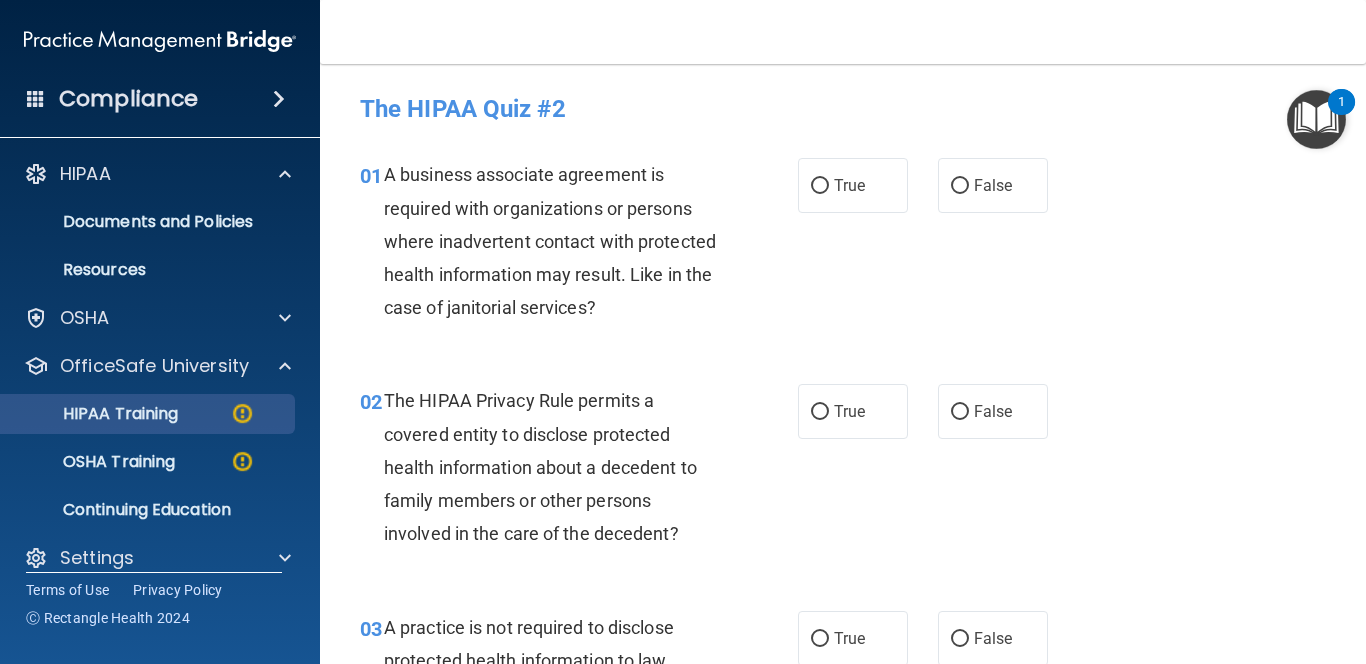 click on "HIPAA Training" at bounding box center (95, 414) 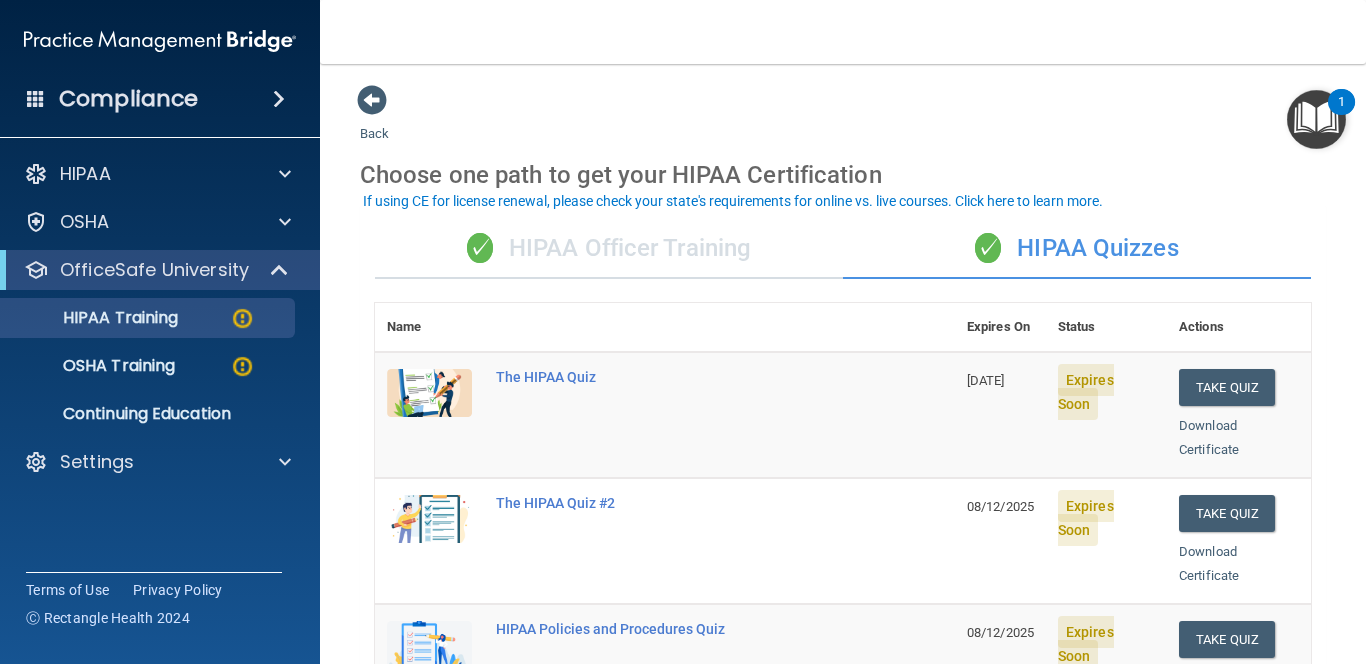 click on "Expires Soon" at bounding box center [1086, 392] 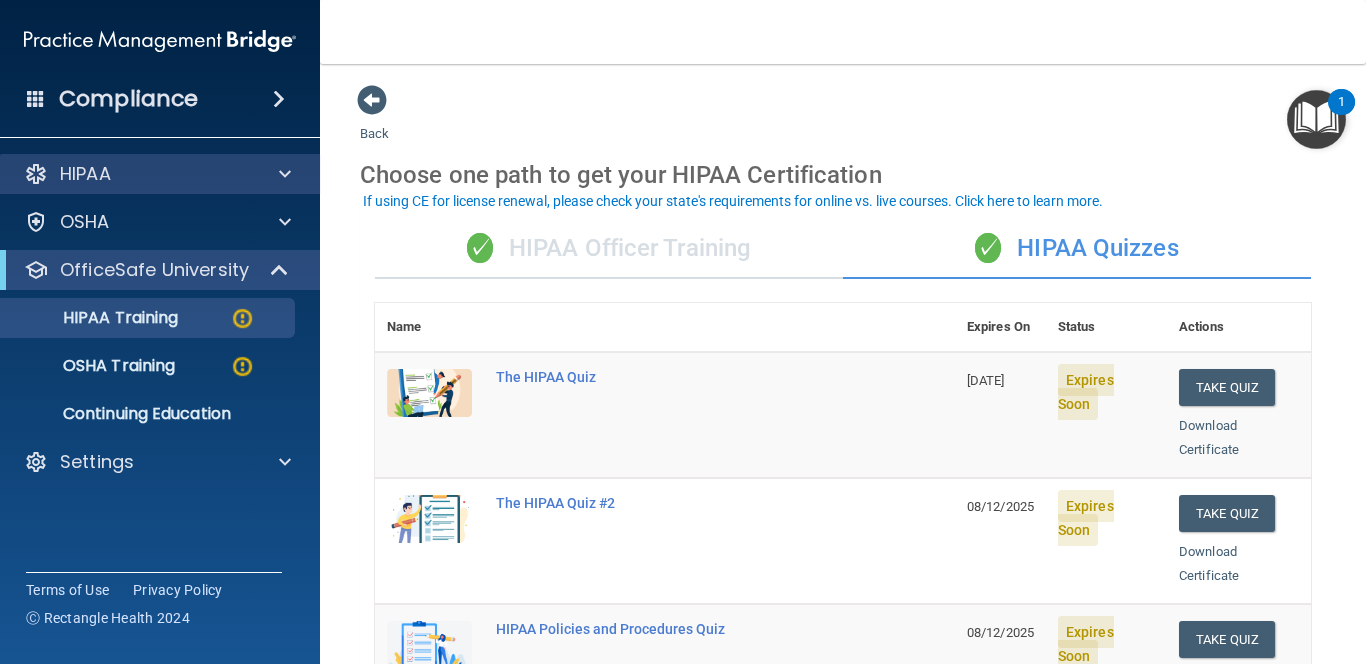 click on "HIPAA" at bounding box center (160, 174) 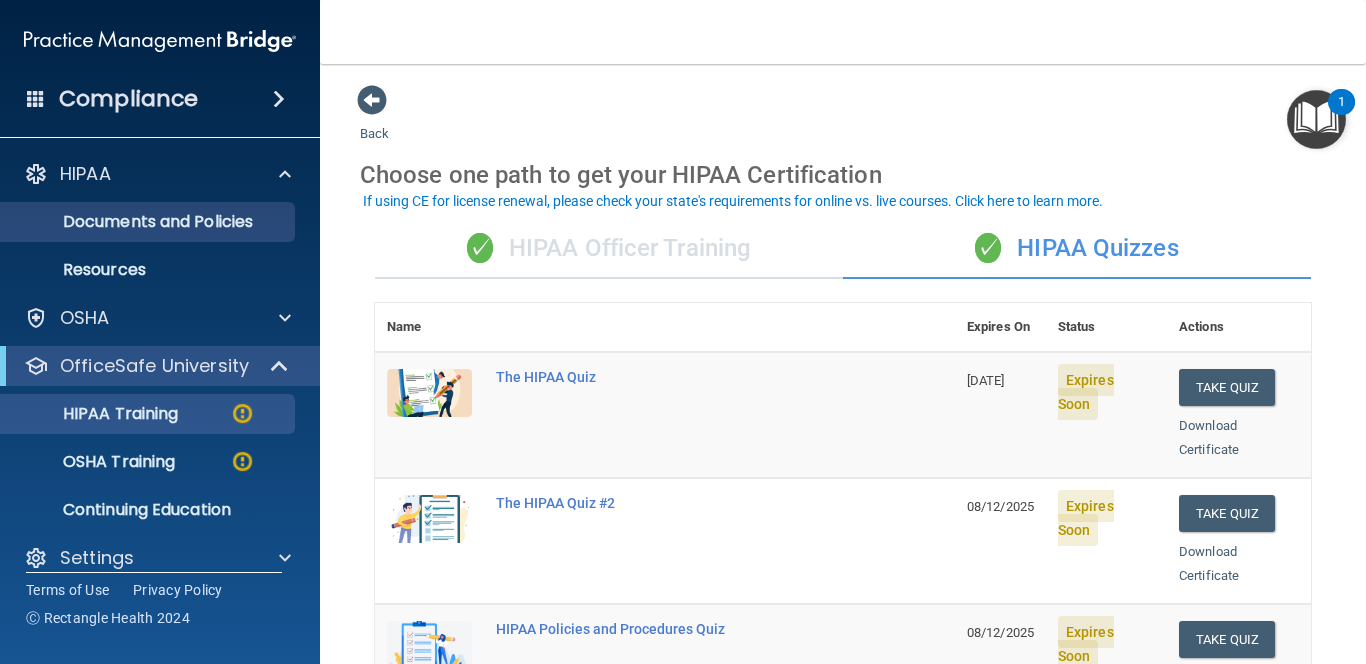 click on "Documents and Policies" at bounding box center [149, 222] 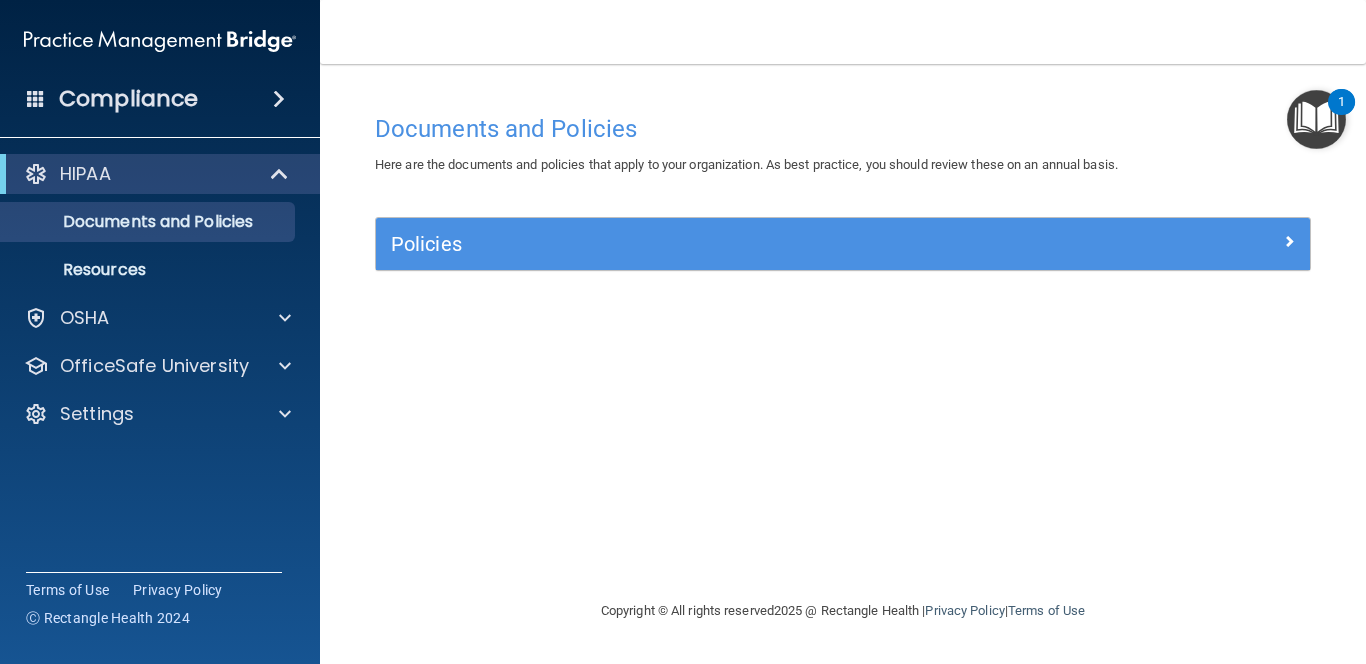 click on "Policies" at bounding box center (726, 244) 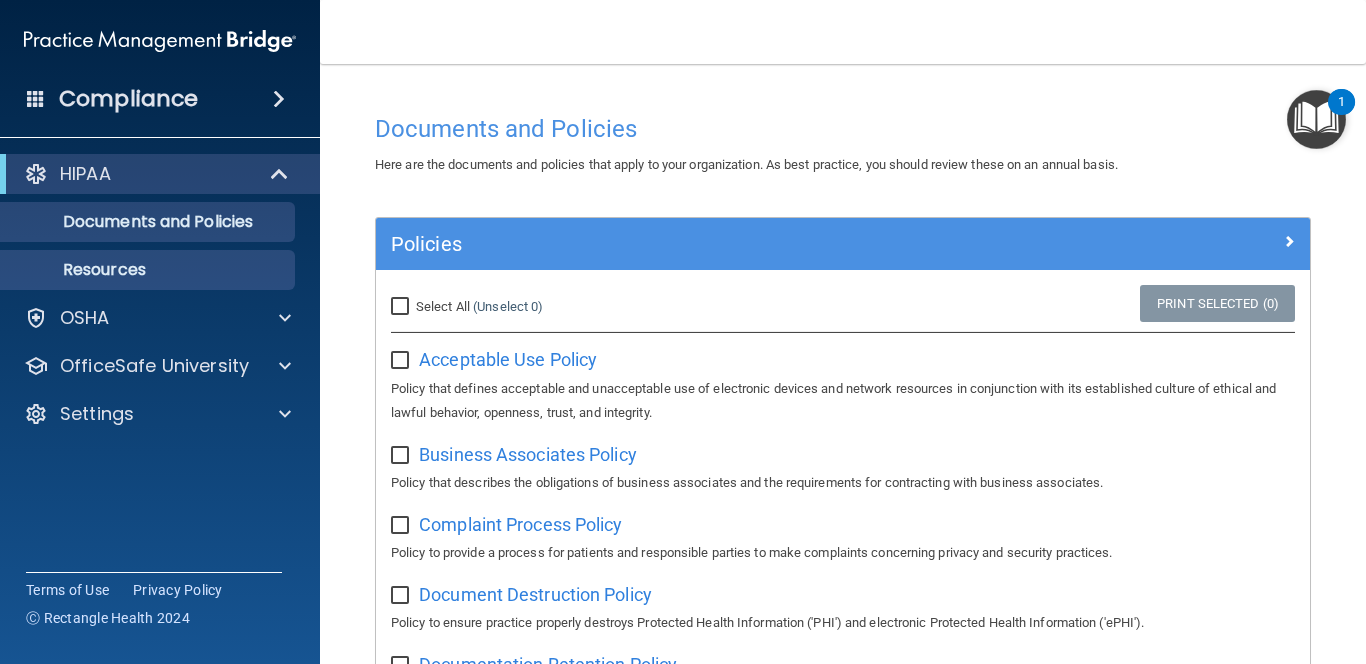 click on "Resources" at bounding box center [149, 270] 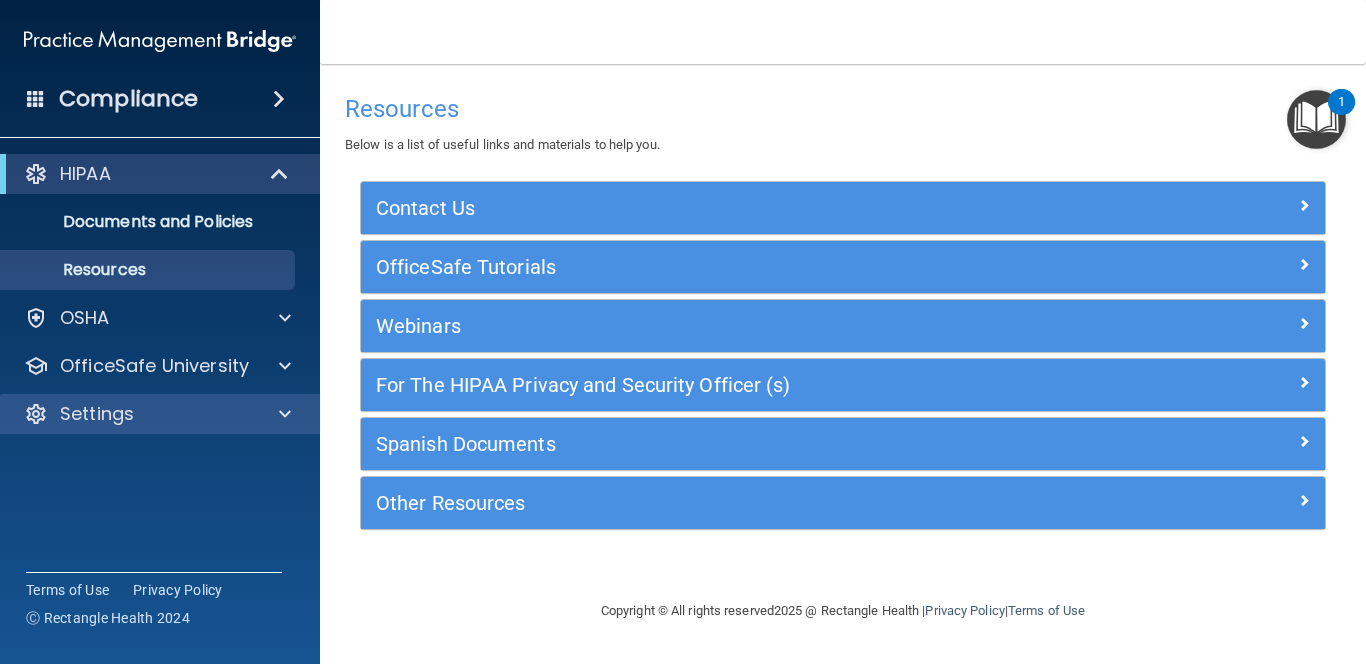 click on "Settings" at bounding box center (97, 414) 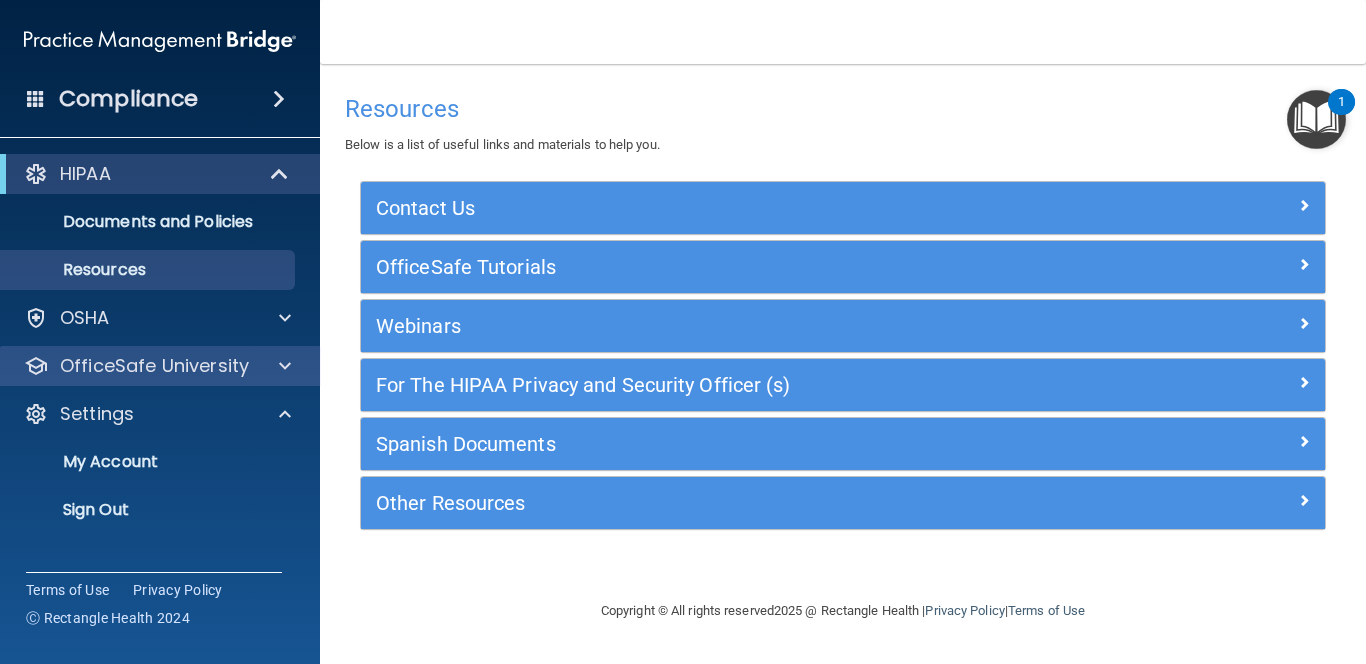 click on "OfficeSafe University" at bounding box center (154, 366) 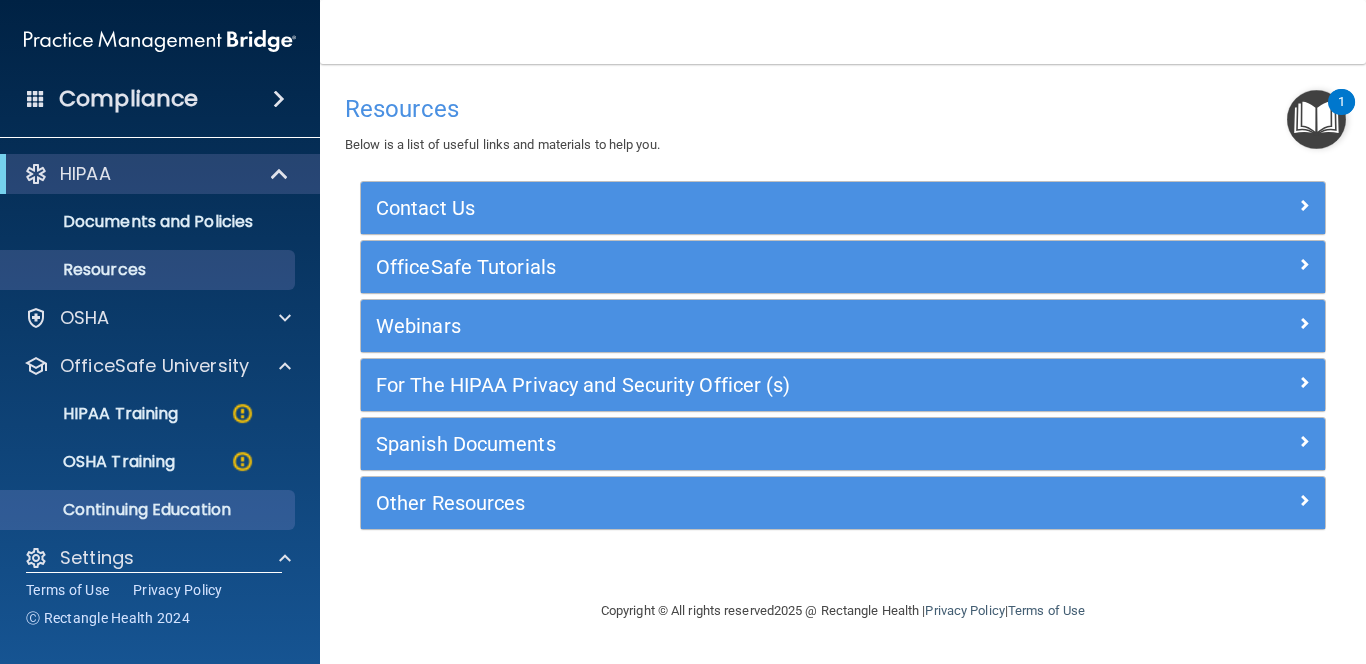 click on "Continuing Education" at bounding box center (149, 510) 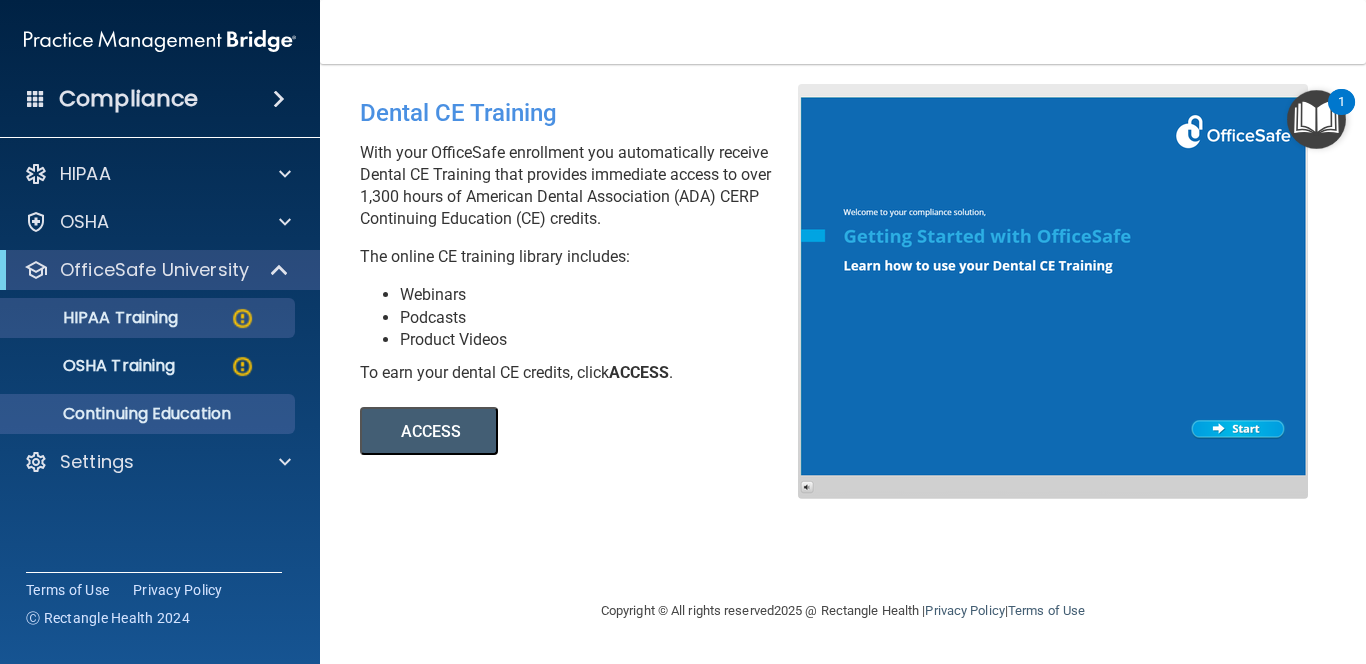 click on "HIPAA Training" at bounding box center (95, 318) 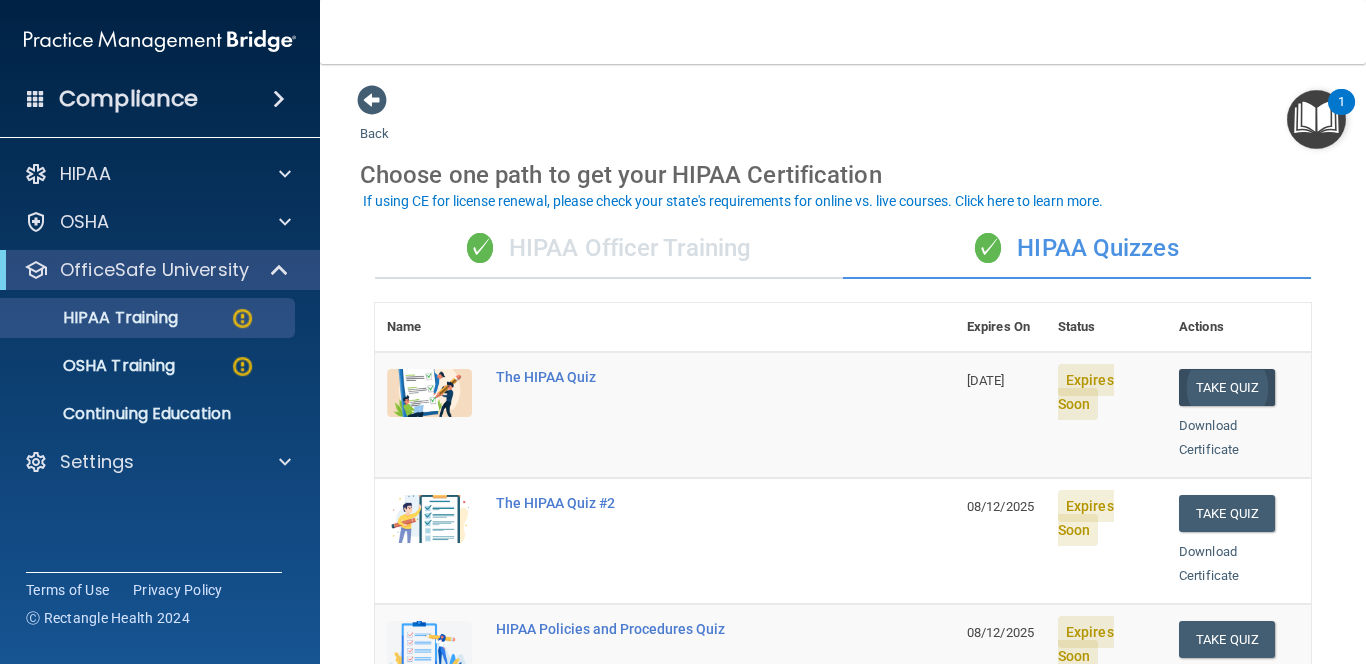 click on "Take Quiz" at bounding box center [1227, 387] 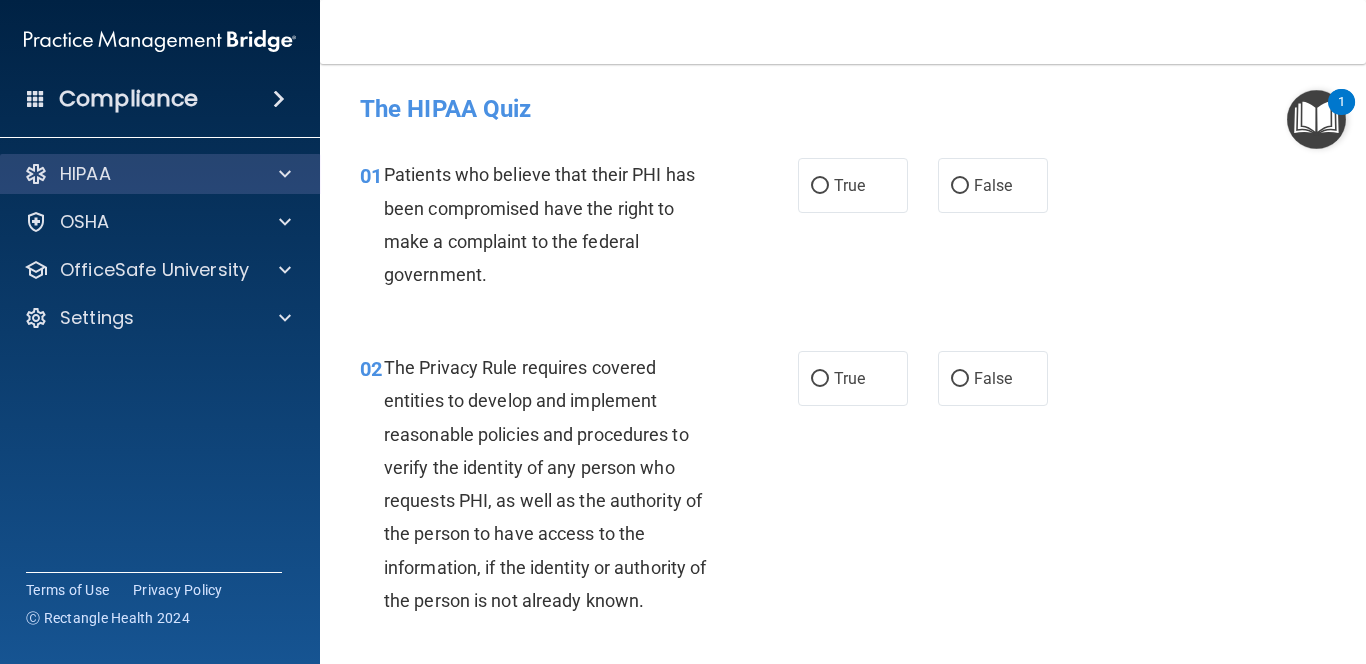 click on "HIPAA" at bounding box center [133, 174] 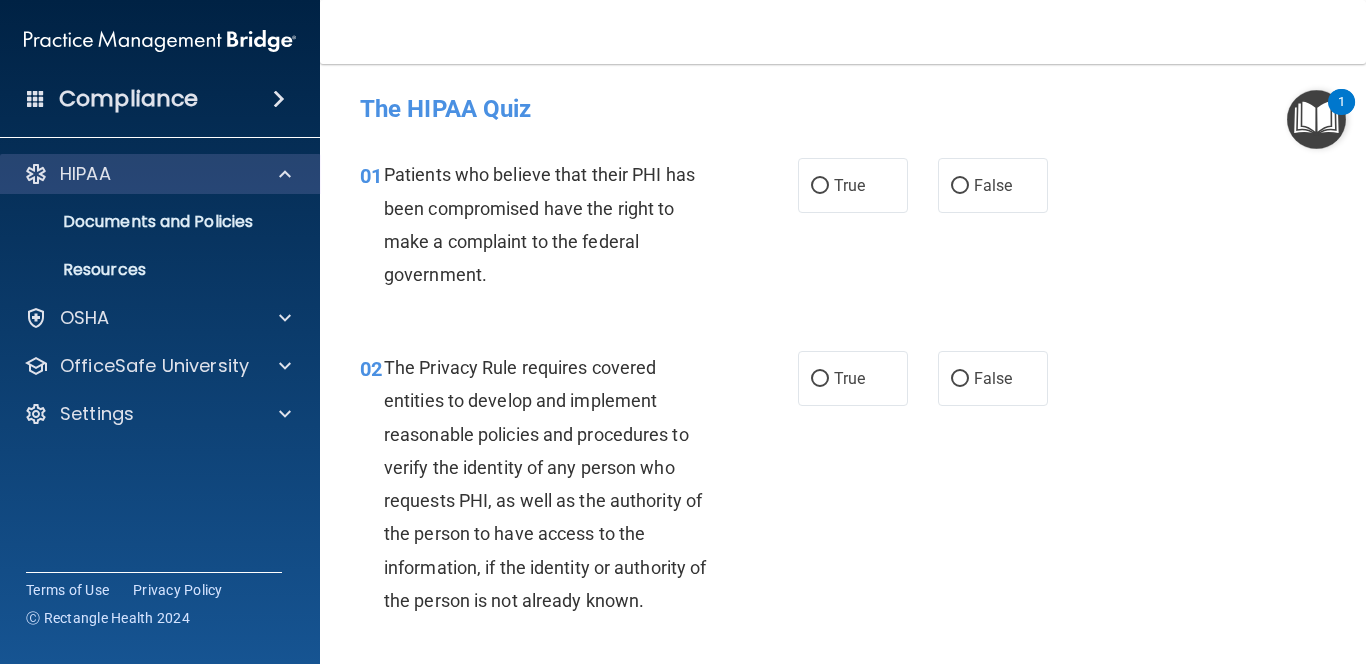 click on "HIPAA" at bounding box center (85, 174) 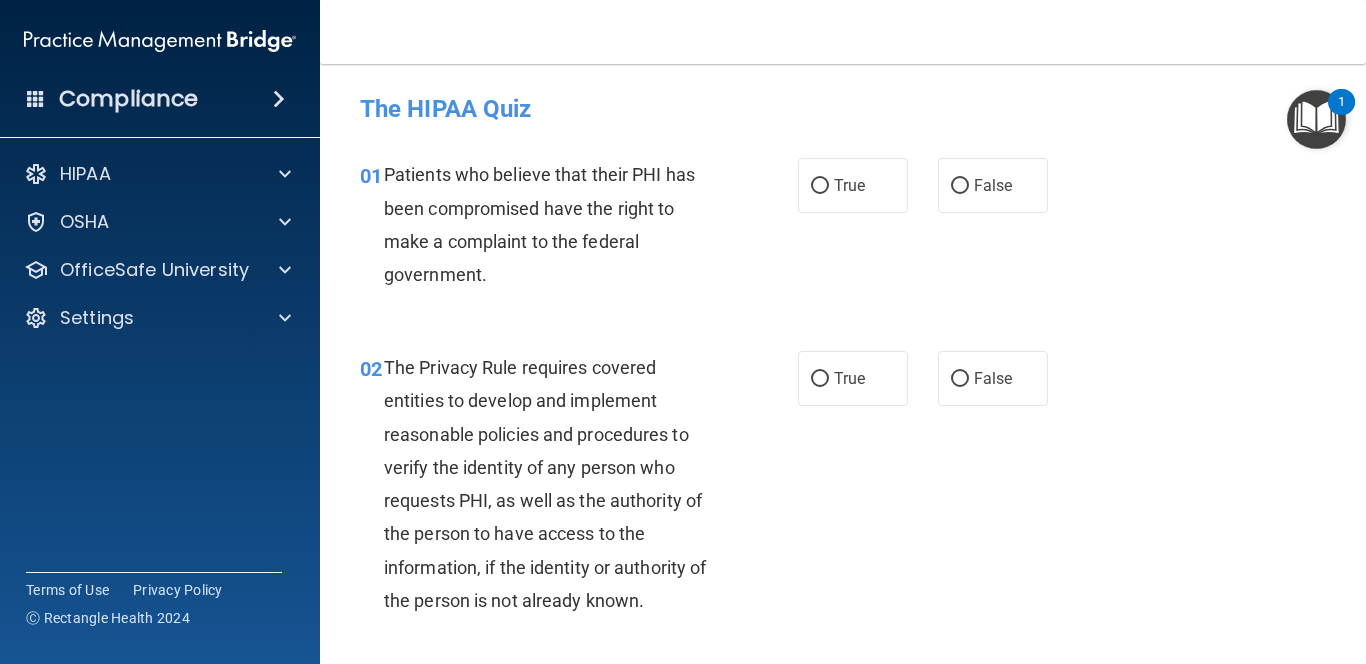 drag, startPoint x: 1251, startPoint y: 222, endPoint x: 1314, endPoint y: 178, distance: 76.843994 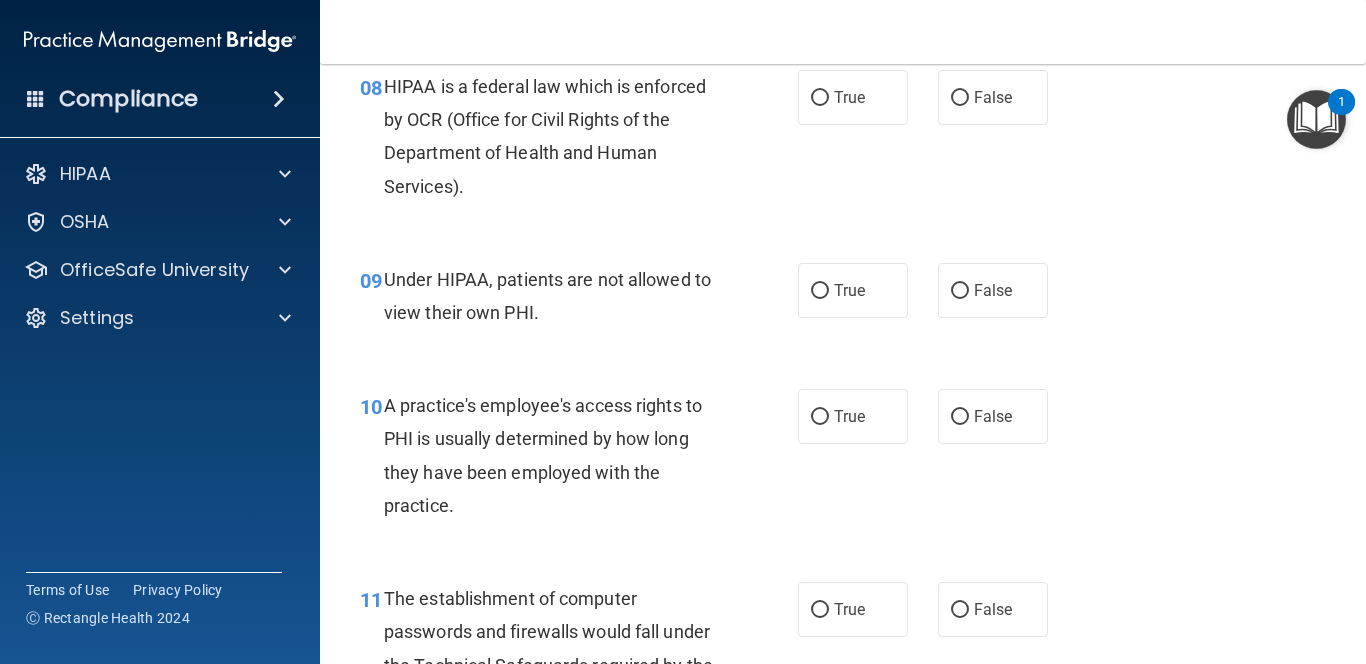 scroll, scrollTop: 0, scrollLeft: 0, axis: both 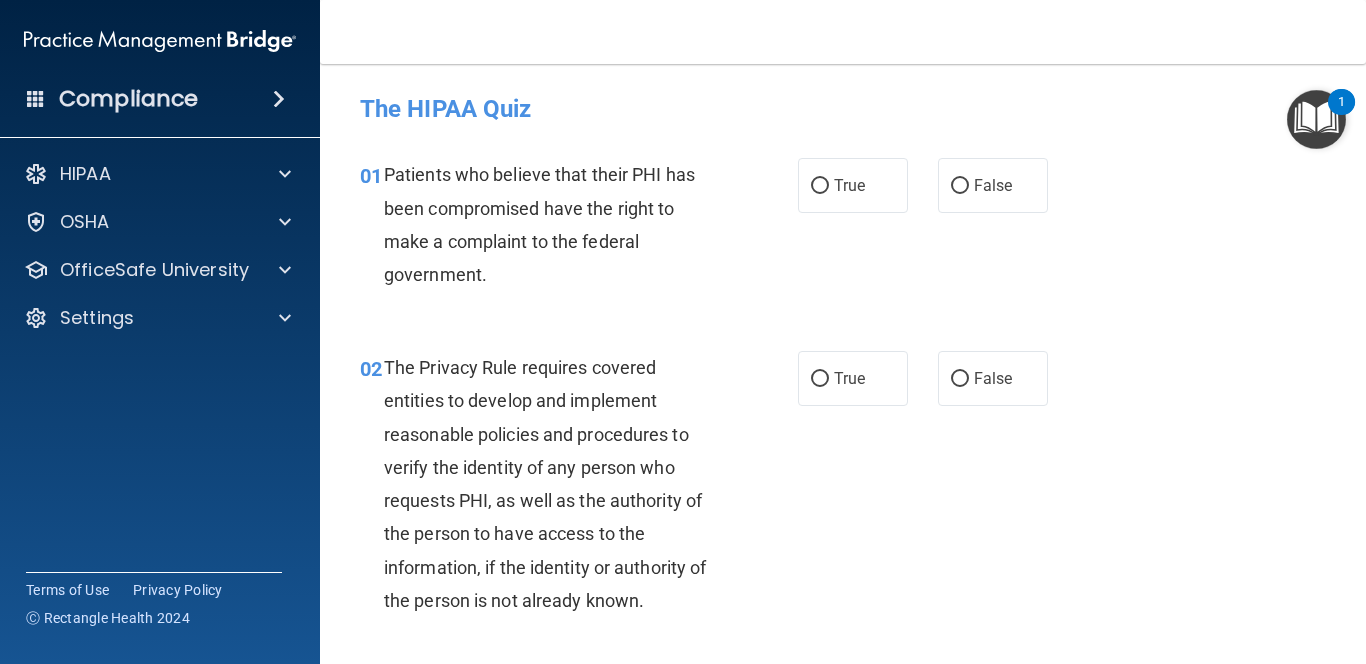 click on "02       The Privacy Rule requires covered entities to develop and implement reasonable policies and procedures to verify the identity of any person who requests PHI, as well as the authority of the person to have access to the information, if the identity or authority of the person is not already known.                 True           False" at bounding box center [843, 489] 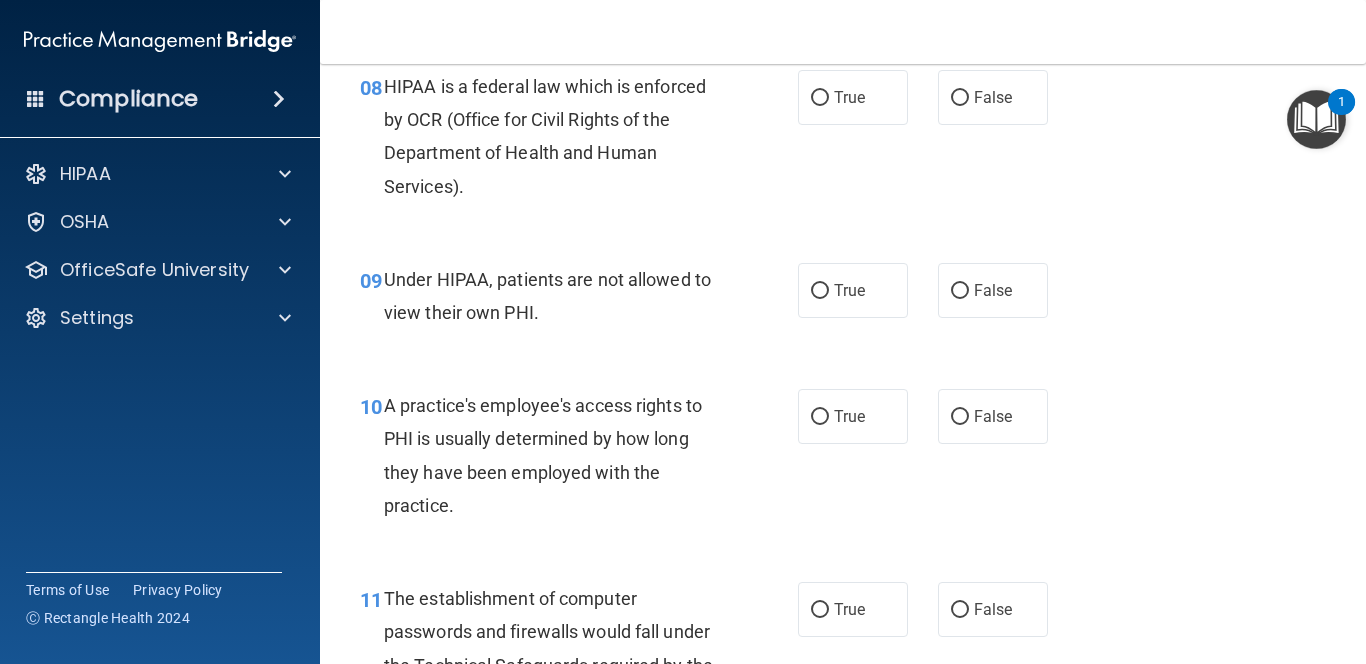 scroll, scrollTop: 0, scrollLeft: 0, axis: both 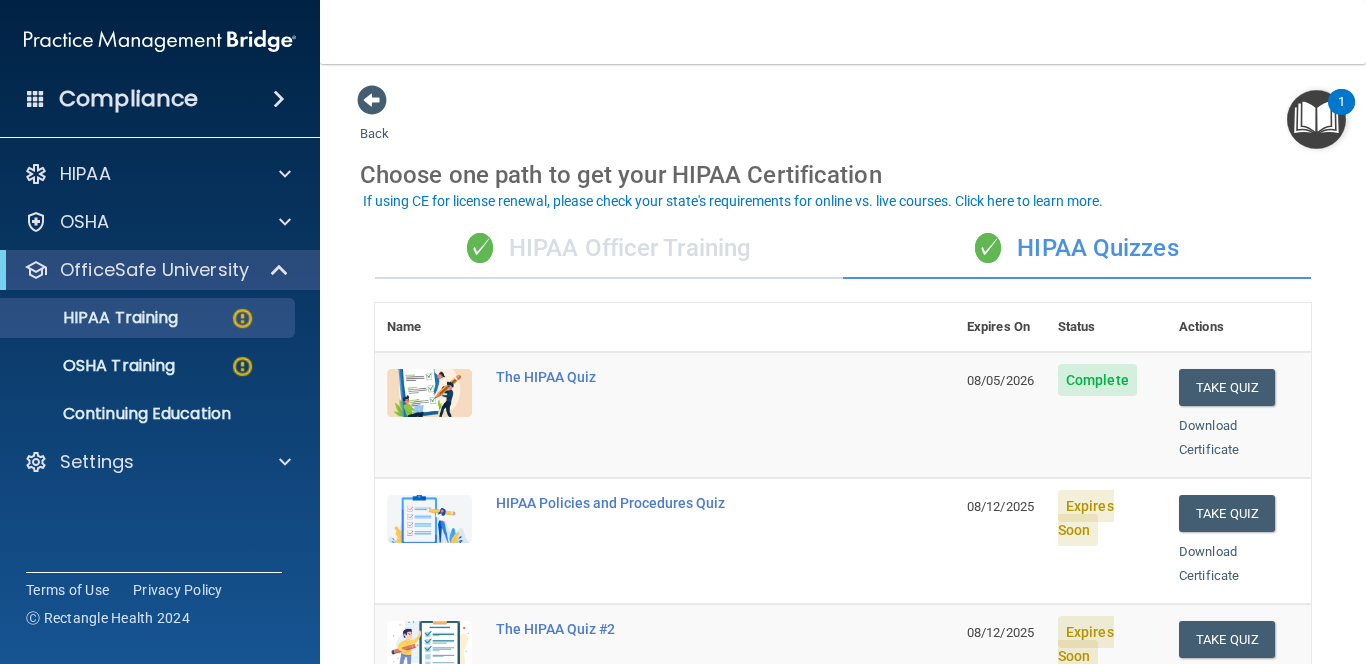 click on "Back     Choose one path to get your HIPAA Certification               ✓   HIPAA Officer Training       ✓   HIPAA Quizzes                      Name    Expires On  Status  Actions                     The HIPAA Quiz         08/05/2026           Complete        Take Quiz       Download Certificate                        HIPAA Policies and Procedures Quiz         08/12/2025         Expires Soon          Take Quiz       Download Certificate                        The HIPAA Quiz #2         08/12/2025         Expires Soon          Take Quiz       Download Certificate                Employee Training Acknowledgment   Finish your HIPAA quizzes to acknowledge you have received HIPAA employee training.    08/12/2025         Expires Soon          Sign Policy       Sign Policy       Download Policy            Policies Acknowledgment   Finish your HIPAA quizzes to acknowledge you have received your organization’s HIPAA policies.    12/05/2025           Complete        Sign Policy       Sign Policy" at bounding box center (843, 364) 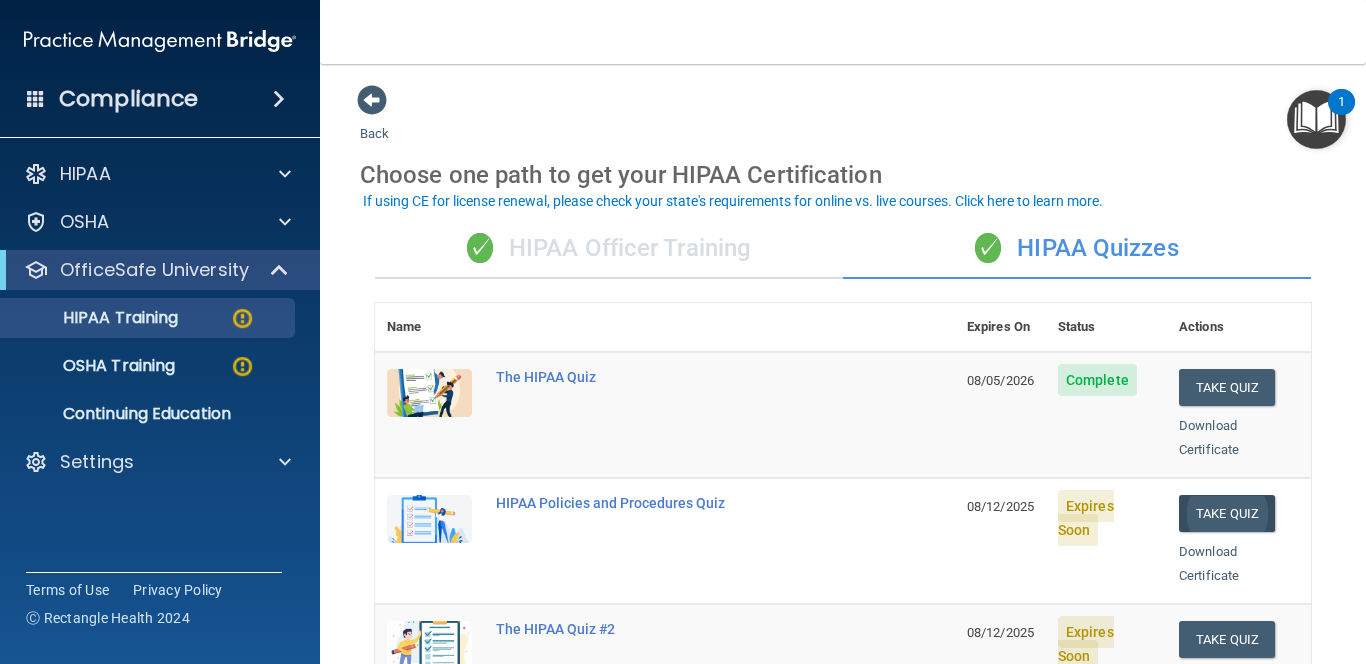 click on "Take Quiz" at bounding box center (1227, 513) 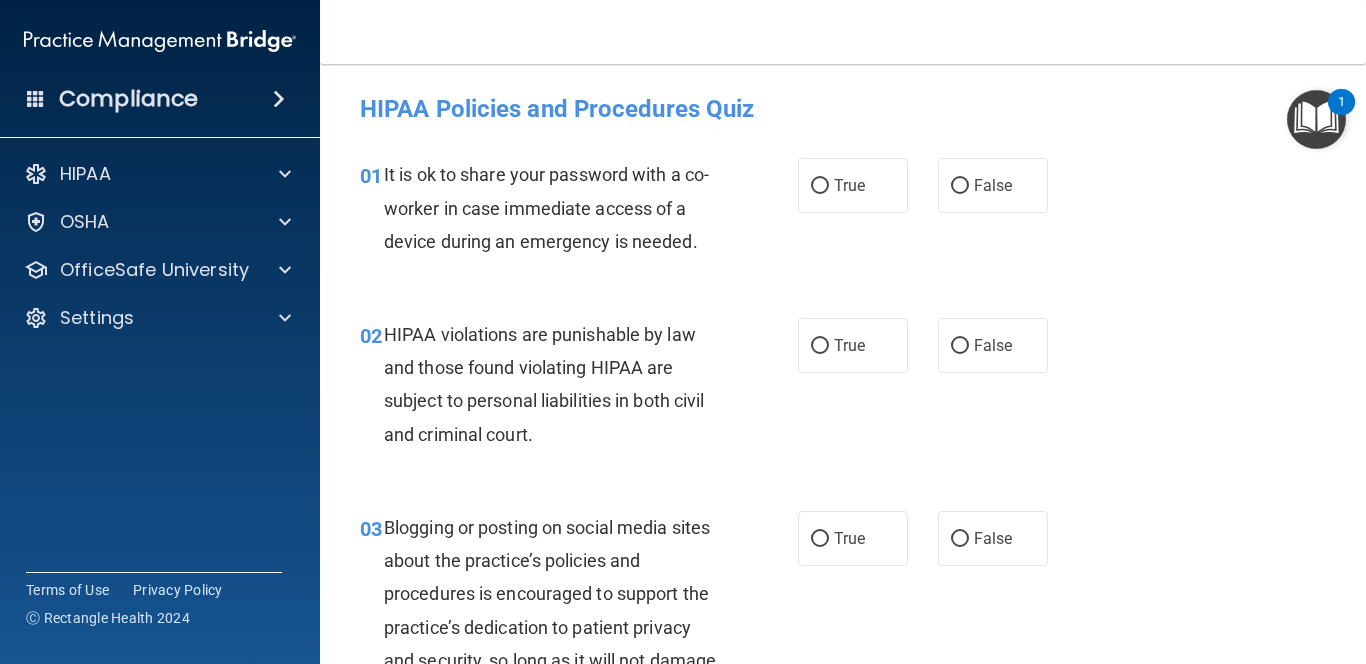 click on "03       Blogging or posting on social media sites about the practice’s policies and procedures is encouraged to support the practice’s dedication to patient privacy and security, so long as it will not damage the reputation of the practice.                  True           False" at bounding box center [843, 615] 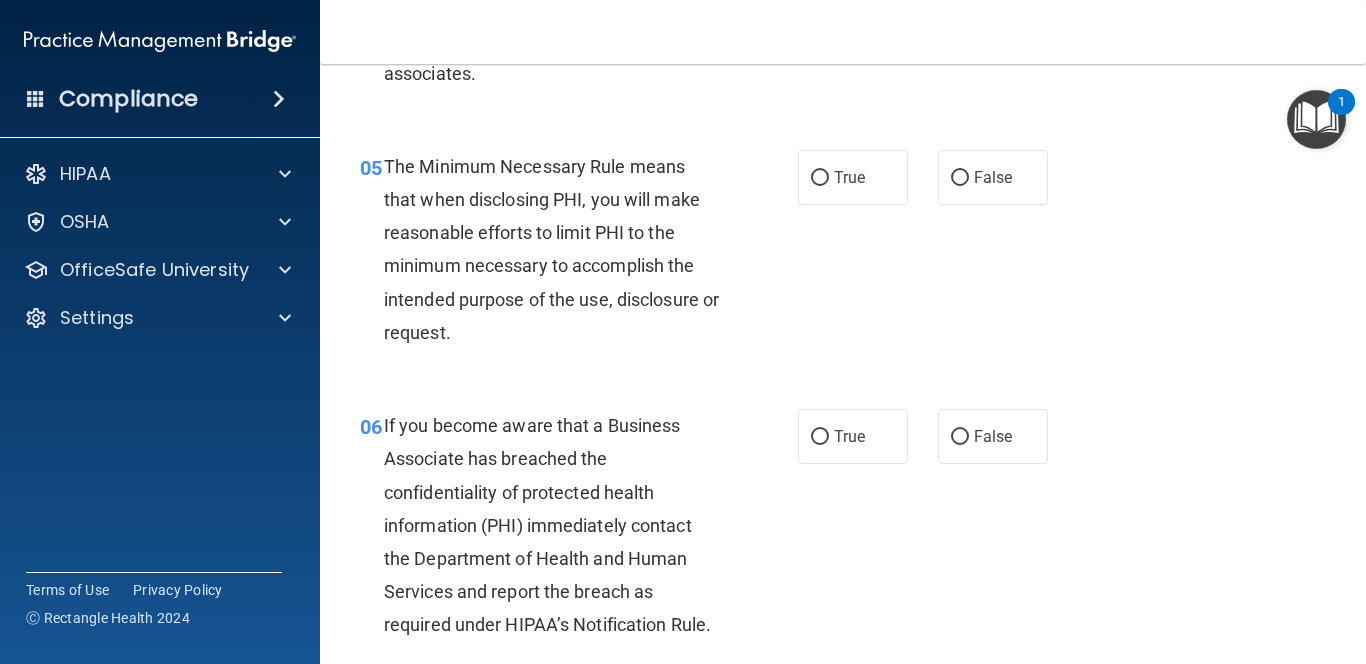 scroll, scrollTop: 0, scrollLeft: 0, axis: both 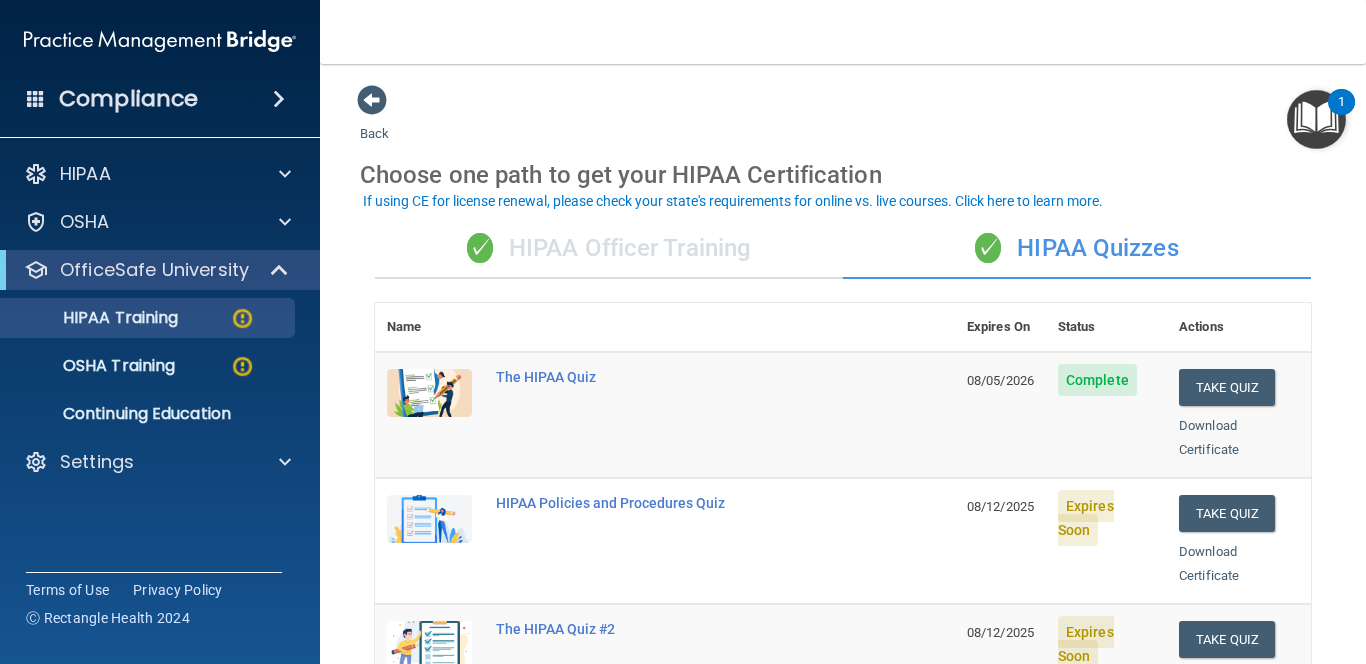click on "Back     Choose one path to get your HIPAA Certification               ✓   HIPAA Officer Training       ✓   HIPAA Quizzes                      Name    Expires On  Status  Actions                     The HIPAA Quiz         08/05/2026           Complete        Take Quiz       Download Certificate                        HIPAA Policies and Procedures Quiz         08/12/2025         Expires Soon          Take Quiz       Download Certificate                        The HIPAA Quiz #2         08/12/2025         Expires Soon          Take Quiz       Download Certificate                Employee Training Acknowledgment   Finish your HIPAA quizzes to acknowledge you have received HIPAA employee training.    08/12/2025         Expires Soon          Sign Policy       Sign Policy       Download Policy            Policies Acknowledgment   Finish your HIPAA quizzes to acknowledge you have received your organization’s HIPAA policies.    12/05/2025           Complete        Sign Policy       Sign Policy" at bounding box center (843, 364) 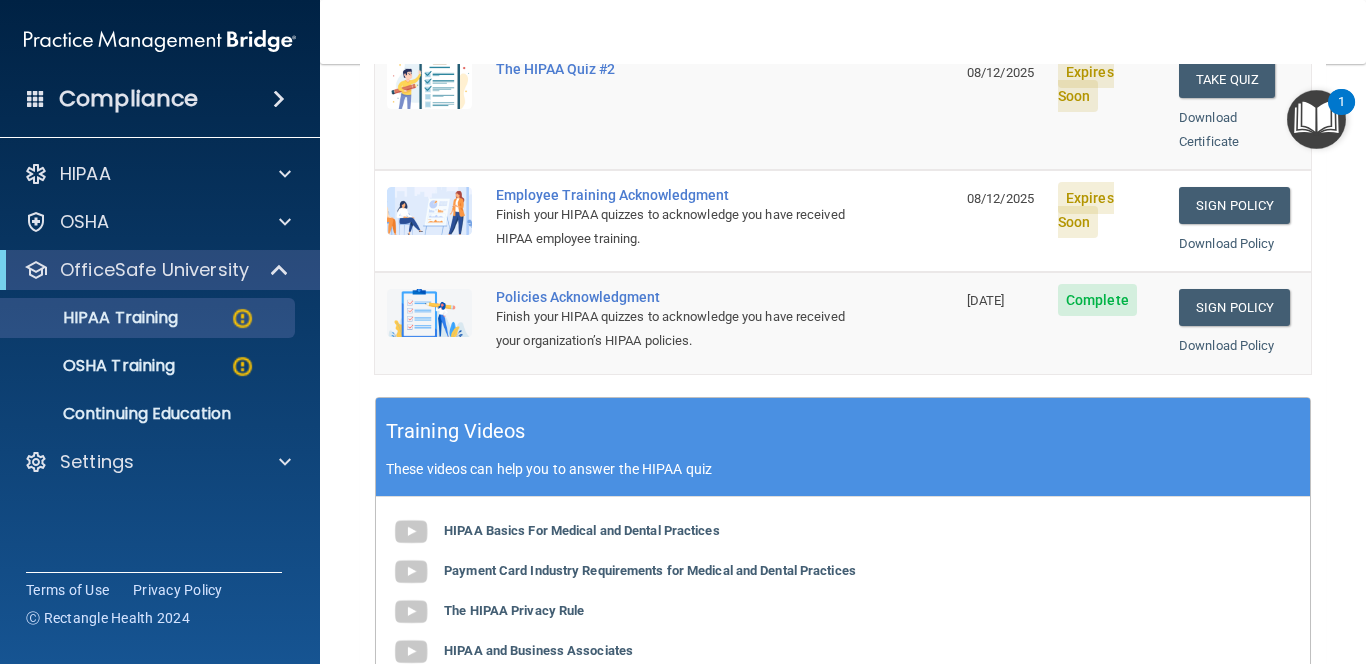 scroll, scrollTop: 0, scrollLeft: 0, axis: both 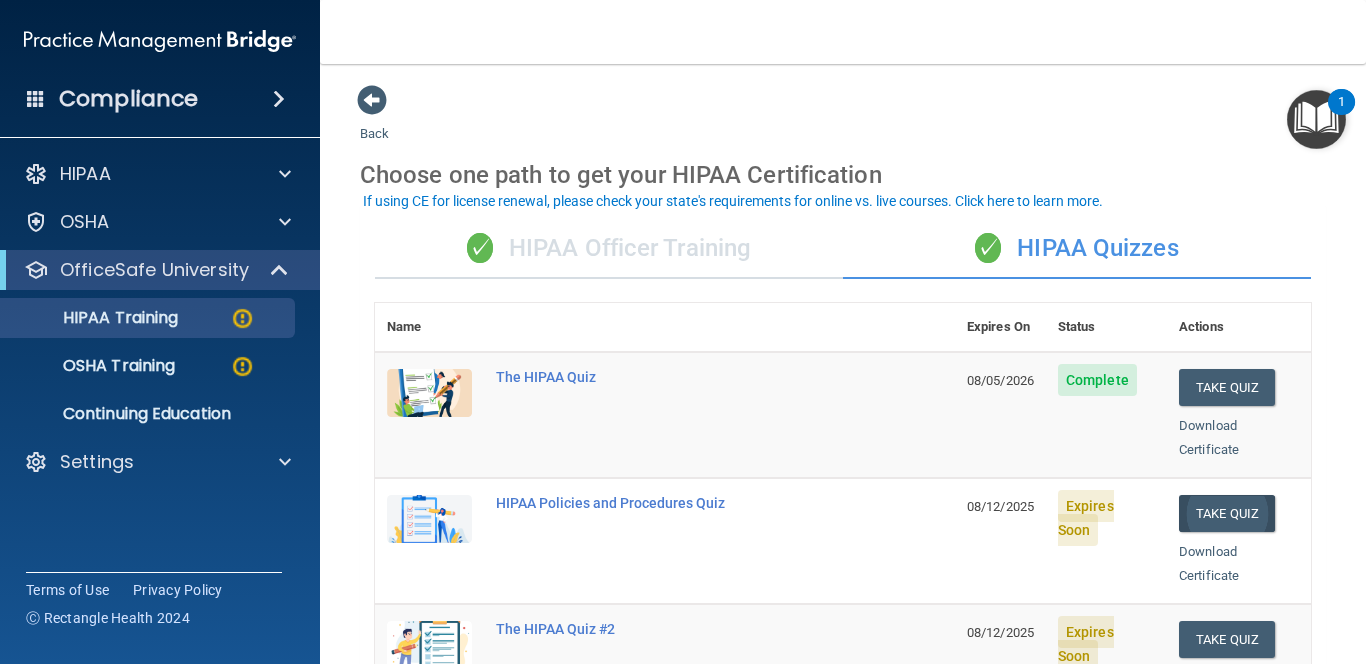 click on "Take Quiz" at bounding box center (1227, 513) 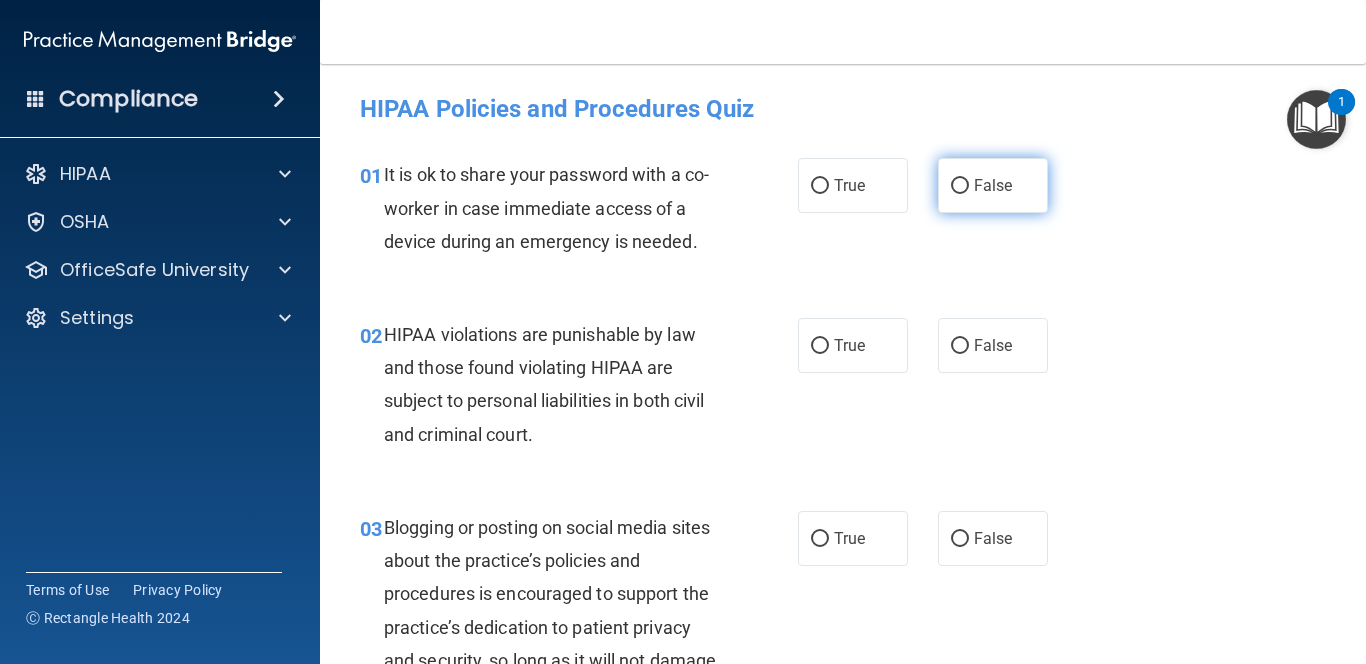 click on "False" at bounding box center (960, 186) 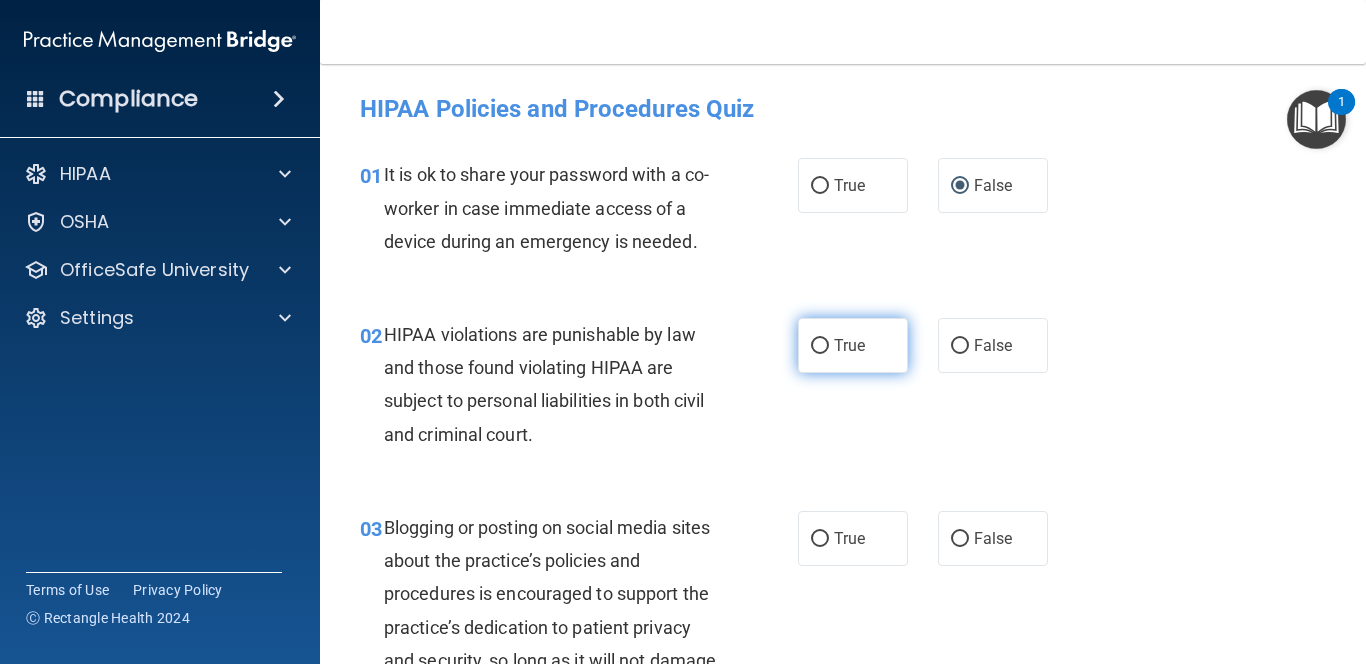 click on "True" at bounding box center [820, 346] 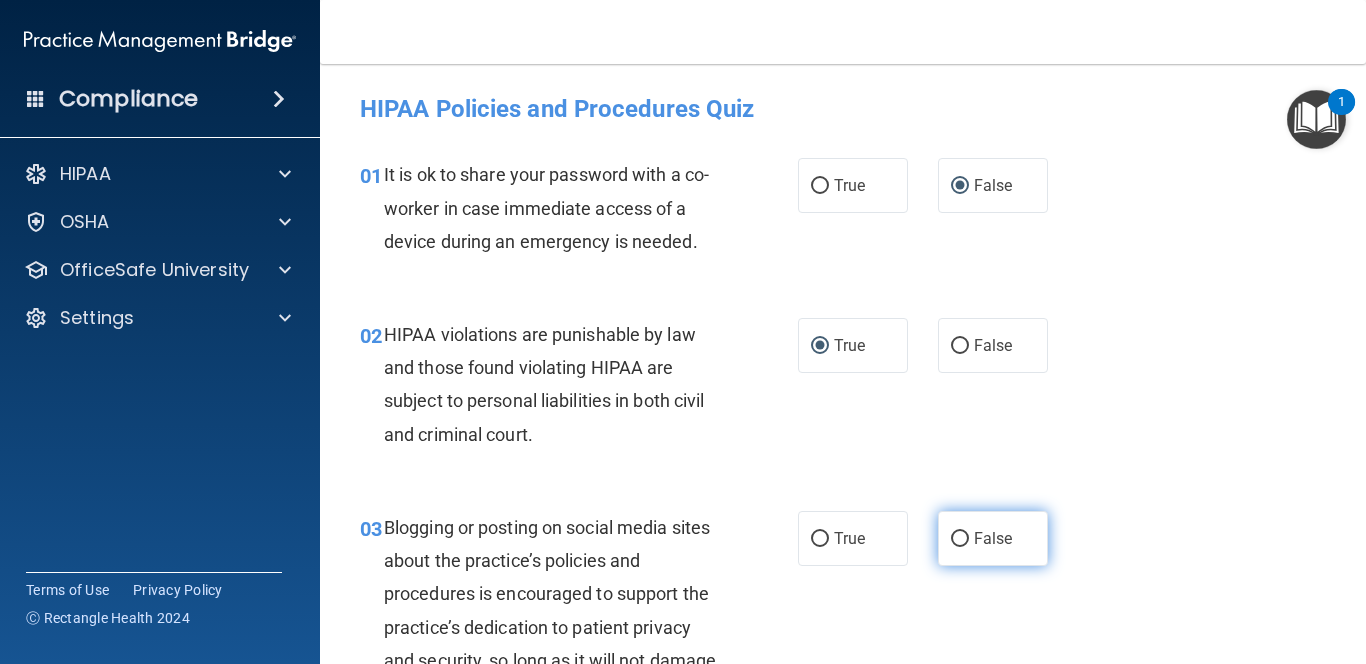 click on "False" at bounding box center (960, 539) 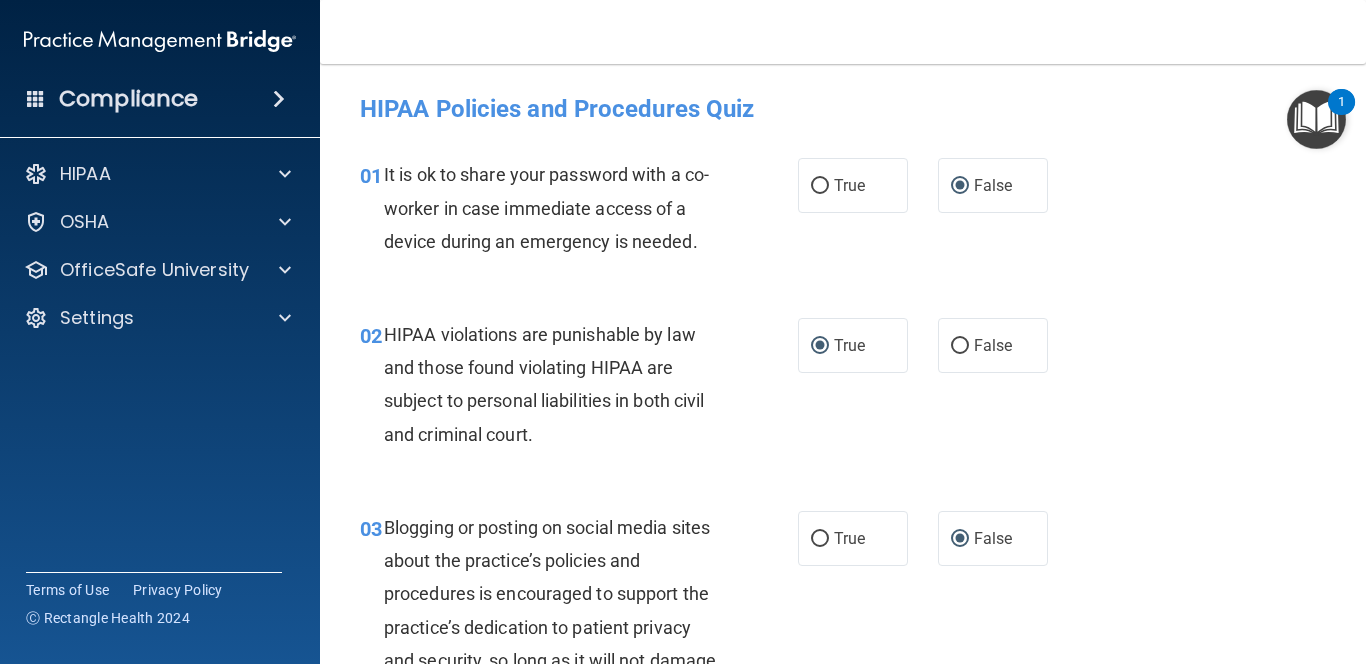 click on "03       Blogging or posting on social media sites about the practice’s policies and procedures is encouraged to support the practice’s dedication to patient privacy and security, so long as it will not damage the reputation of the practice.                  True           False" at bounding box center (843, 615) 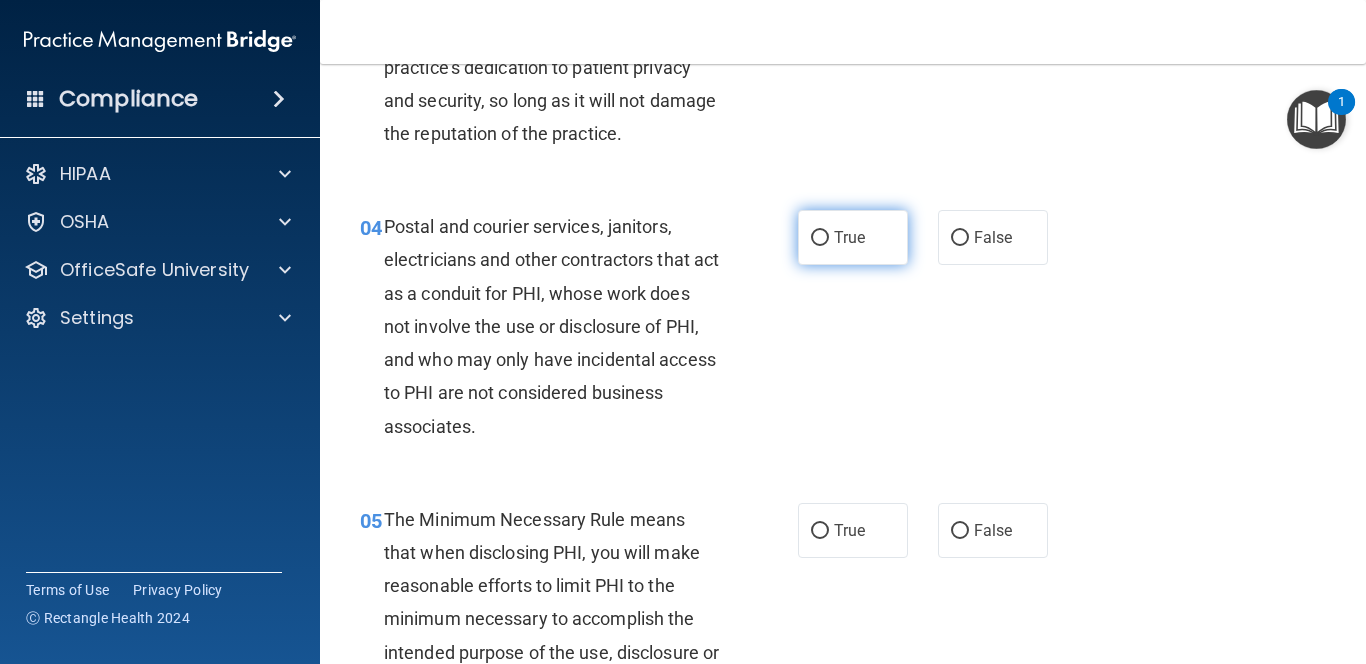 click on "True" at bounding box center [820, 238] 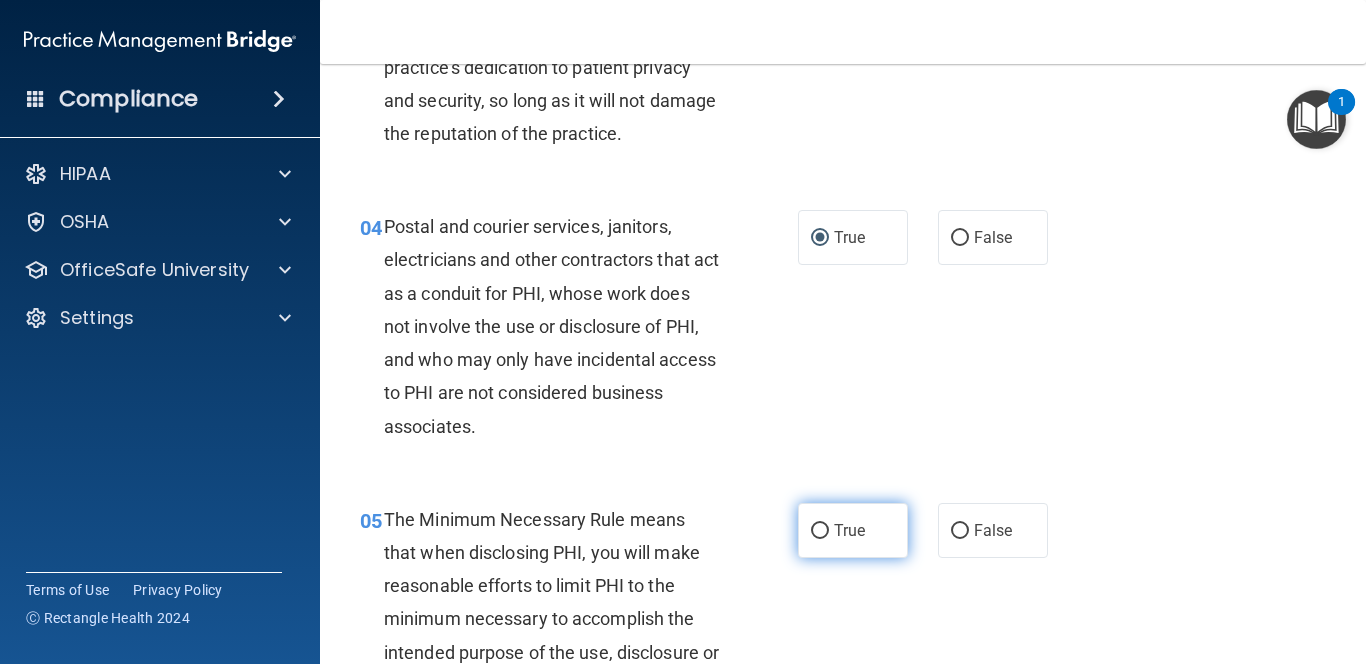 click on "True" at bounding box center [820, 531] 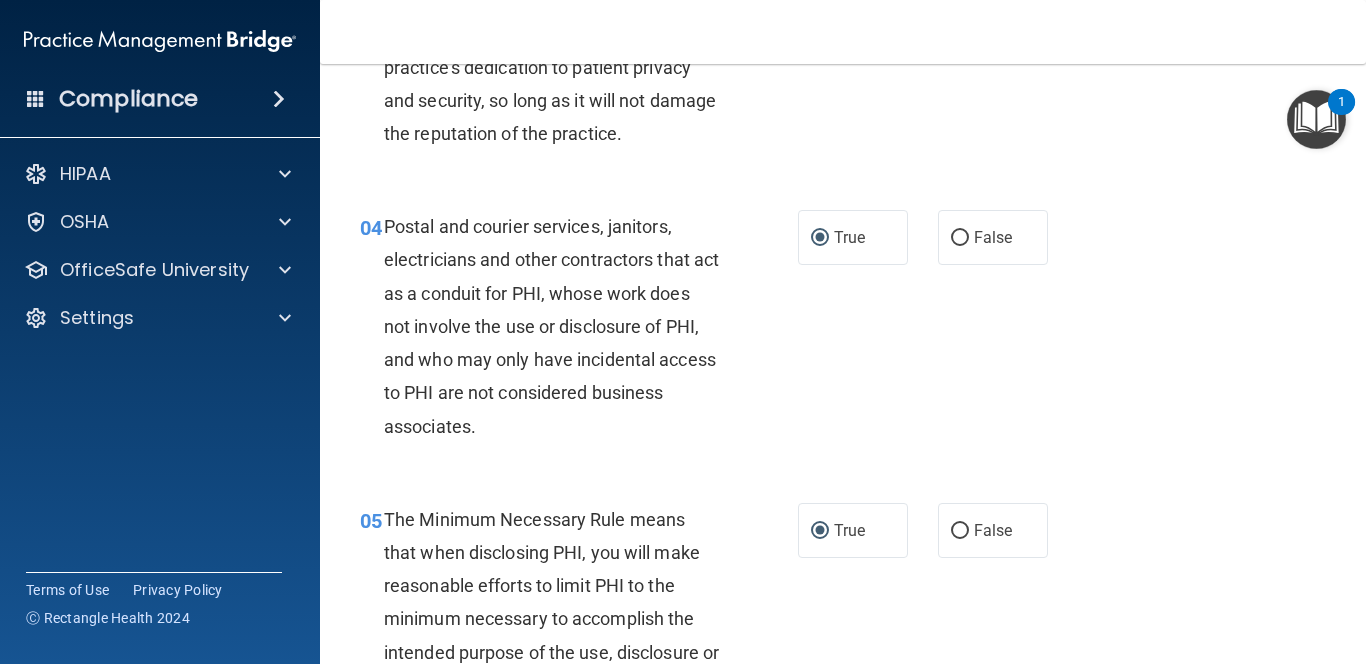 scroll, scrollTop: 1120, scrollLeft: 0, axis: vertical 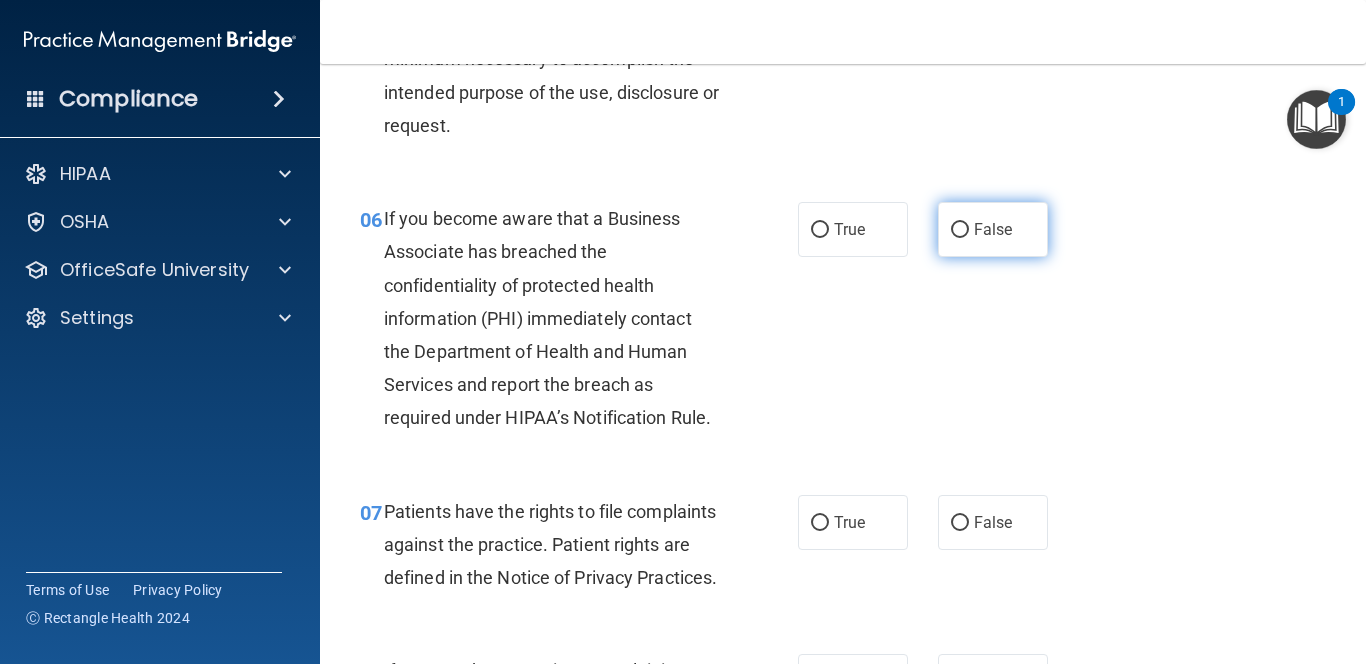 click on "False" at bounding box center [960, 230] 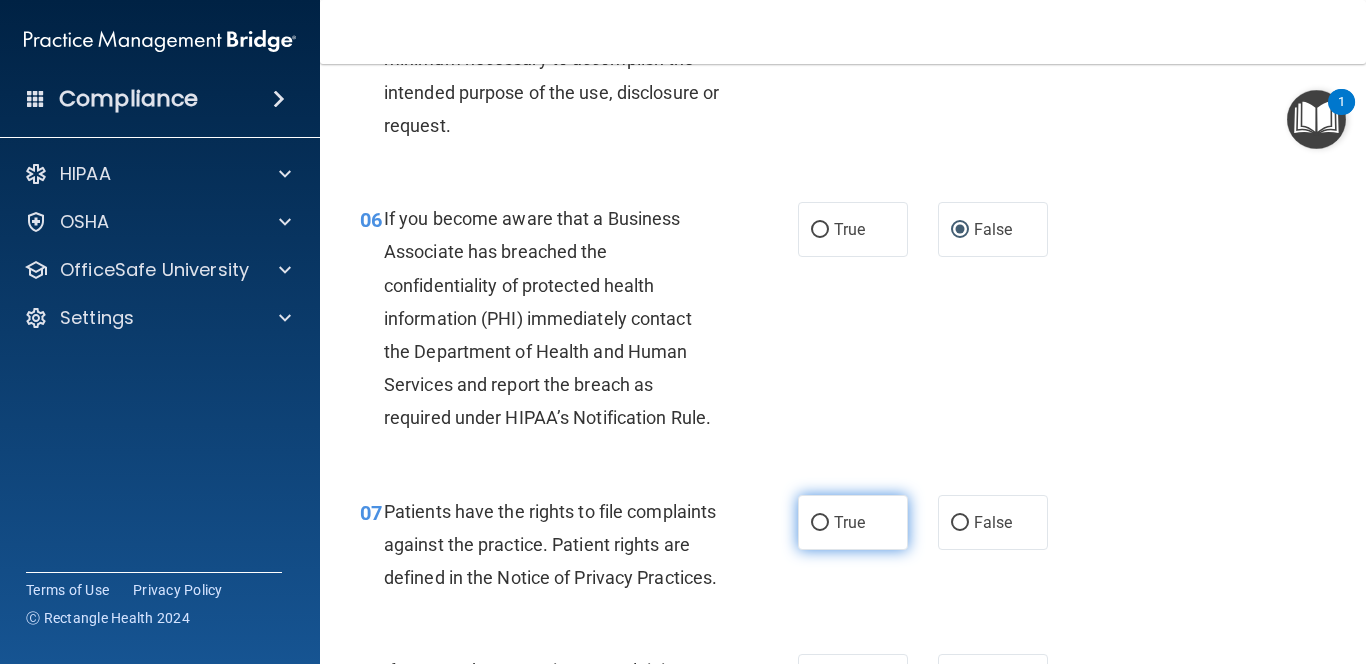 click on "True" at bounding box center (820, 523) 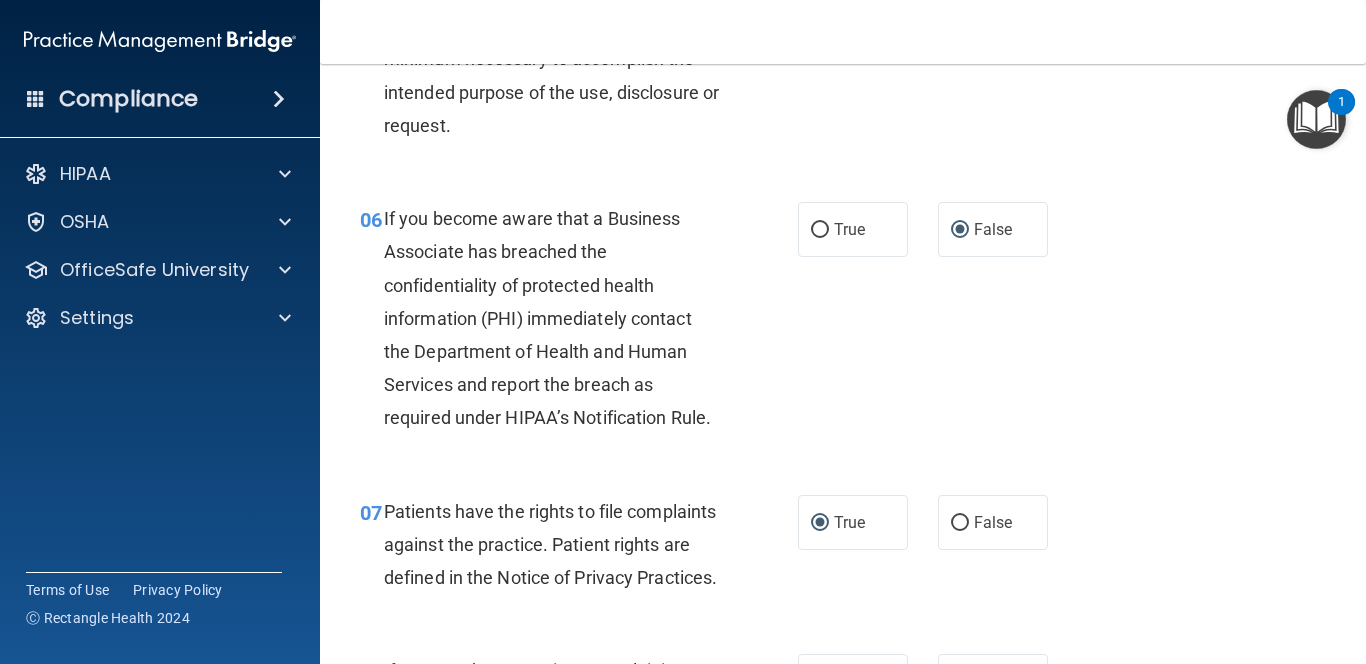 click on "06       If you become aware that a Business Associate has breached the confidentiality of protected health information (PHI) immediately contact the Department of Health and Human Services and report the breach as required under HIPAA’s Notification Rule.                  True           False" at bounding box center (843, 323) 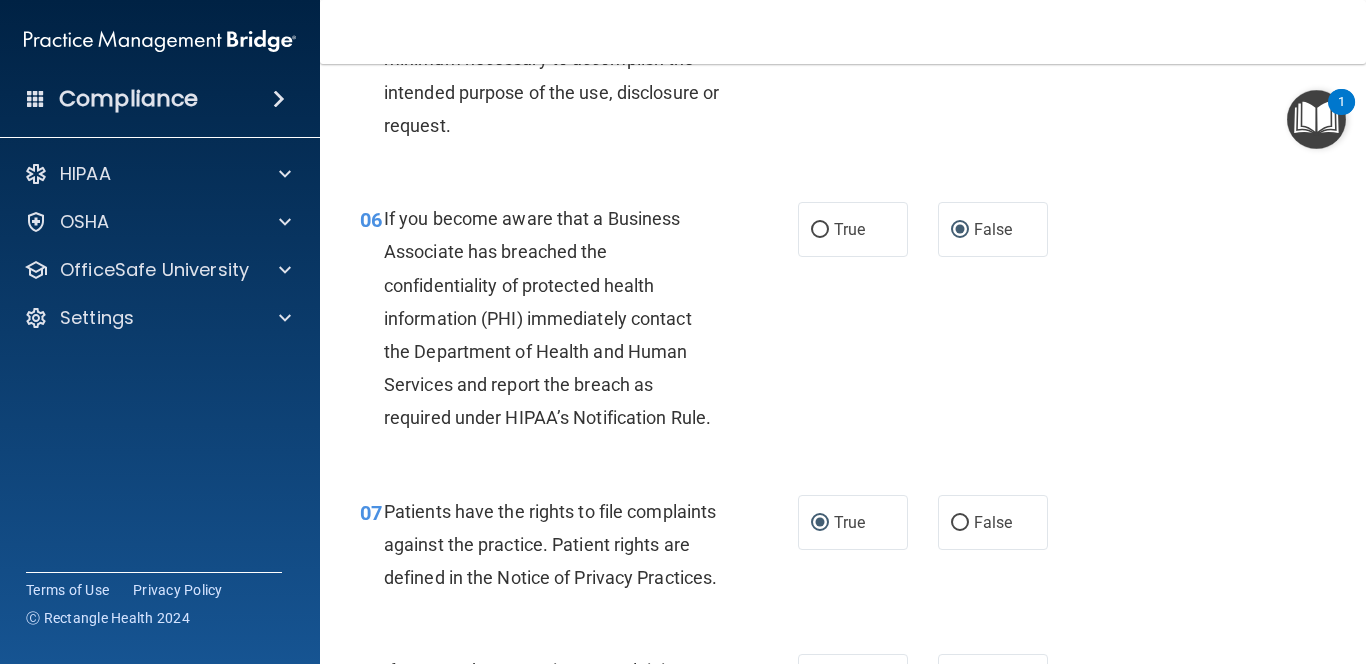 scroll, scrollTop: 1680, scrollLeft: 0, axis: vertical 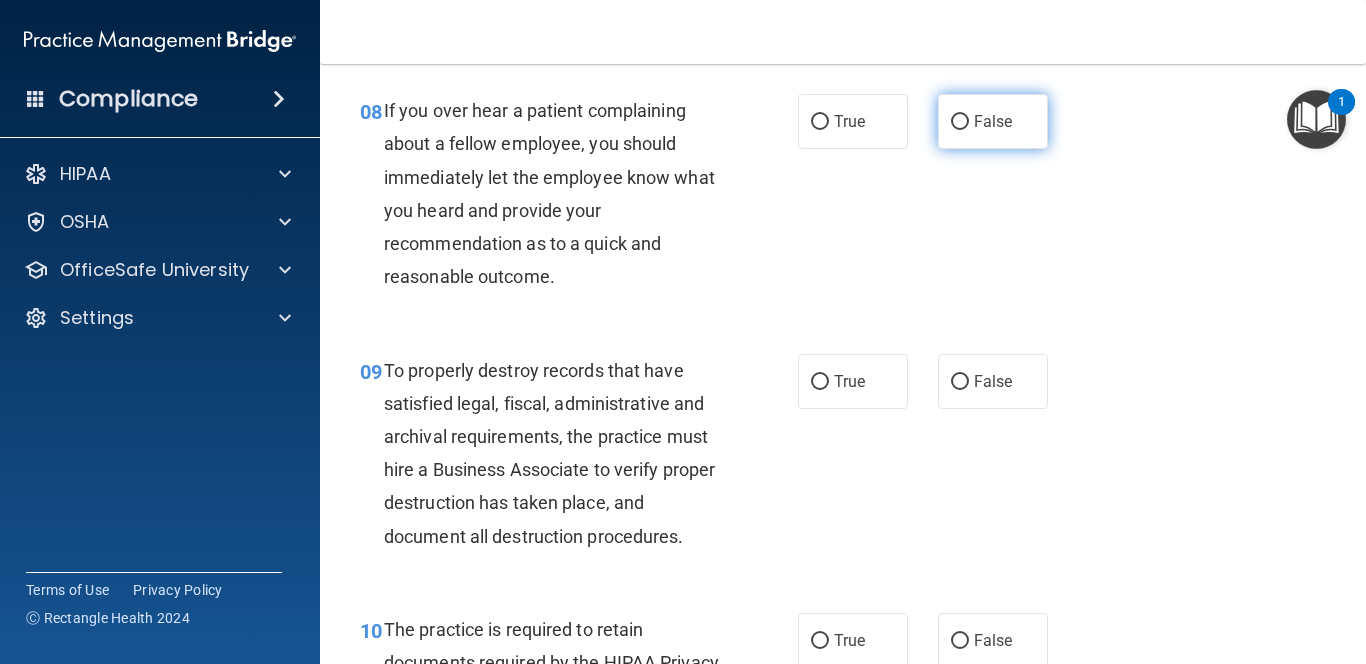 click on "False" at bounding box center [960, 122] 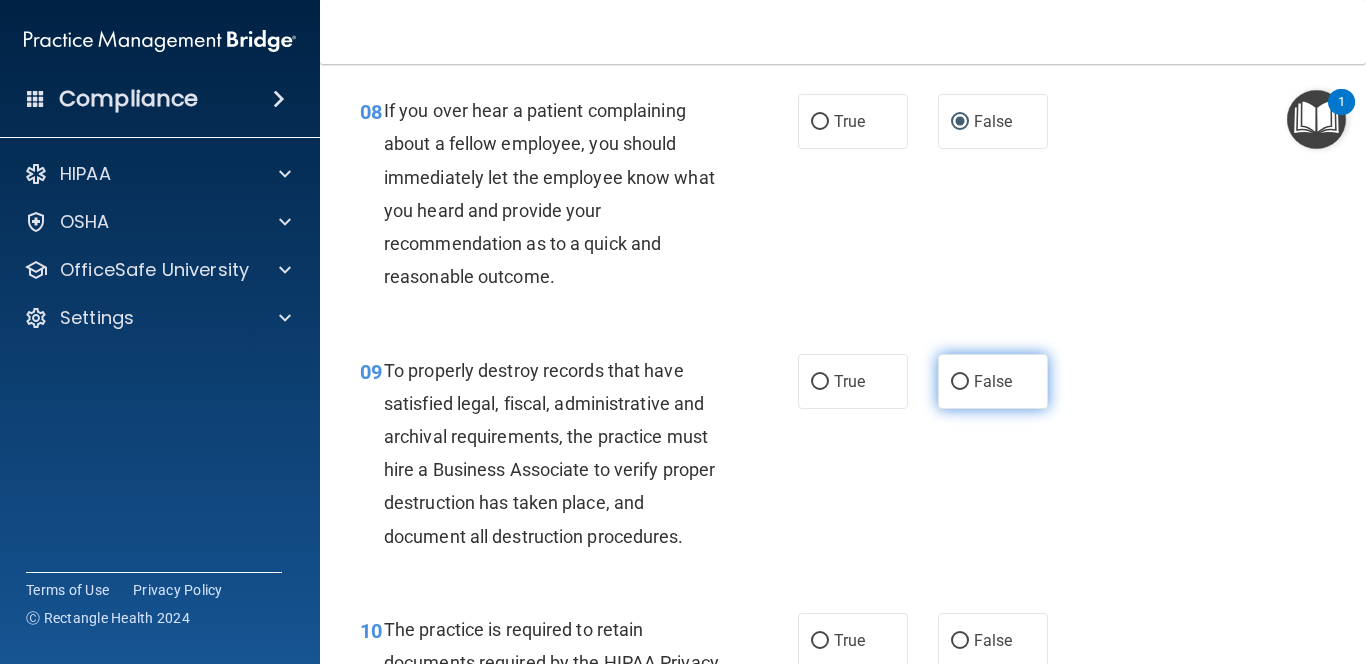 click on "False" at bounding box center (960, 382) 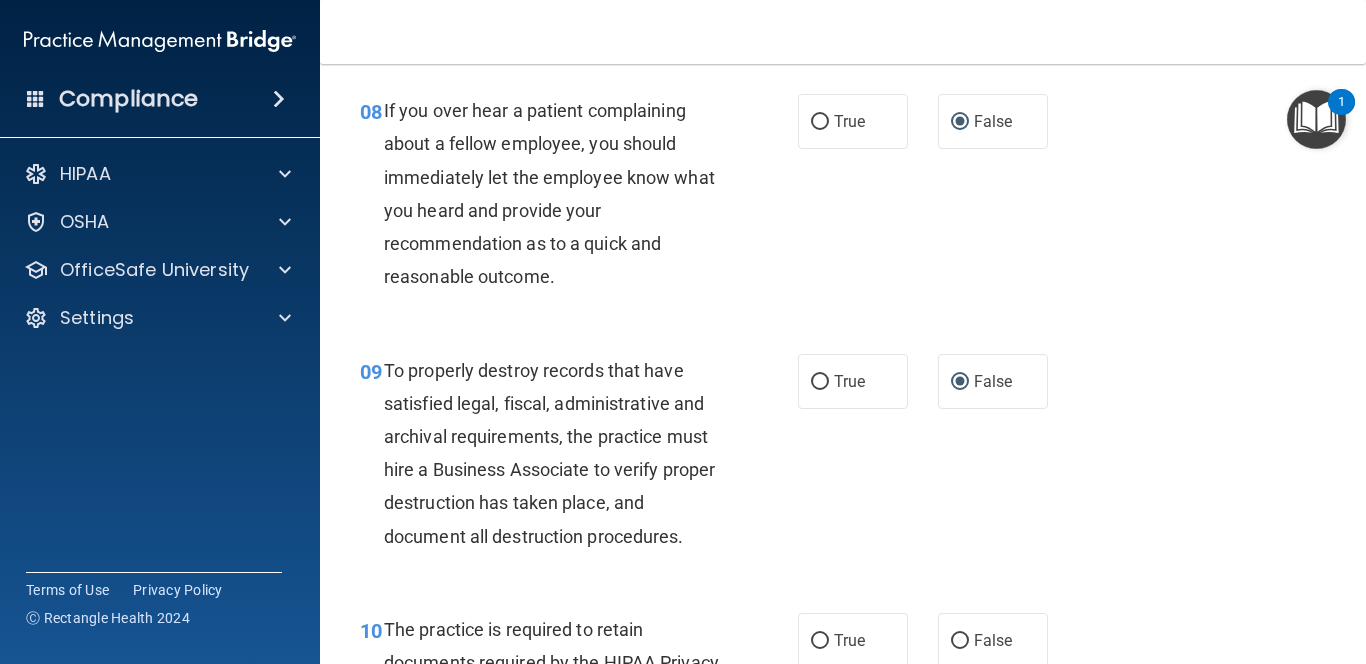 click on "09       To properly destroy records that have satisfied legal, fiscal, administrative and archival requirements, the practice must hire a Business Associate to verify proper destruction has taken place, and document all destruction procedures.                  True           False" at bounding box center (843, 458) 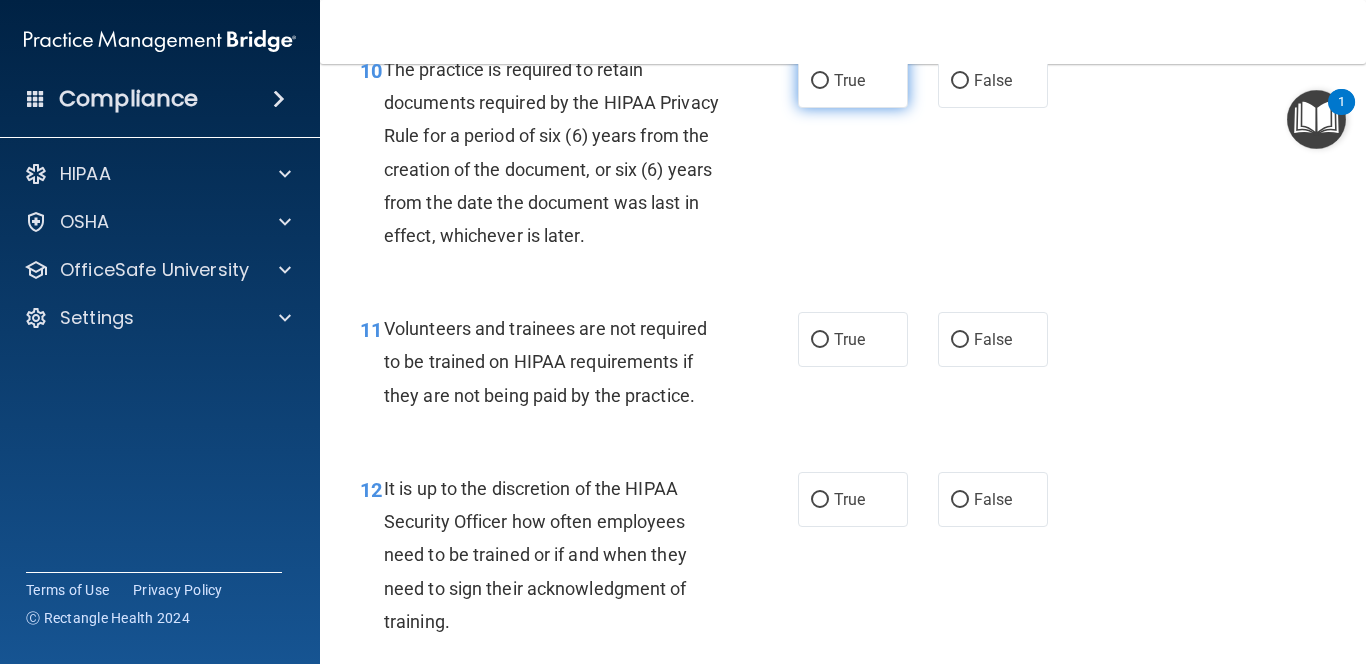click on "True" at bounding box center (820, 81) 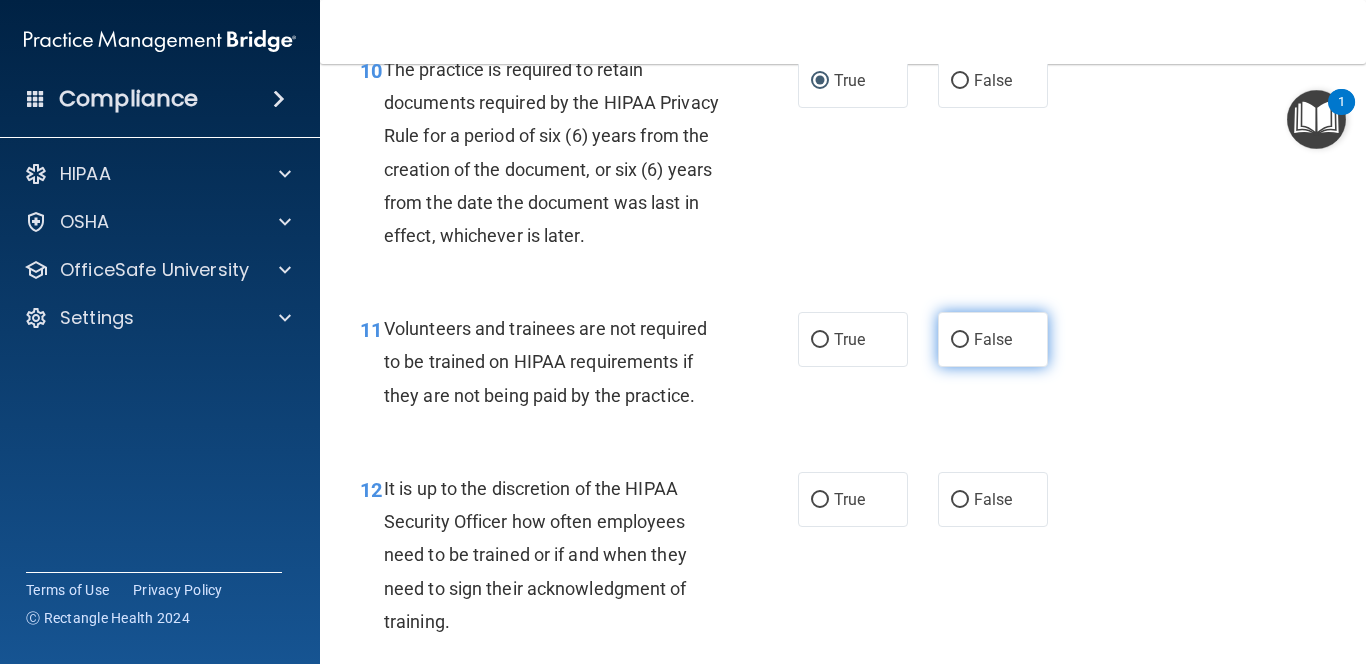 click on "False" at bounding box center (960, 340) 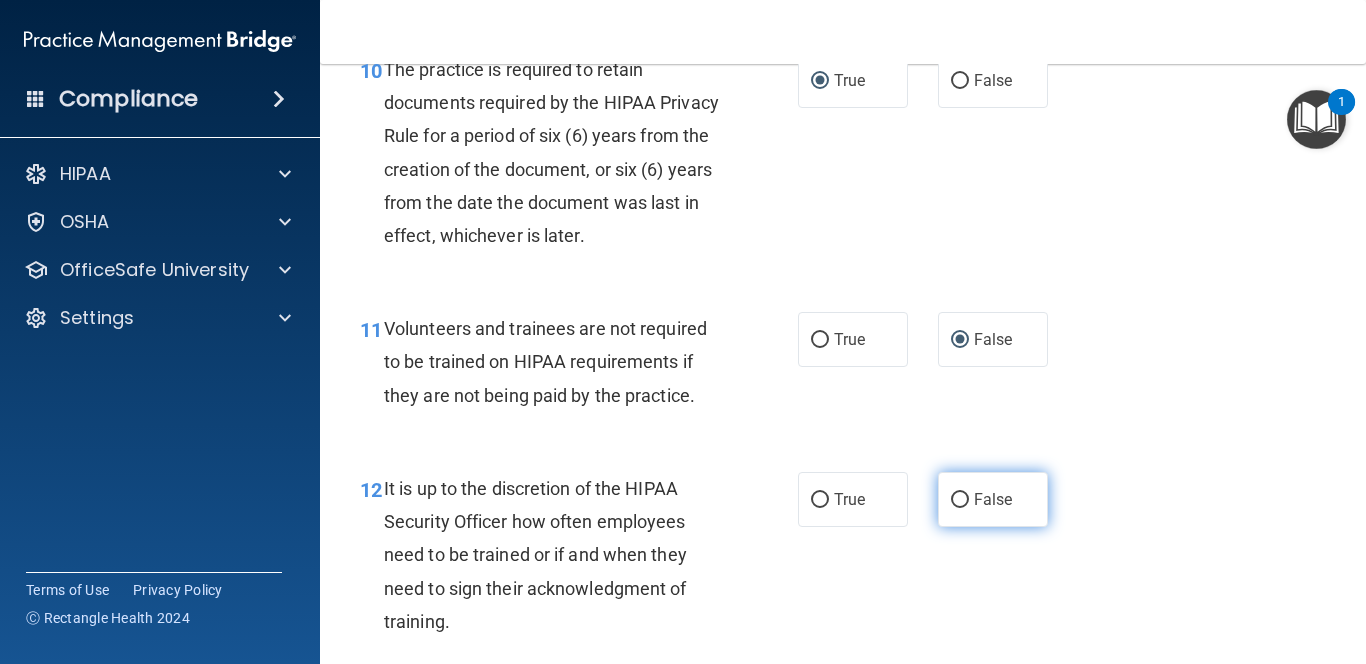 click on "False" at bounding box center (960, 500) 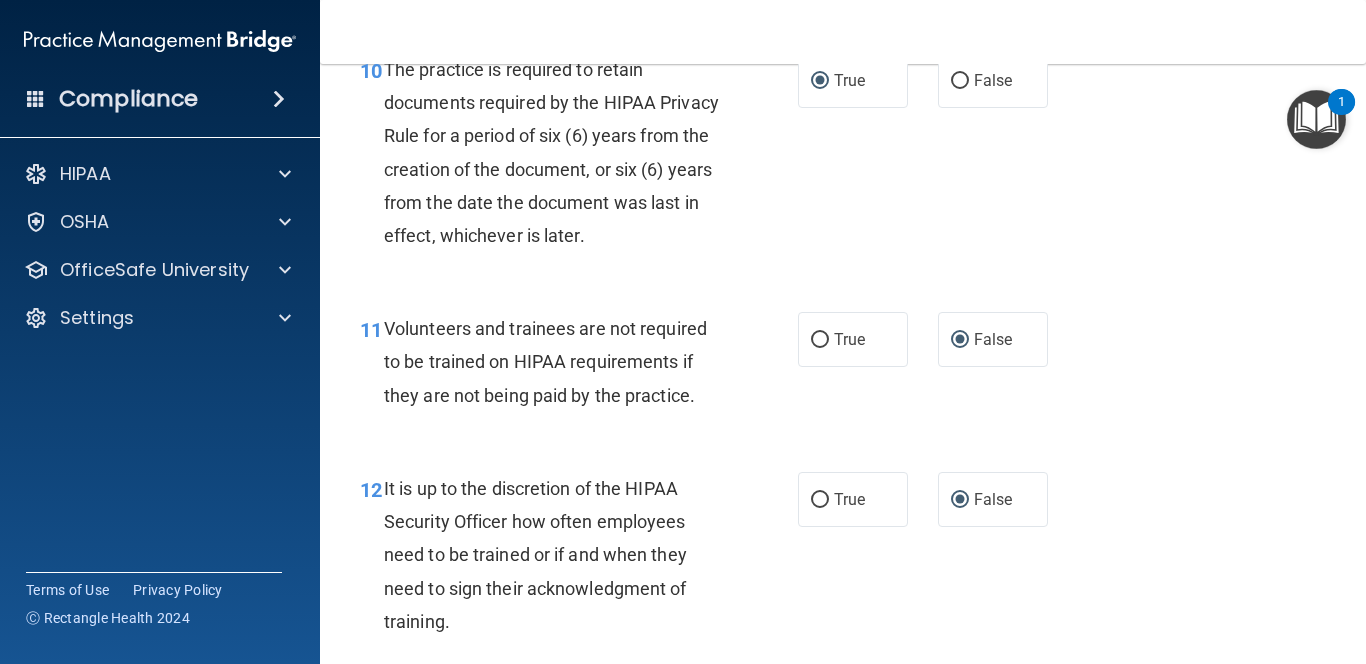 scroll, scrollTop: 2800, scrollLeft: 0, axis: vertical 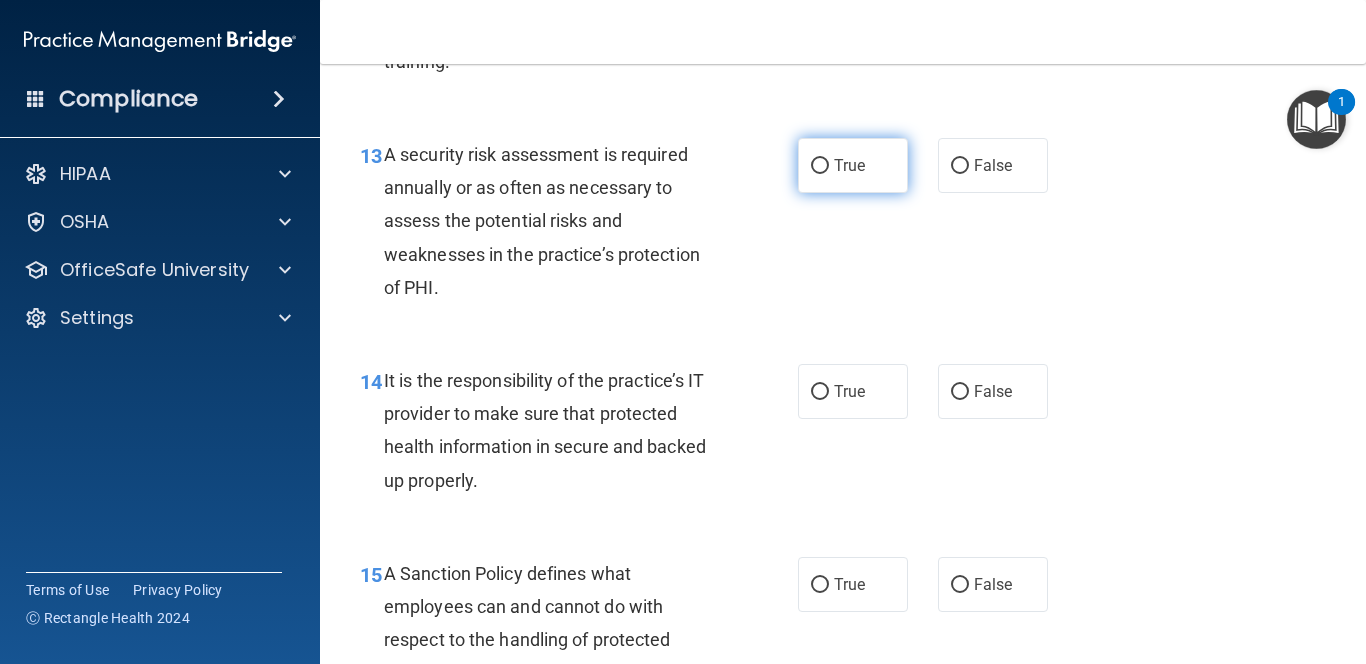 click on "True" at bounding box center (820, 166) 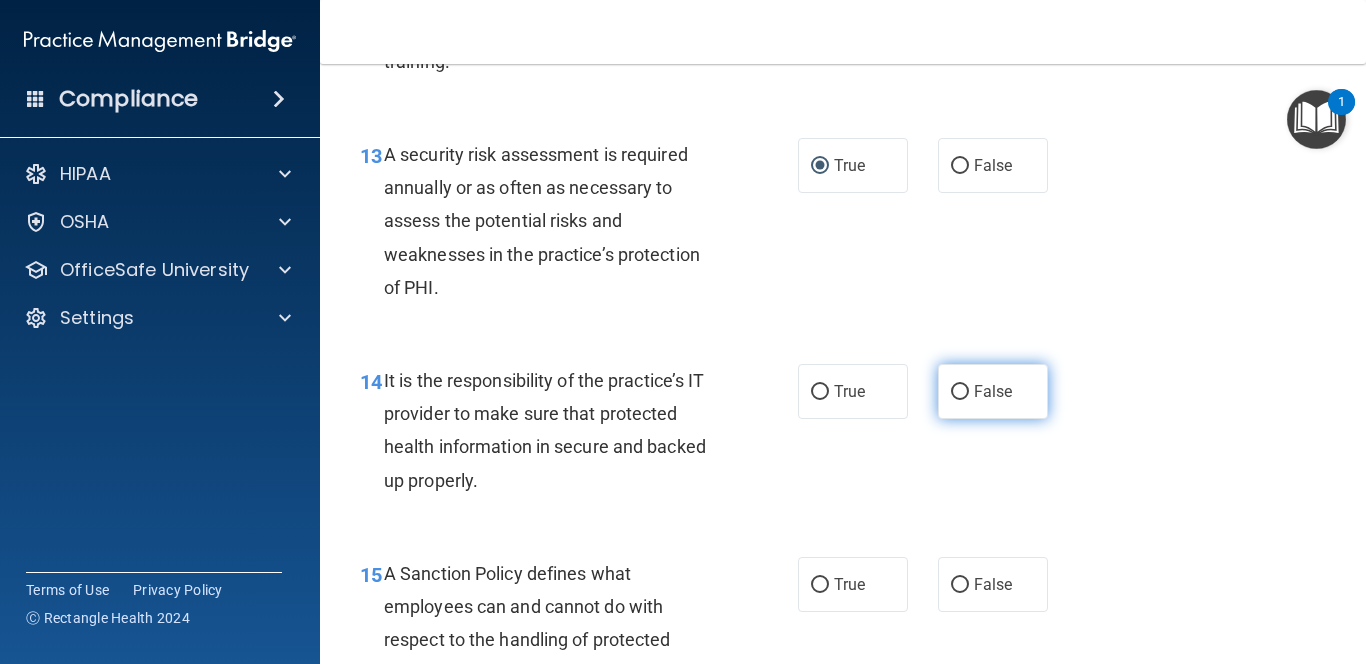 click on "False" at bounding box center (960, 392) 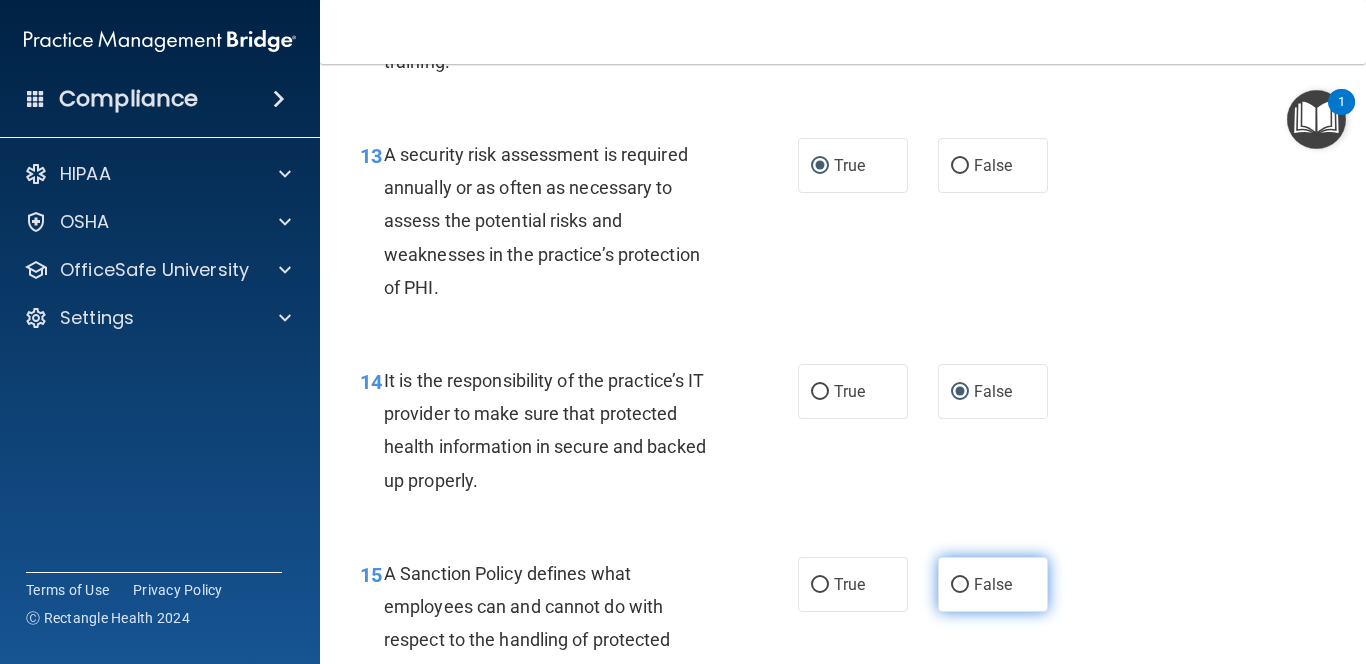 click on "False" at bounding box center [960, 585] 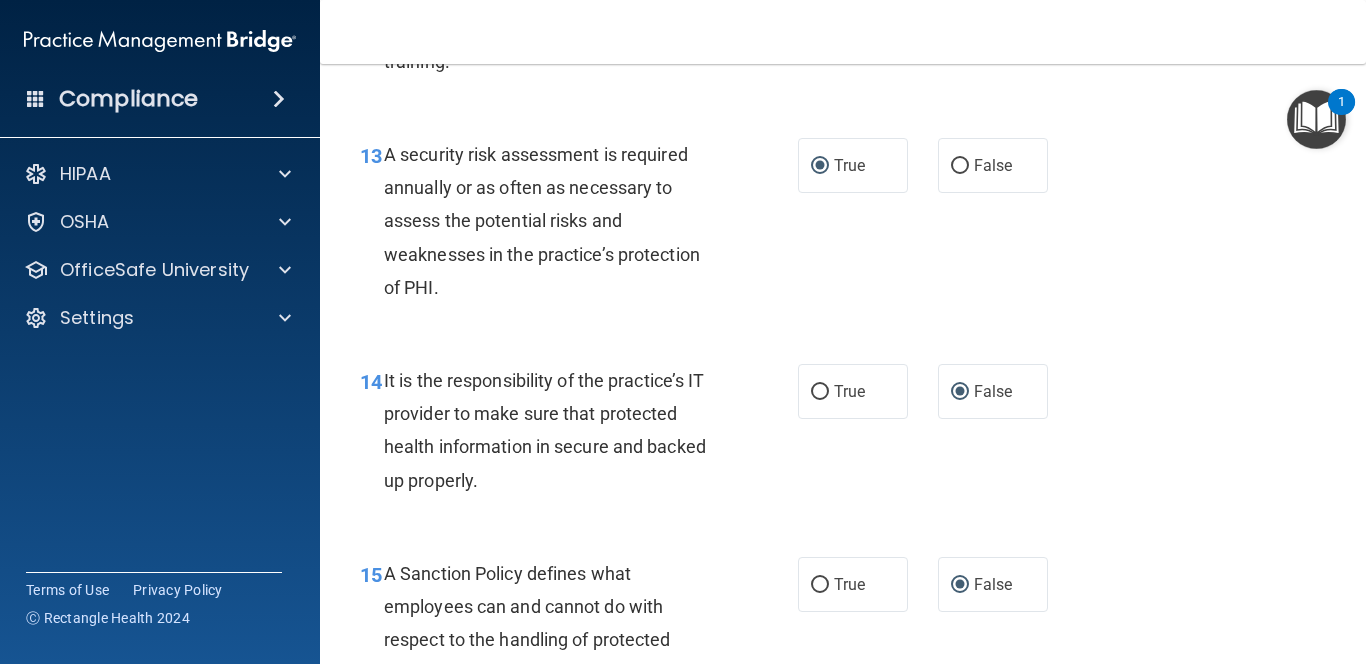 click on "14       It is the responsibility of the practice’s IT provider to make sure that protected health information in secure and backed up properly.                  True           False" at bounding box center (843, 435) 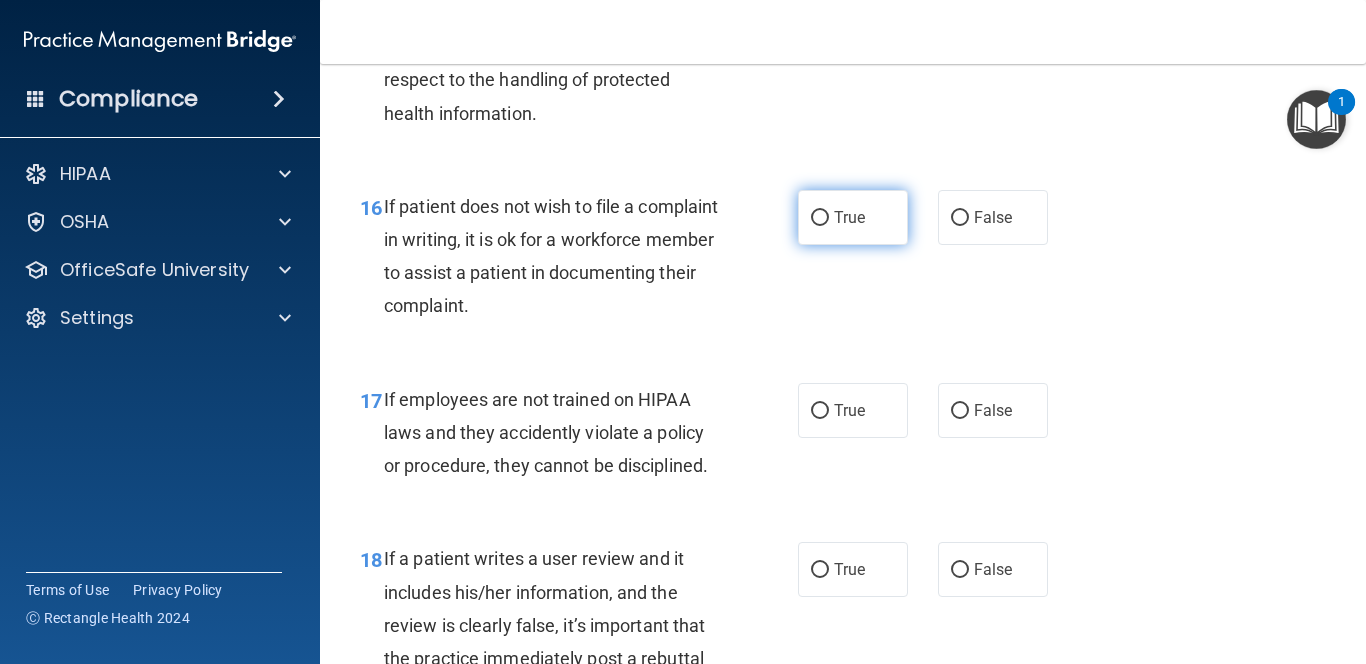 click on "True" at bounding box center (820, 218) 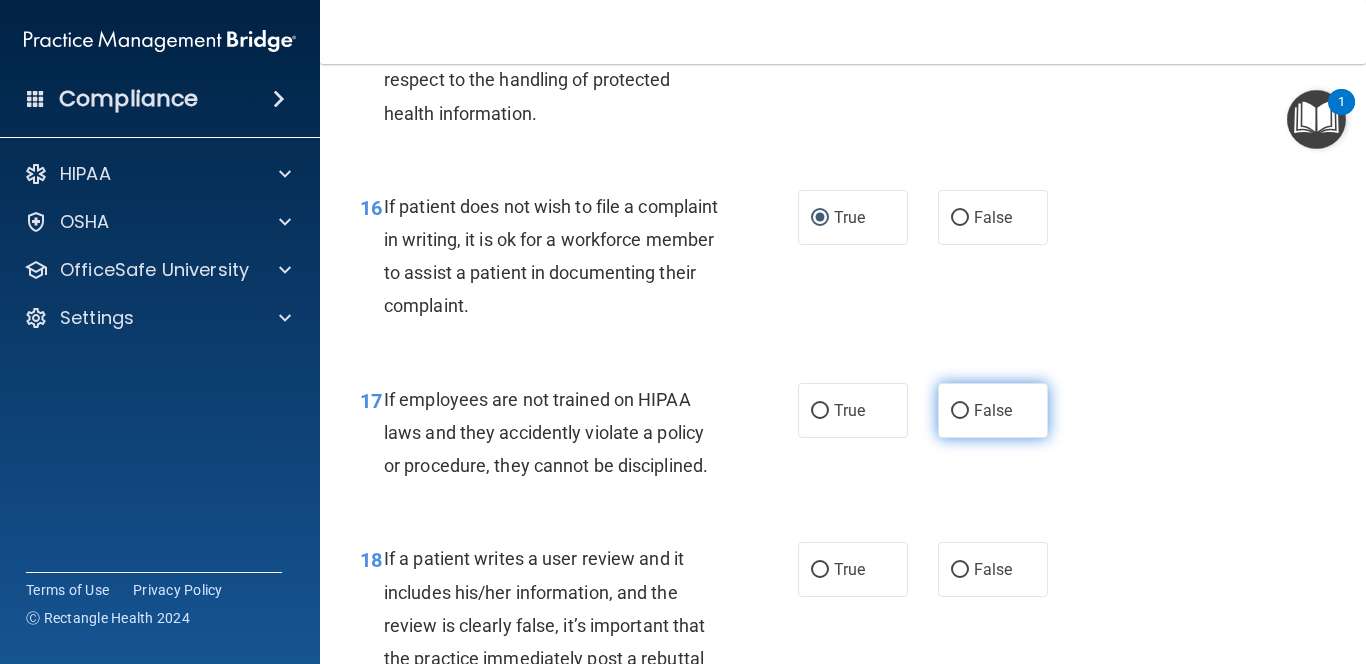 click on "False" at bounding box center (960, 411) 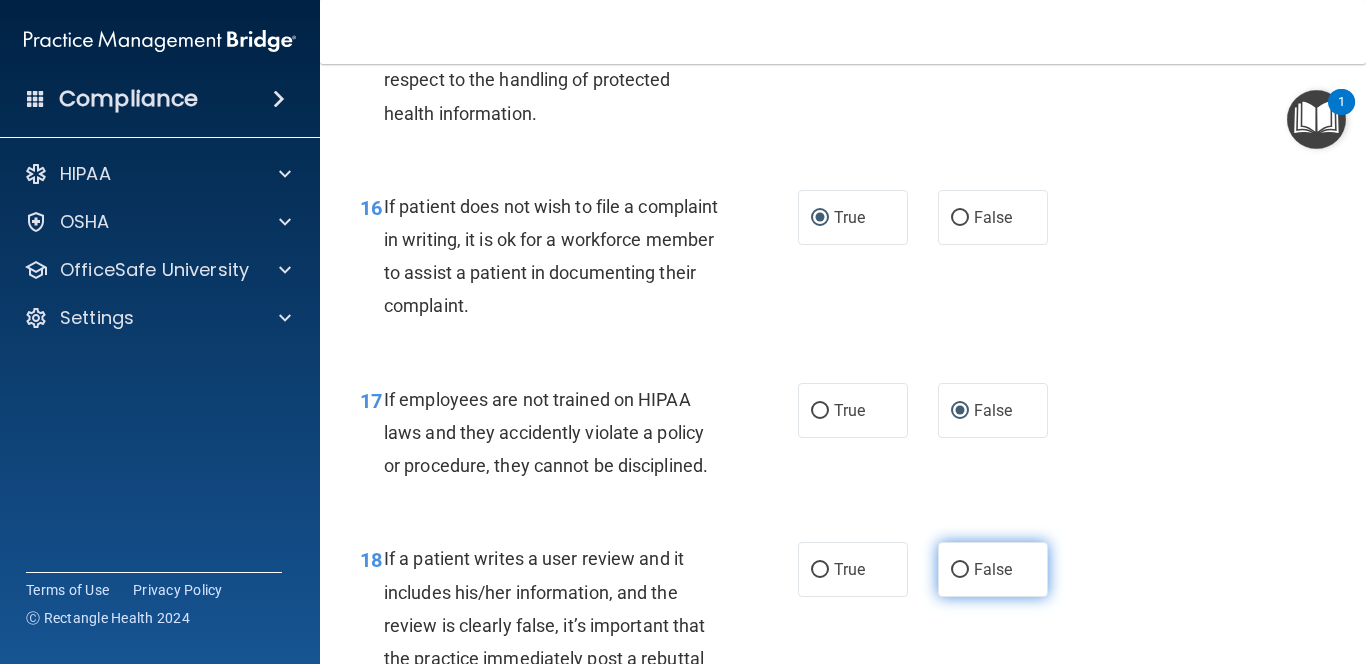 click on "False" at bounding box center (960, 570) 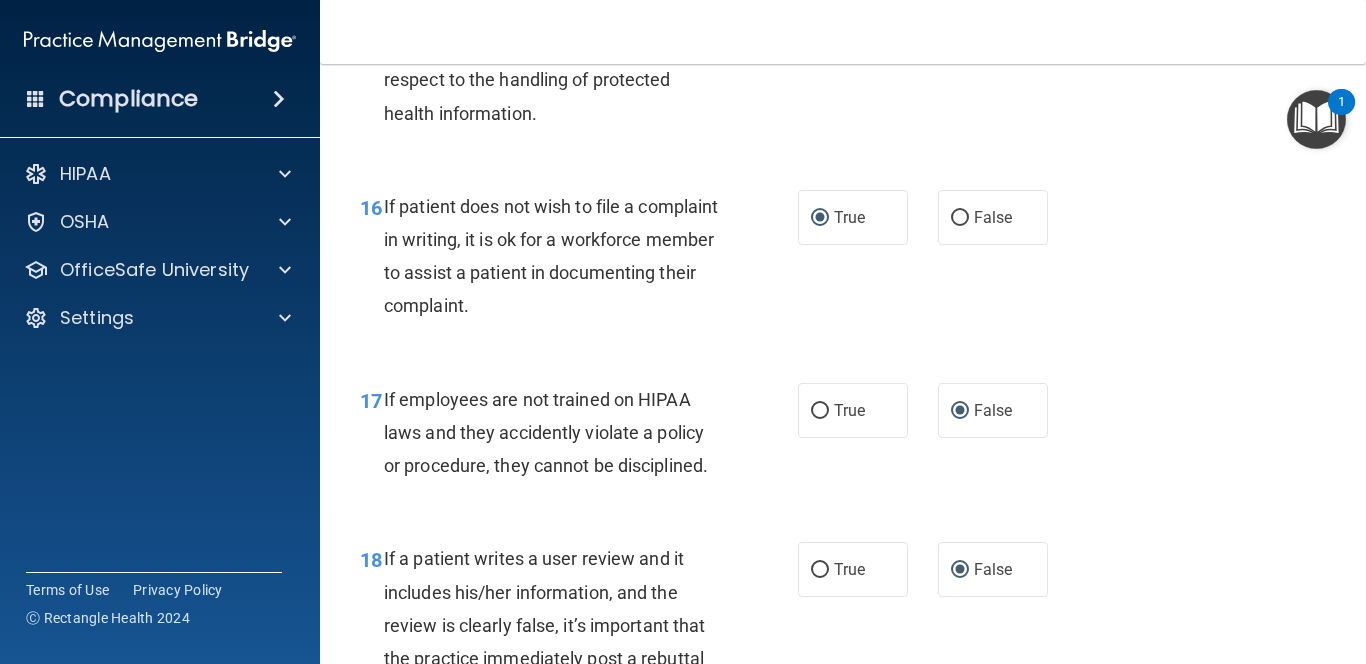 click on "17       If employees are not trained on HIPAA laws and they accidently violate a policy or procedure, they cannot be disciplined.                 True           False" at bounding box center (843, 438) 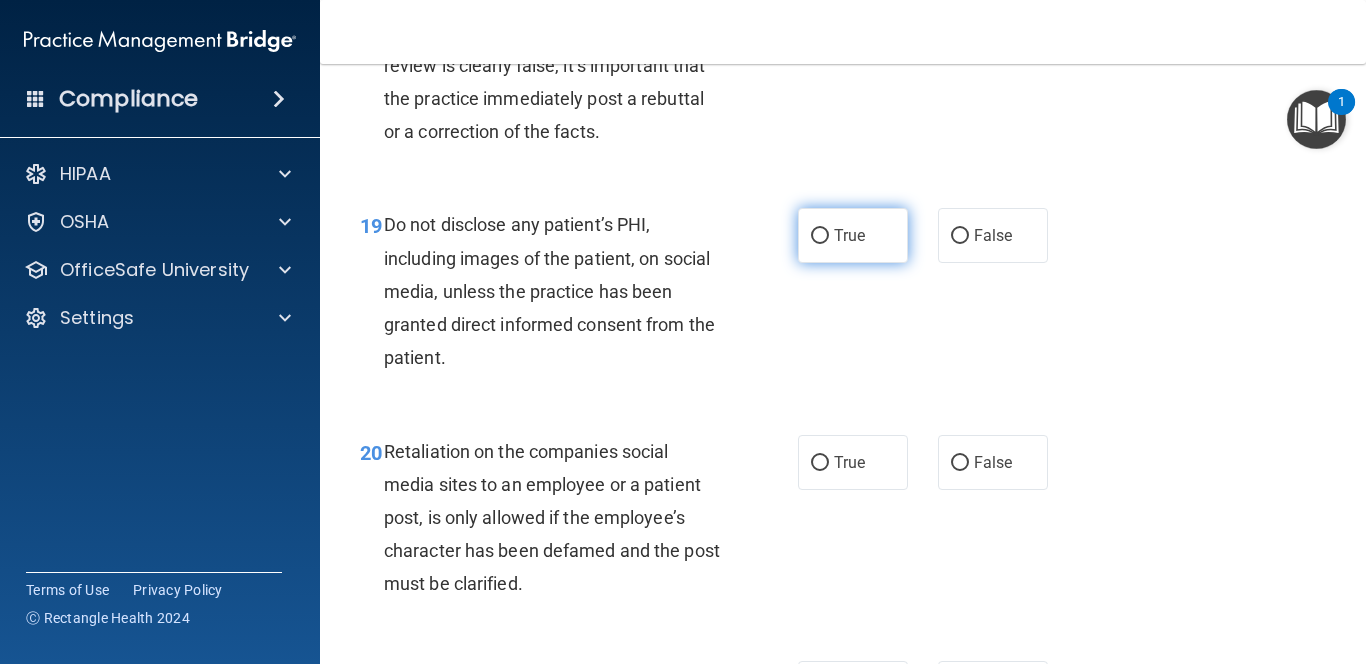 click on "True" at bounding box center [820, 236] 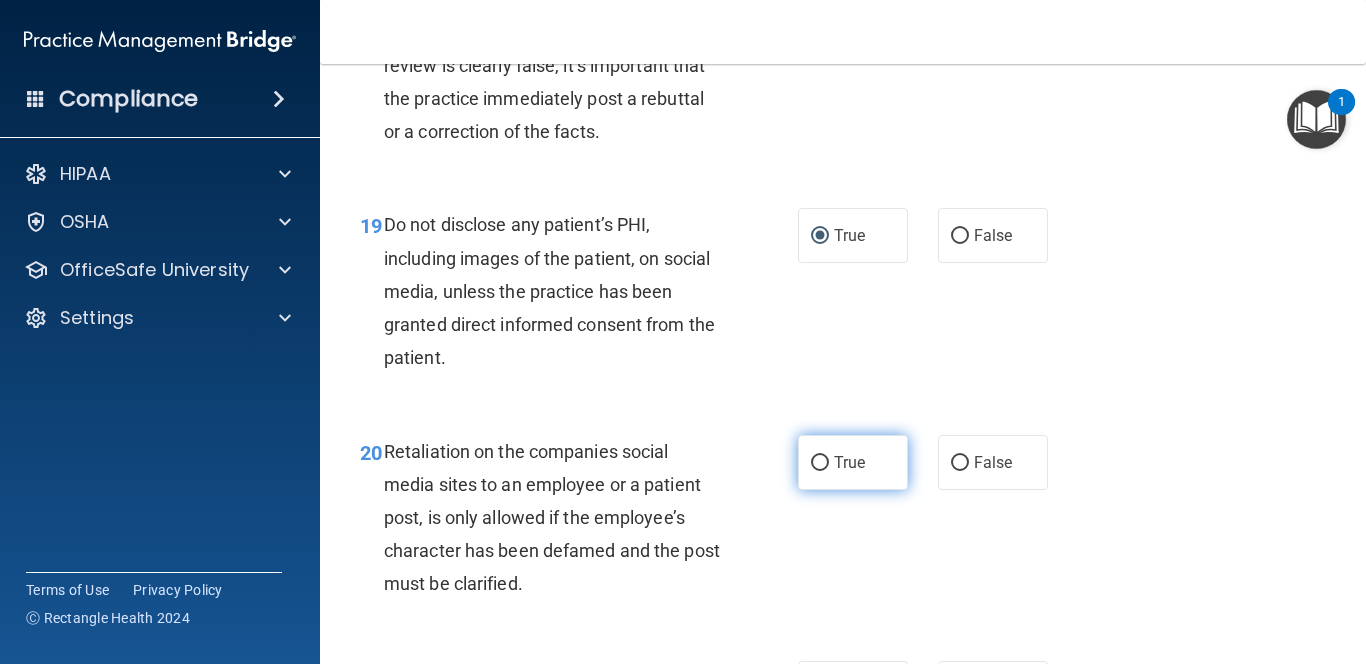 click on "True" at bounding box center (820, 463) 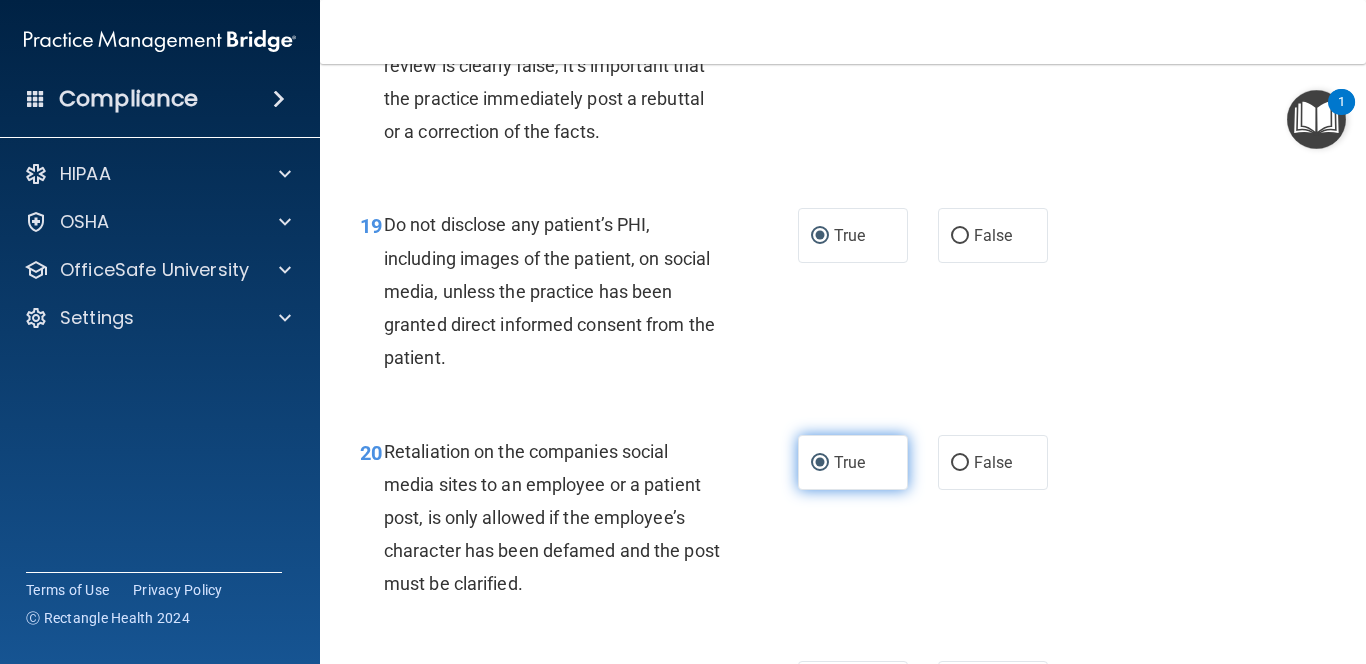 click on "True" at bounding box center [820, 463] 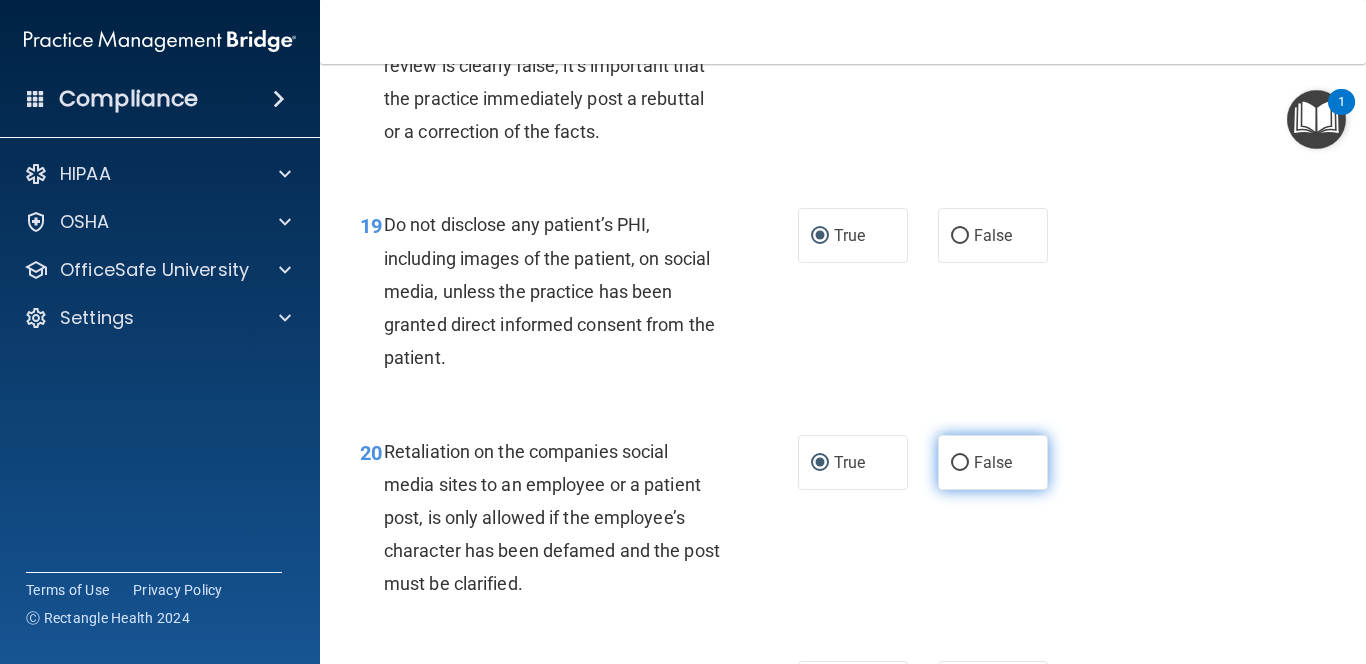 click on "False" at bounding box center (960, 463) 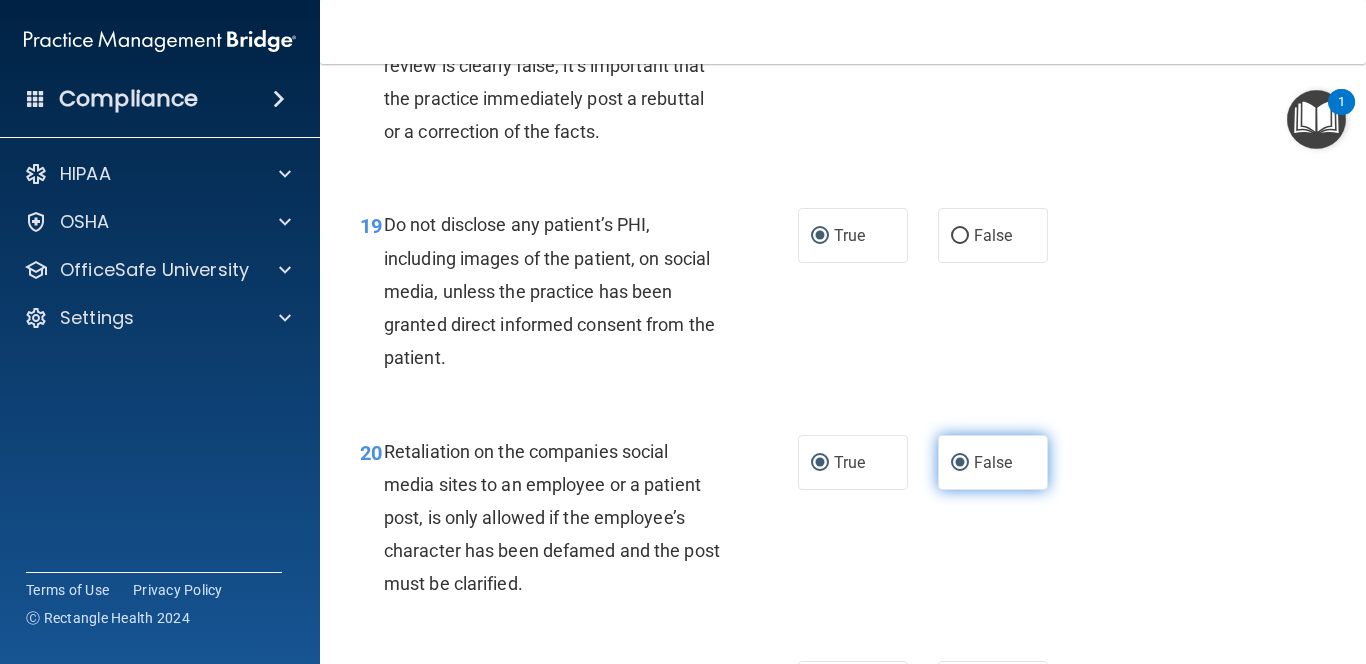 radio on "false" 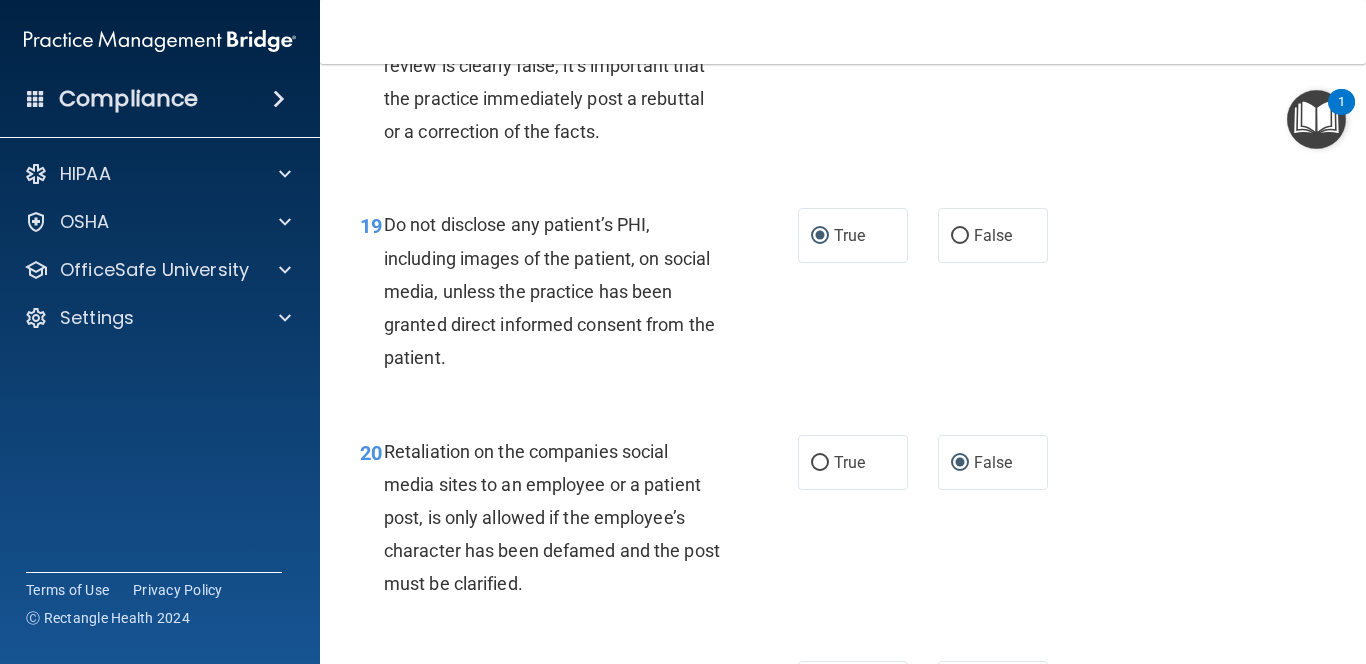 click on "20       Retaliation on the companies social media sites to an employee or a patient post, is only allowed if the employee’s character has been defamed and the post must be clarified.                  True           False" at bounding box center [843, 523] 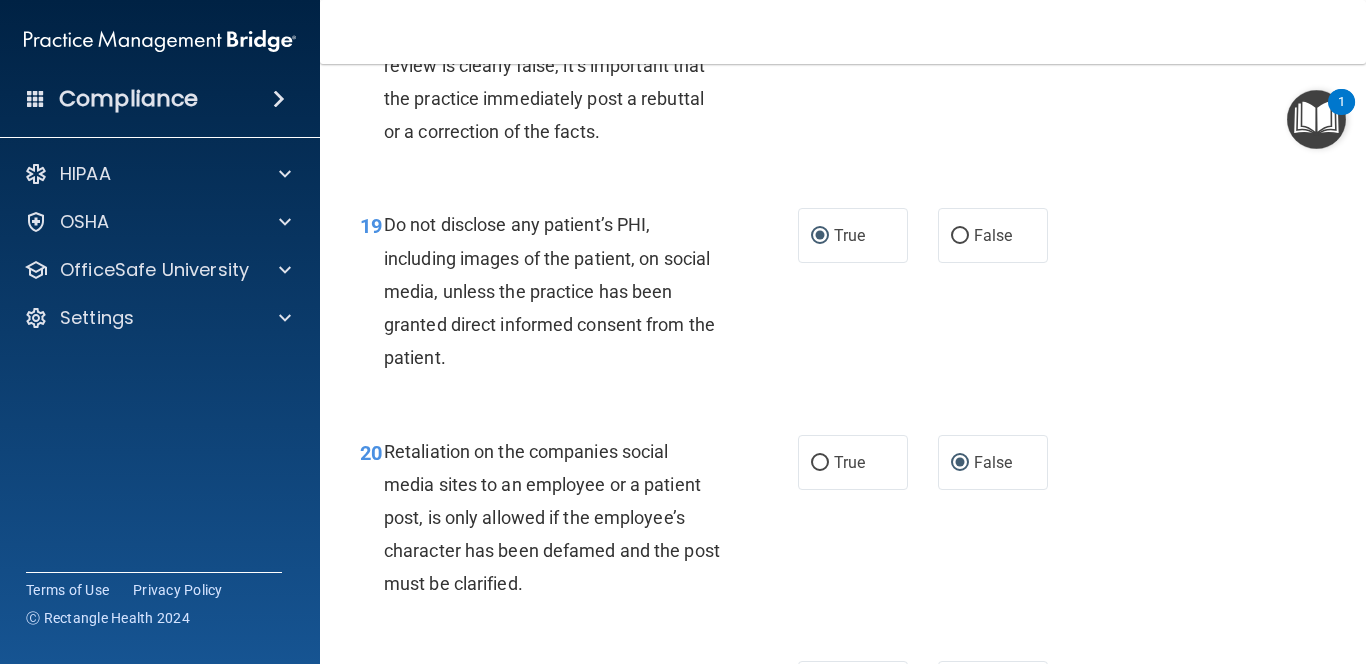 scroll, scrollTop: 4480, scrollLeft: 0, axis: vertical 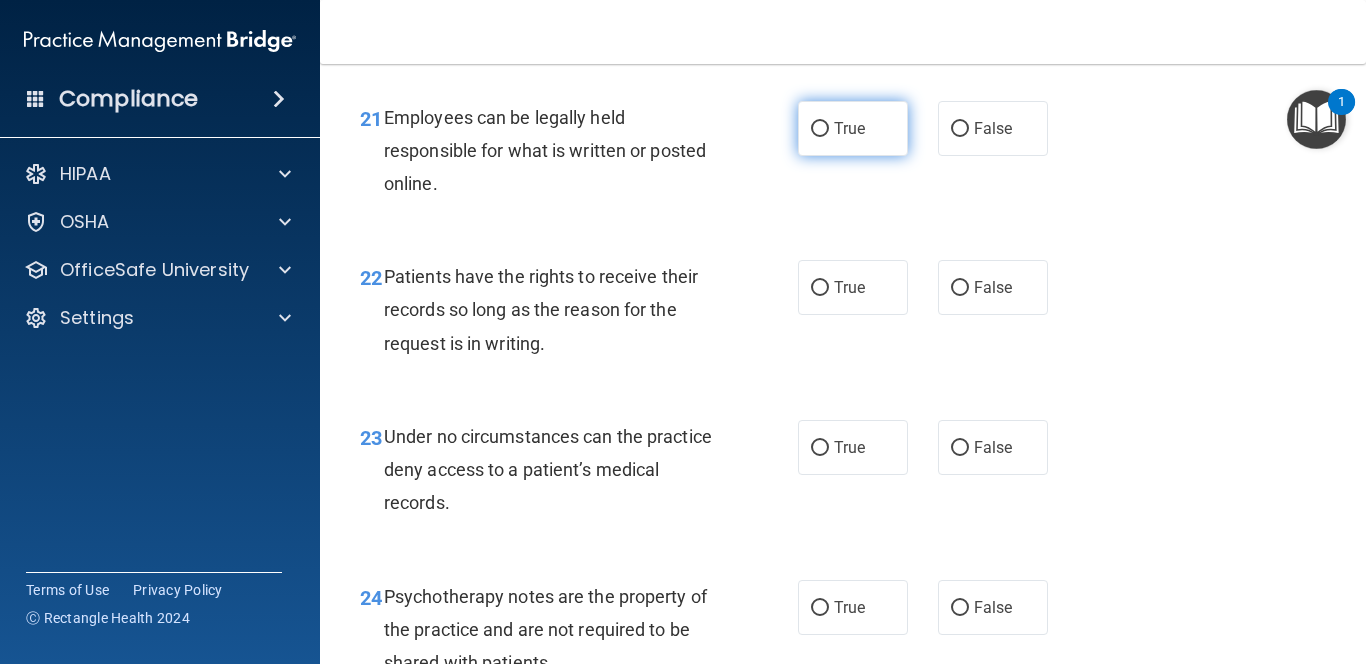 click on "True" at bounding box center [820, 129] 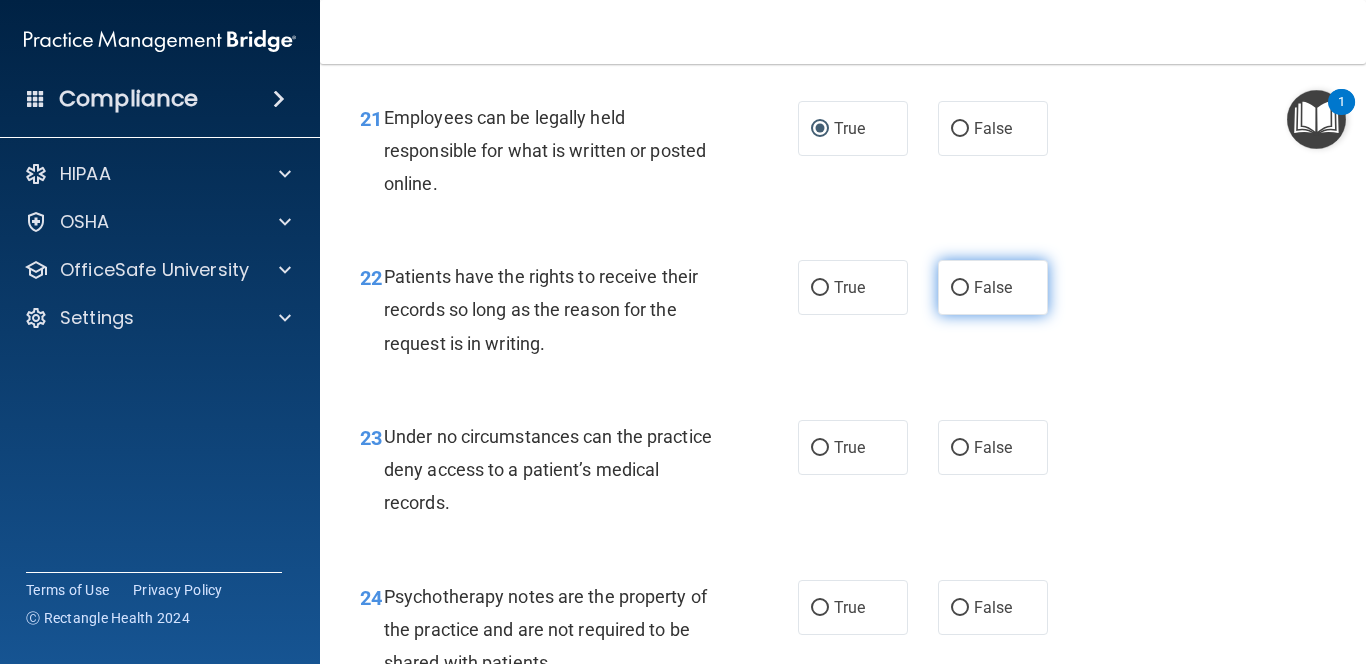 click on "False" at bounding box center (960, 288) 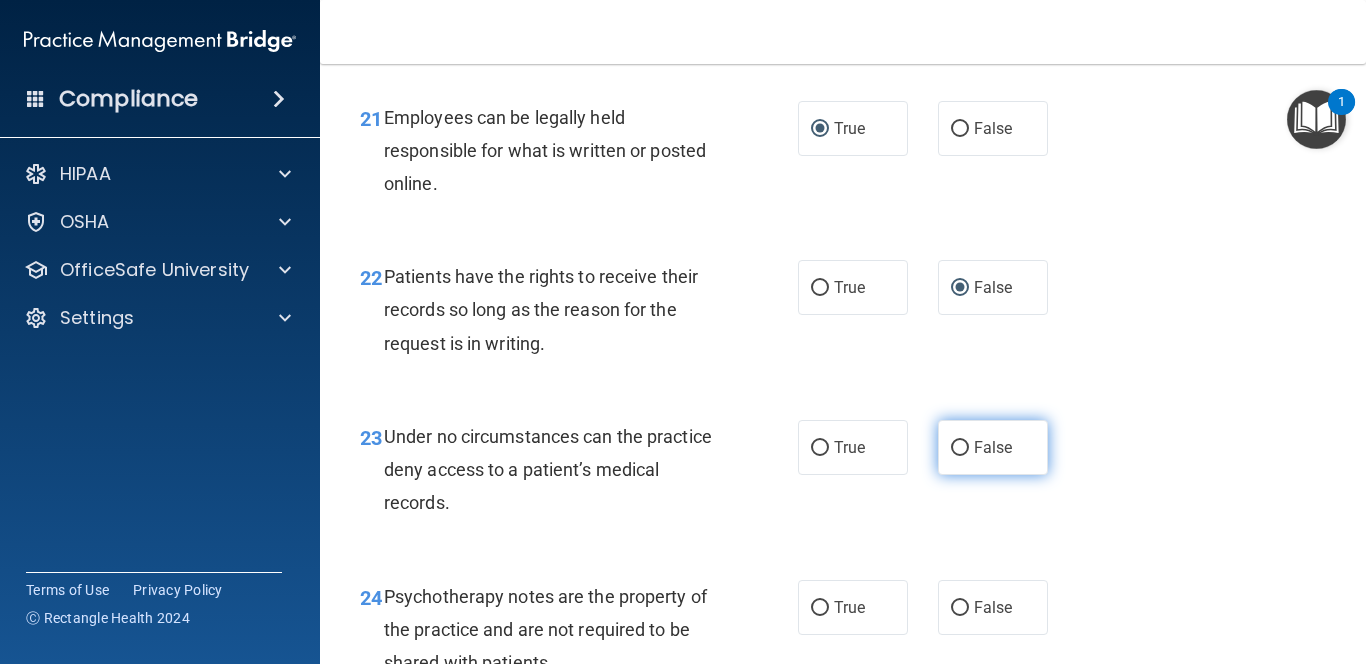 click on "False" at bounding box center [960, 448] 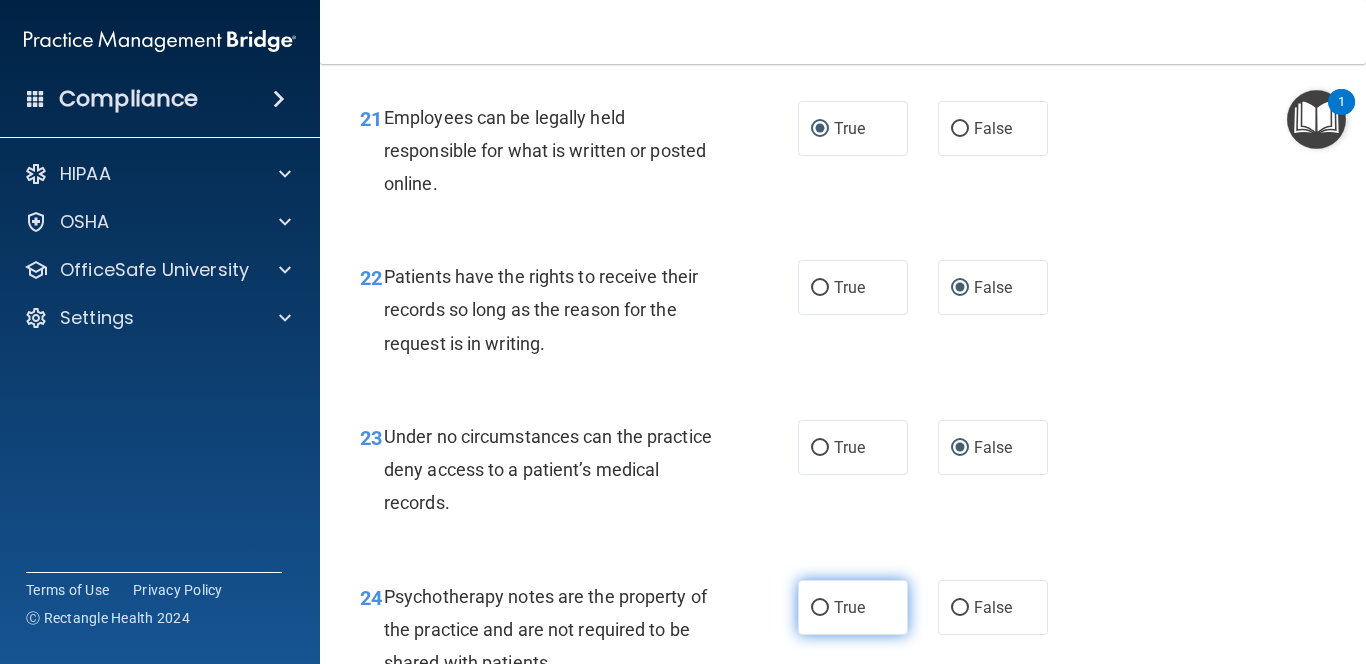 click on "True" at bounding box center [820, 608] 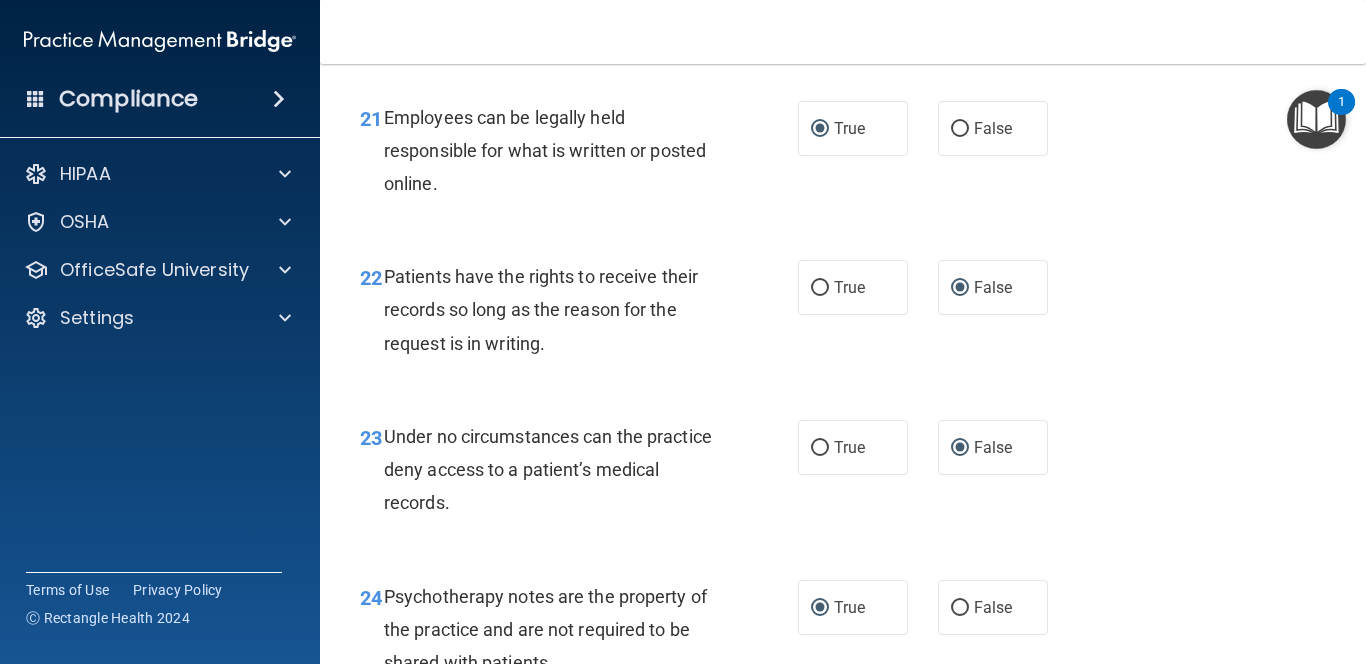 click on "23       Under no circumstances can the practice deny access to a patient’s medical records.                 True           False" at bounding box center [843, 475] 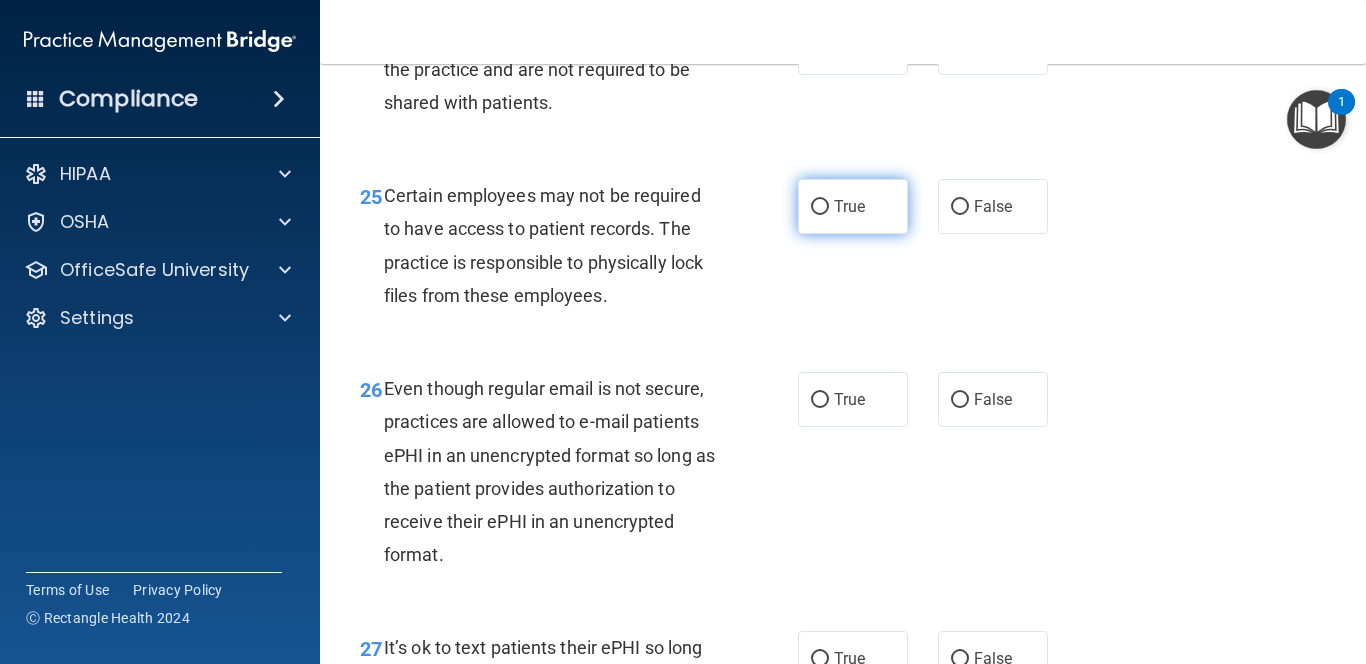 click on "True" at bounding box center [820, 207] 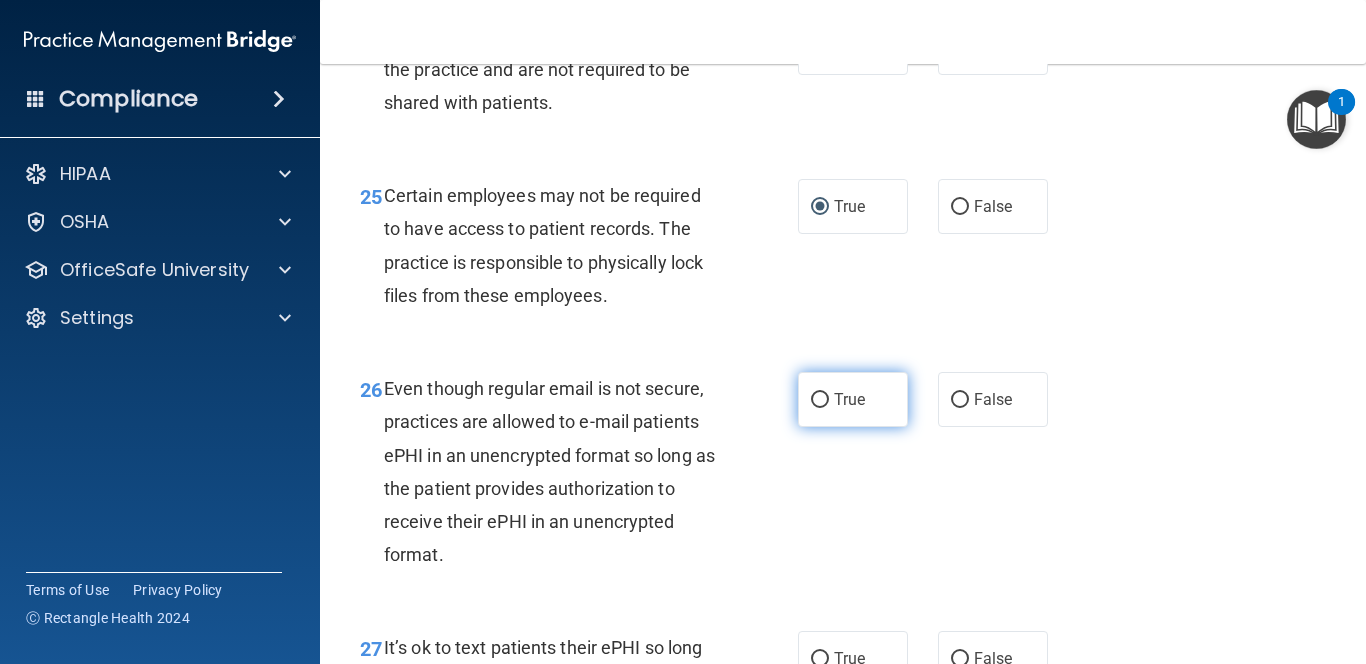 click on "True" at bounding box center (820, 400) 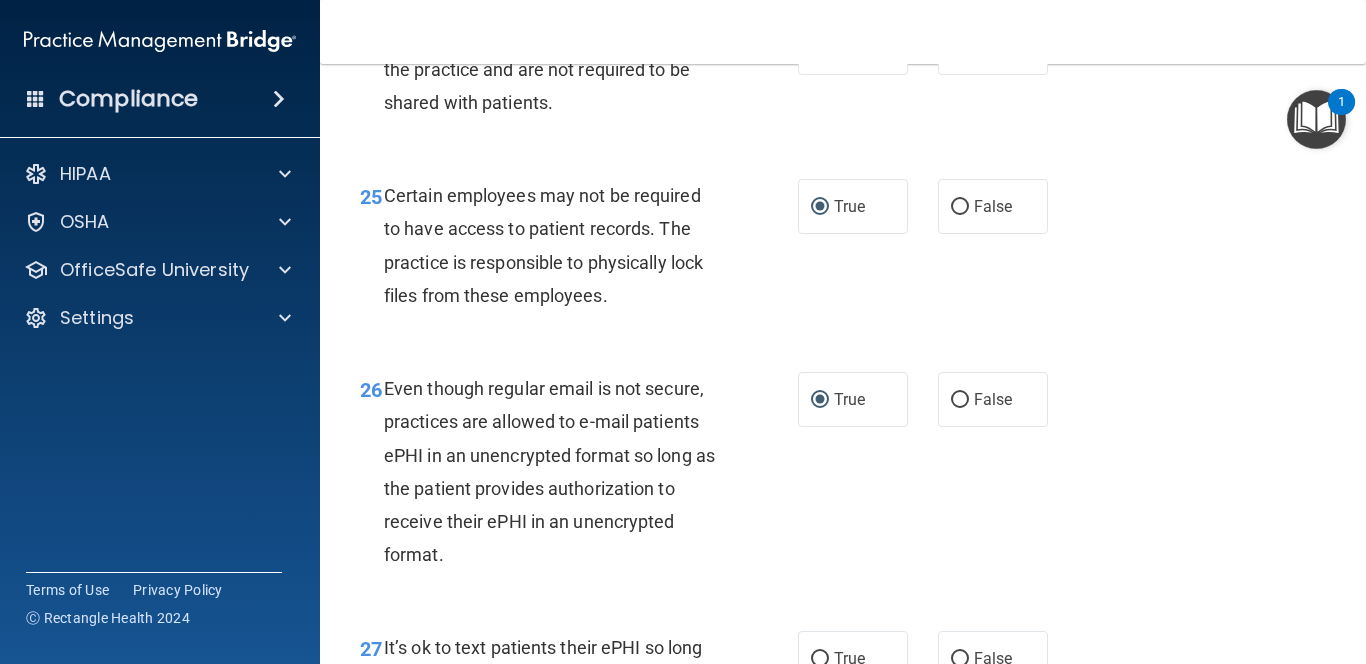 click on "26       Even though regular email is not secure, practices are allowed to e-mail patients ePHI in an unencrypted format so long as the patient provides authorization to receive their ePHI in an unencrypted format.                  True           False" at bounding box center [843, 476] 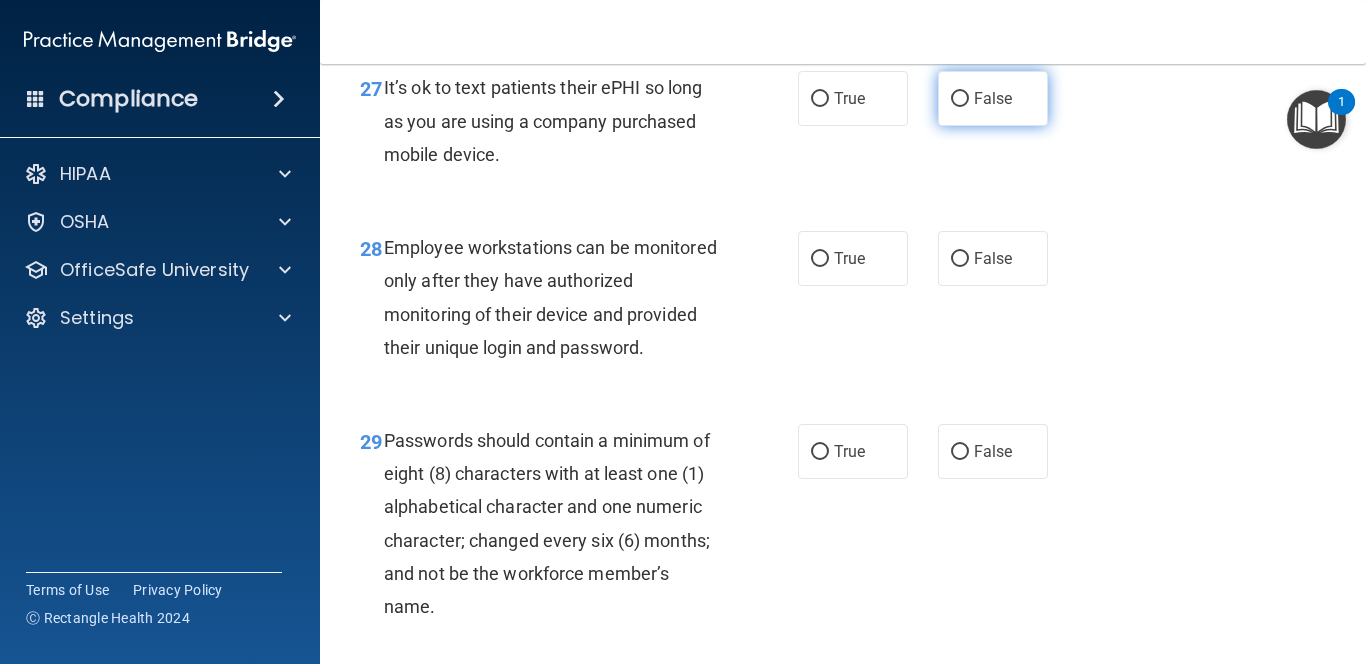 click on "False" at bounding box center [960, 99] 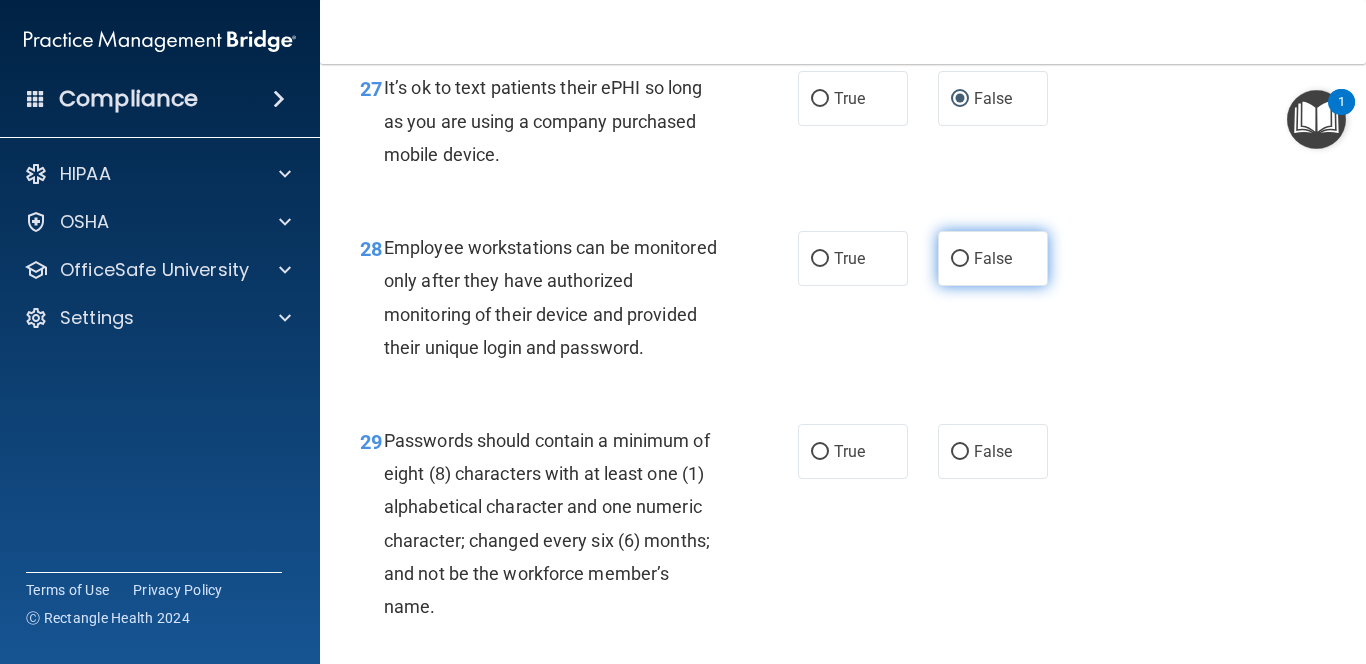 click on "False" at bounding box center [960, 259] 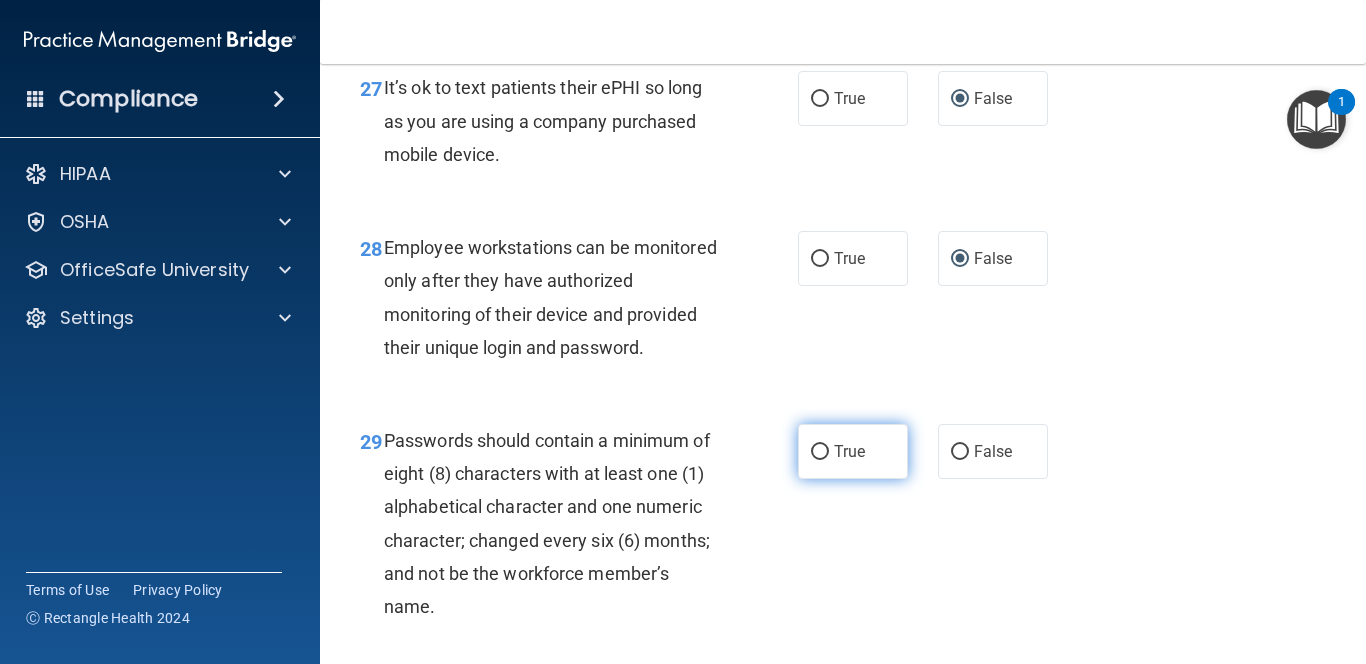 click on "True" at bounding box center (820, 452) 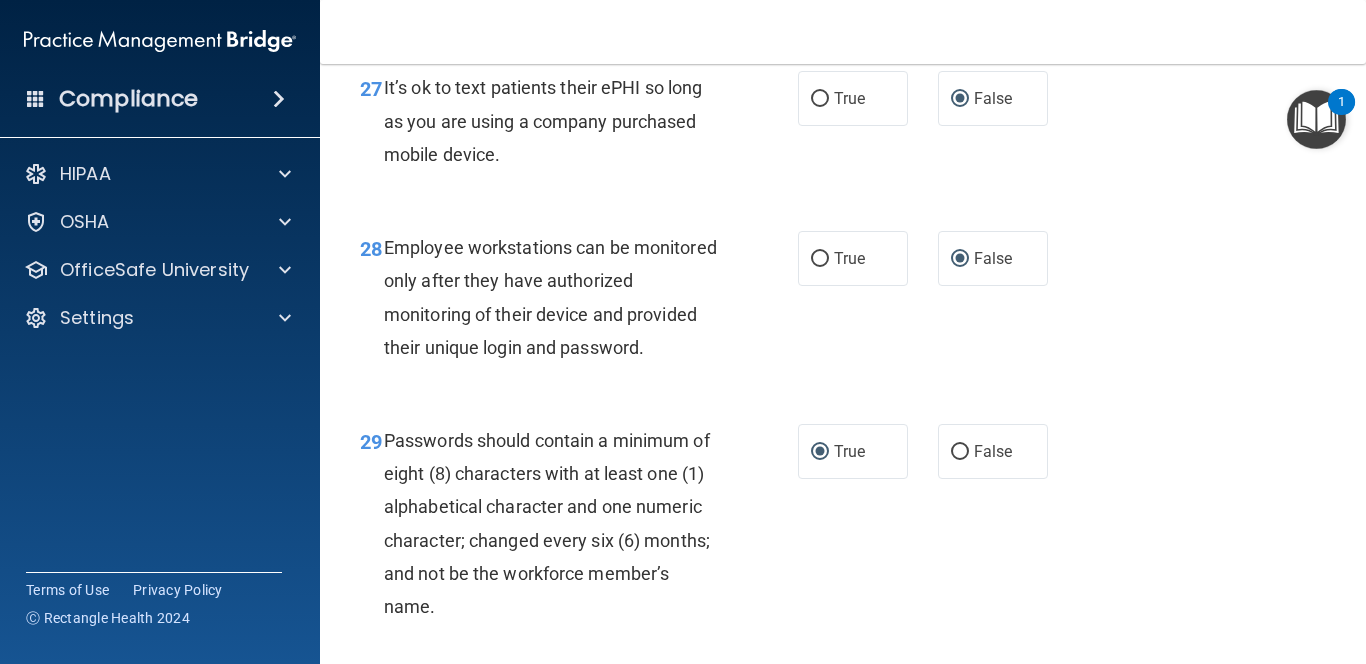 click on "29       Passwords should contain a minimum of eight (8) characters with at least one (1) alphabetical character and one numeric character; changed every six (6) months; and not be the workforce member’s name.                 True           False" at bounding box center (843, 528) 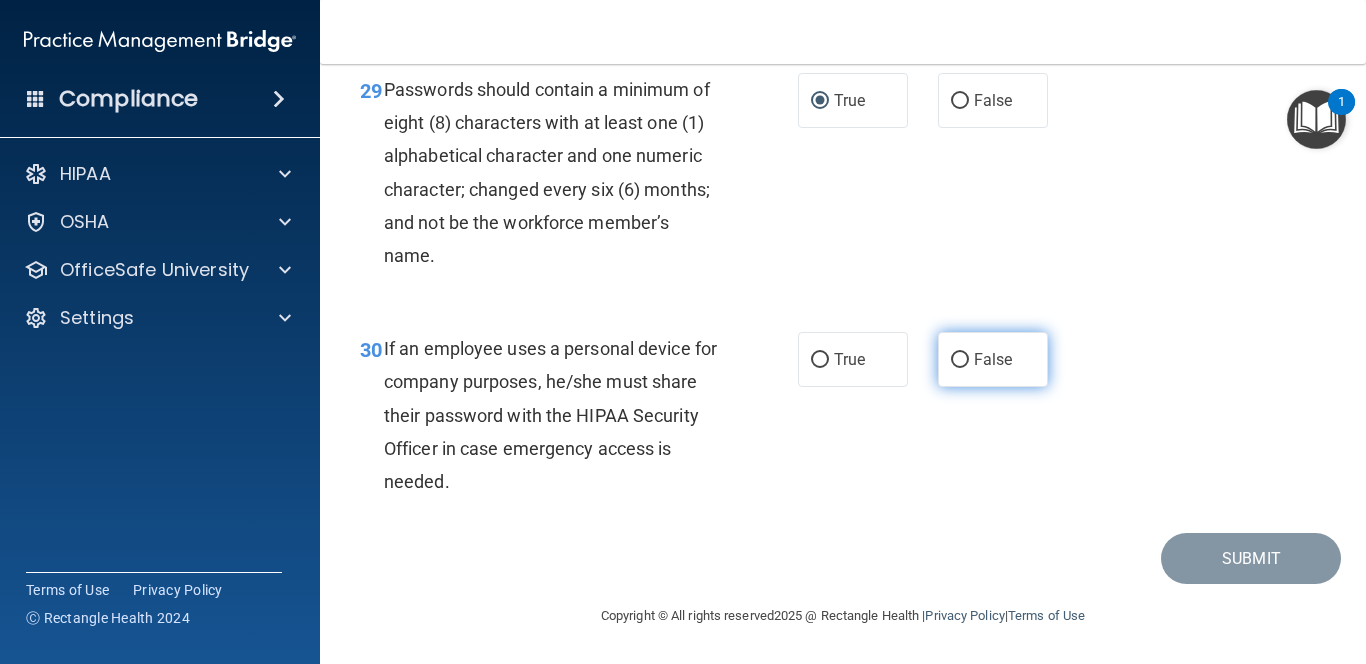 click on "False" at bounding box center [960, 360] 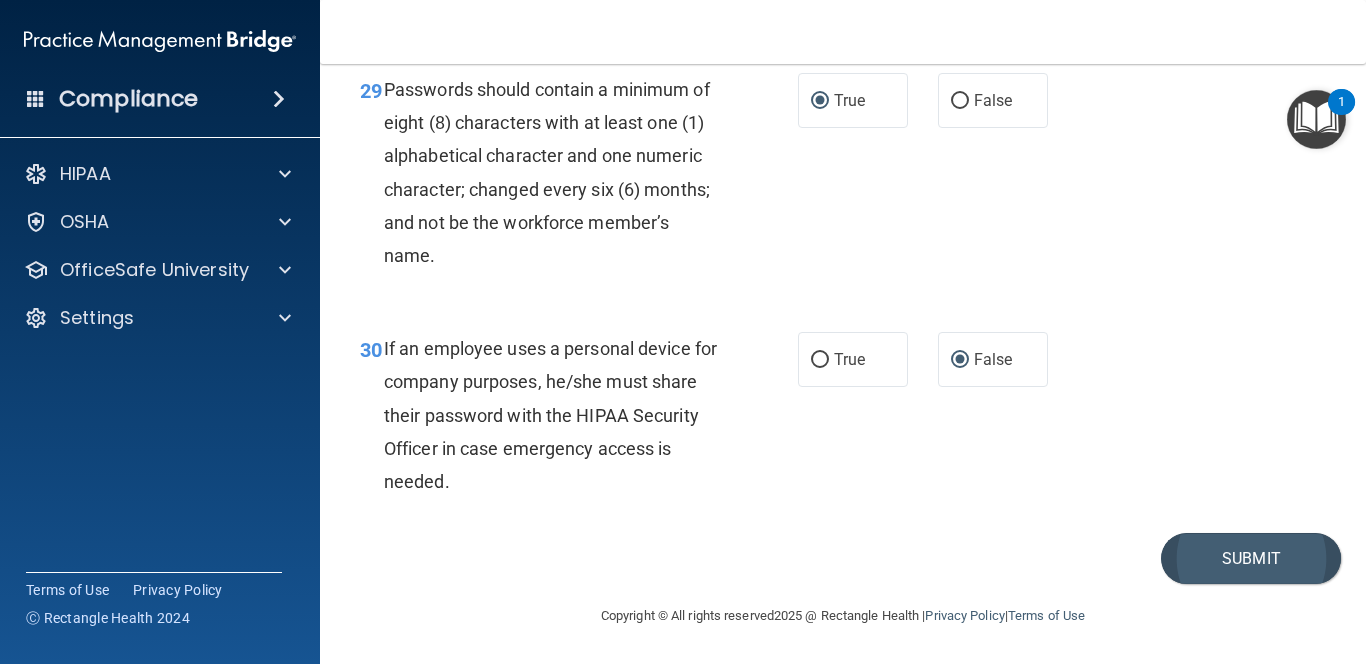 click on "Submit" at bounding box center [1251, 558] 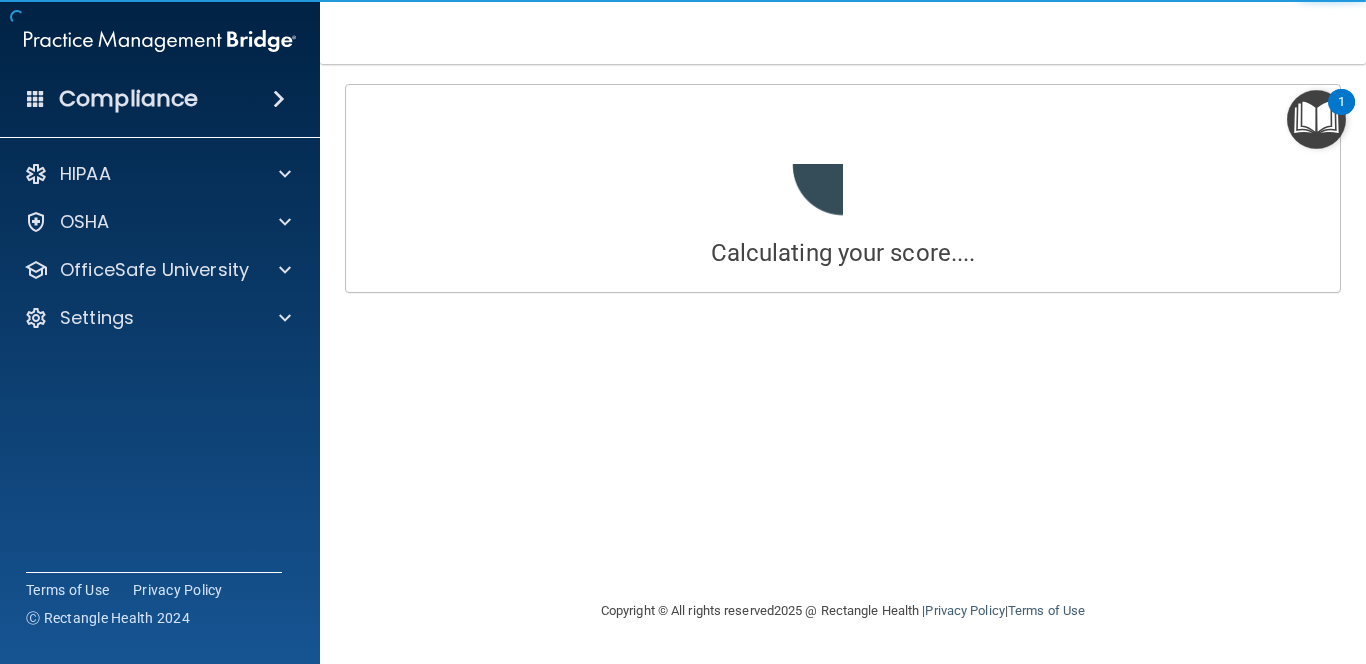 scroll, scrollTop: 0, scrollLeft: 0, axis: both 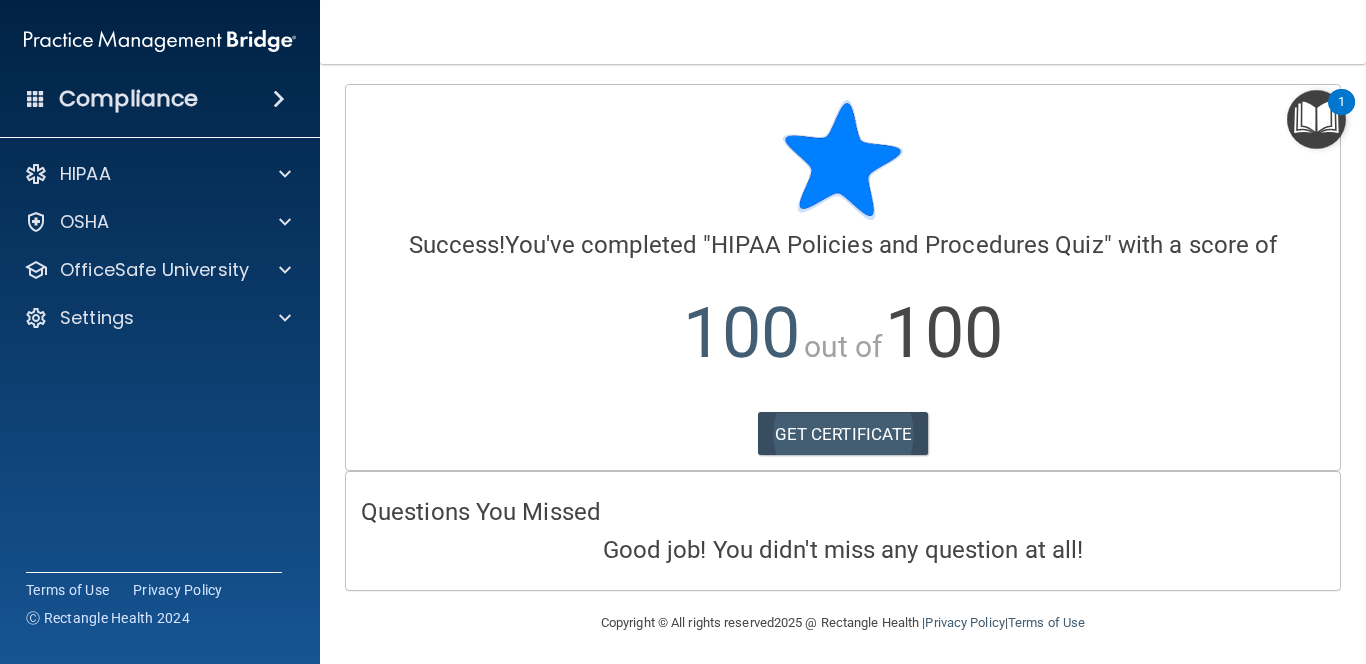 click on "GET CERTIFICATE" at bounding box center (843, 434) 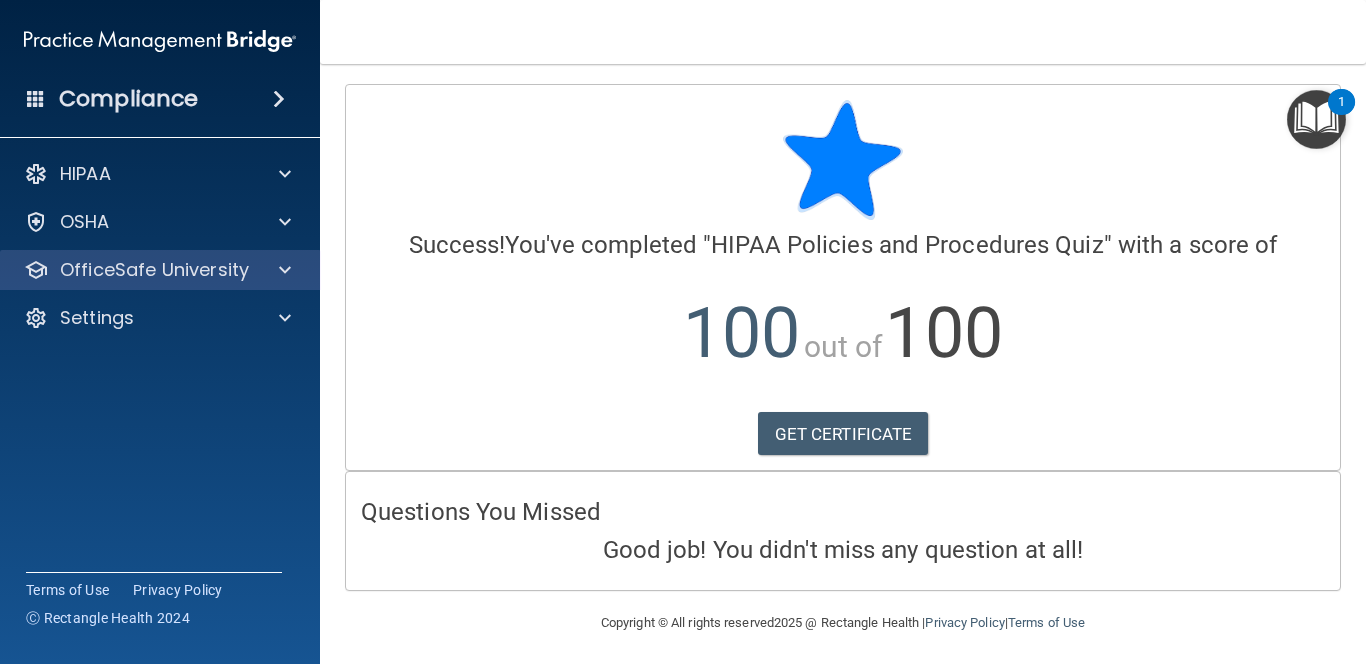 click at bounding box center [282, 270] 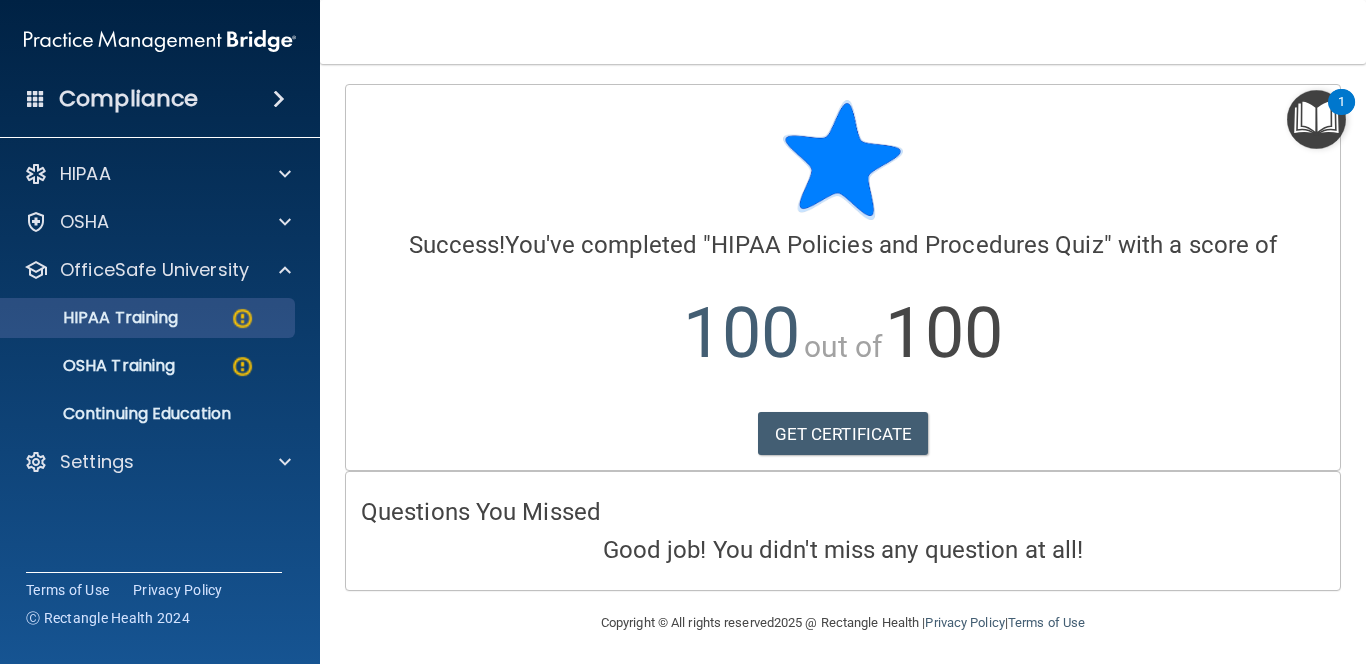 click on "HIPAA Training" at bounding box center (95, 318) 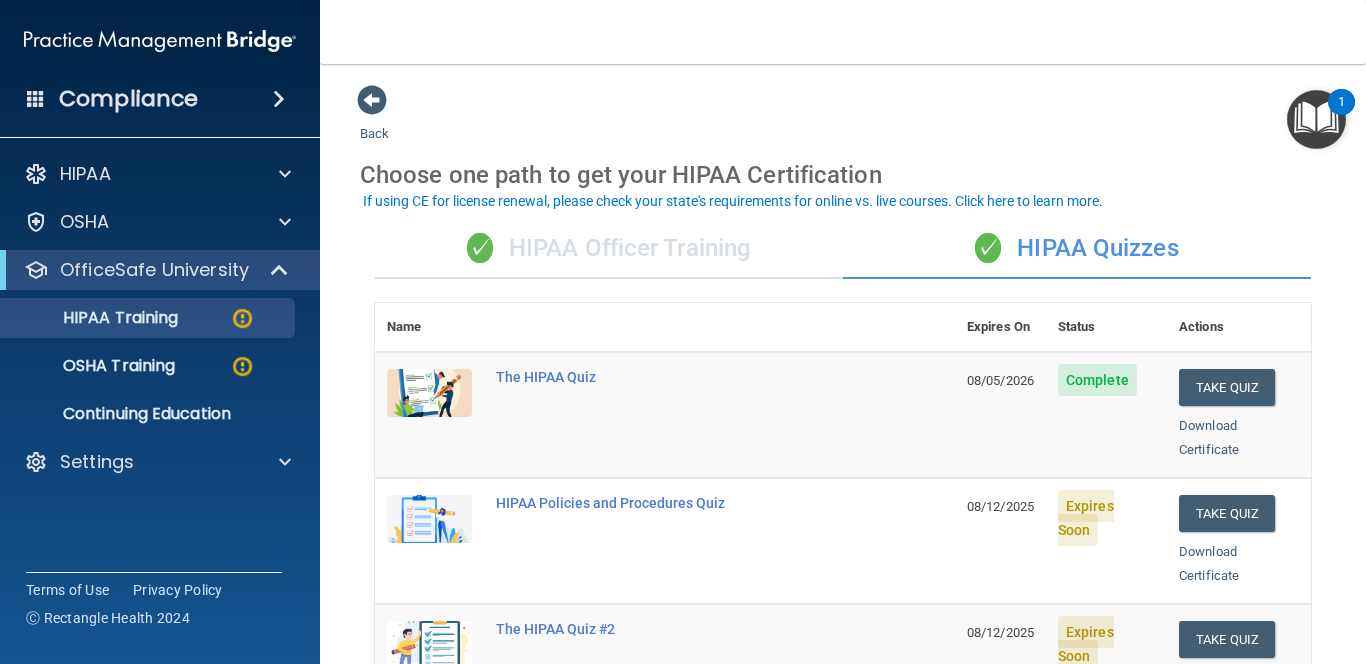 click on "Back     Choose one path to get your HIPAA Certification               ✓   HIPAA Officer Training       ✓   HIPAA Quizzes                      Name    Expires On  Status  Actions                     The HIPAA Quiz         08/05/2026           Complete        Take Quiz       Download Certificate                        HIPAA Policies and Procedures Quiz         08/12/2025         Expires Soon          Take Quiz       Download Certificate                        The HIPAA Quiz #2         08/12/2025         Expires Soon          Take Quiz       Download Certificate                Employee Training Acknowledgment   Finish your HIPAA quizzes to acknowledge you have received HIPAA employee training.    08/12/2025         Expires Soon          Sign Policy       Sign Policy       Download Policy            Policies Acknowledgment   Finish your HIPAA quizzes to acknowledge you have received your organization’s HIPAA policies.    12/05/2025           Complete        Sign Policy       Sign Policy" at bounding box center (843, 364) 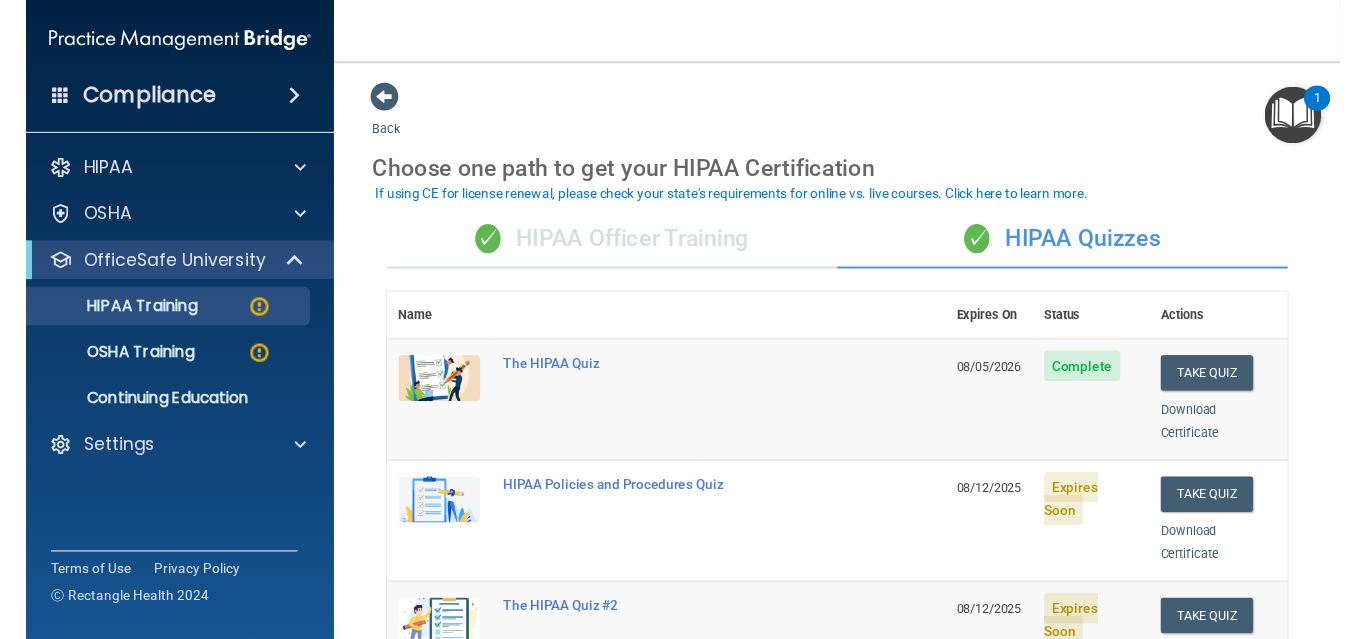 scroll, scrollTop: 560, scrollLeft: 0, axis: vertical 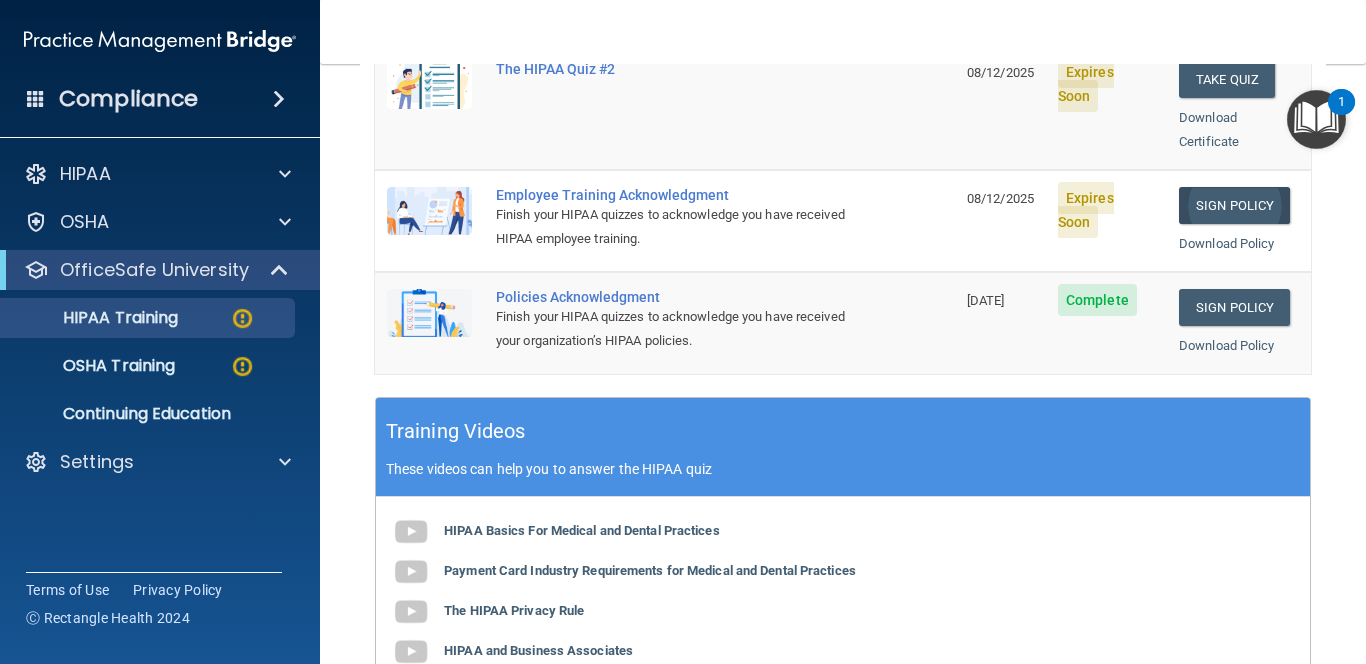 click on "Sign Policy" at bounding box center (1234, 205) 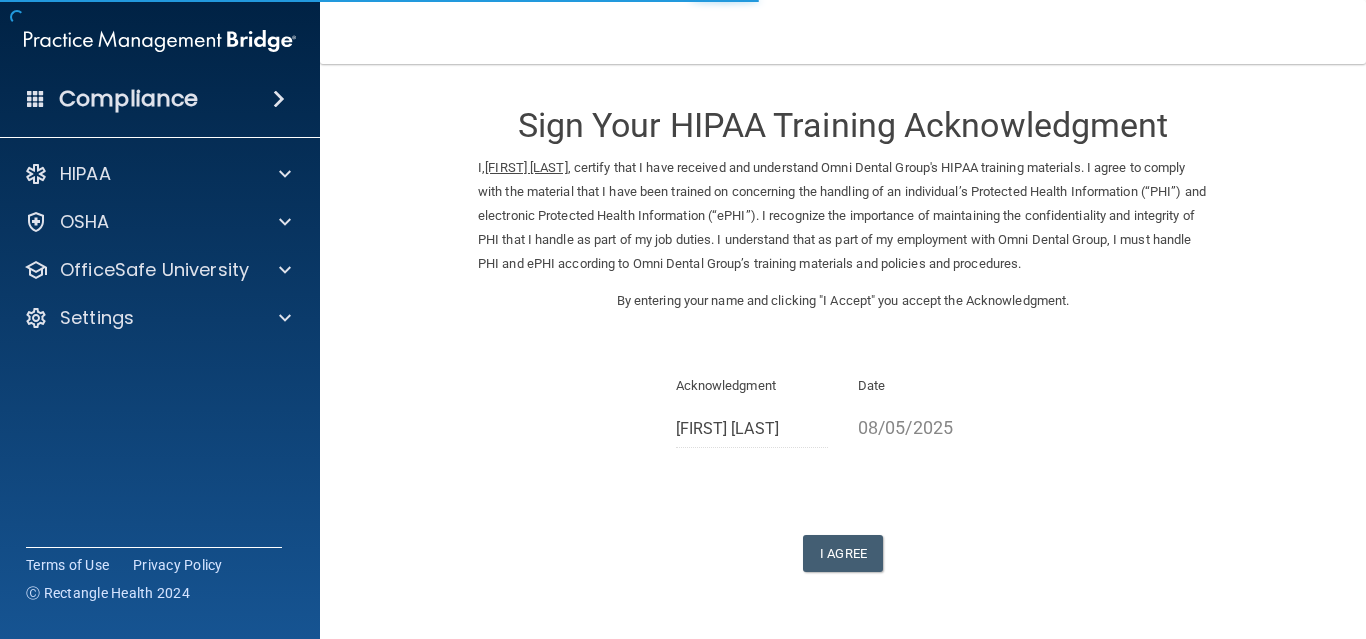 scroll, scrollTop: 0, scrollLeft: 0, axis: both 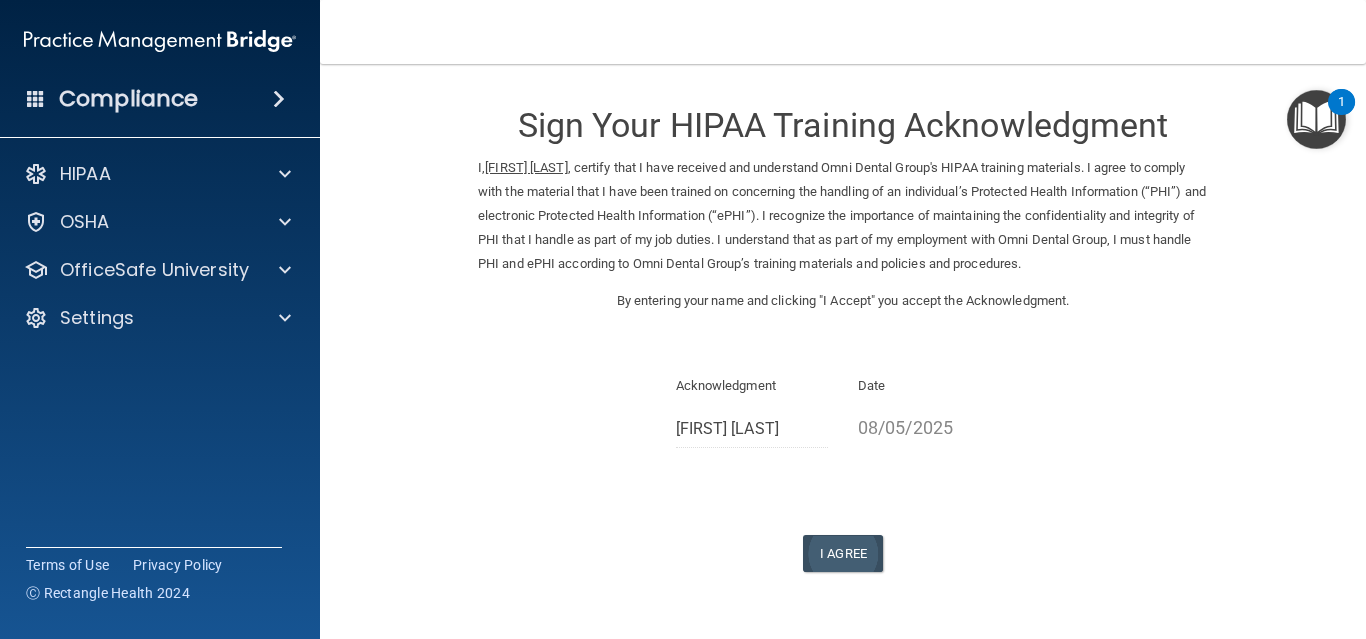 click on "I Agree" at bounding box center (843, 553) 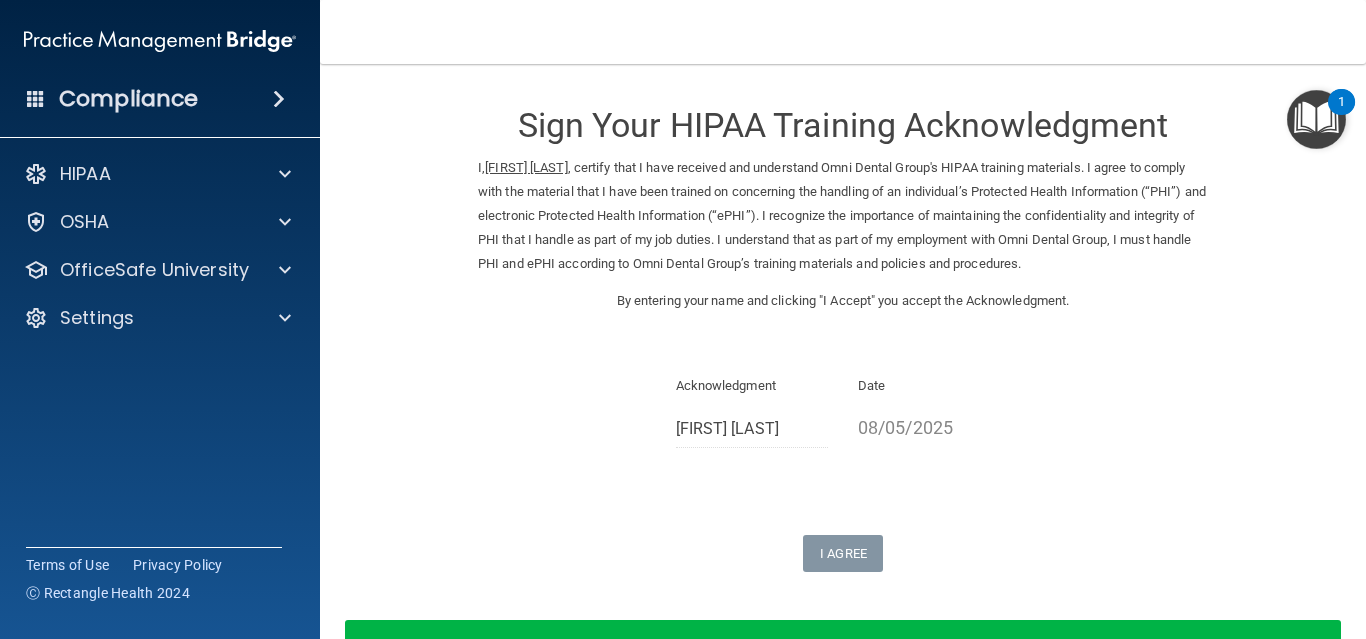 click on "Sign Your HIPAA Training Acknowledgment             I,  Sharon Schwartz , certify that I have received and understand Omni Dental Group's HIPAA training materials. I agree to comply with the material that I have been trained on concerning the handling of an individual’s Protected Health Information (“PHI”) and electronic Protected Health Information (“ePHI”). I recognize the importance of maintaining the confidentiality and integrity of PHI that I handle as part of my job duties. I understand that as part of my employment with Omni Dental Group, I must handle PHI and ePHI according to Omni Dental Group’s training materials and policies and procedures.          By entering your name and clicking "I Accept" you accept the Acknowledgment.                 Acknowledgment   Sharon Schwartz           Date    08/05/2025                  I Agree" at bounding box center [843, 328] 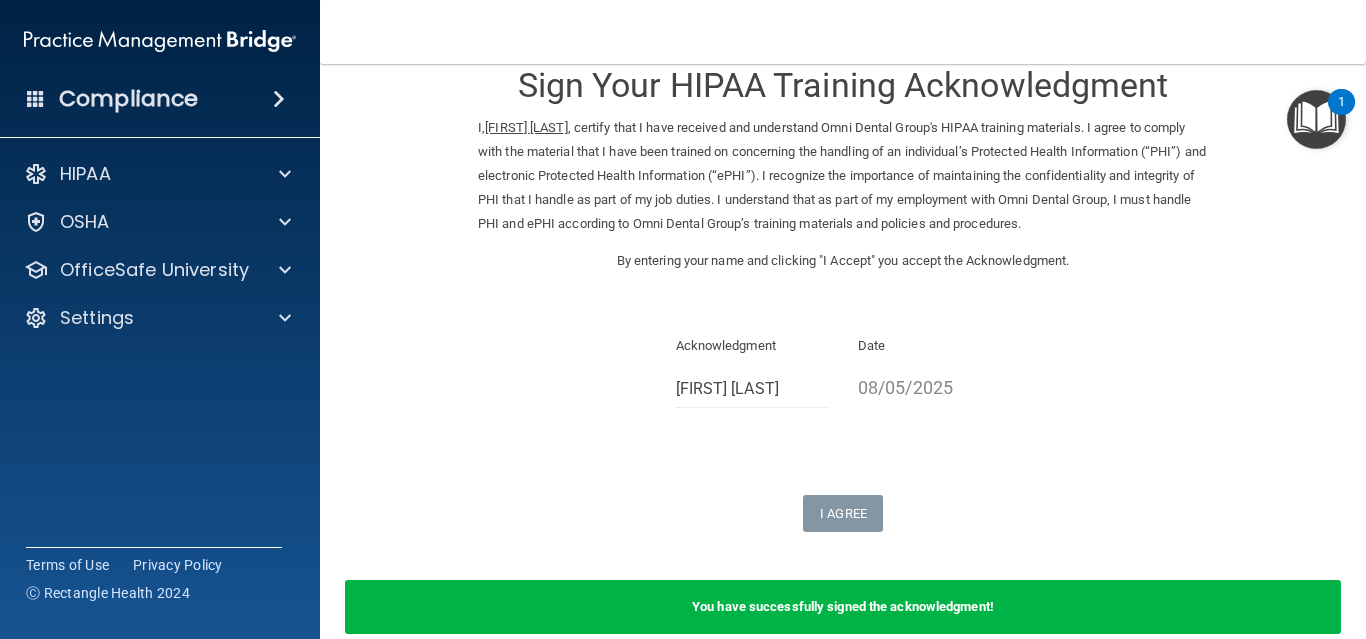 scroll, scrollTop: 80, scrollLeft: 0, axis: vertical 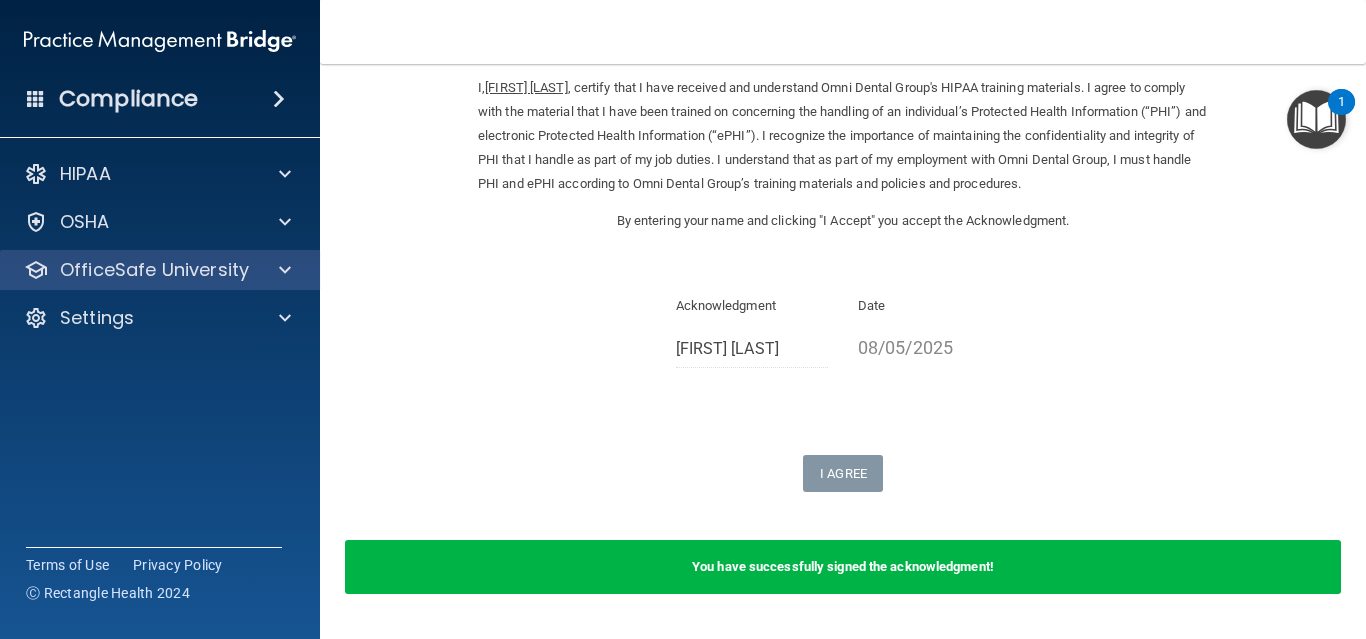 click on "OfficeSafe University" at bounding box center (154, 270) 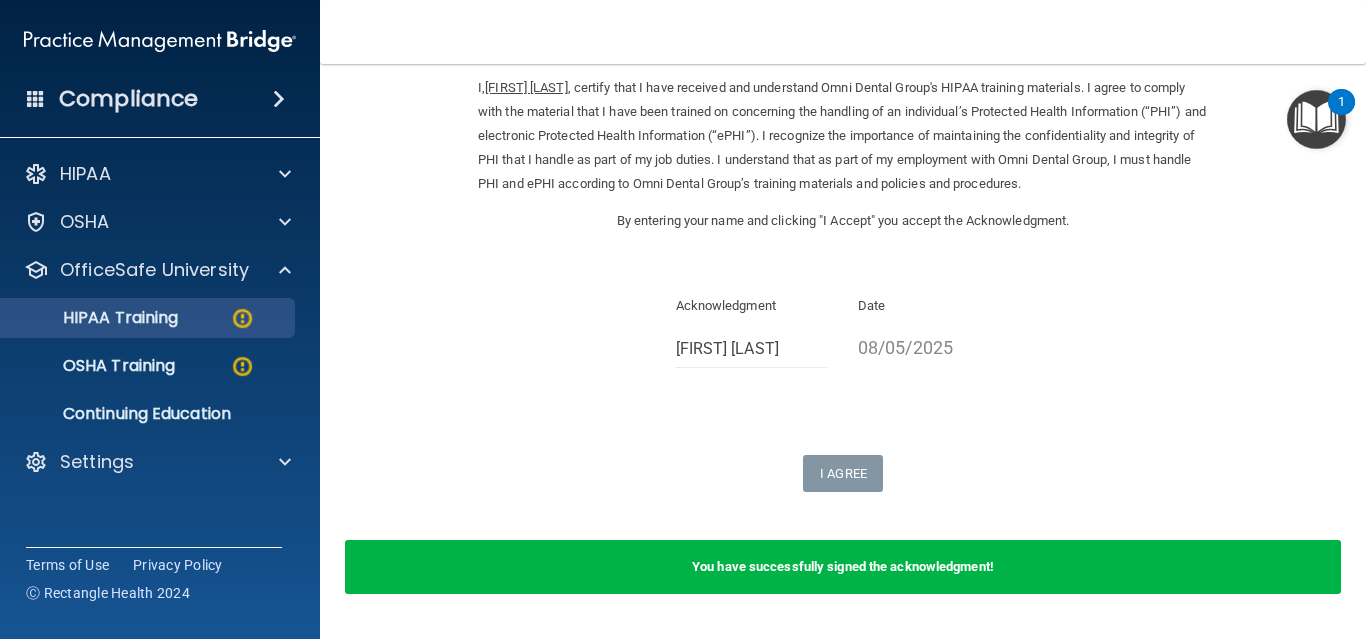 click on "HIPAA Training" at bounding box center [95, 318] 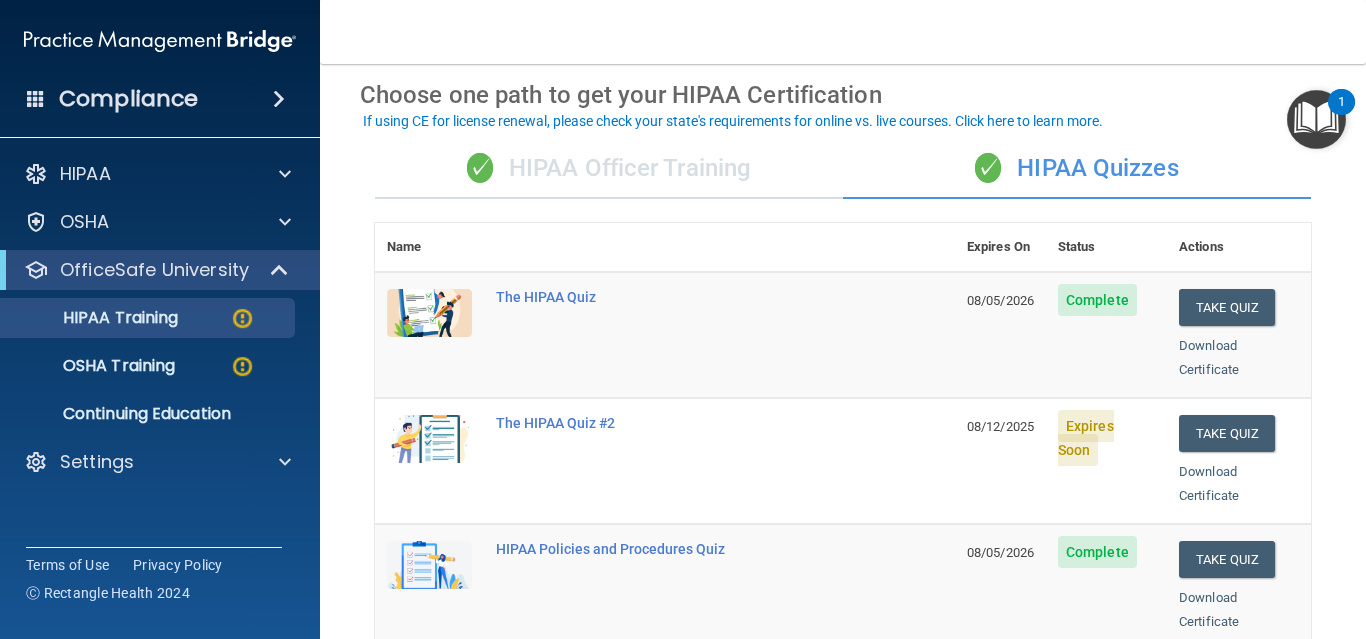 click on "Back     Choose one path to get your HIPAA Certification               ✓   HIPAA Officer Training       ✓   HIPAA Quizzes                      Name    Expires On  Status  Actions                     The HIPAA Quiz         08/05/2026           Complete        Take Quiz       Download Certificate                        The HIPAA Quiz #2         08/12/2025         Expires Soon          Take Quiz       Download Certificate                        HIPAA Policies and Procedures Quiz         08/05/2026           Complete        Take Quiz       Download Certificate                Employee Training Acknowledgment   Finish your HIPAA quizzes to acknowledge you have received HIPAA employee training.    08/05/2026           Complete        Sign Policy       Sign Policy       Download Policy            Policies Acknowledgment   Finish your HIPAA quizzes to acknowledge you have received your organization’s HIPAA policies.    12/05/2025           Complete        Sign Policy       Sign Policy" at bounding box center [843, 351] 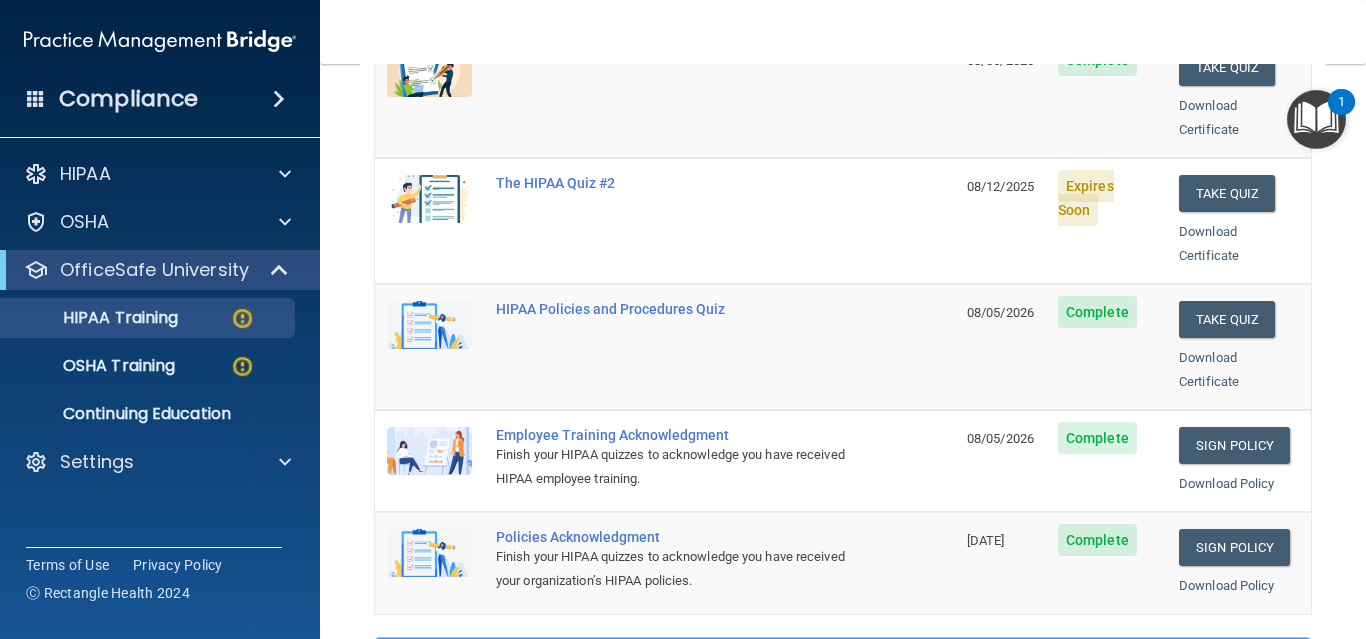 scroll, scrollTop: 280, scrollLeft: 0, axis: vertical 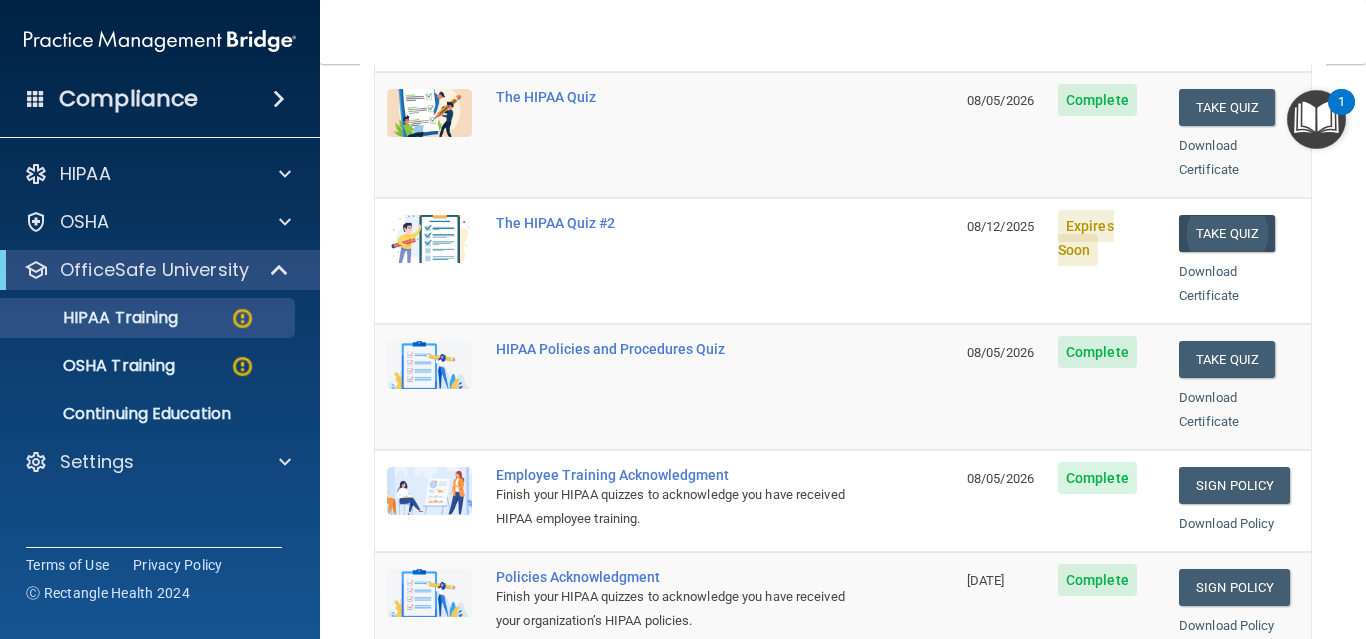 click on "Take Quiz" at bounding box center (1227, 233) 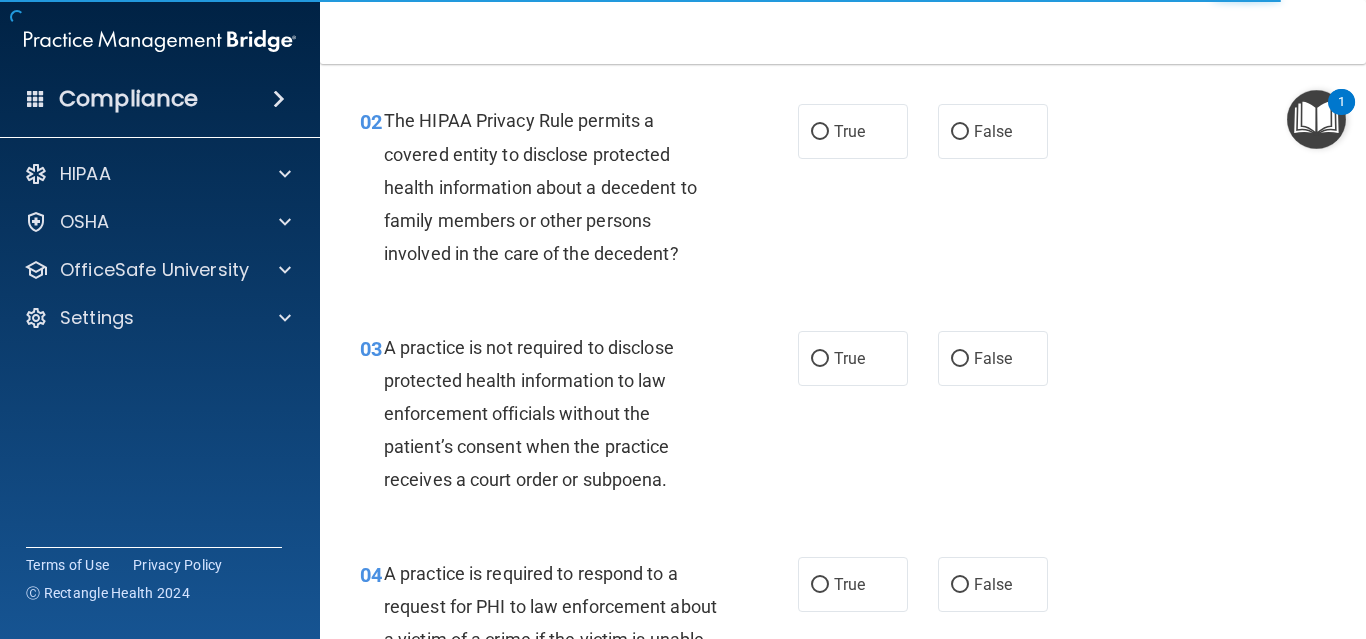 scroll, scrollTop: 0, scrollLeft: 0, axis: both 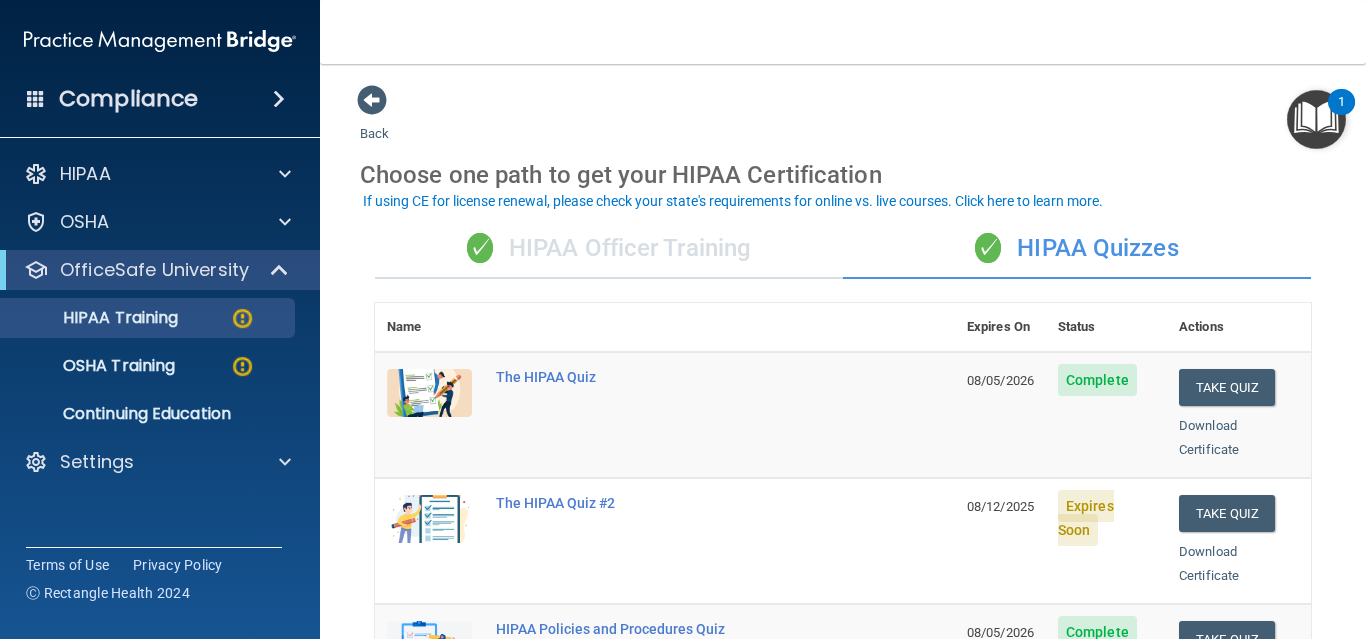 click on "Back     Choose one path to get your HIPAA Certification               ✓   HIPAA Officer Training       ✓   HIPAA Quizzes                      Name    Expires On  Status  Actions                     The HIPAA Quiz         08/05/2026           Complete        Take Quiz       Download Certificate                        The HIPAA Quiz #2         08/12/2025         Expires Soon          Take Quiz       Download Certificate                        HIPAA Policies and Procedures Quiz         08/05/2026           Complete        Take Quiz       Download Certificate                Employee Training Acknowledgment   Finish your HIPAA quizzes to acknowledge you have received HIPAA employee training.    08/05/2026           Complete        Sign Policy       Sign Policy       Download Policy            Policies Acknowledgment   Finish your HIPAA quizzes to acknowledge you have received your organization’s HIPAA policies.    12/05/2025           Complete        Sign Policy       Sign Policy" at bounding box center (843, 351) 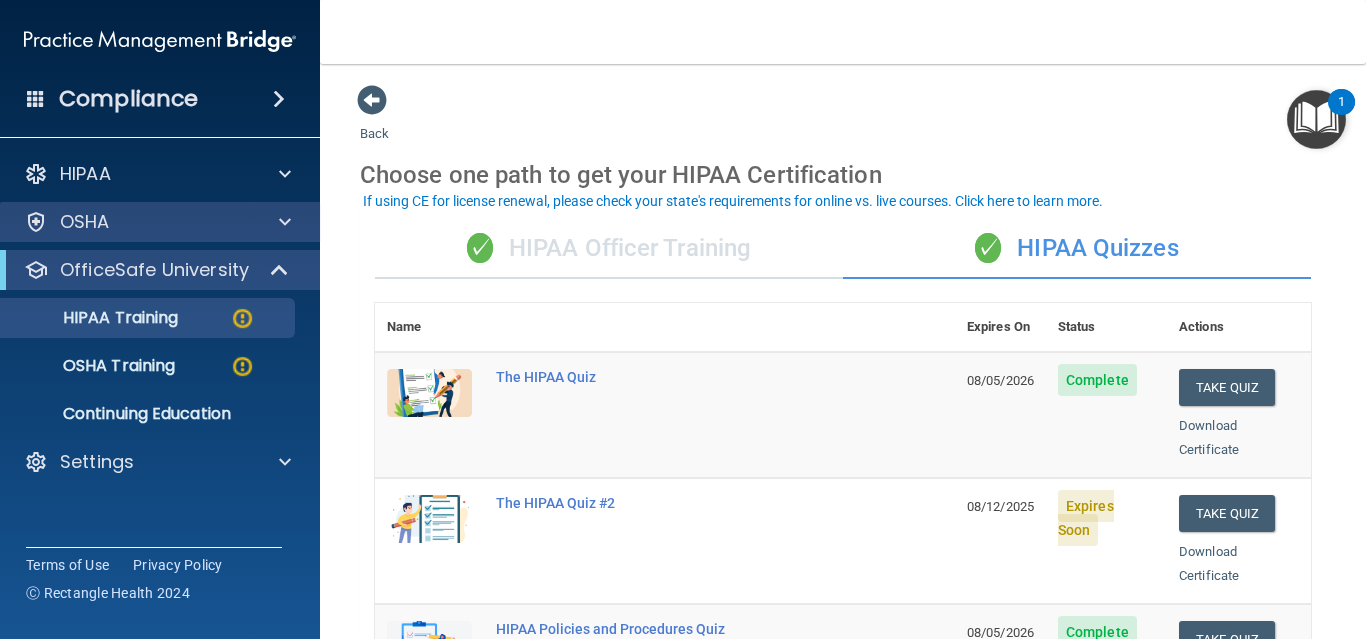 click at bounding box center (285, 222) 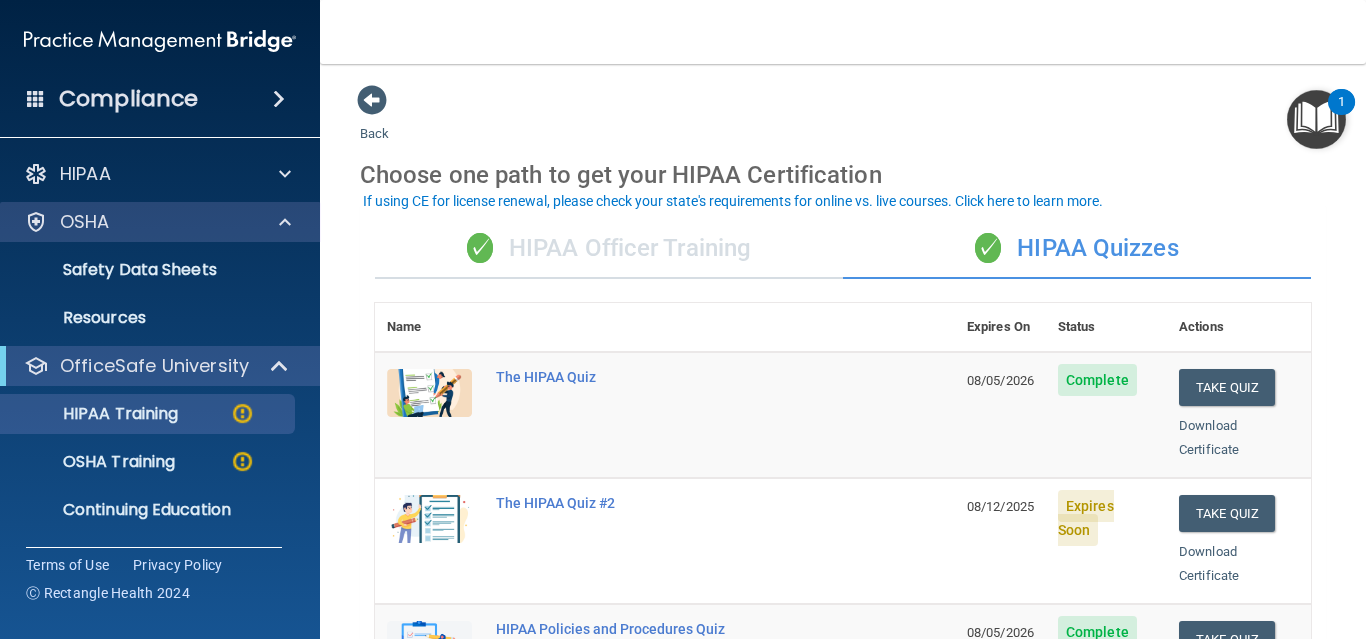 click at bounding box center [285, 222] 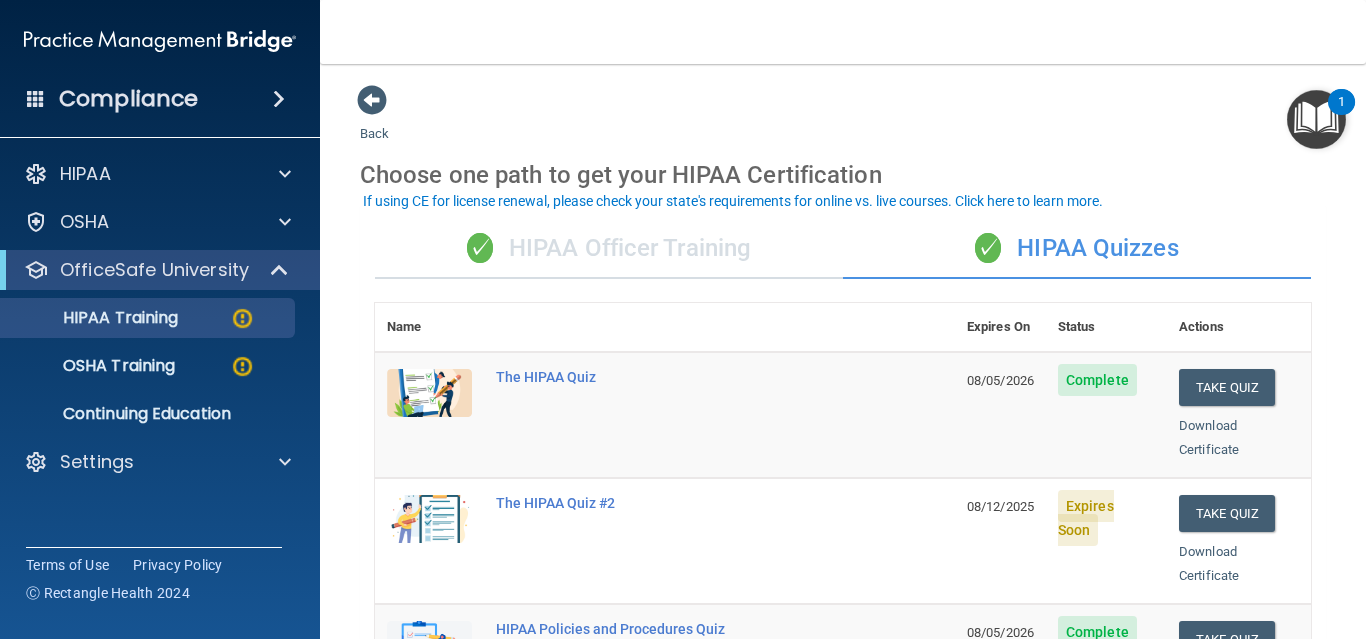 click on "Back     Choose one path to get your HIPAA Certification               ✓   HIPAA Officer Training       ✓   HIPAA Quizzes                      Name    Expires On  Status  Actions                     The HIPAA Quiz         08/05/2026           Complete        Take Quiz       Download Certificate                        The HIPAA Quiz #2         08/12/2025         Expires Soon          Take Quiz       Download Certificate                        HIPAA Policies and Procedures Quiz         08/05/2026           Complete        Take Quiz       Download Certificate                Employee Training Acknowledgment   Finish your HIPAA quizzes to acknowledge you have received HIPAA employee training.    08/05/2026           Complete        Sign Policy       Sign Policy       Download Policy            Policies Acknowledgment   Finish your HIPAA quizzes to acknowledge you have received your organization’s HIPAA policies.    12/05/2025           Complete        Sign Policy       Sign Policy       Download Policy" at bounding box center (843, 791) 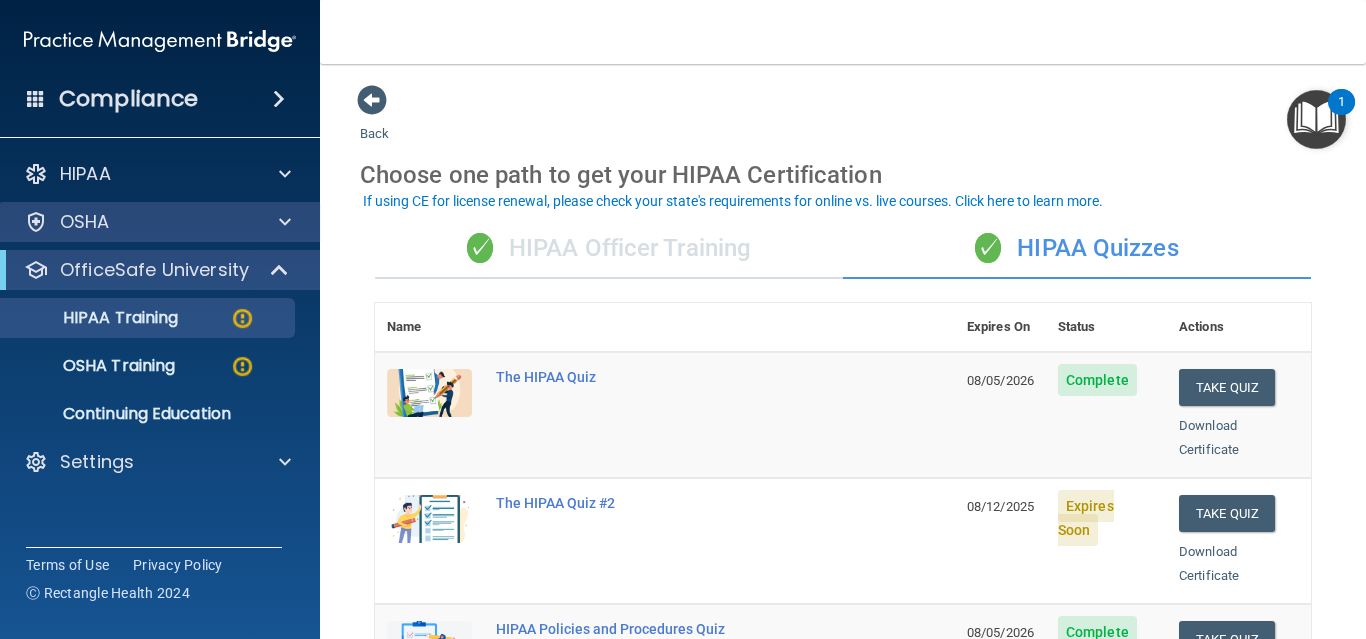 click on "OSHA" at bounding box center [133, 222] 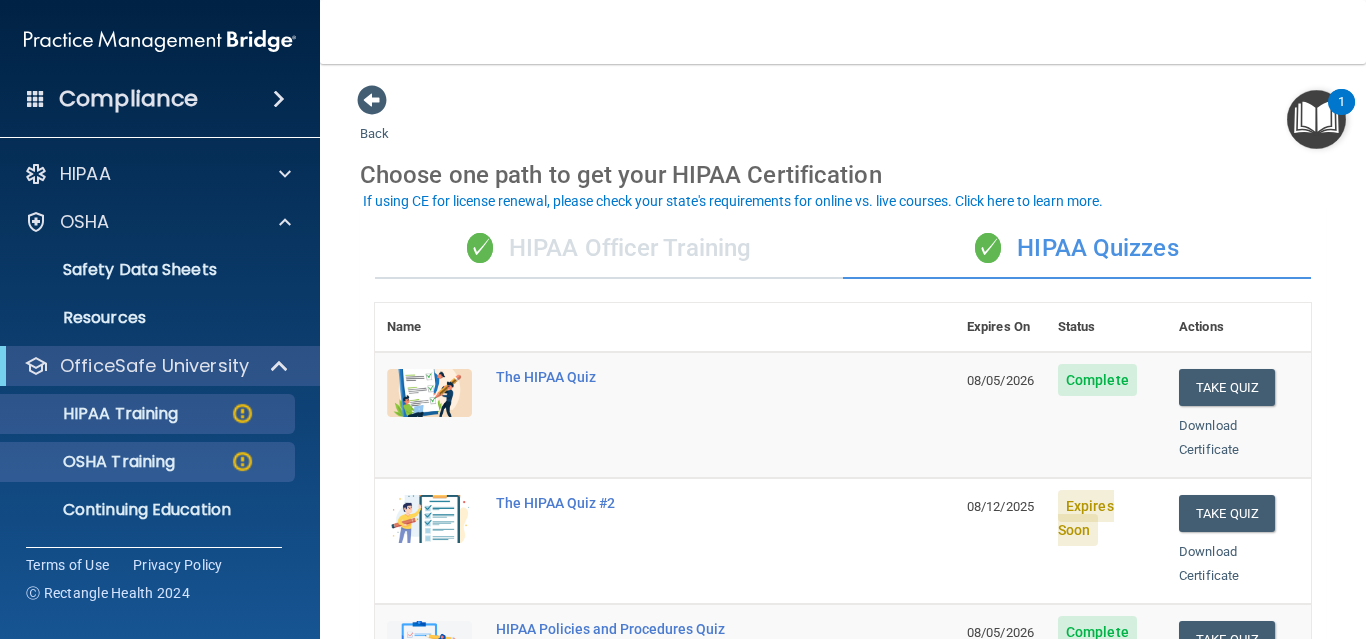 click on "OSHA Training" at bounding box center (137, 462) 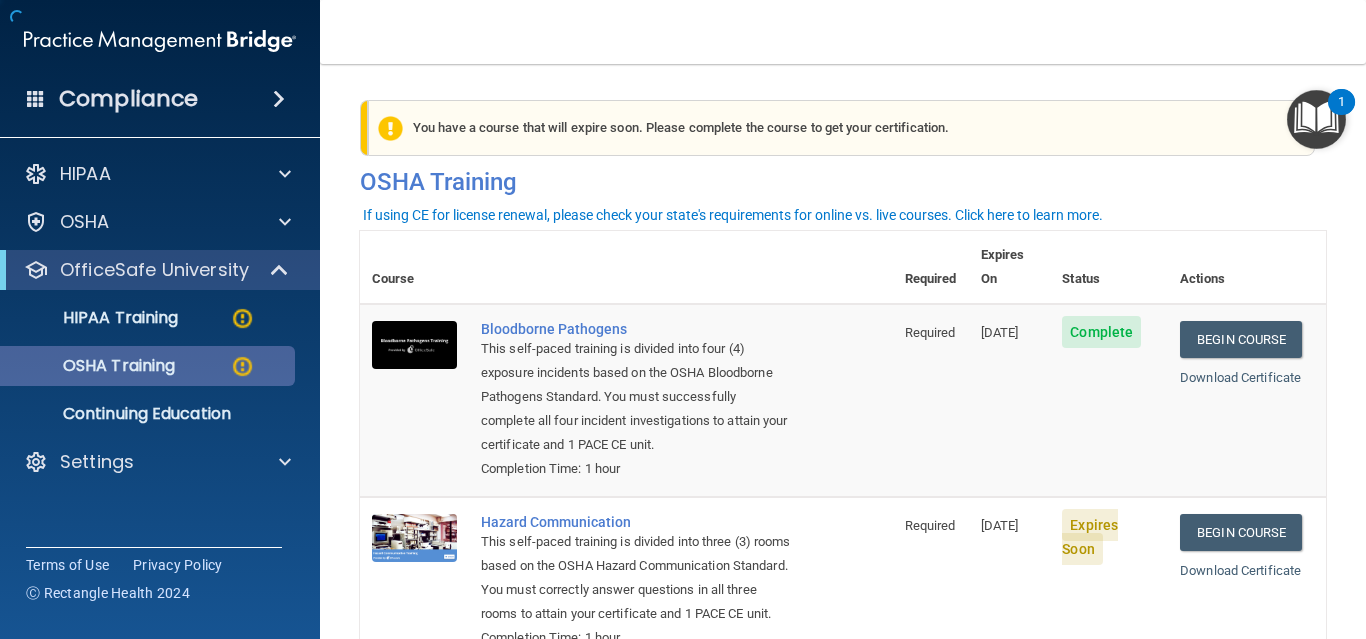 click on "OSHA Training" at bounding box center (94, 366) 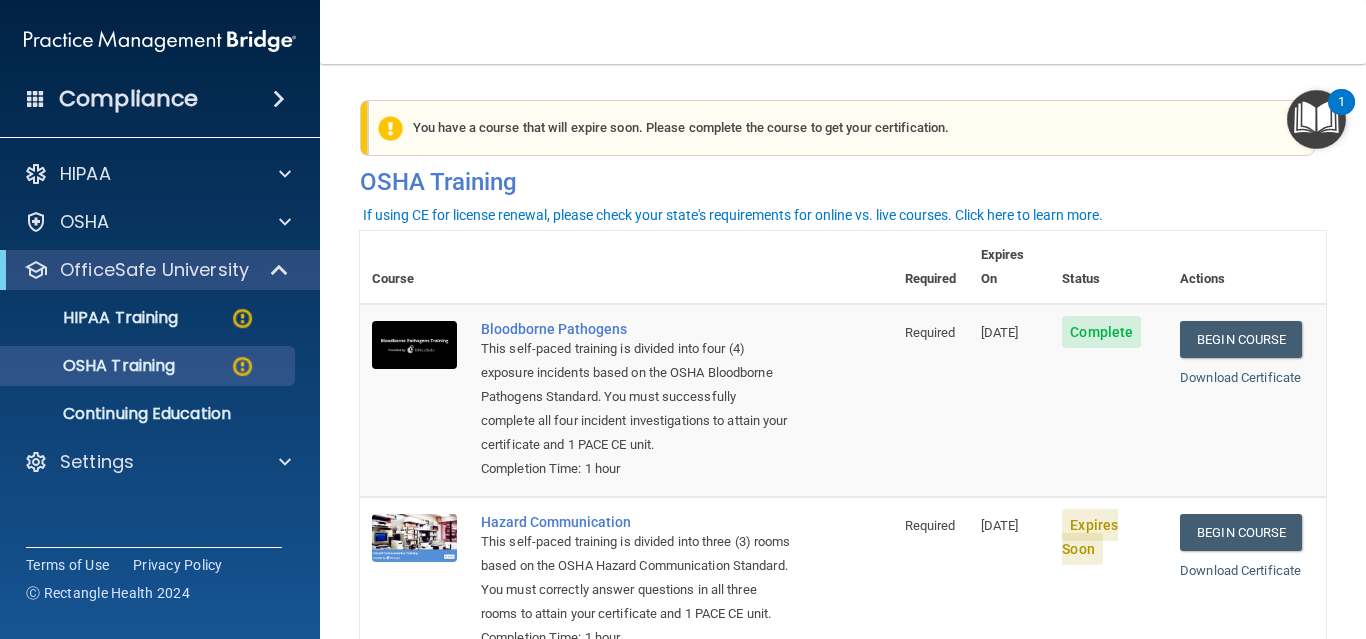 drag, startPoint x: 1345, startPoint y: 347, endPoint x: 1365, endPoint y: 347, distance: 20 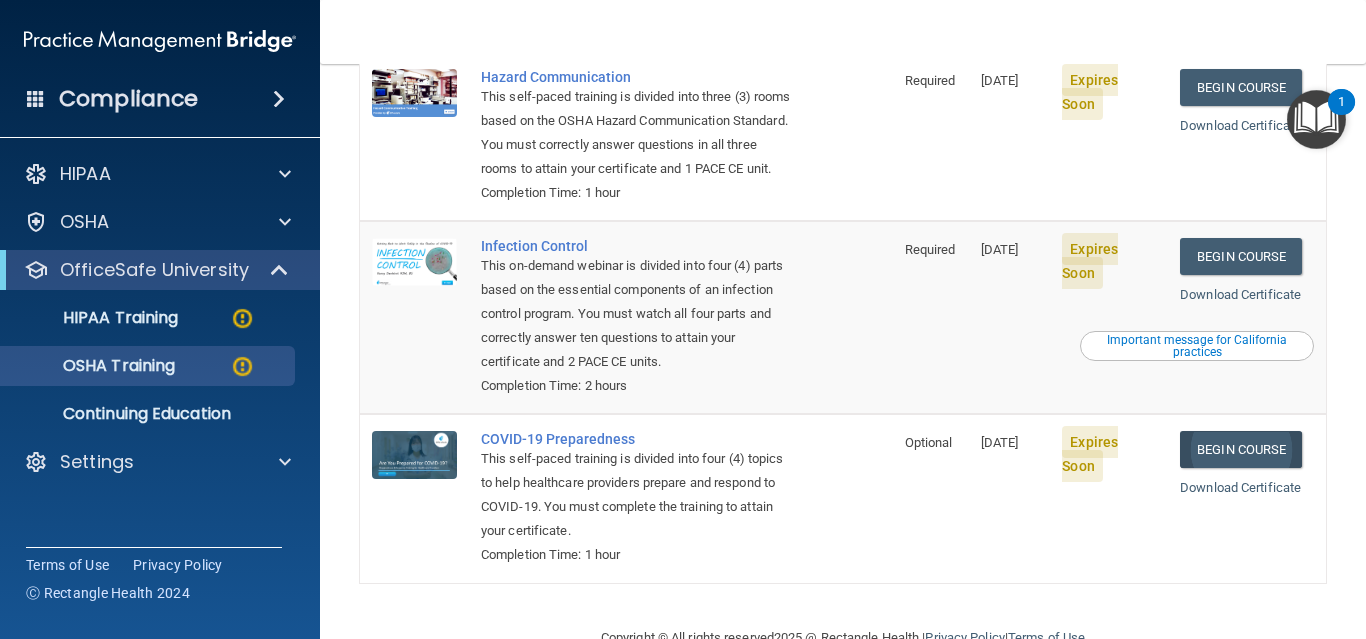 click on "Begin Course" at bounding box center [1241, 449] 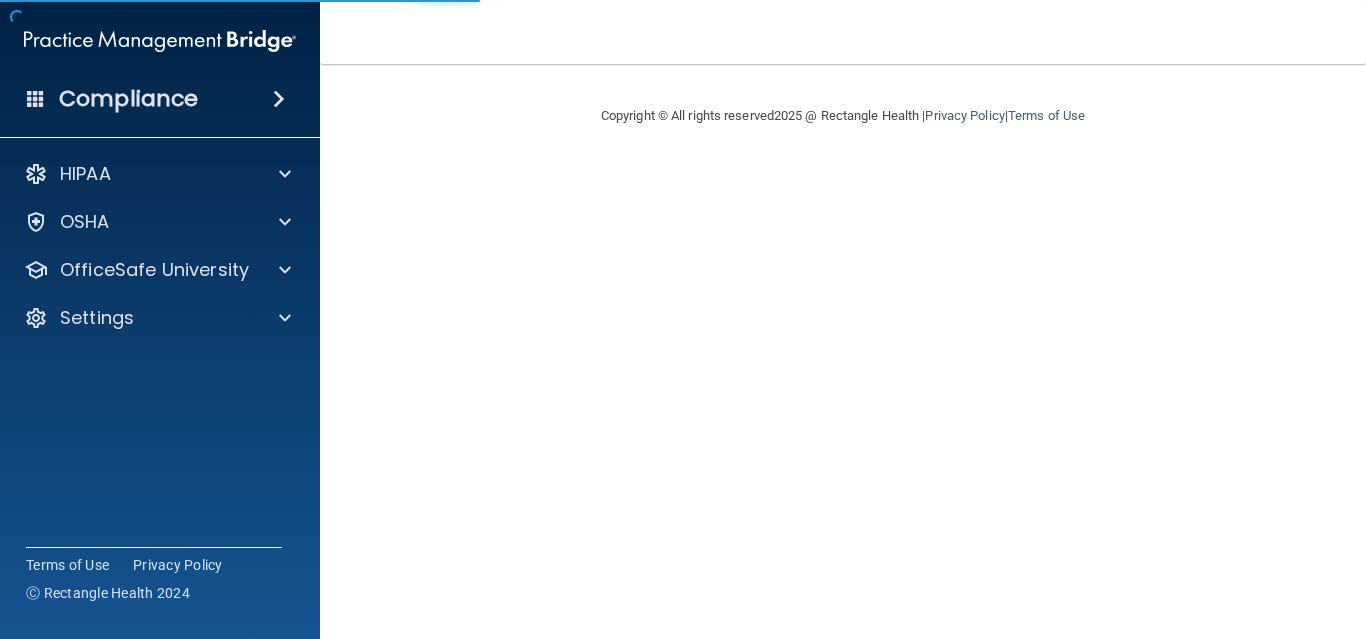scroll, scrollTop: 0, scrollLeft: 0, axis: both 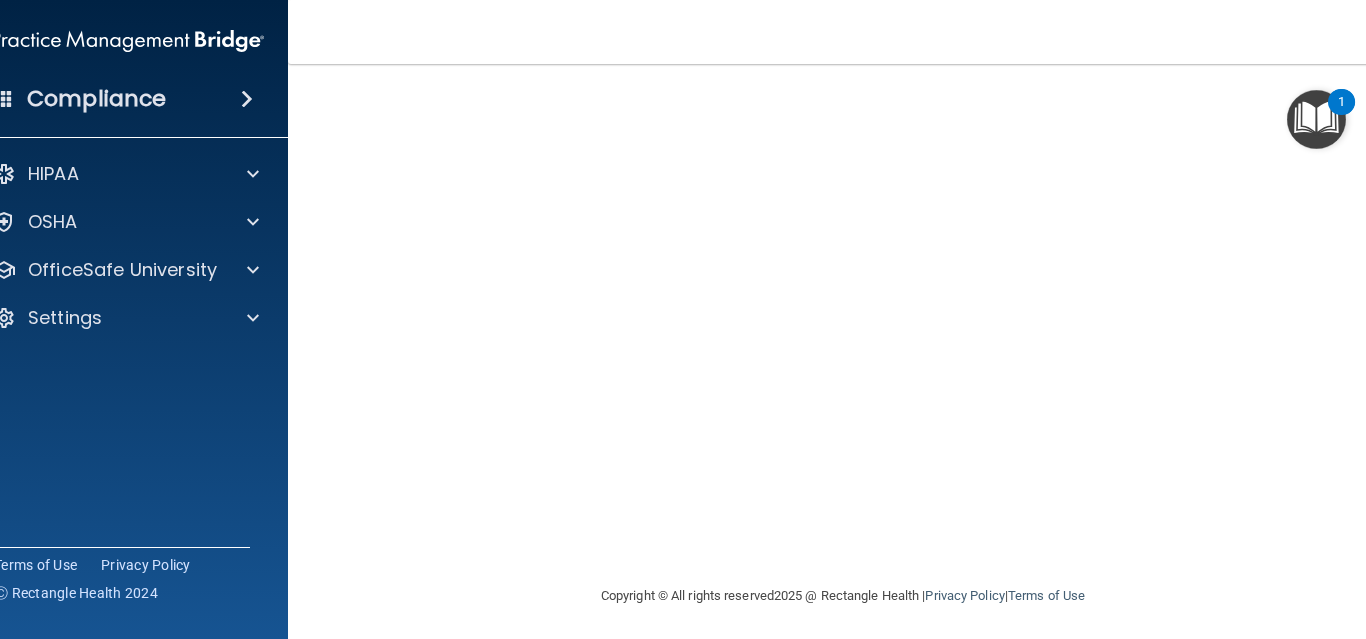 click on "Toggle navigation                                                                                                     [FIRST] [LAST]   [EMAIL]                            Manage My Enterprise              Omni Dental Group     Manage My Location" at bounding box center [843, 32] 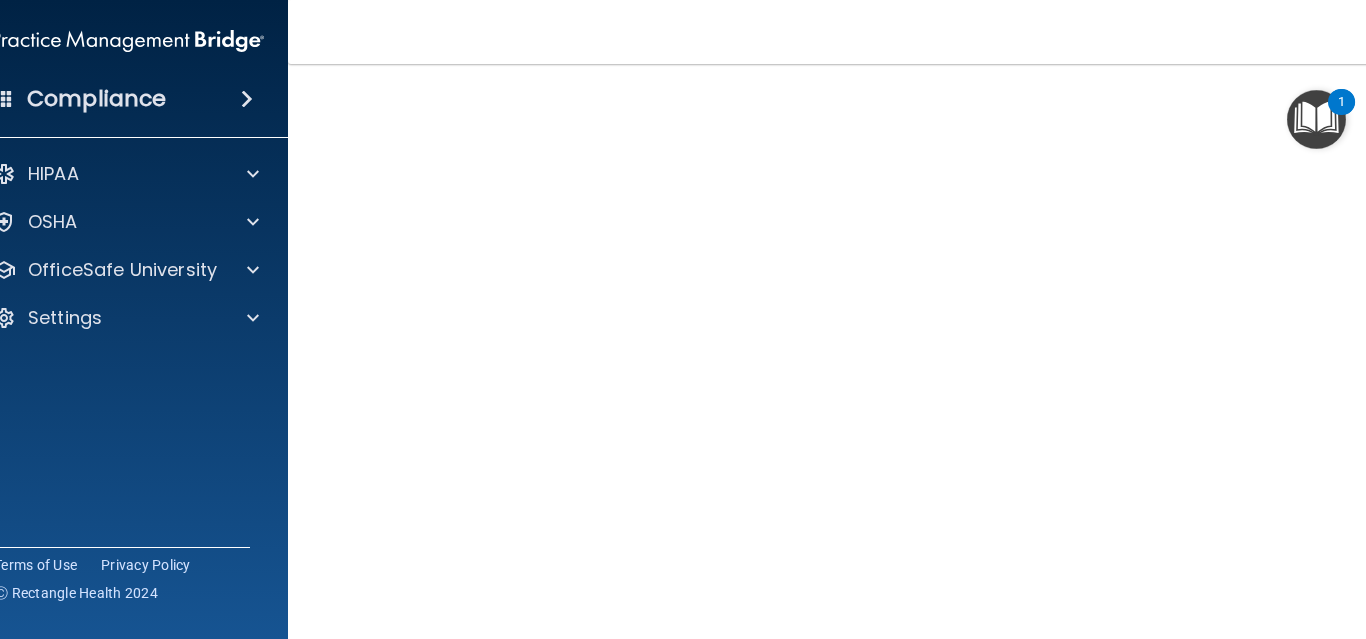 scroll, scrollTop: 72, scrollLeft: 0, axis: vertical 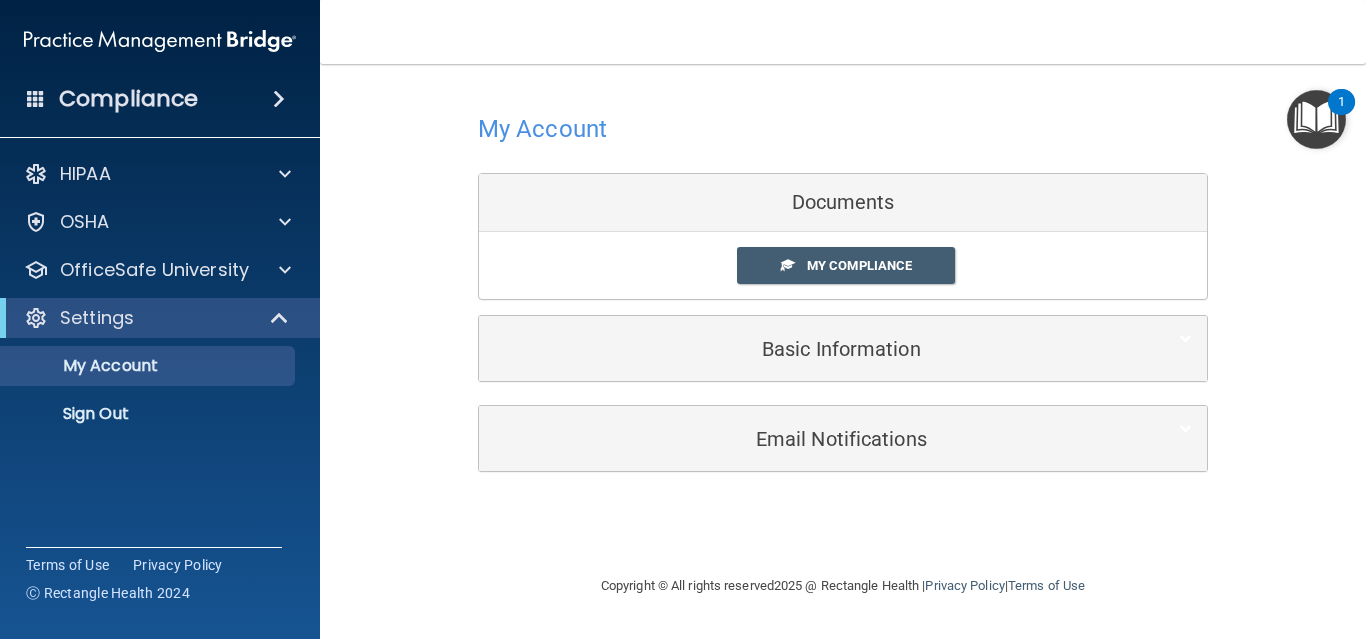 click on "Documents" at bounding box center [843, 203] 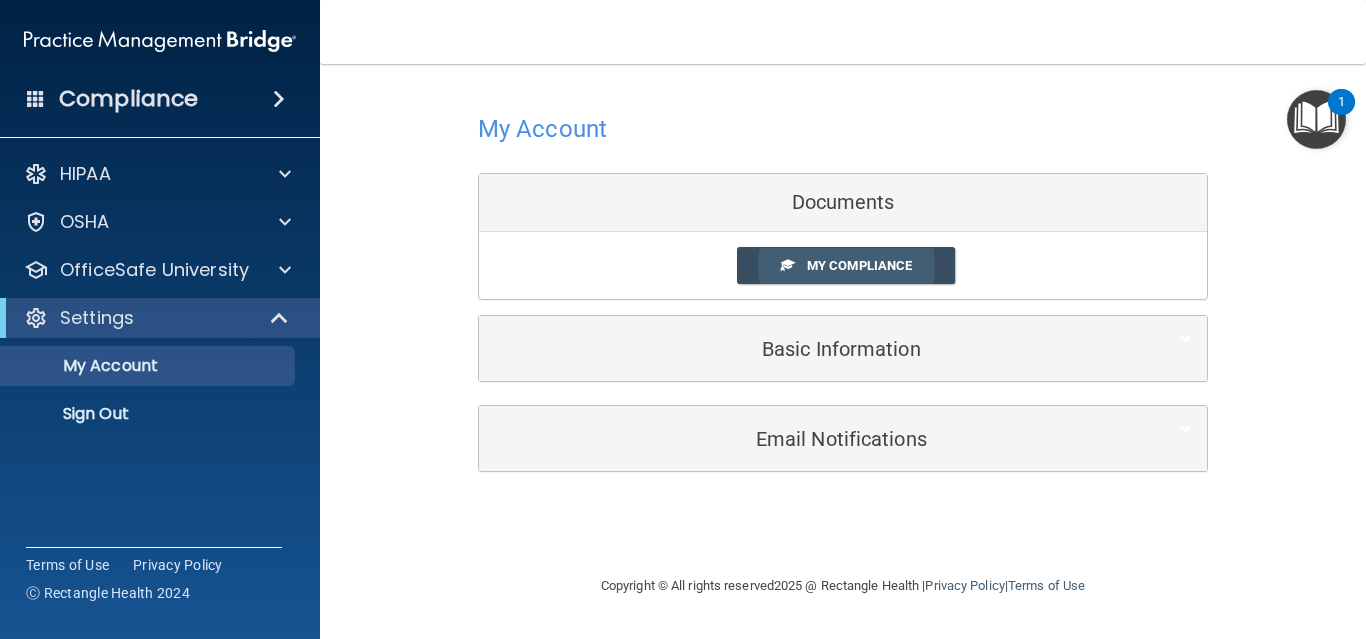 click on "My Compliance" at bounding box center [859, 265] 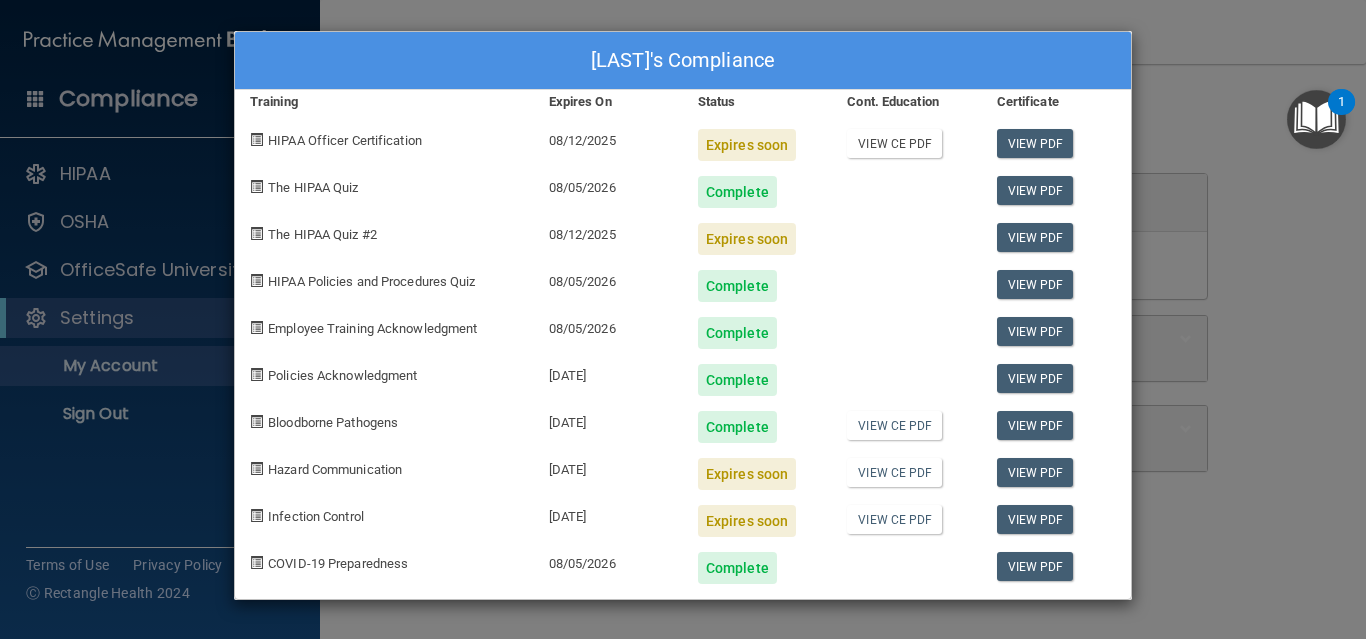 click on "View CE PDF" at bounding box center (894, 143) 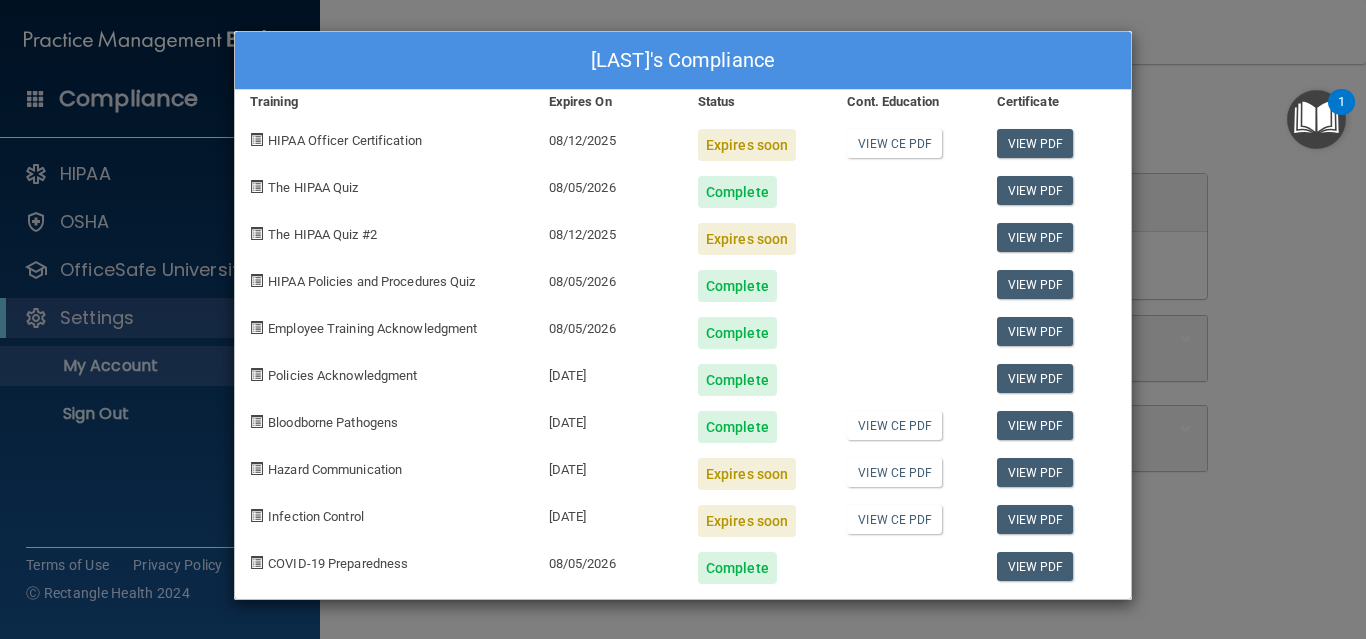 click on "08/12/2025" at bounding box center [608, 137] 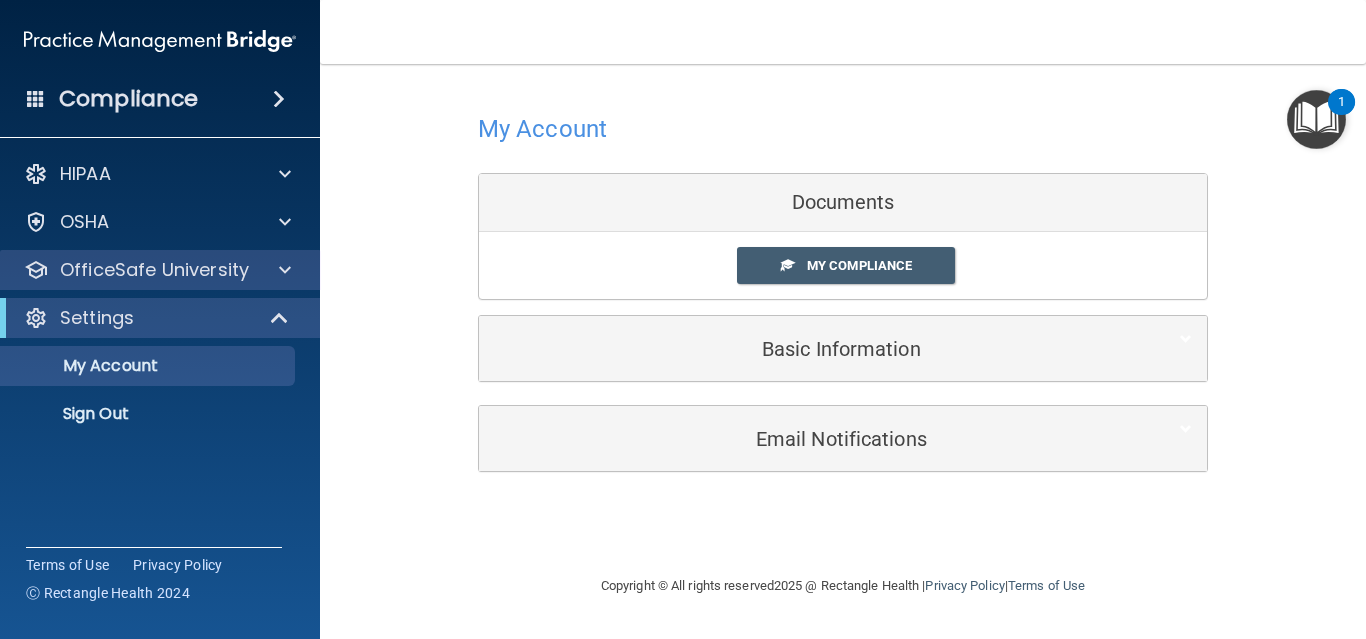 click on "OfficeSafe University" at bounding box center (154, 270) 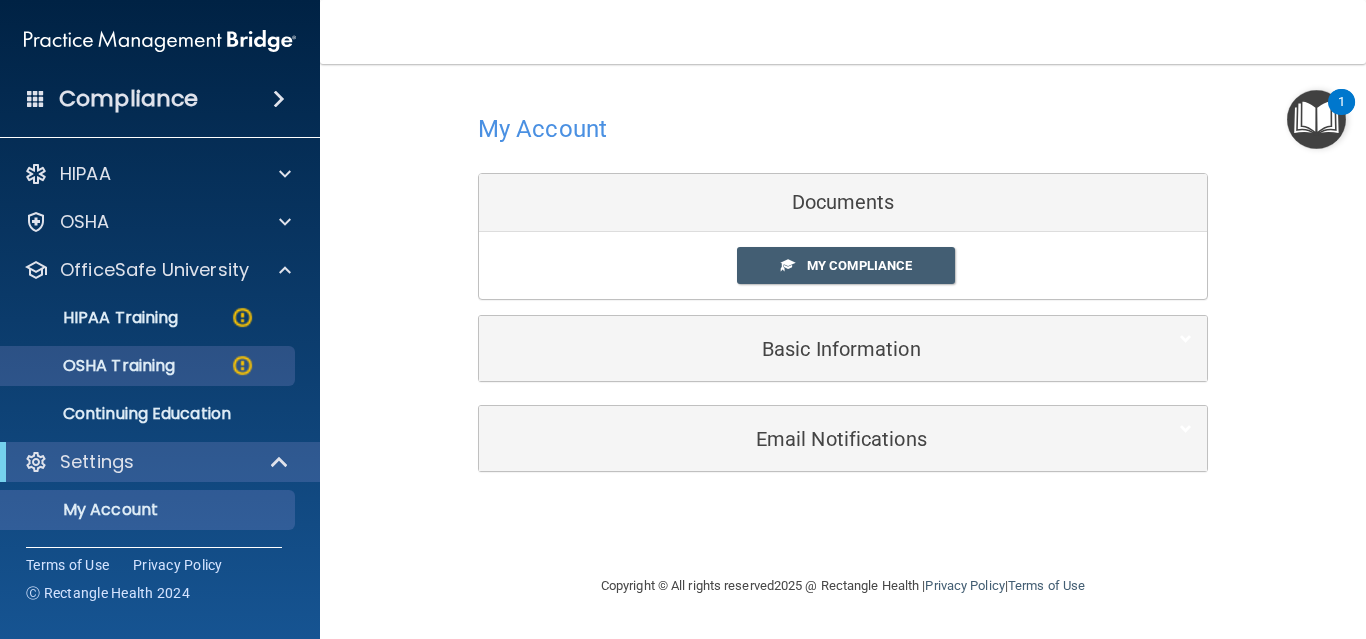 click on "OSHA Training" at bounding box center [94, 366] 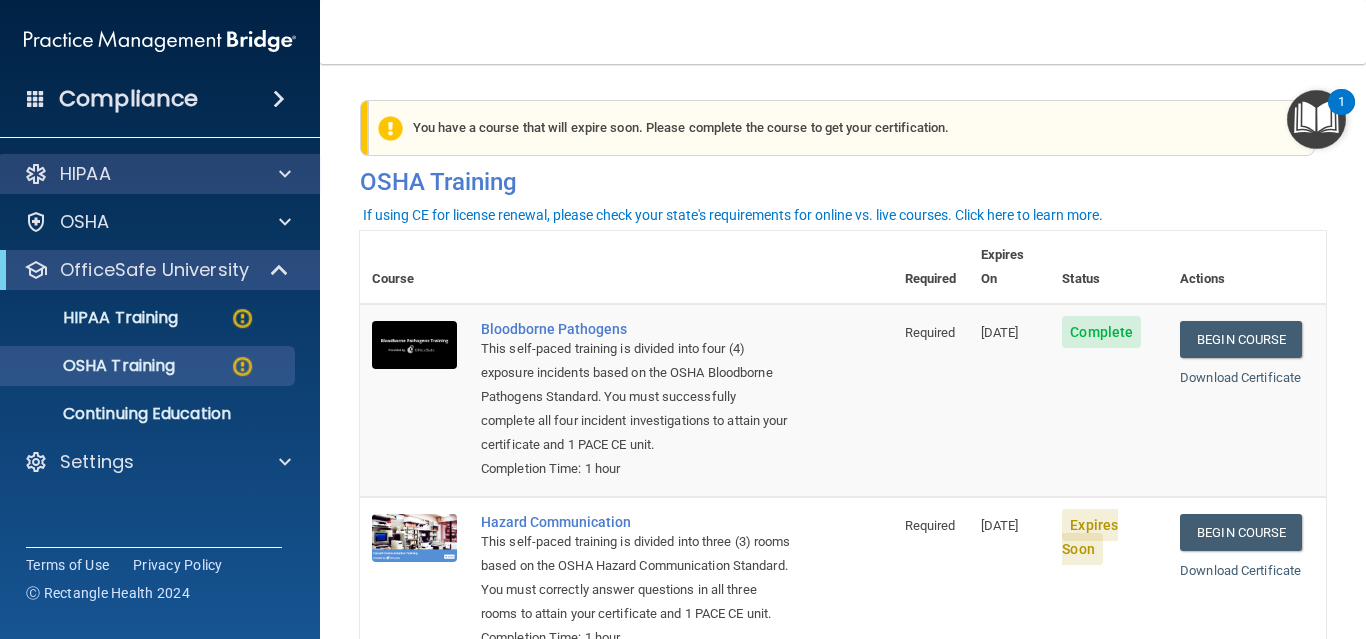 click on "HIPAA" at bounding box center [133, 174] 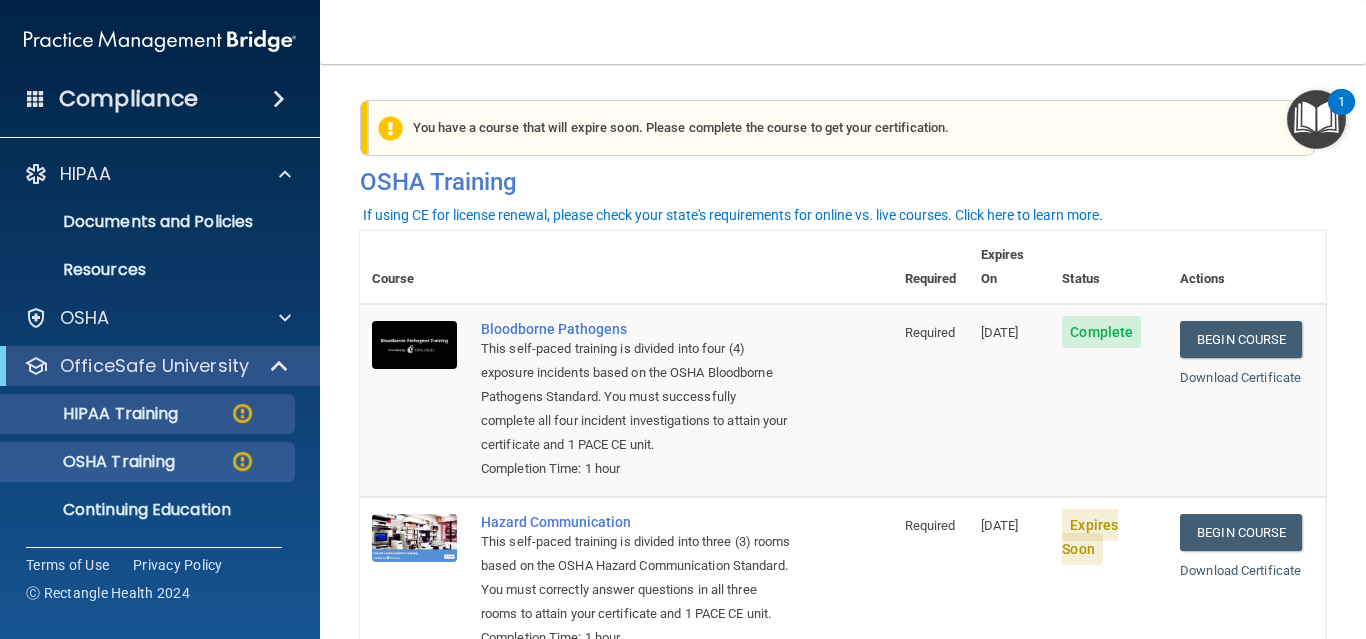 click on "HIPAA Training" at bounding box center [95, 414] 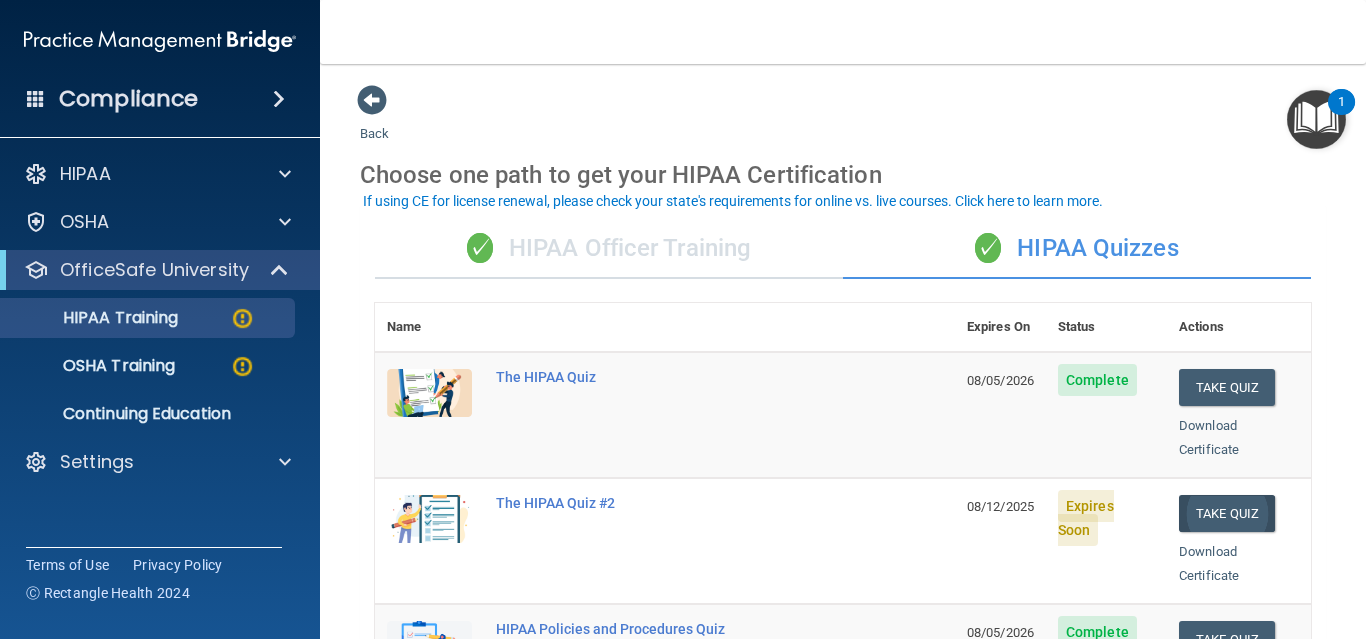 click on "Take Quiz" at bounding box center (1227, 513) 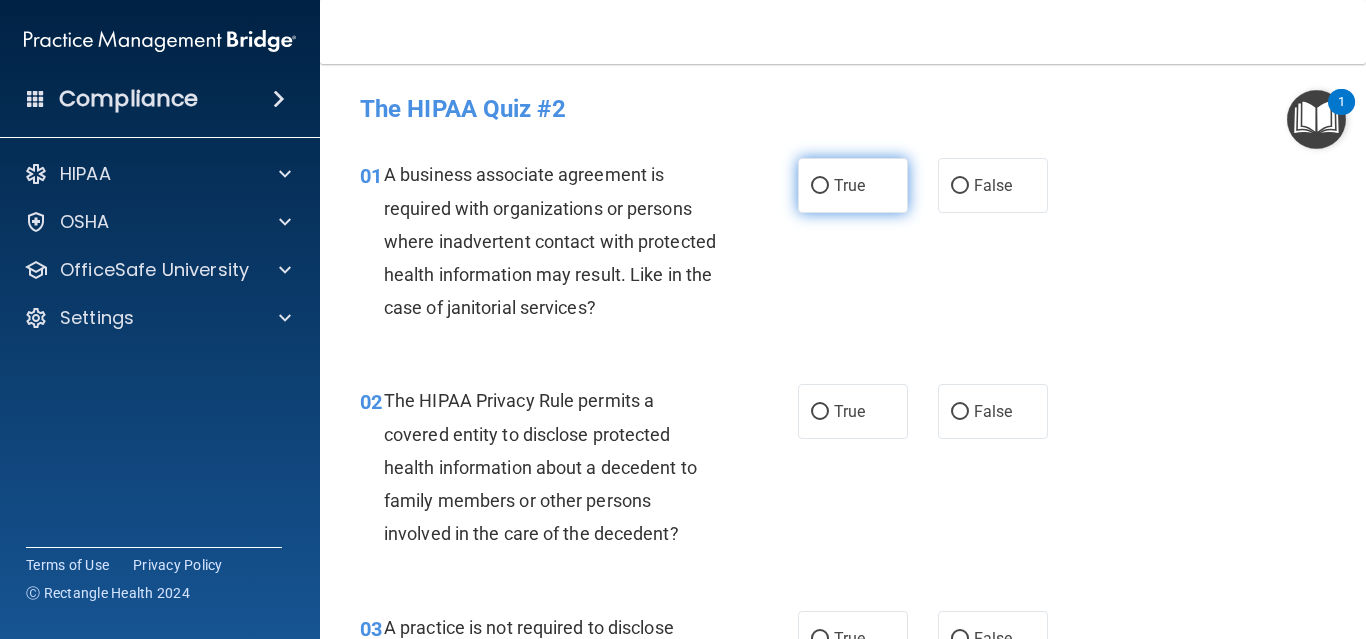 click on "True" at bounding box center (820, 186) 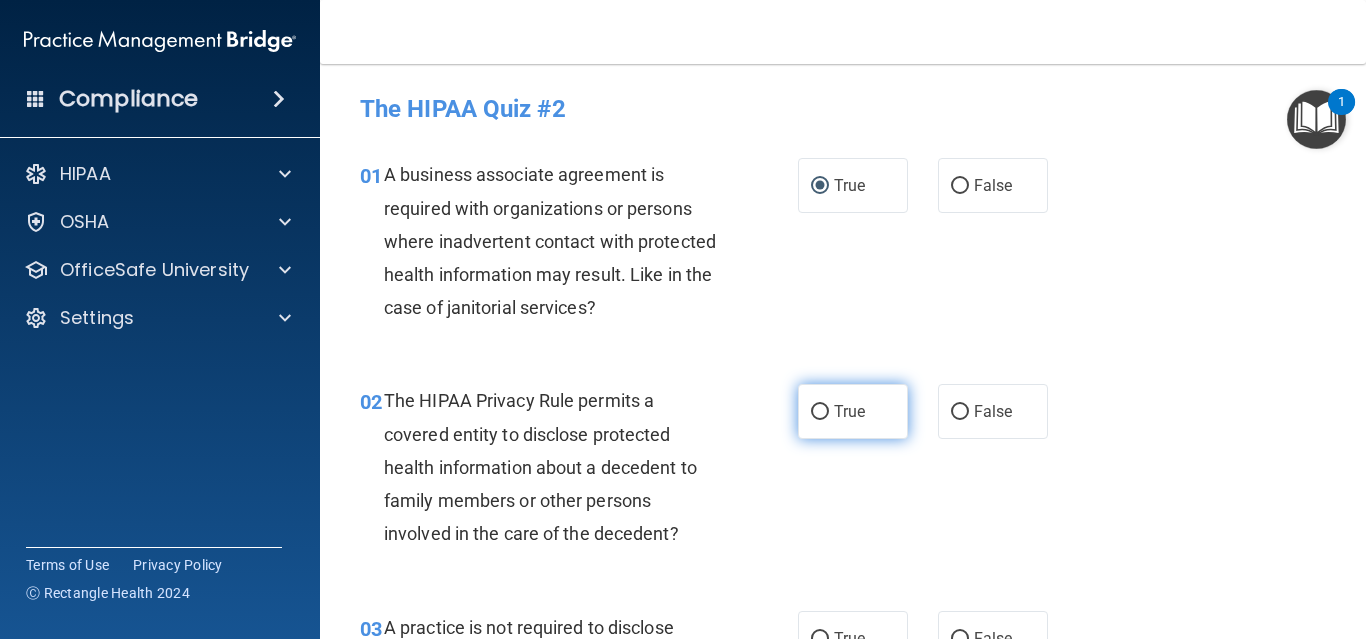 click on "True" at bounding box center (820, 412) 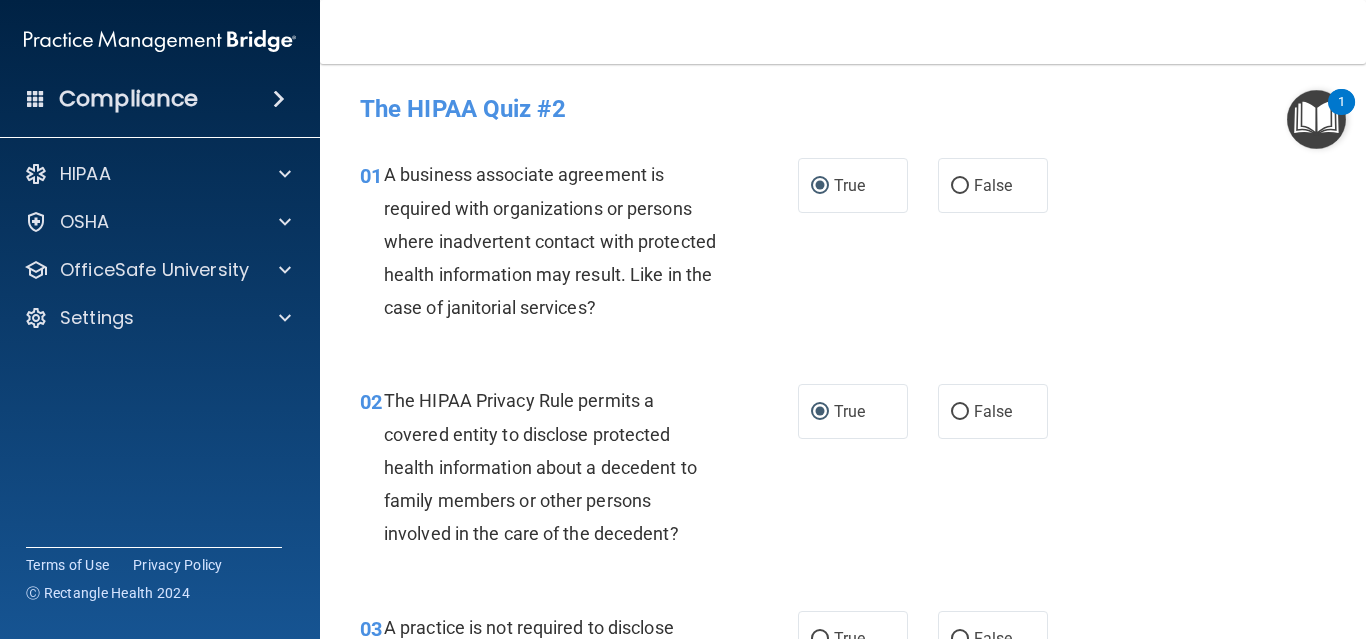 click on "02       The HIPAA Privacy Rule permits a covered entity to disclose protected health information about a decedent to family members or other persons involved in the care of the decedent?                 True           False" at bounding box center [843, 472] 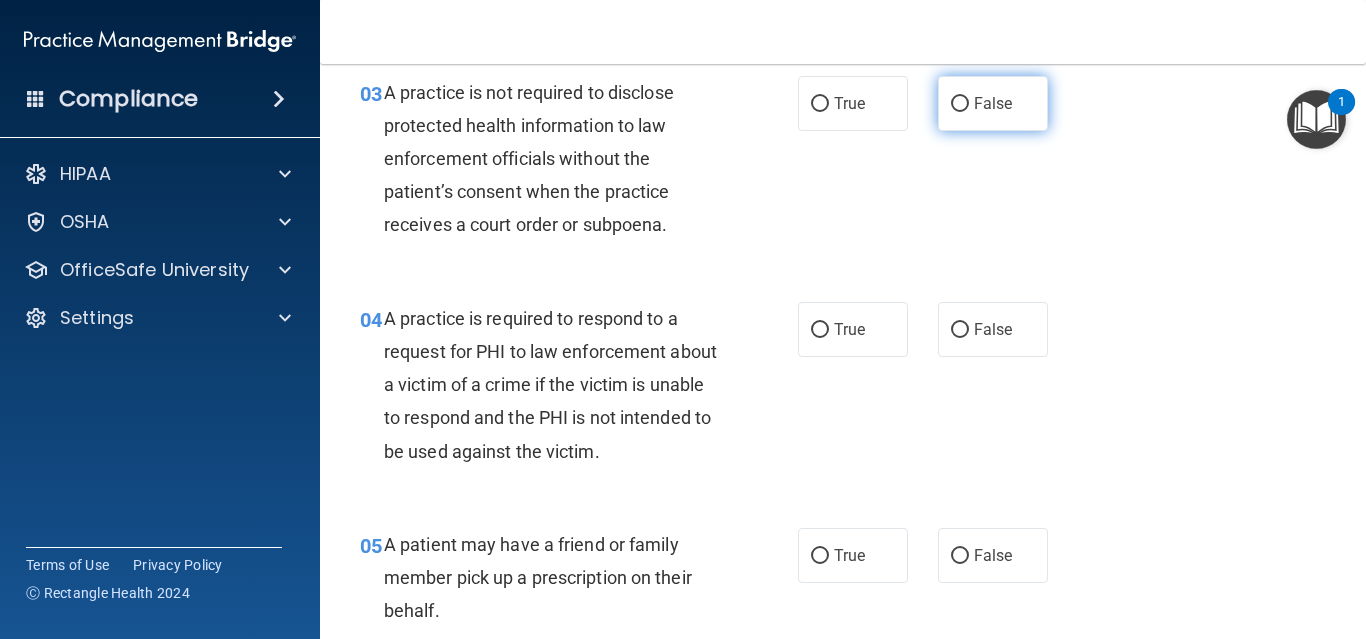 click on "False" at bounding box center [960, 104] 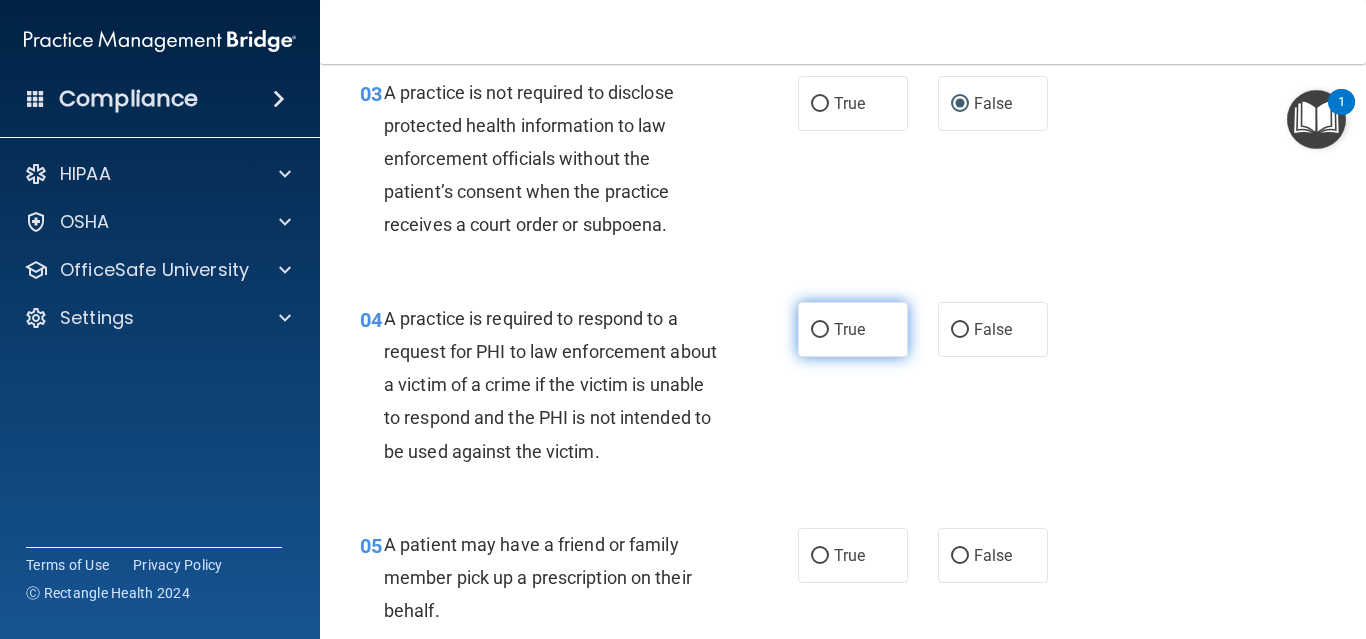 click on "True" at bounding box center [820, 330] 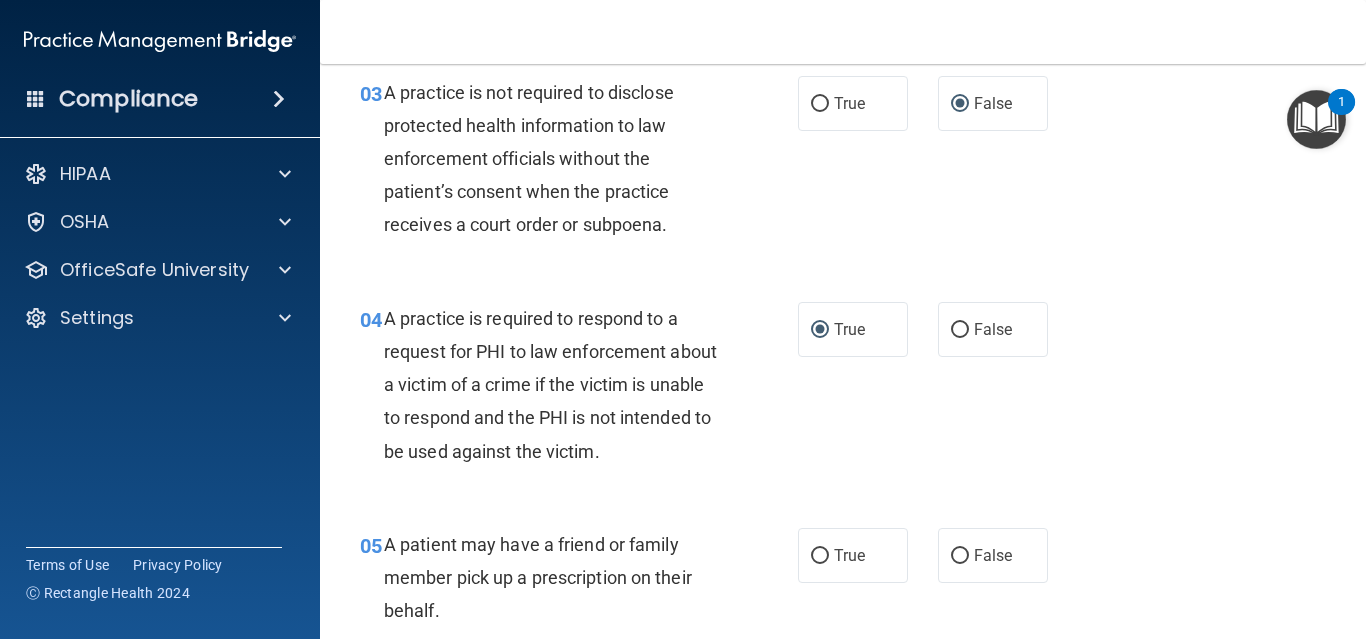 click on "04       A practice is required to respond to a request for PHI to law enforcement about a victim of a crime if the victim is unable to respond and the PHI is not intended to be used against the victim.                 True           False" at bounding box center [843, 390] 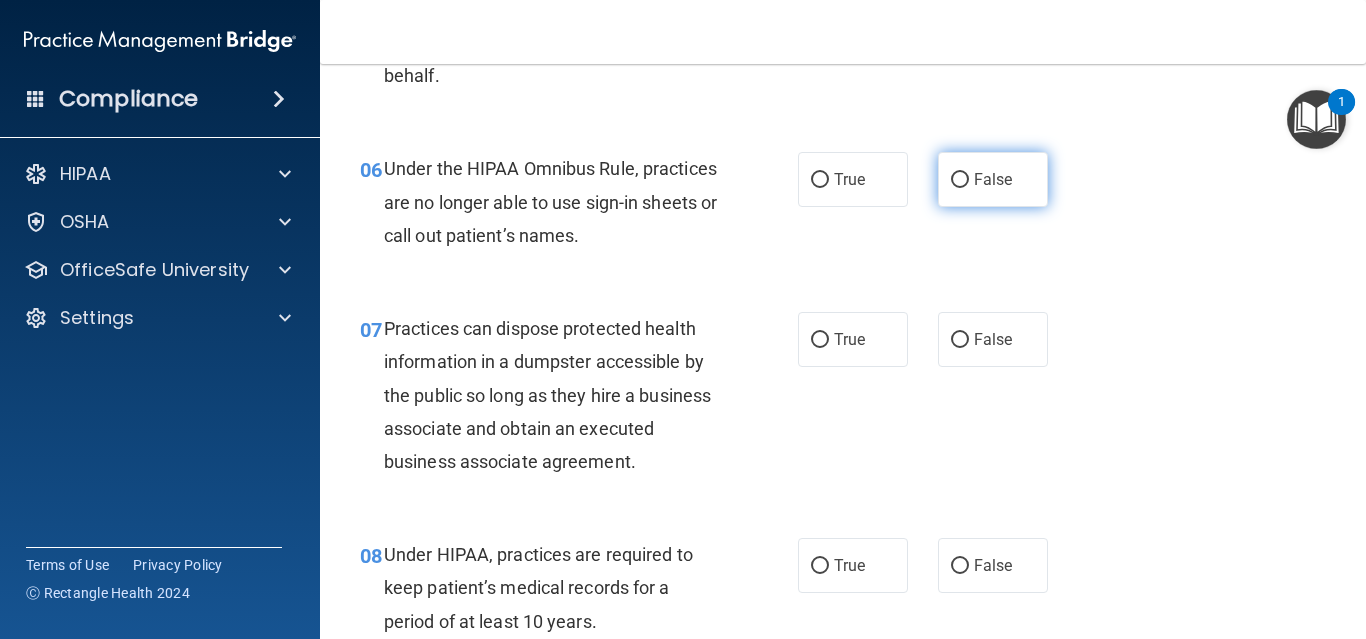 click on "False" at bounding box center (960, 180) 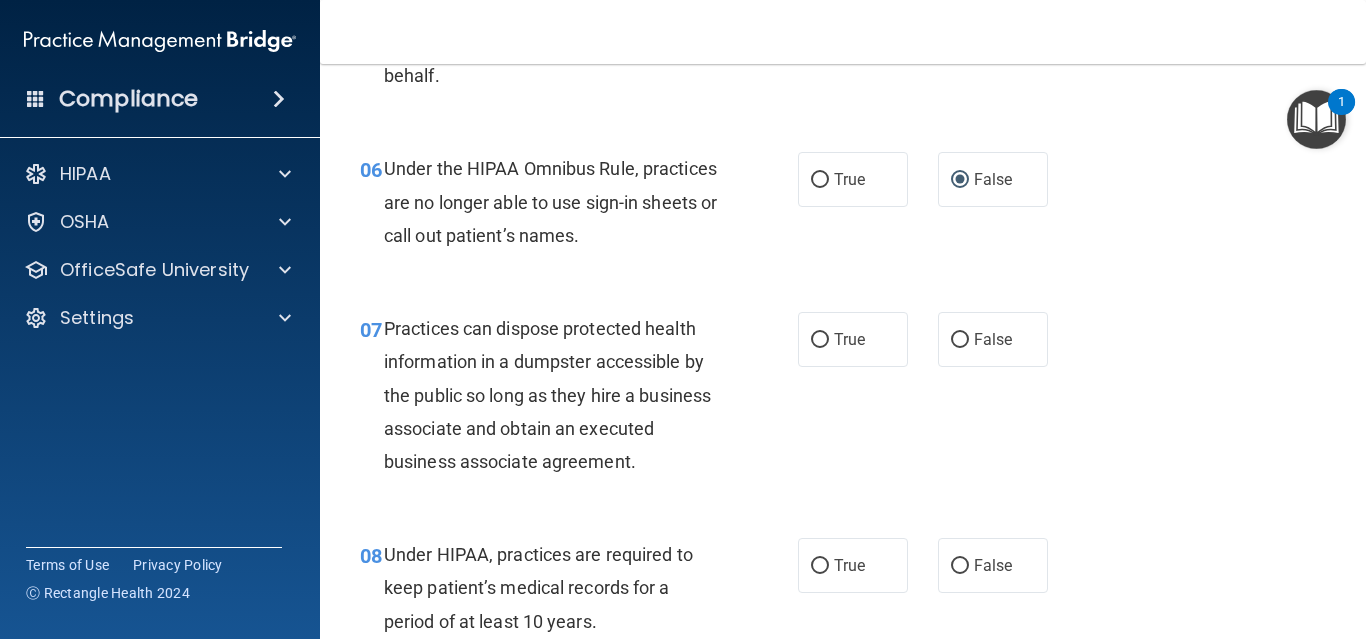 scroll, scrollTop: 535, scrollLeft: 0, axis: vertical 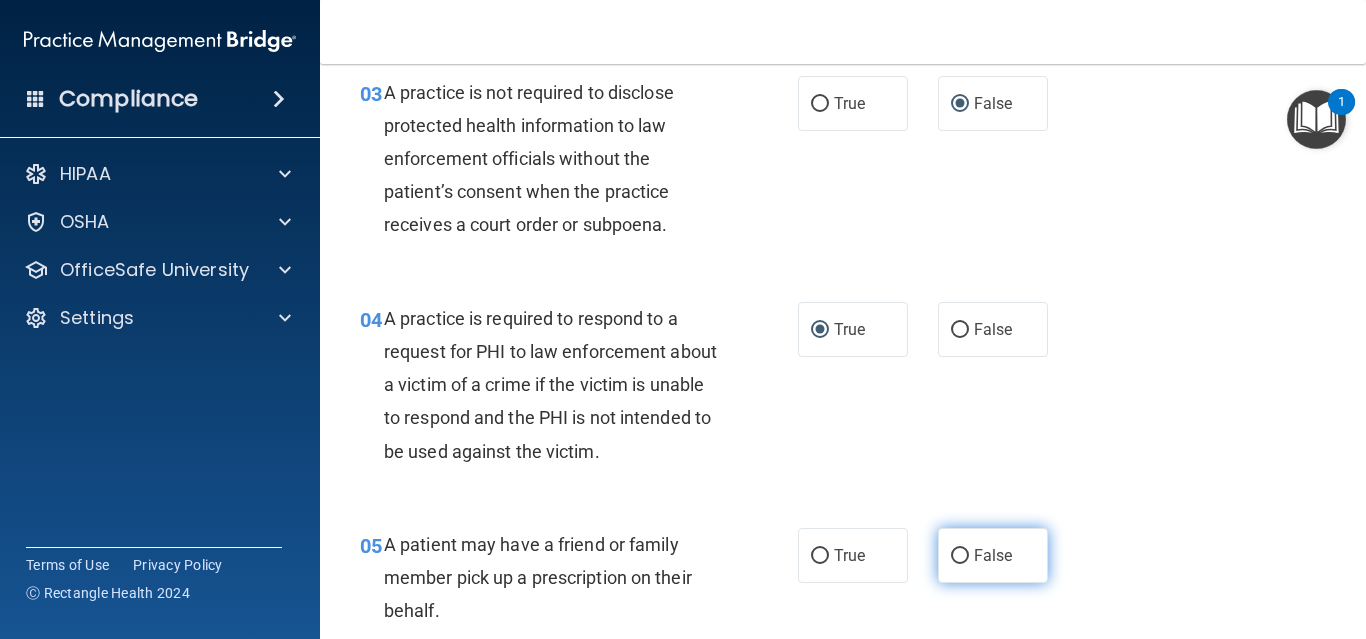 click on "False" at bounding box center (960, 556) 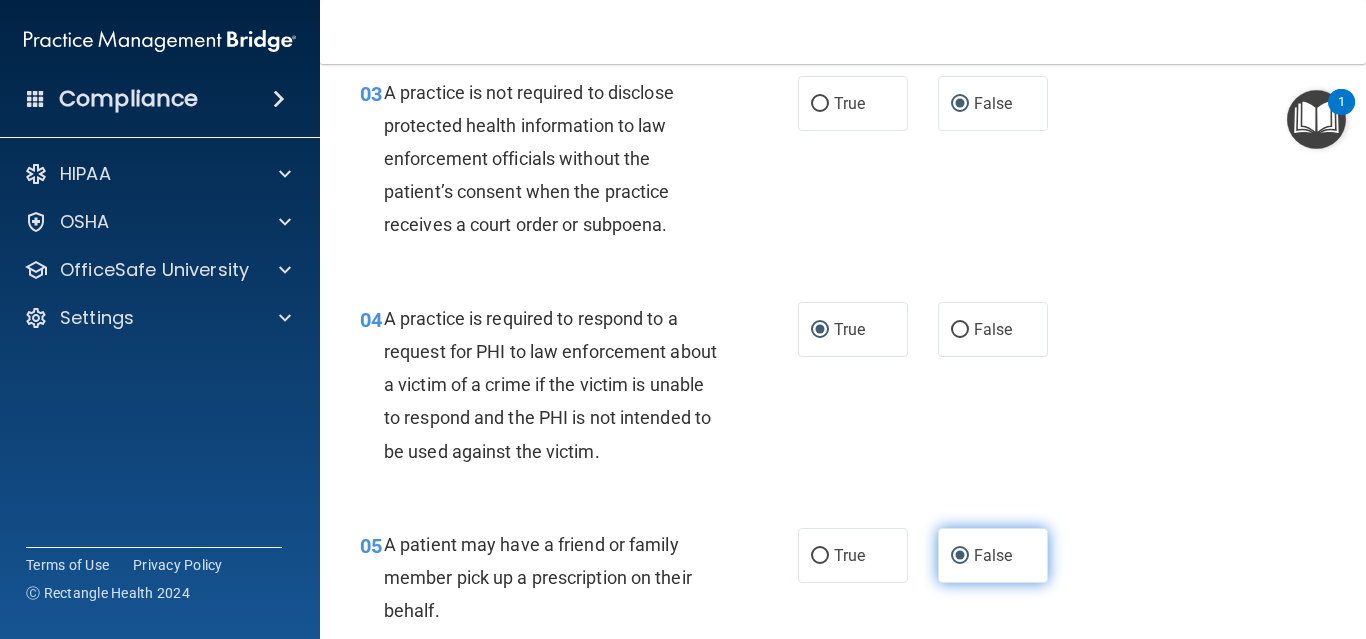 scroll, scrollTop: 1070, scrollLeft: 0, axis: vertical 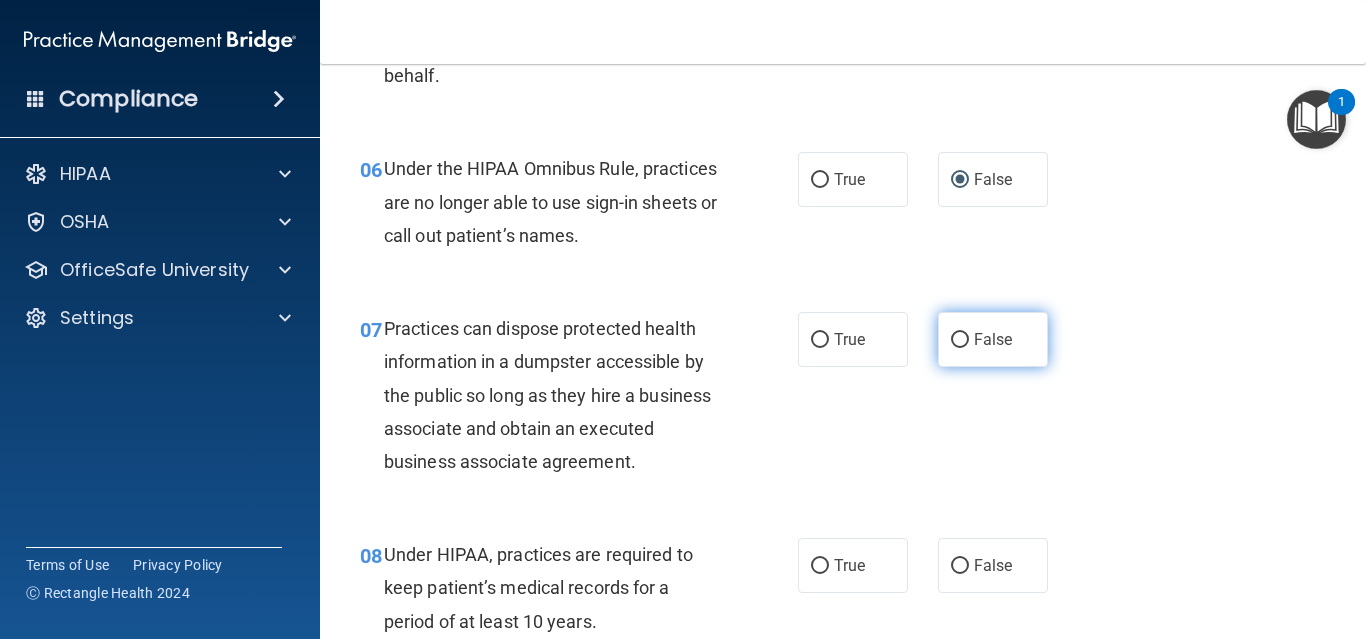 click on "False" at bounding box center (960, 340) 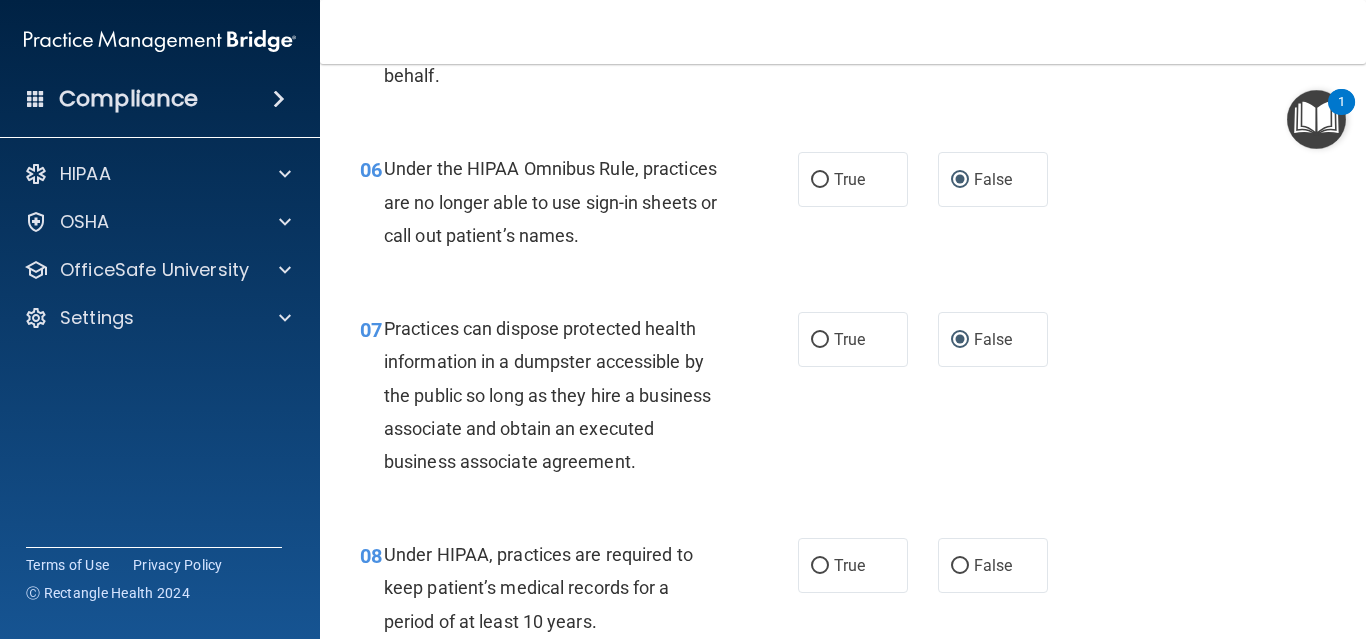 click on "07       Practices can dispose protected health information in a dumpster accessible by the public so long as they hire a business associate and obtain an executed business associate agreement.                 True           False" at bounding box center [843, 400] 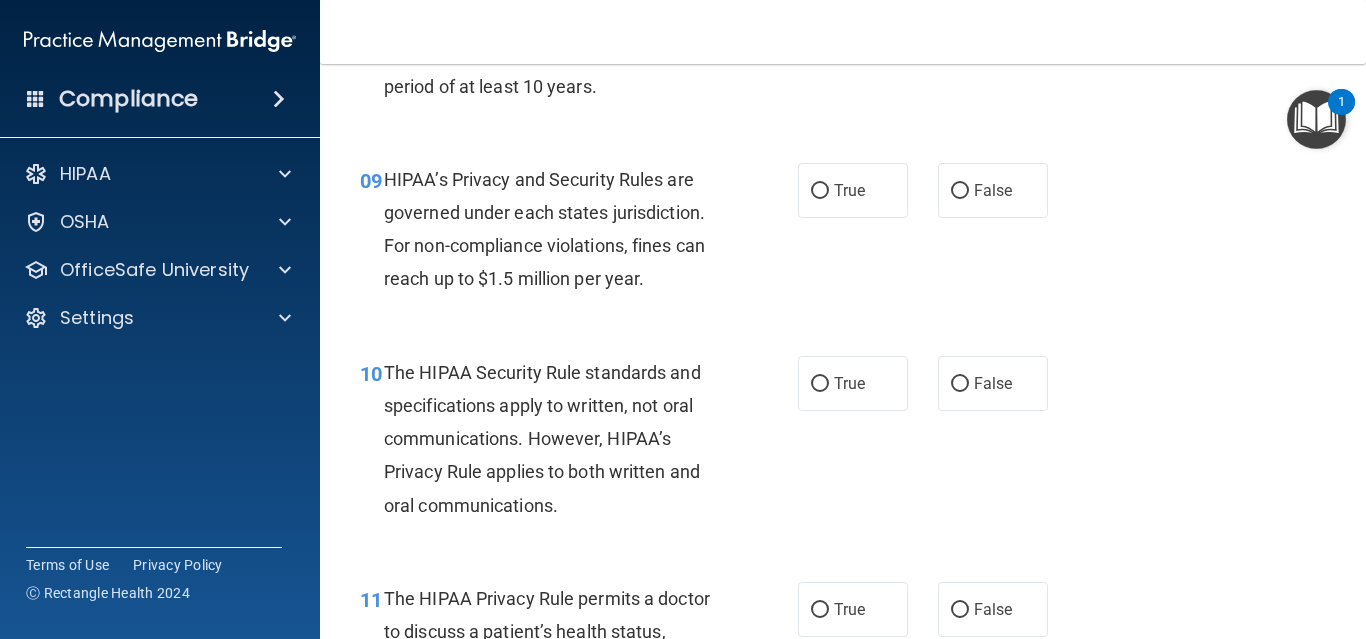 scroll, scrollTop: 1070, scrollLeft: 0, axis: vertical 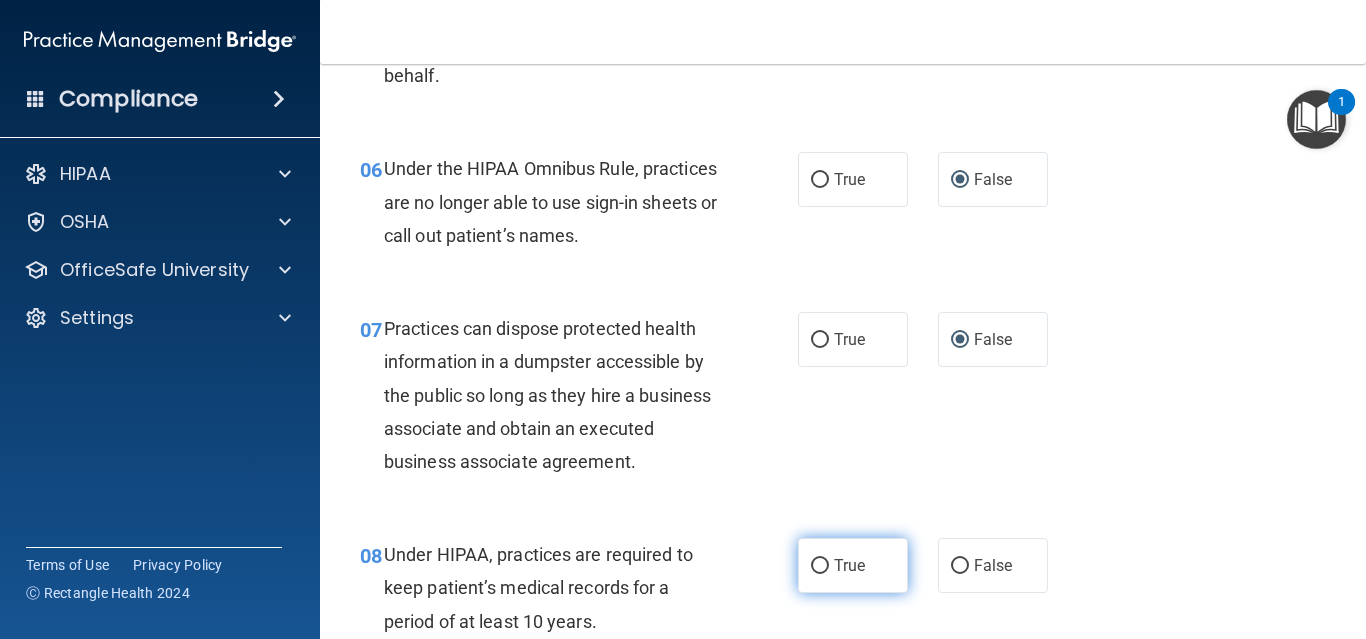 click on "True" at bounding box center (820, 566) 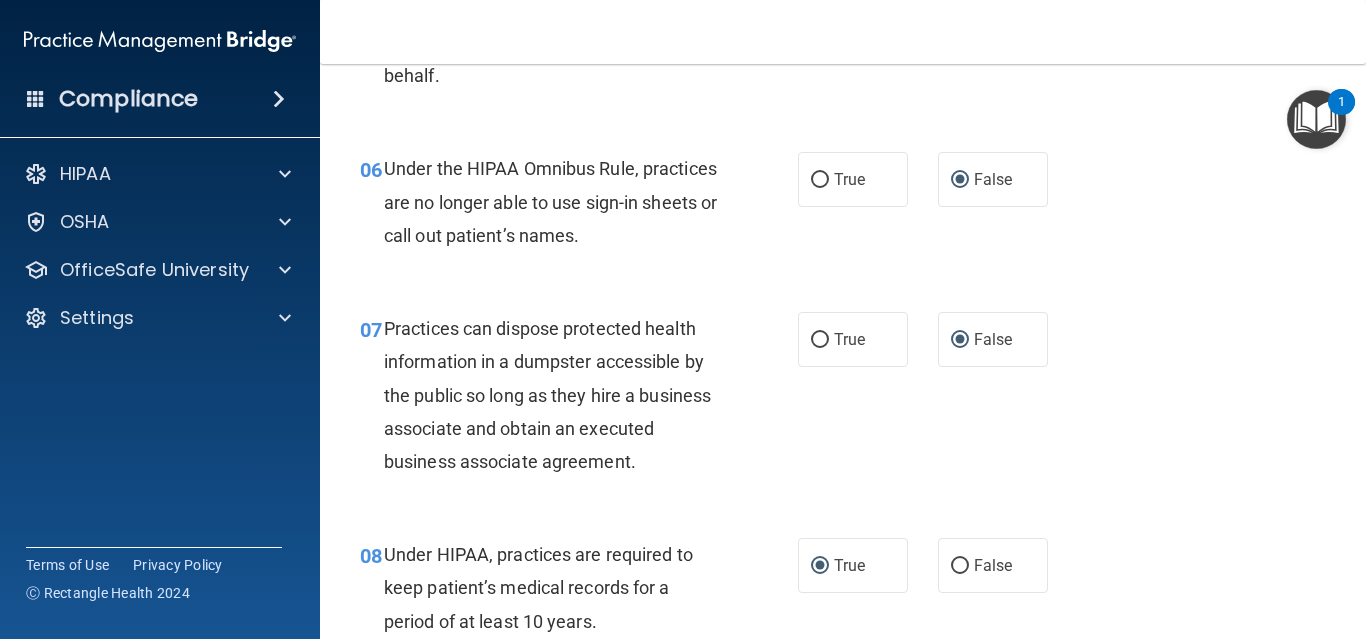 click on "08       Under HIPAA, practices are required to keep patient’s medical records for a period of at least 10 years.                 True           False" at bounding box center (843, 593) 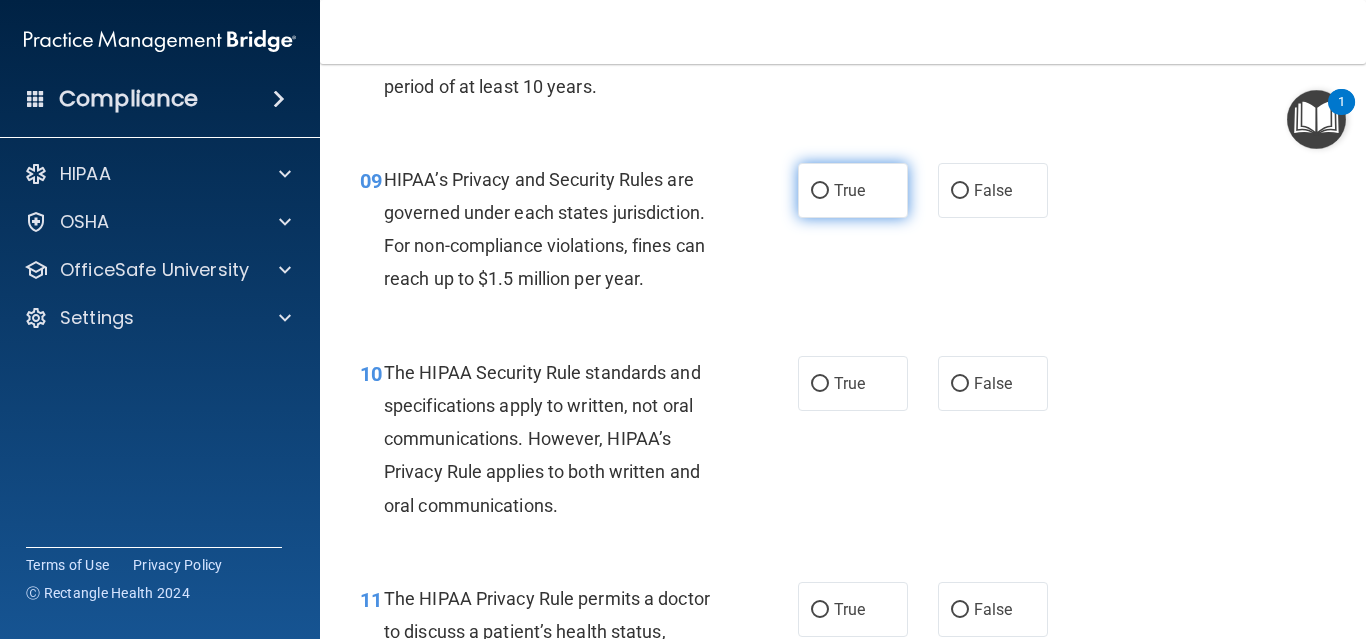 click on "True" at bounding box center [820, 191] 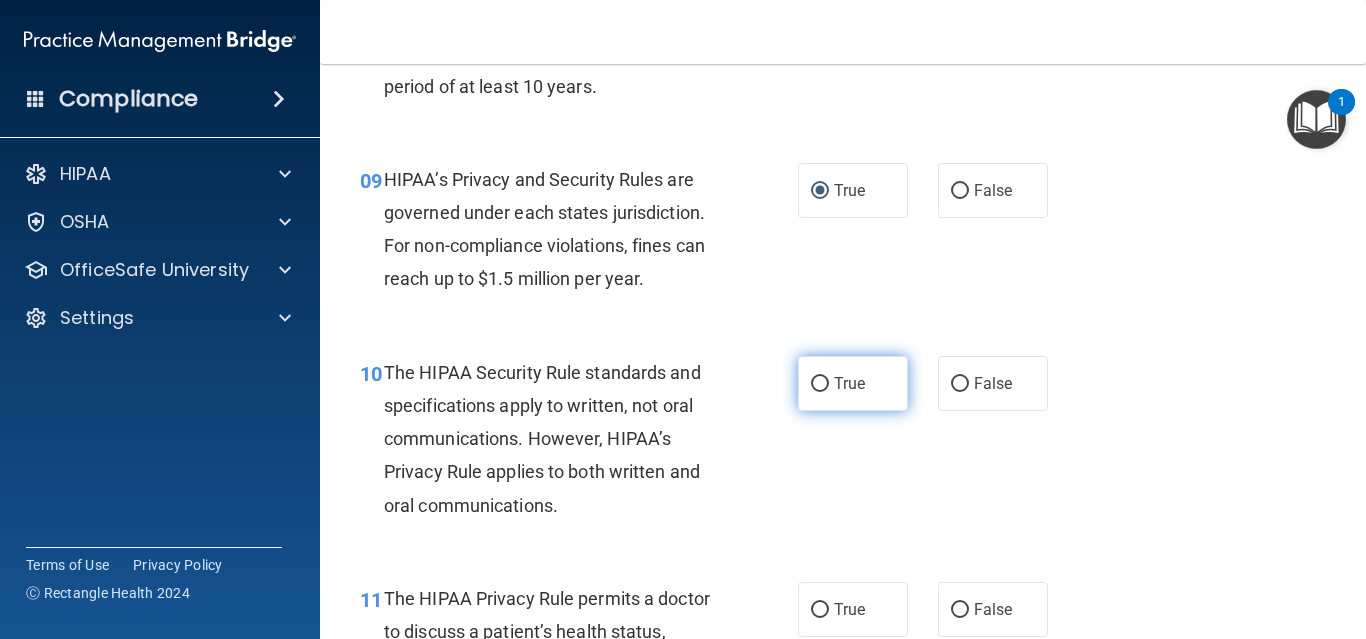 click on "True" at bounding box center (820, 384) 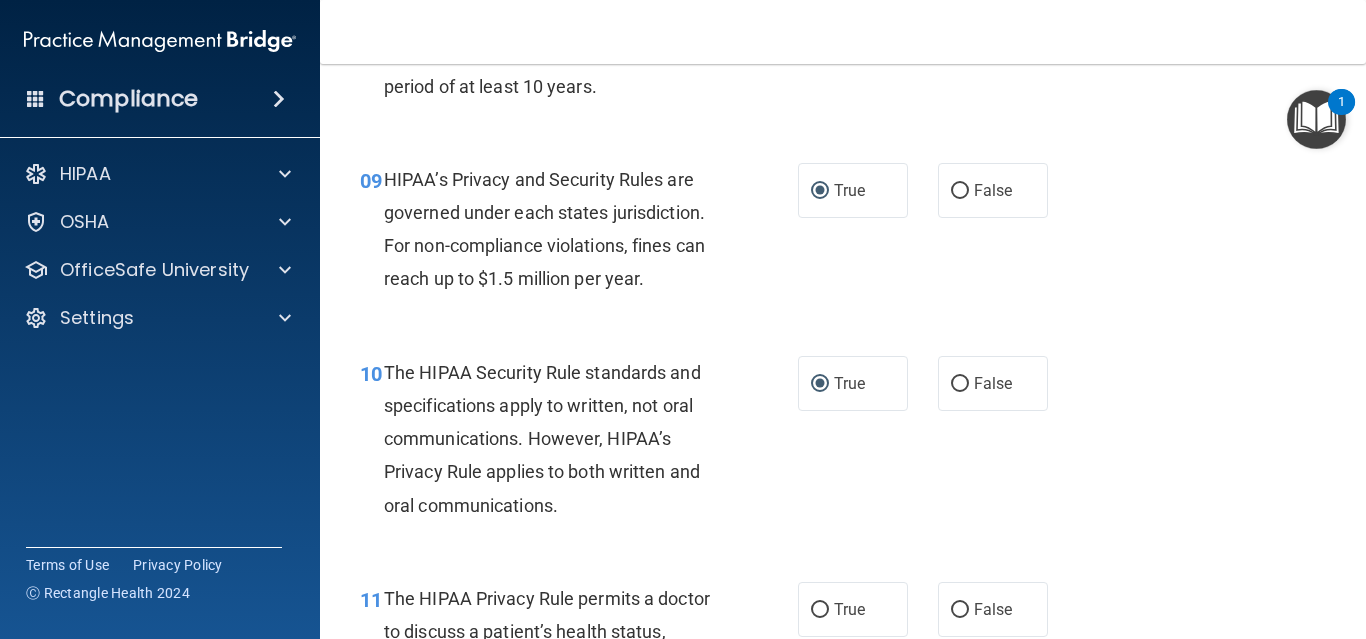 click on "10       The HIPAA Security Rule standards and specifications apply to written, not oral communications. However, HIPAA’s Privacy Rule applies to both written and oral communications.                 True           False" at bounding box center (843, 444) 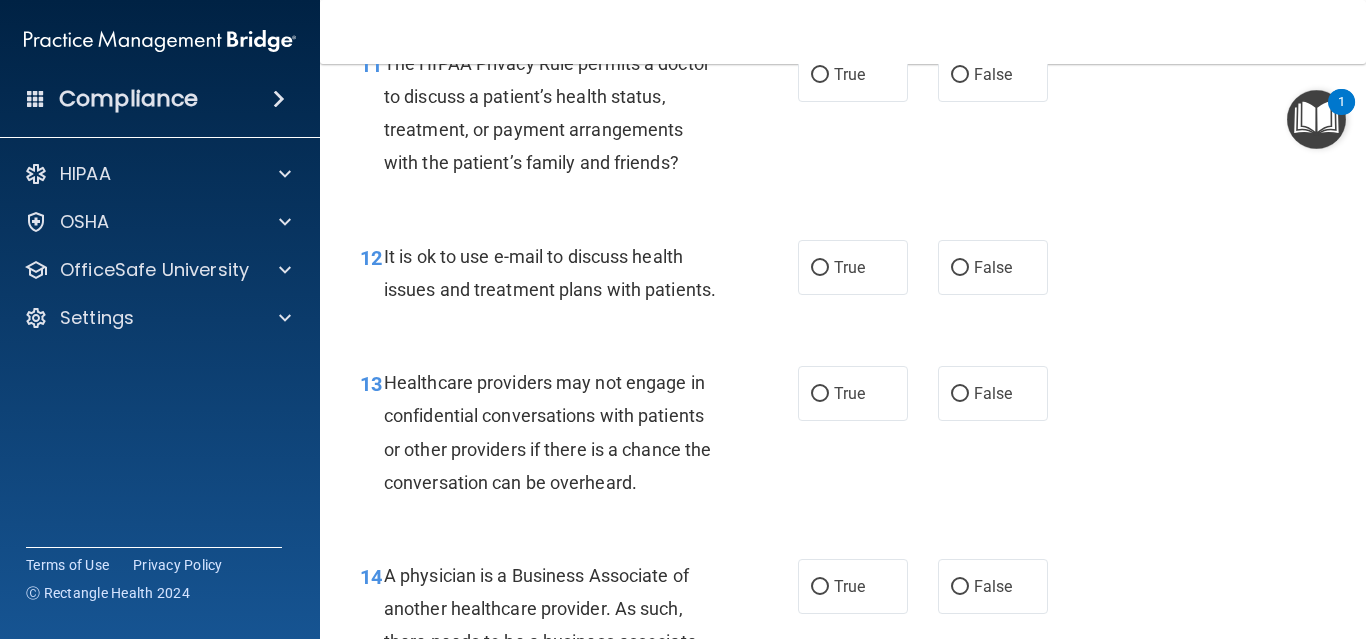 scroll, scrollTop: 1605, scrollLeft: 0, axis: vertical 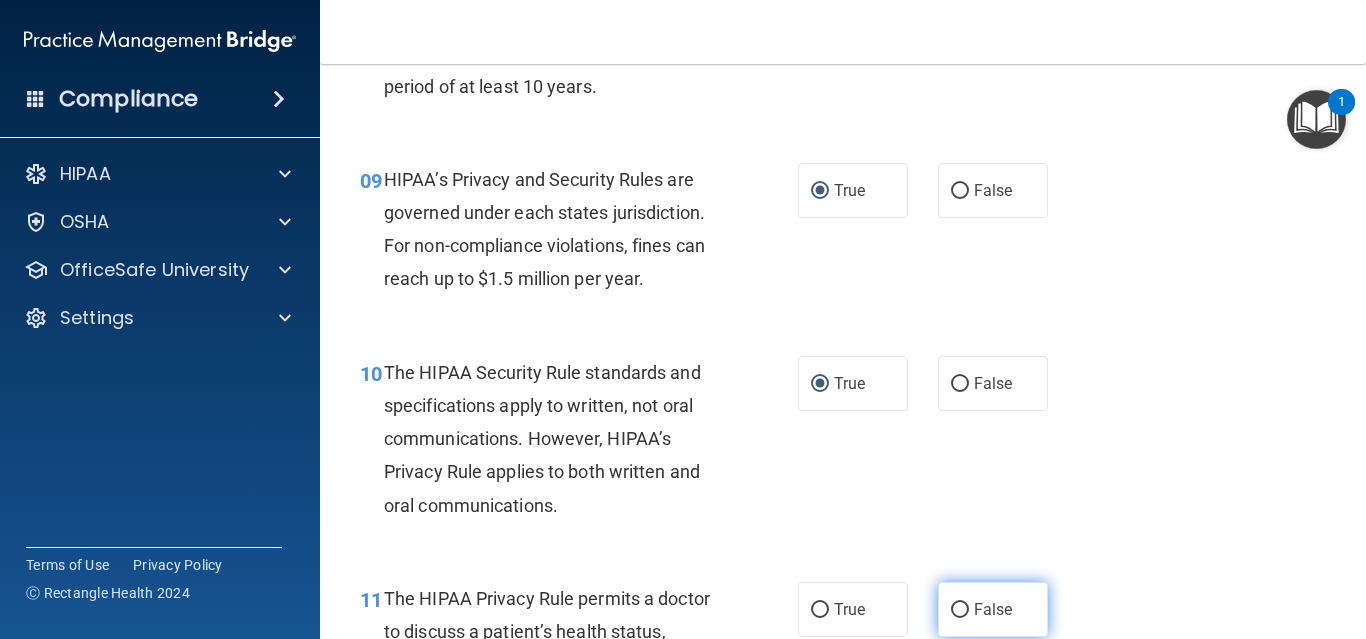 click on "False" at bounding box center [960, 610] 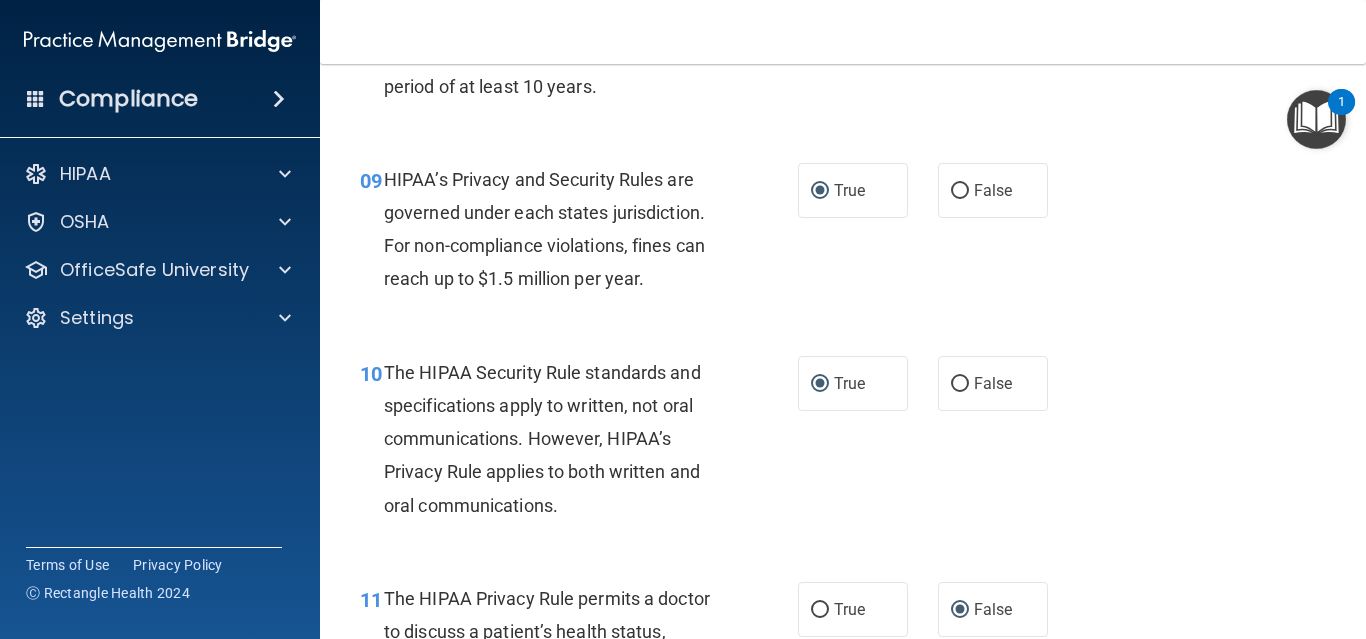 scroll, scrollTop: 2140, scrollLeft: 0, axis: vertical 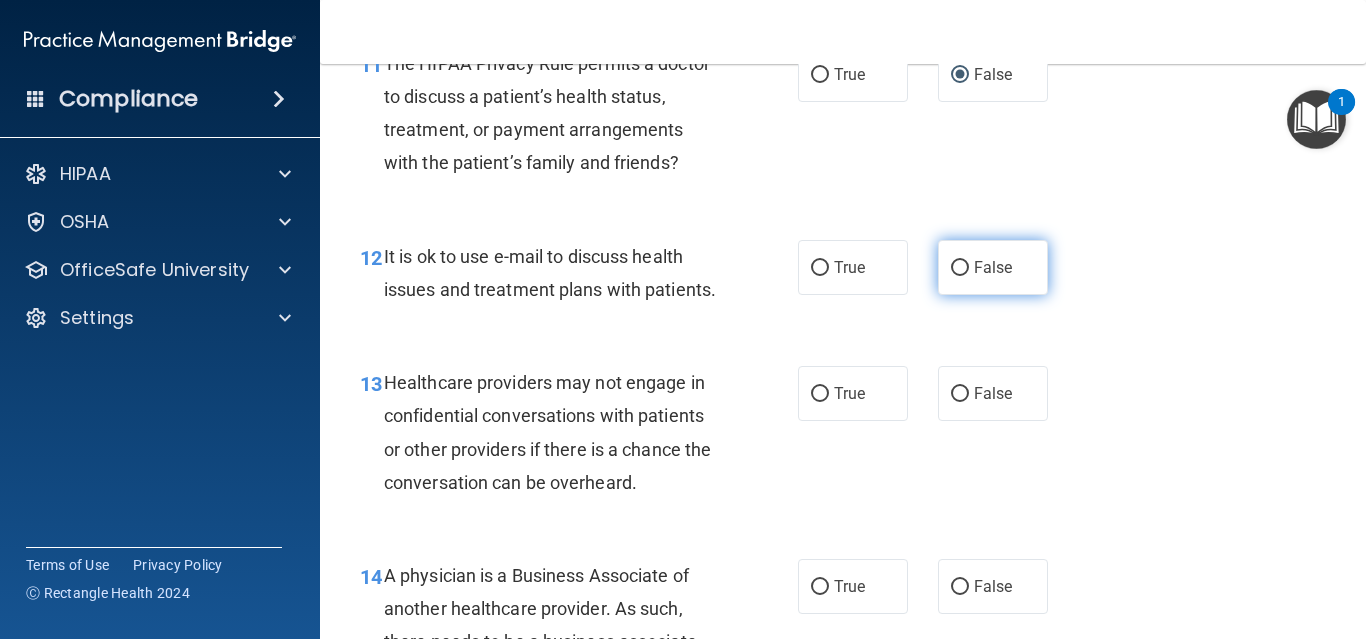 click on "False" at bounding box center (960, 268) 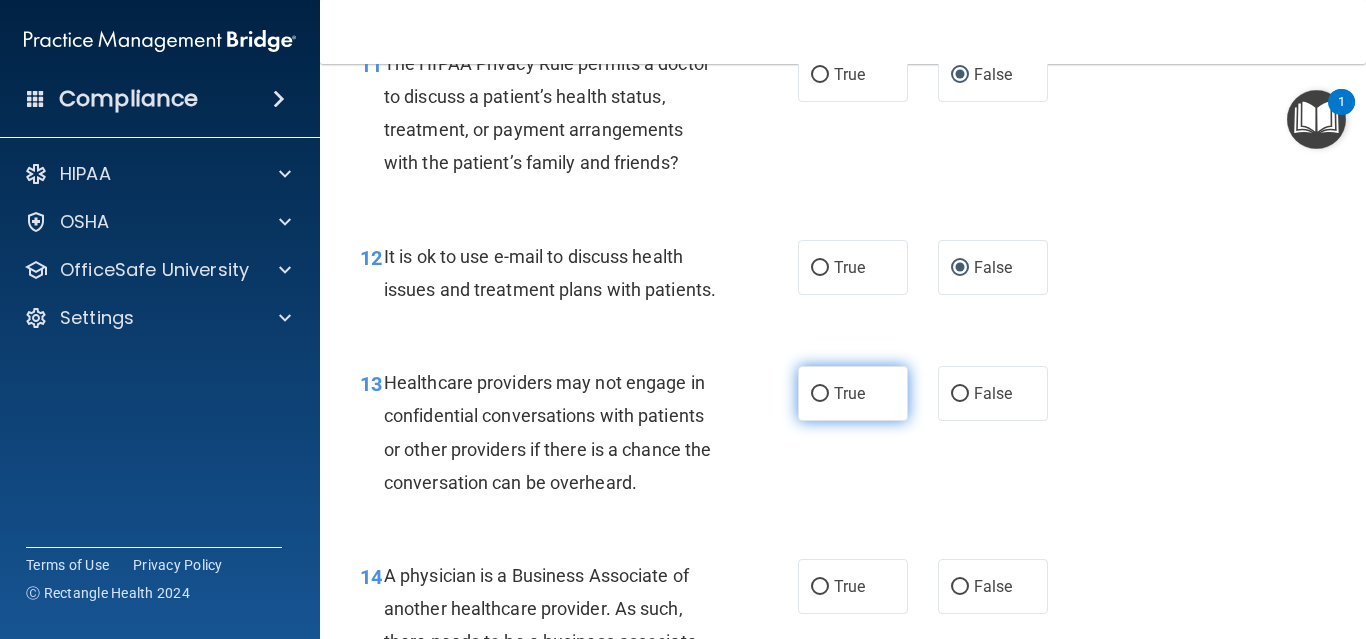 click on "True" at bounding box center (820, 394) 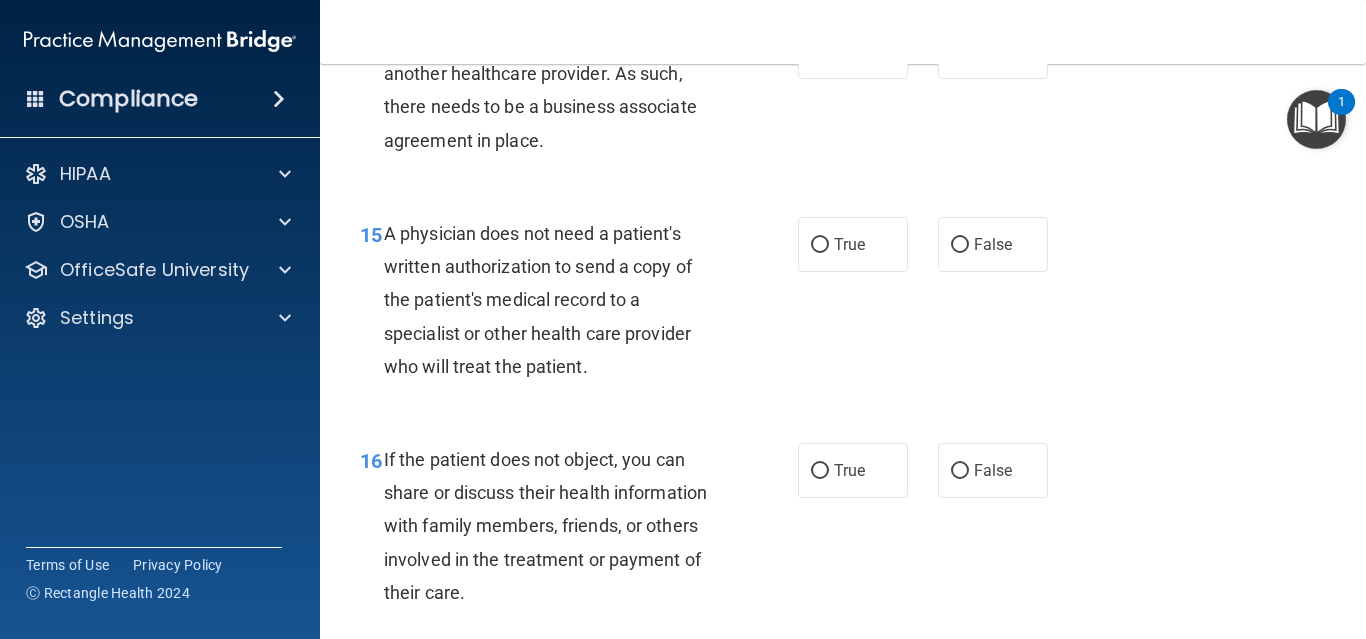 scroll, scrollTop: 2140, scrollLeft: 0, axis: vertical 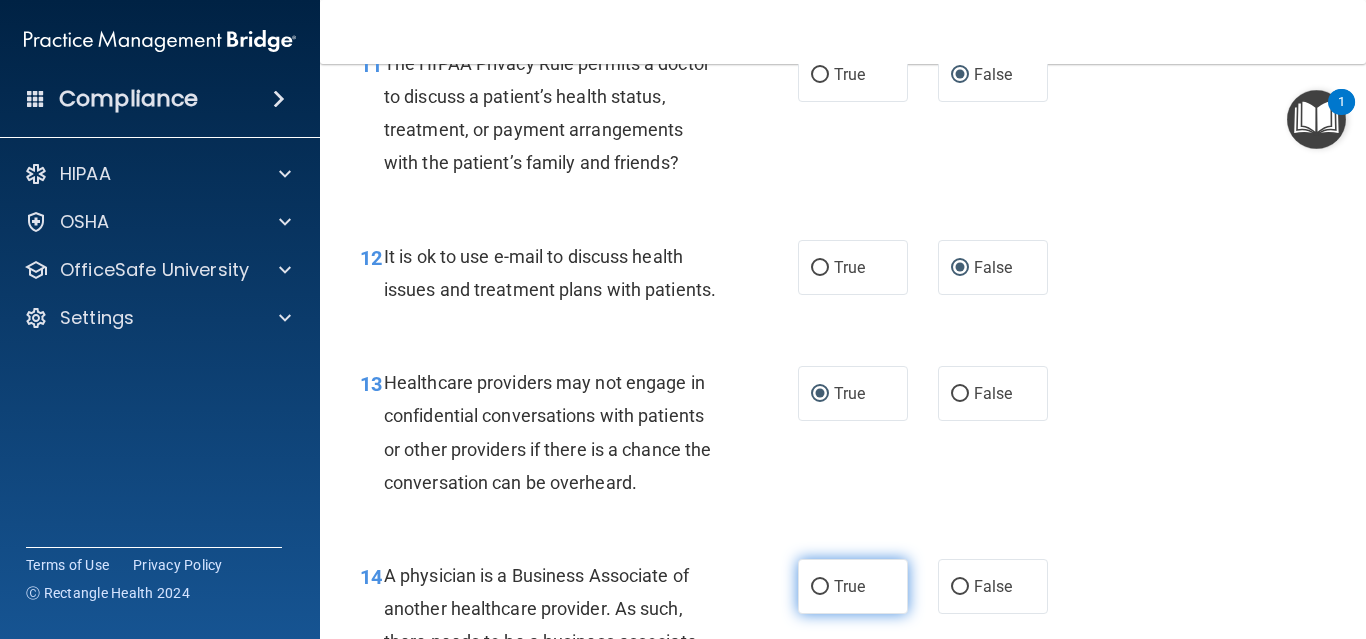 click on "True" at bounding box center [820, 587] 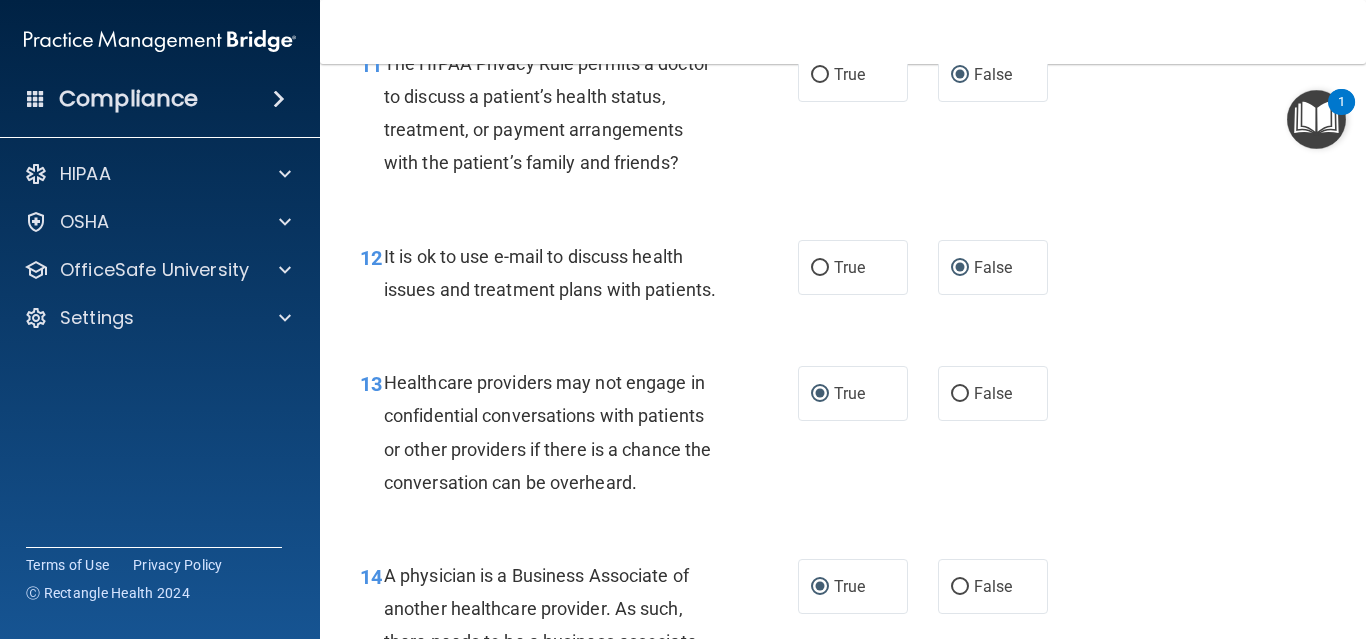 click on "14        A physician is a Business Associate of another healthcare provider.  As such, there needs to be a business associate agreement in place.                 True           False" at bounding box center [843, 630] 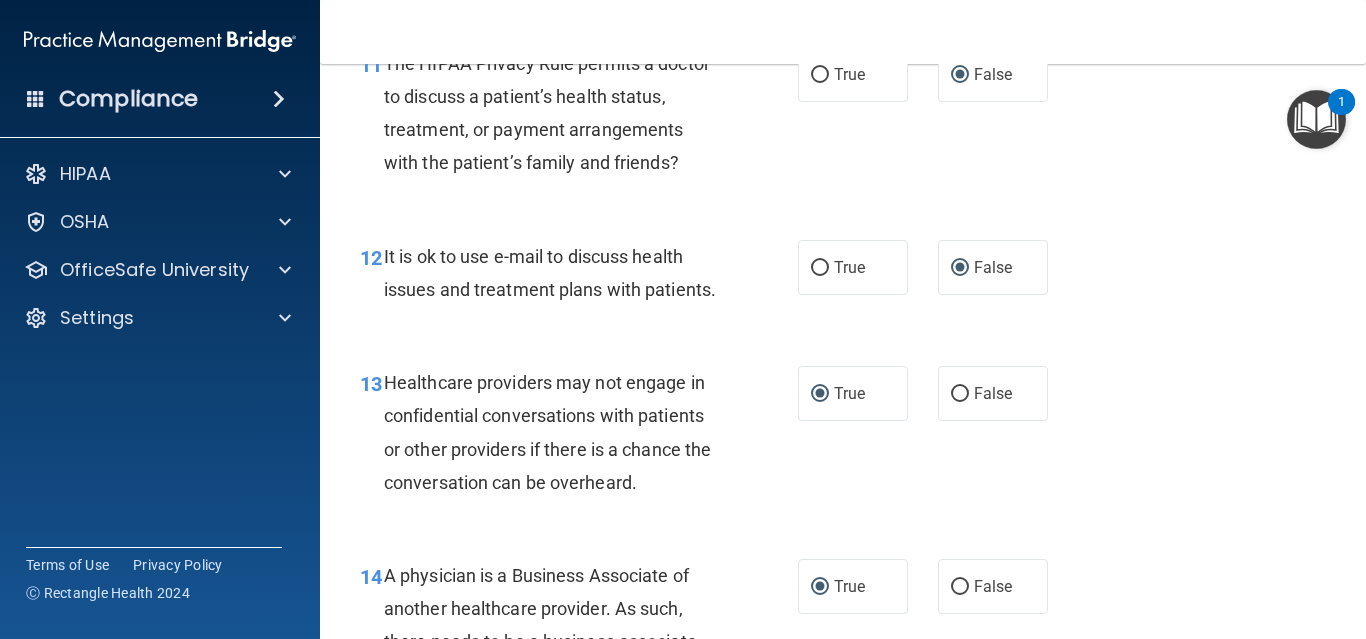 scroll, scrollTop: 2675, scrollLeft: 0, axis: vertical 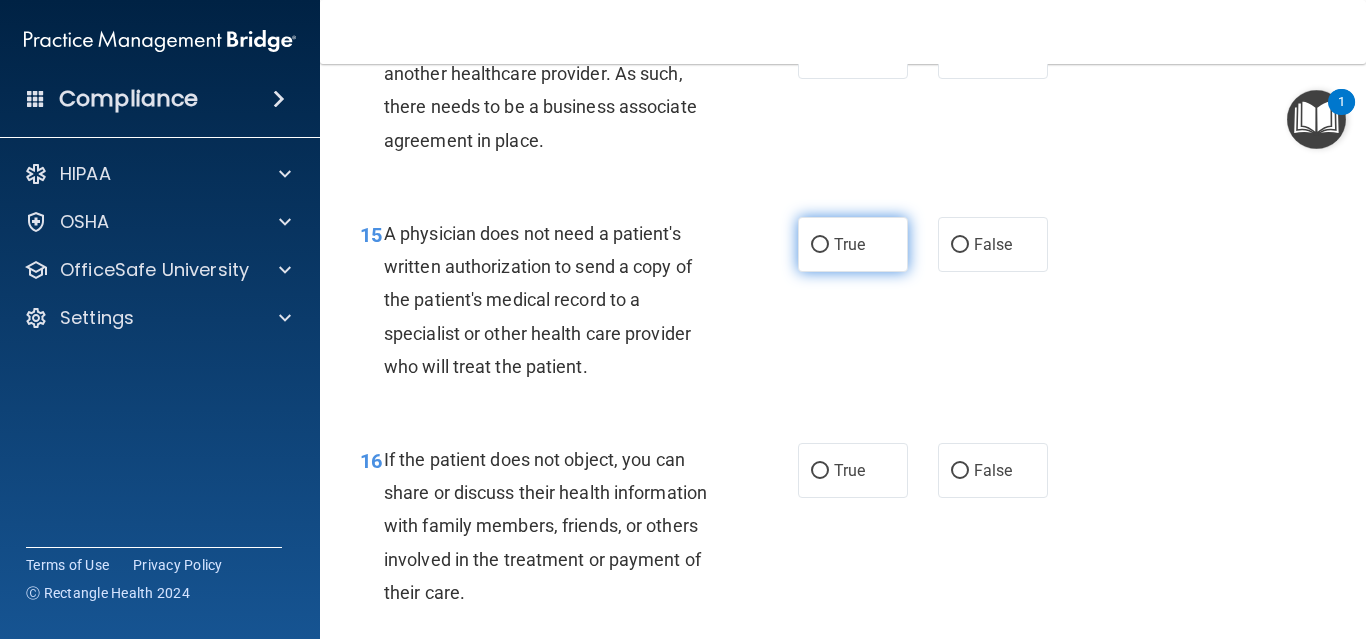 click on "True" at bounding box center [820, 245] 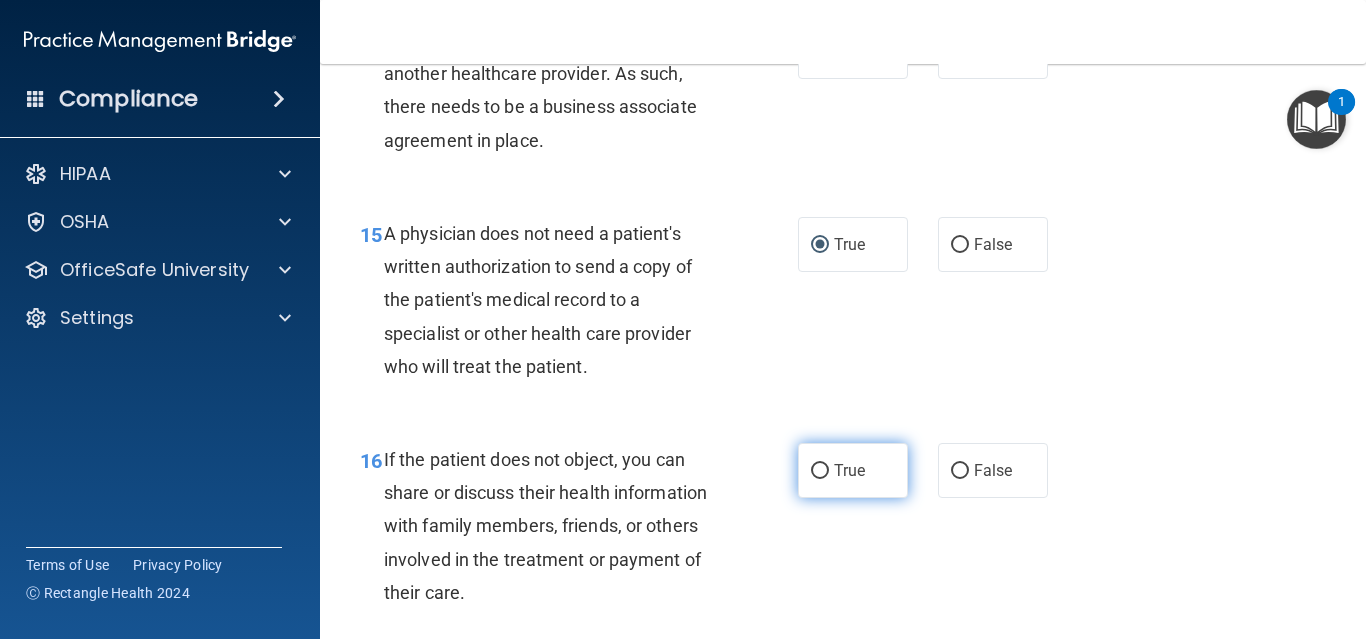 click on "True" at bounding box center [820, 471] 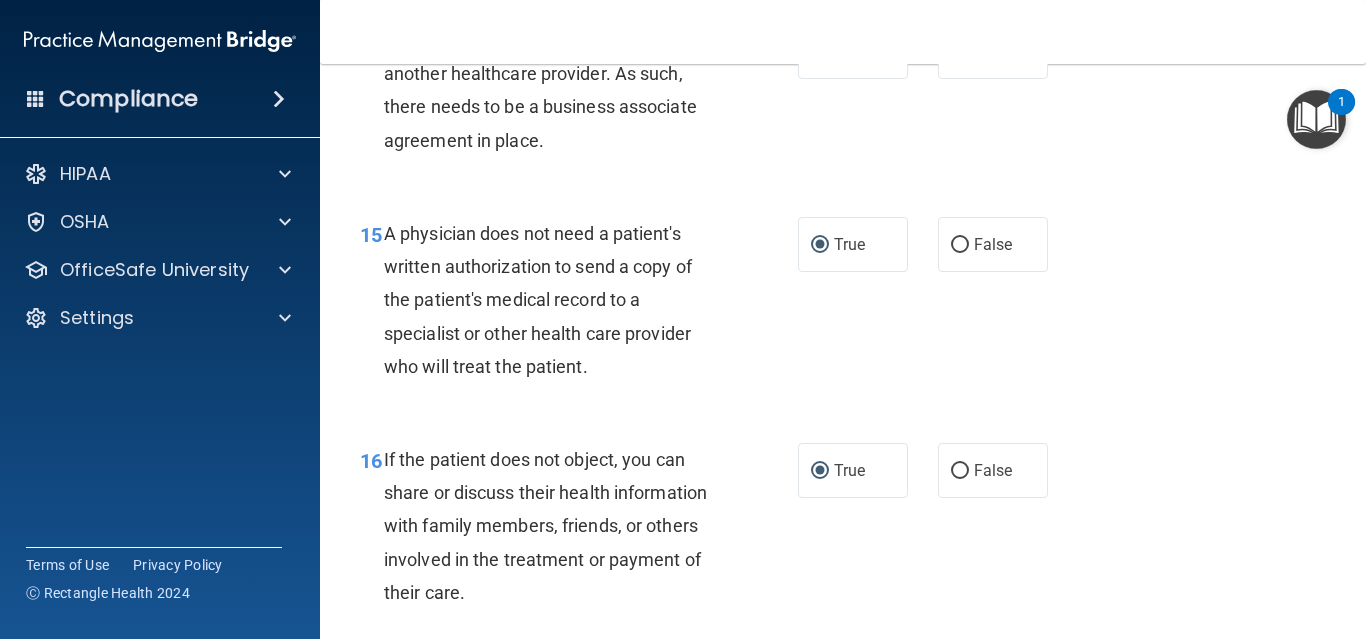 scroll, scrollTop: 3210, scrollLeft: 0, axis: vertical 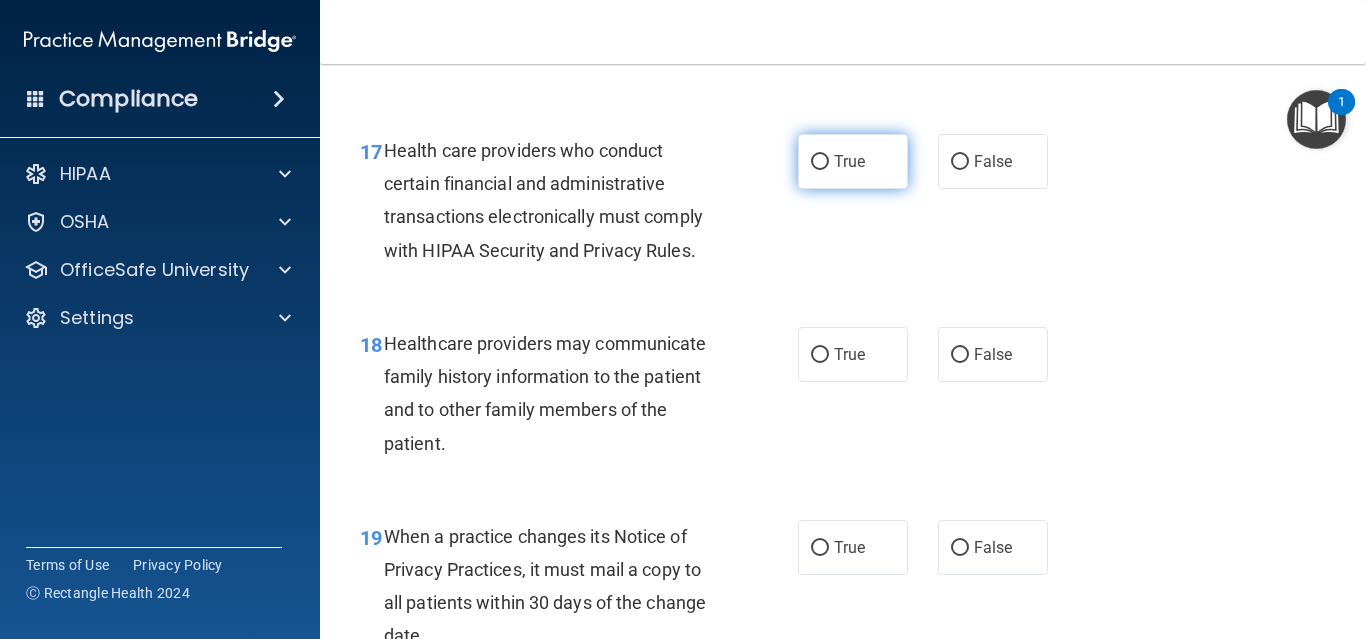 click on "True" at bounding box center (820, 162) 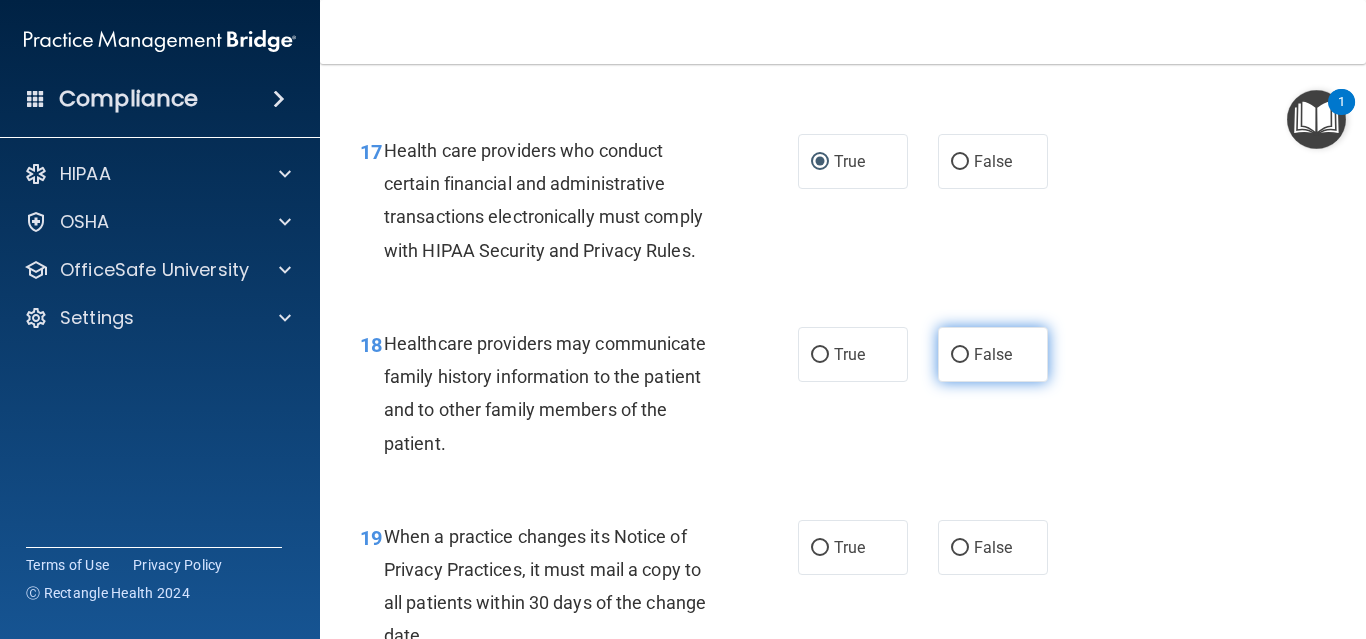 click on "False" at bounding box center [960, 355] 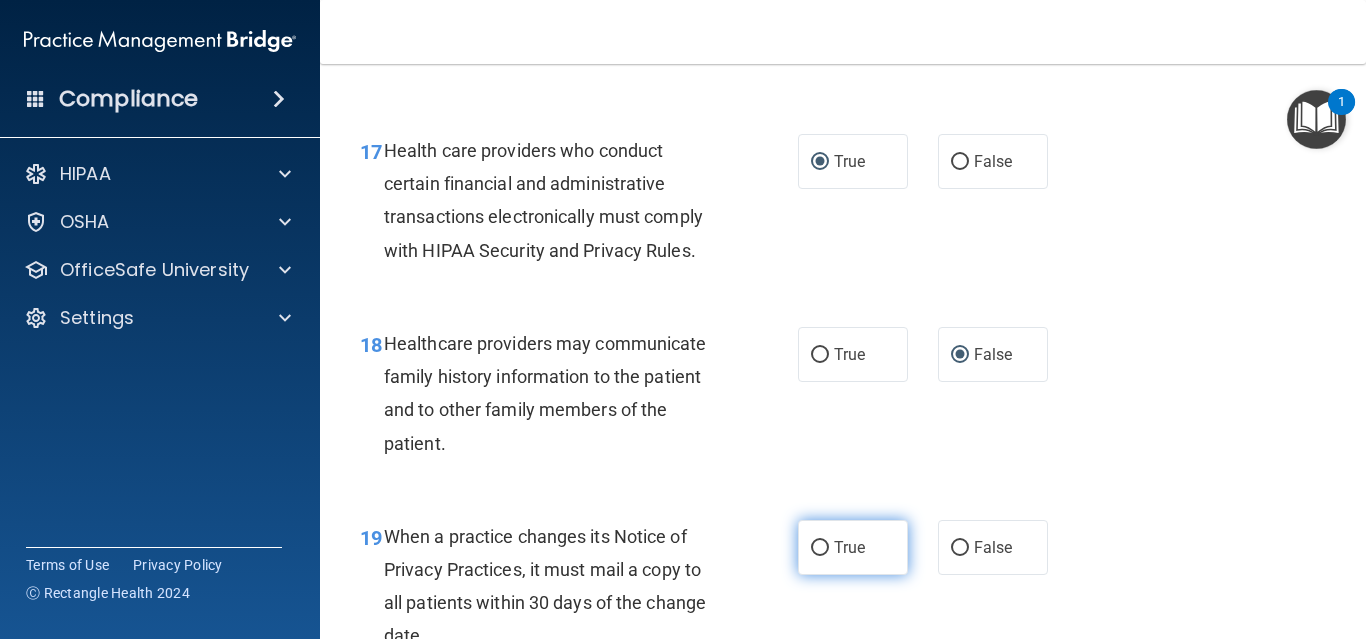 click on "True" at bounding box center [820, 548] 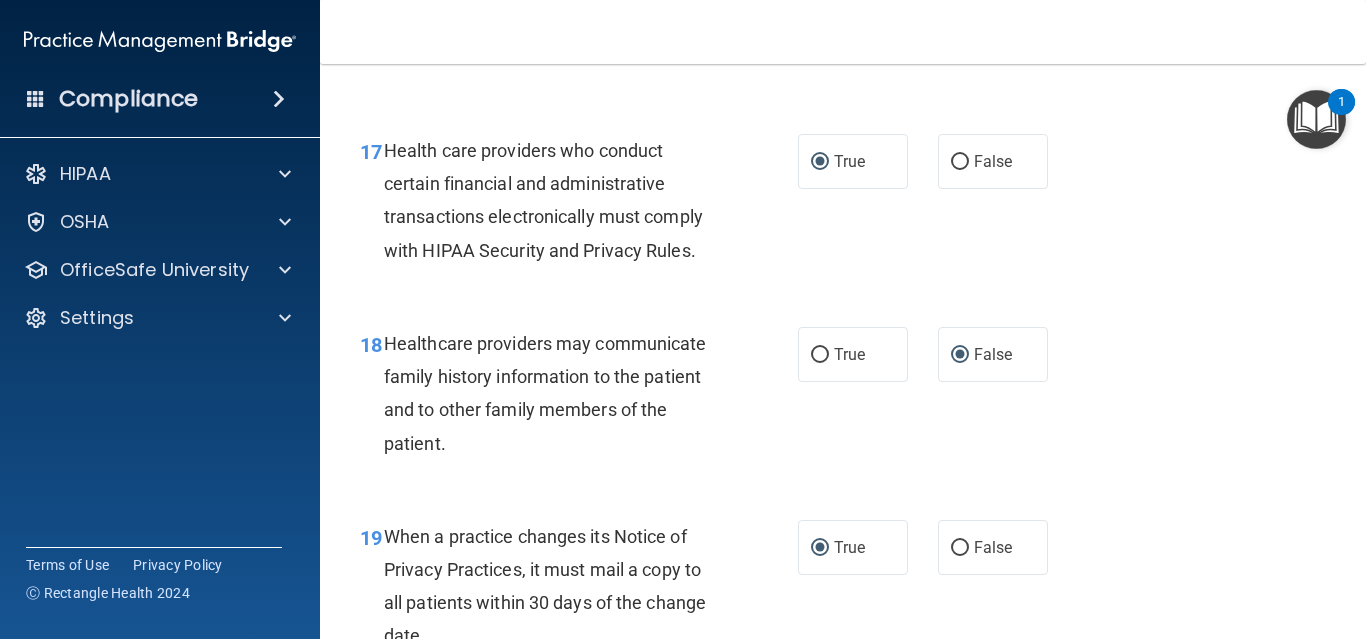 scroll, scrollTop: 3745, scrollLeft: 0, axis: vertical 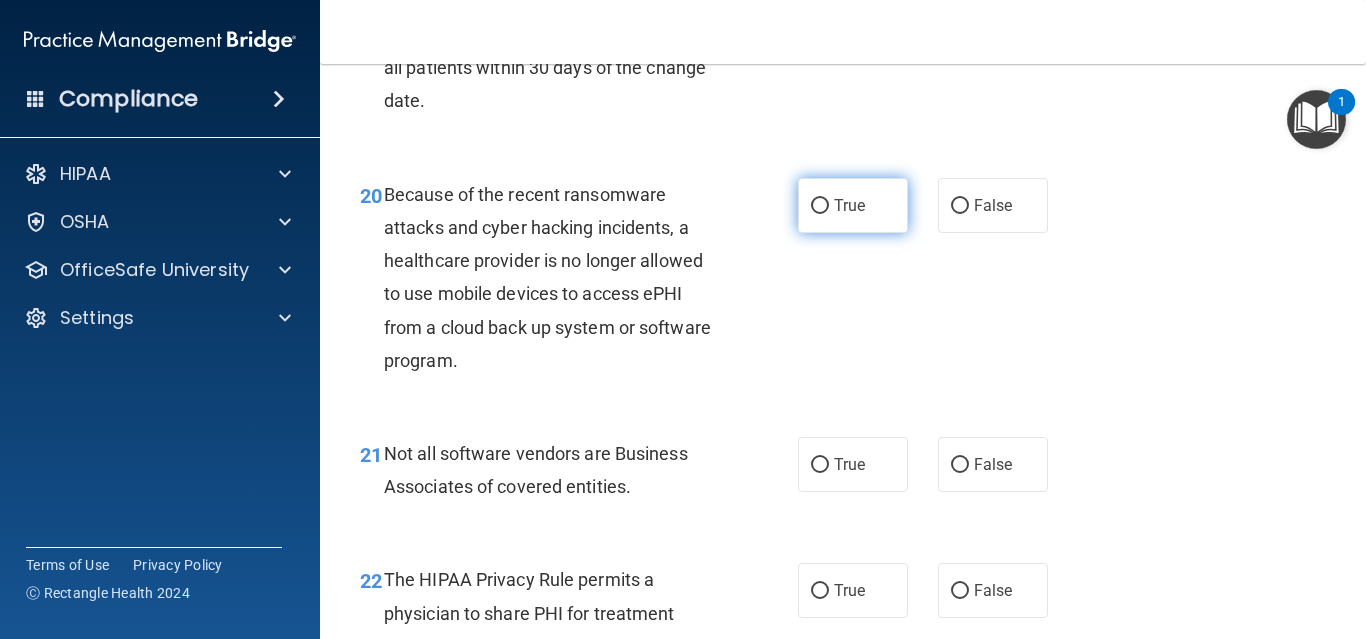 click on "True" at bounding box center (820, 206) 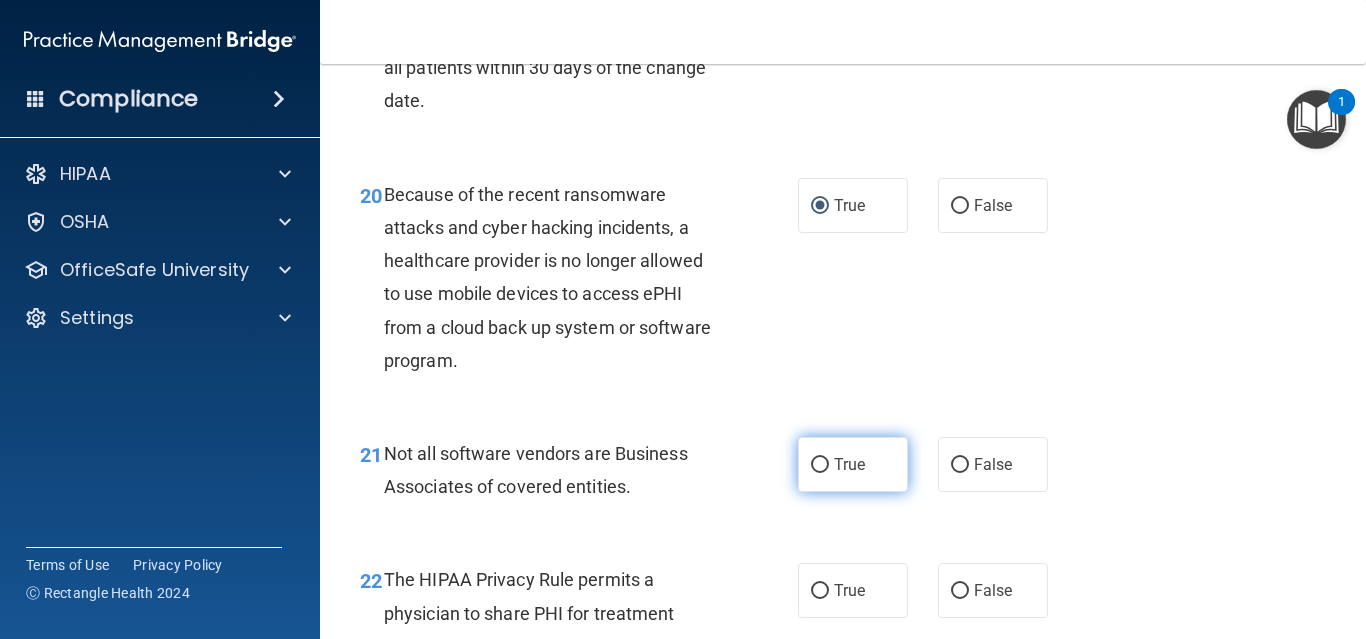 click on "True" at bounding box center [820, 465] 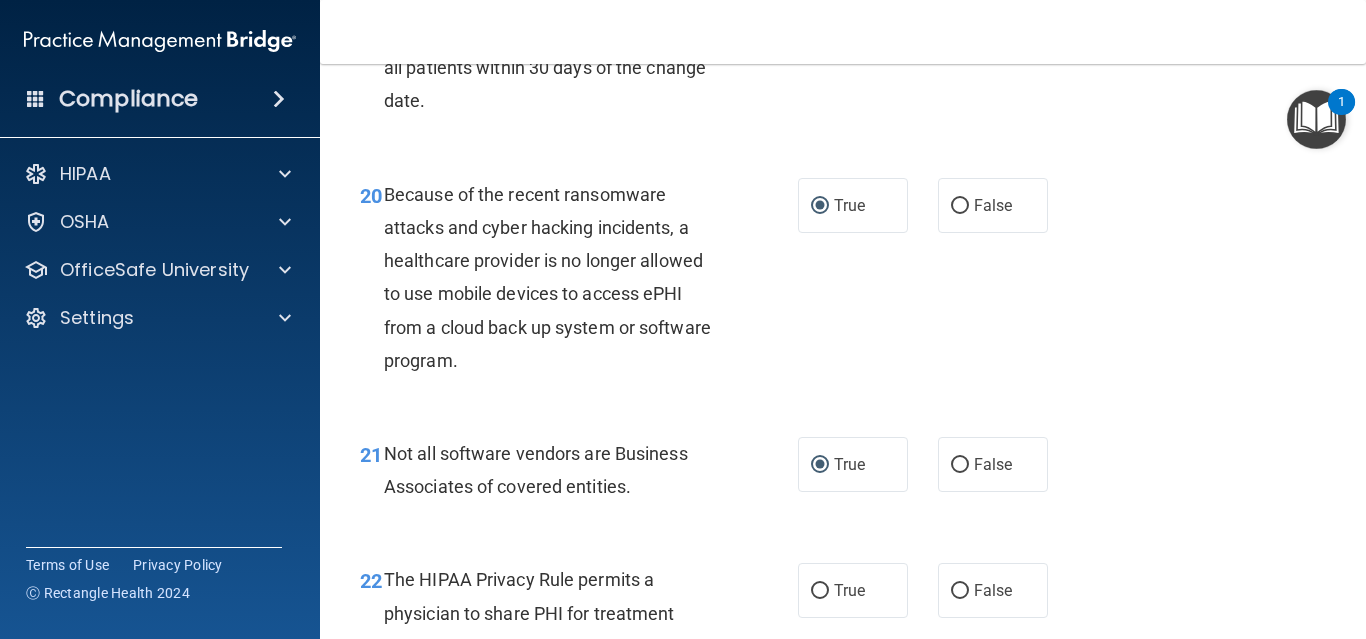 click on "22       The HIPAA Privacy Rule permits a physician to share PHI for treatment purposes by fax, e-mail, or over the phone.                 True           False" at bounding box center (843, 634) 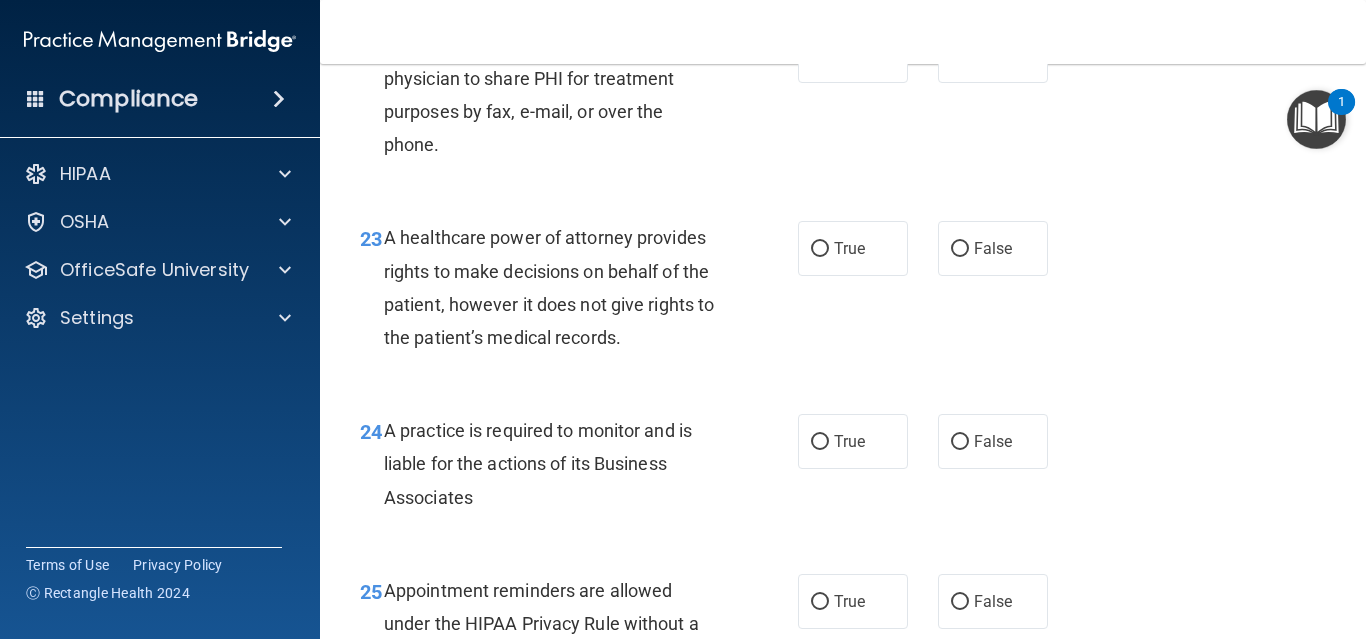 scroll, scrollTop: 3745, scrollLeft: 0, axis: vertical 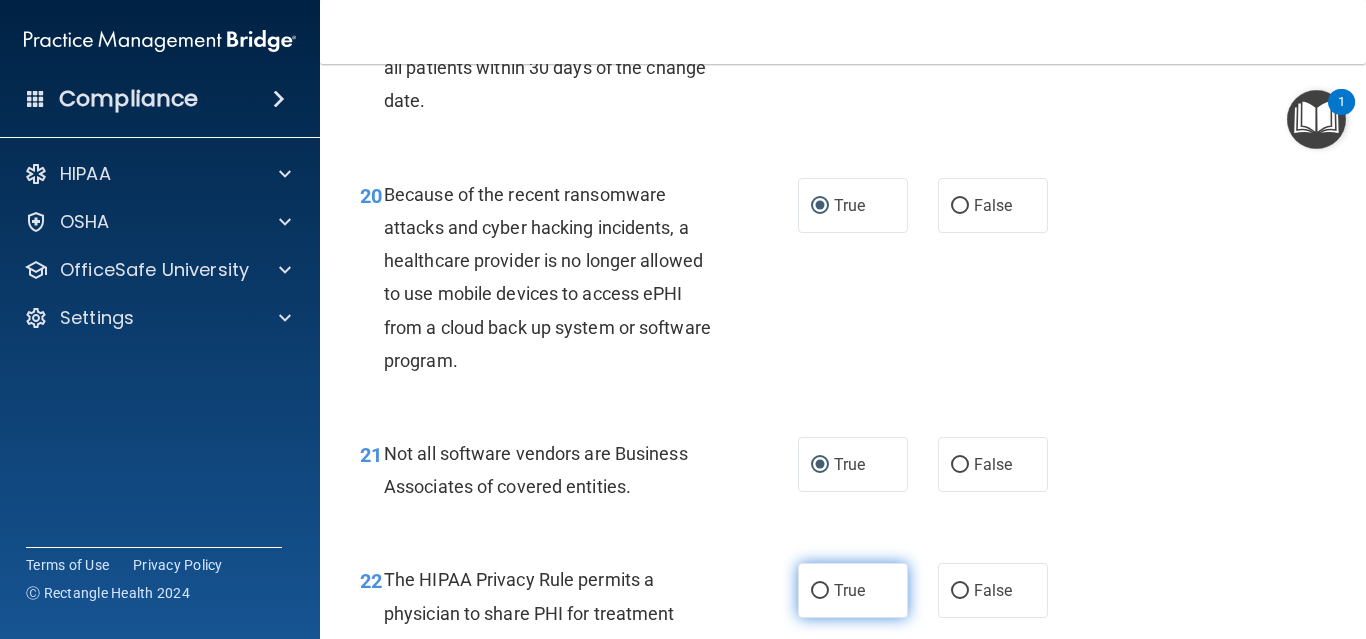 click on "True" at bounding box center [820, 591] 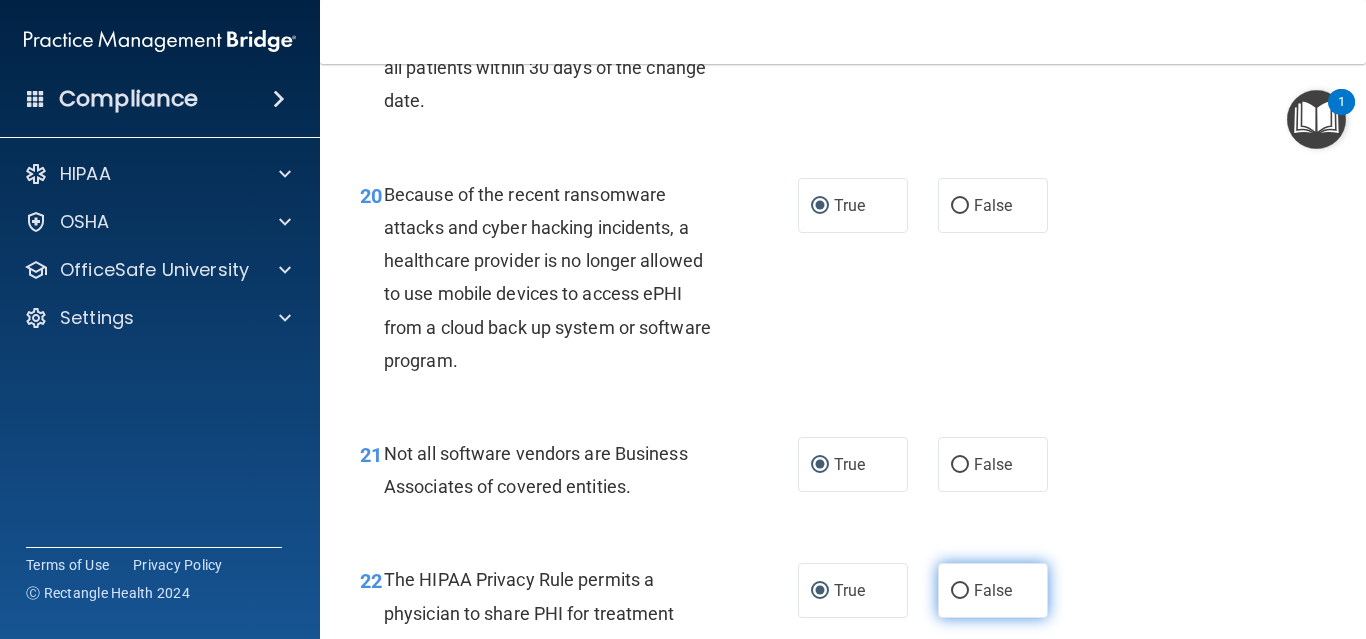 click on "False" at bounding box center (960, 591) 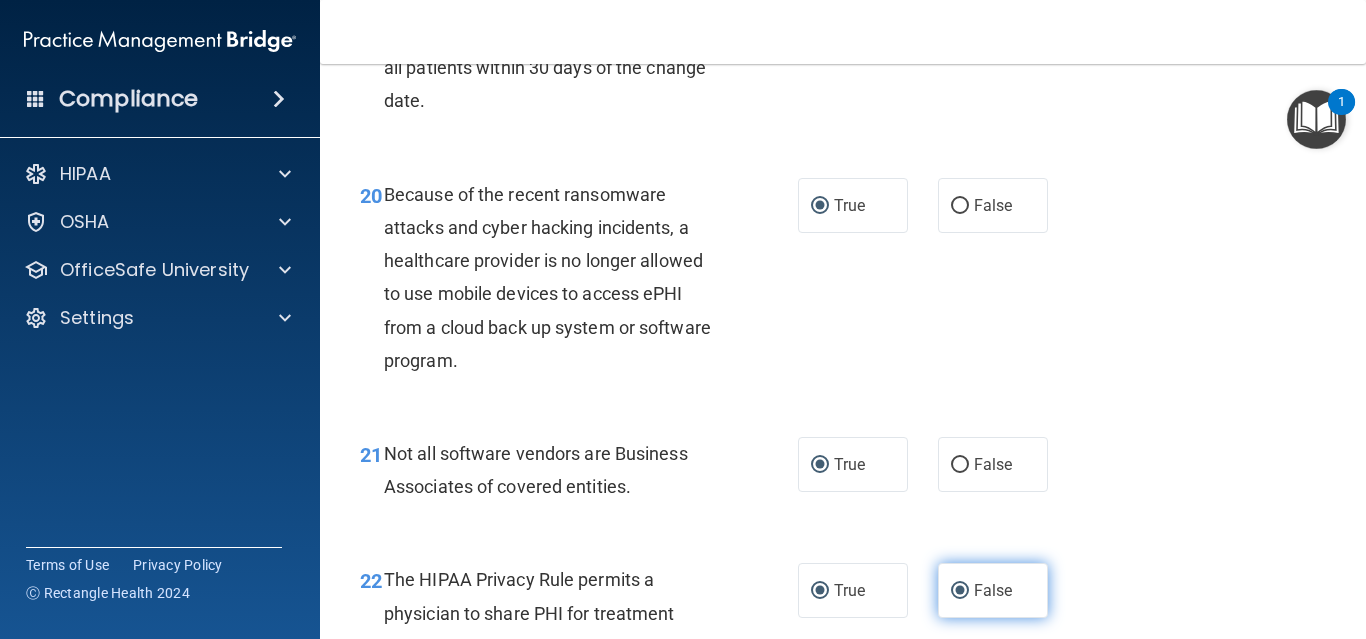 radio on "false" 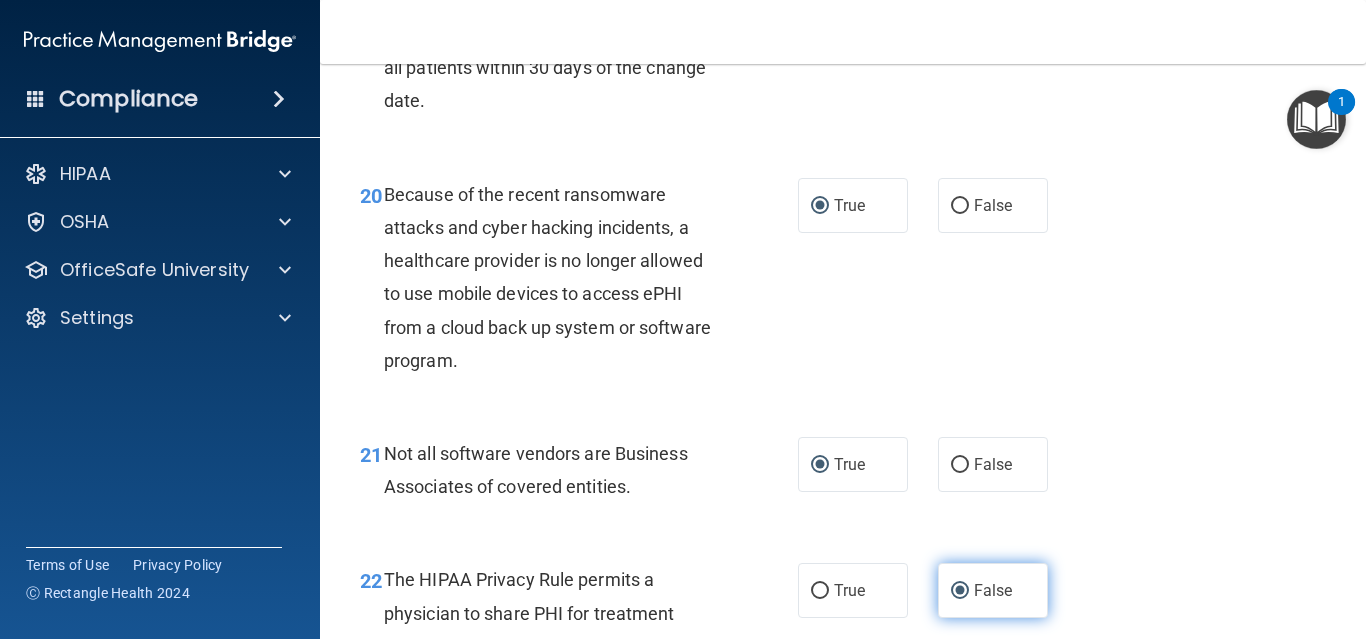 scroll, scrollTop: 4280, scrollLeft: 0, axis: vertical 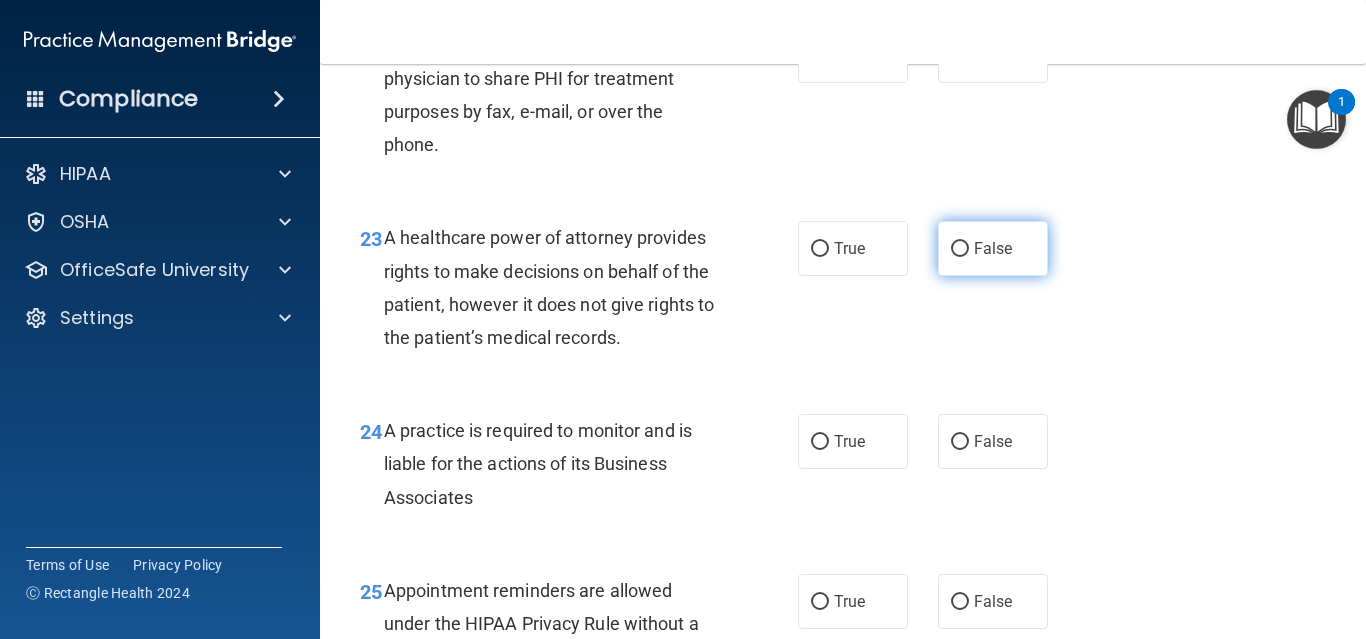 click on "False" at bounding box center [960, 249] 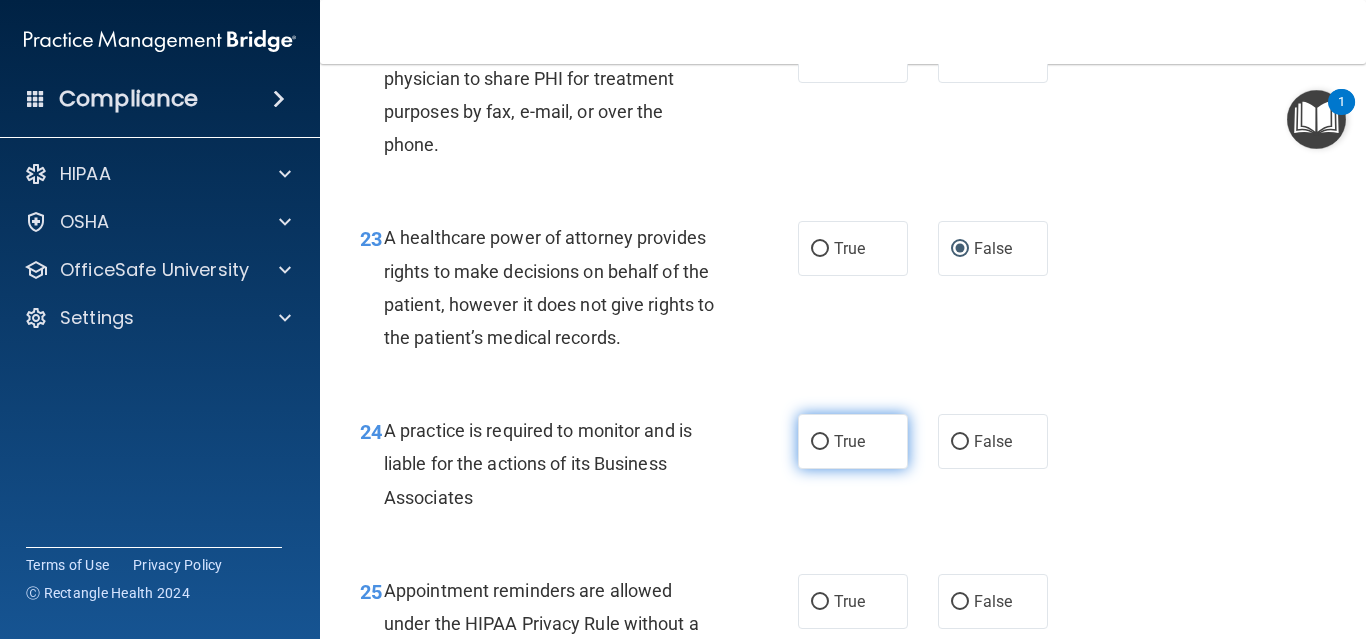 click on "True" at bounding box center [820, 442] 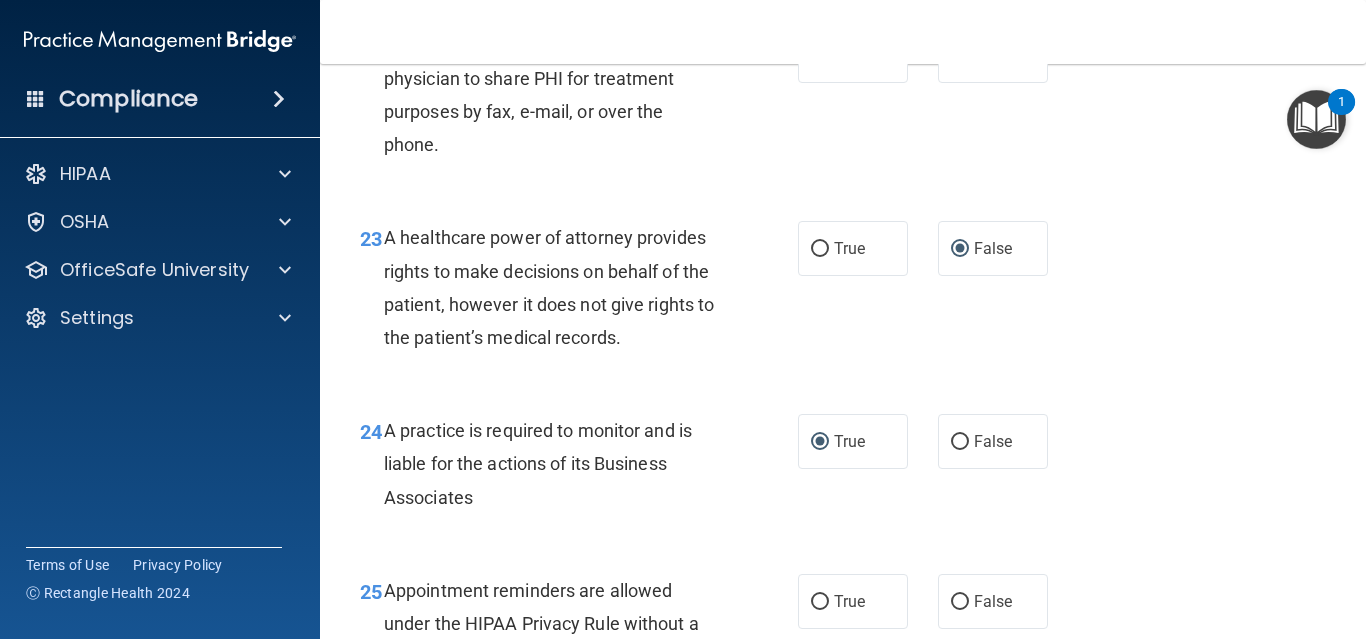 click on "25       Appointment reminders are allowed under the HIPAA Privacy Rule without a prior authorization.                 True           False" at bounding box center (843, 629) 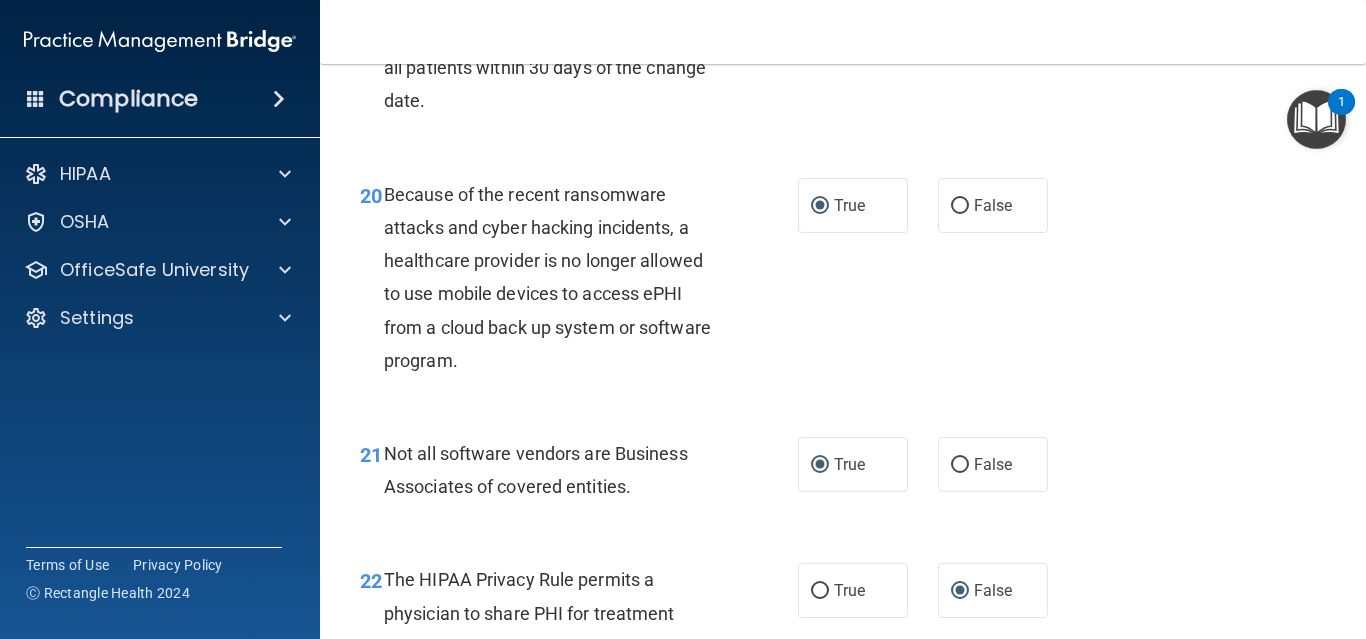 scroll, scrollTop: 4280, scrollLeft: 0, axis: vertical 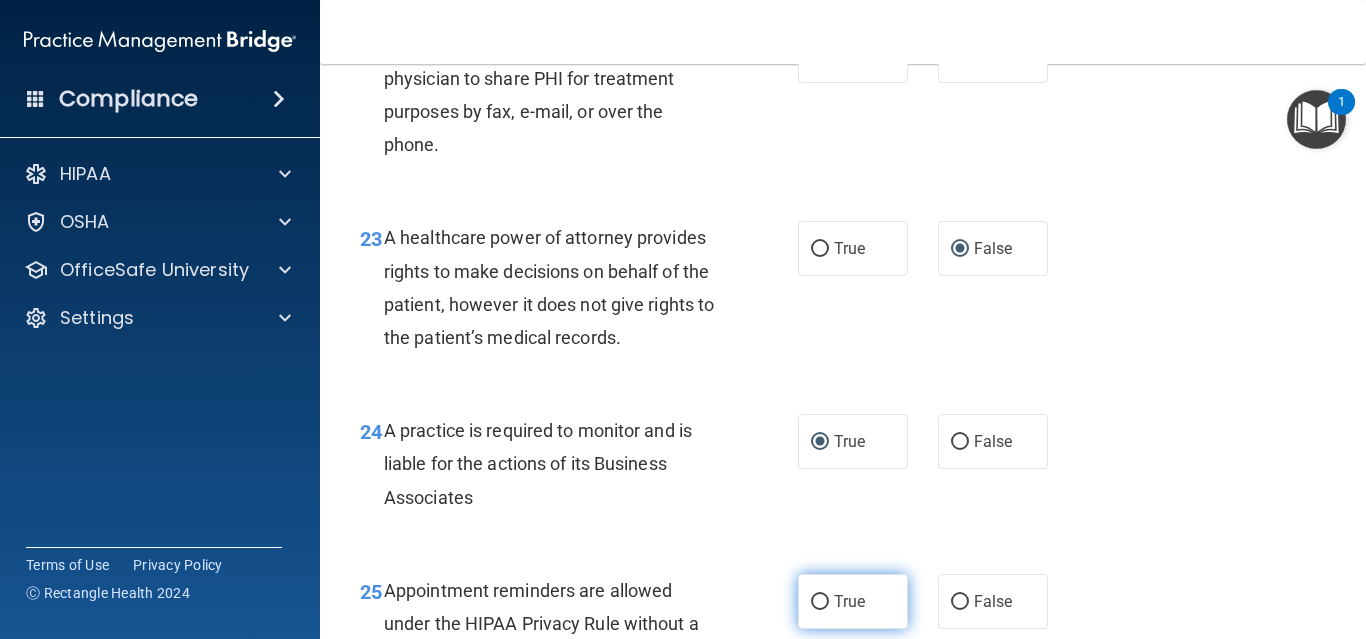 click on "True" at bounding box center [820, 602] 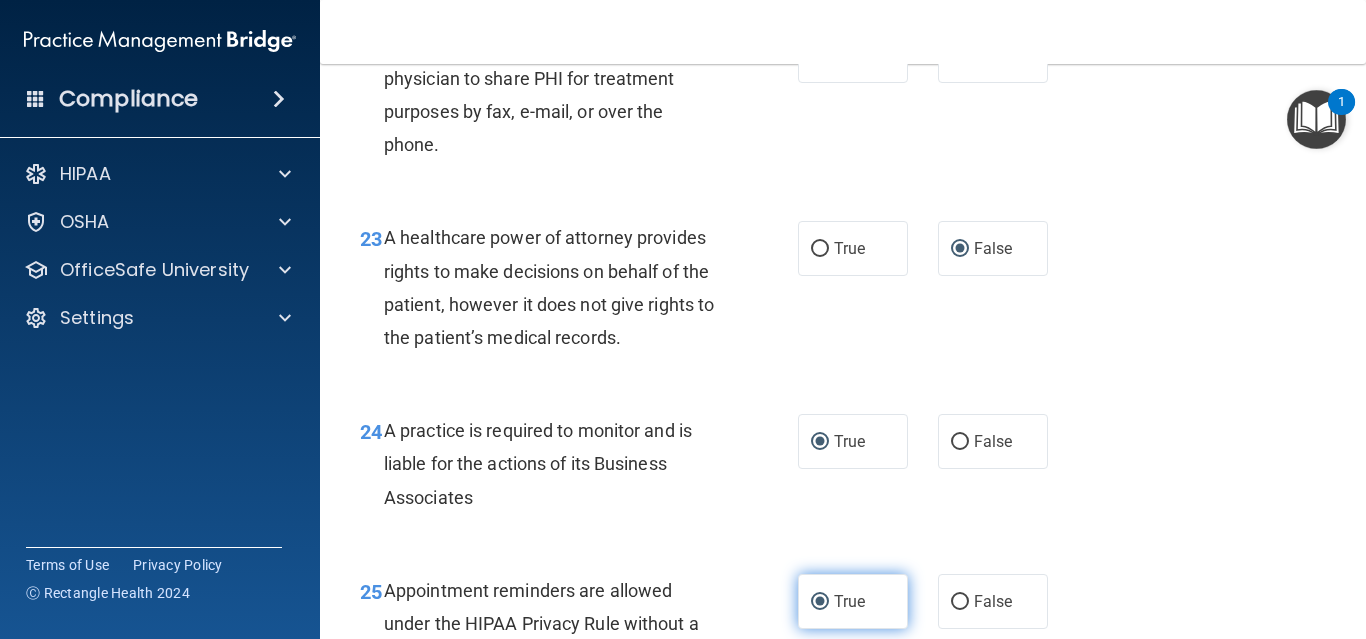 scroll, scrollTop: 4815, scrollLeft: 0, axis: vertical 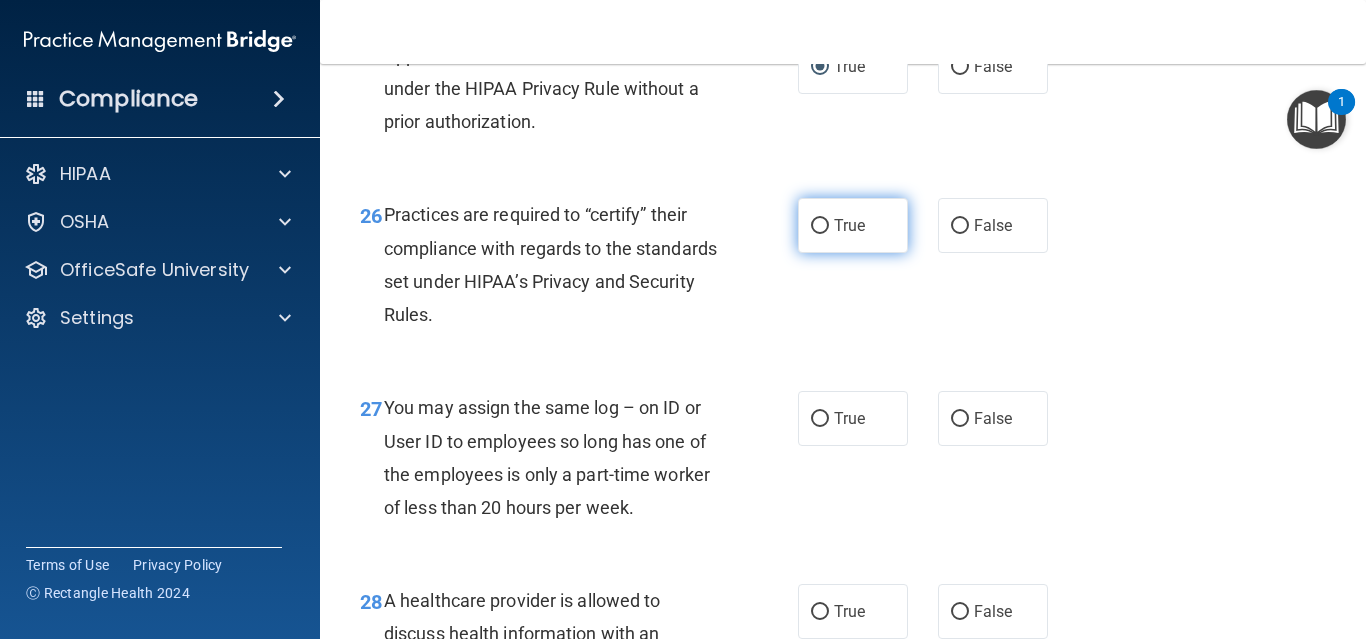 click on "True" at bounding box center [820, 226] 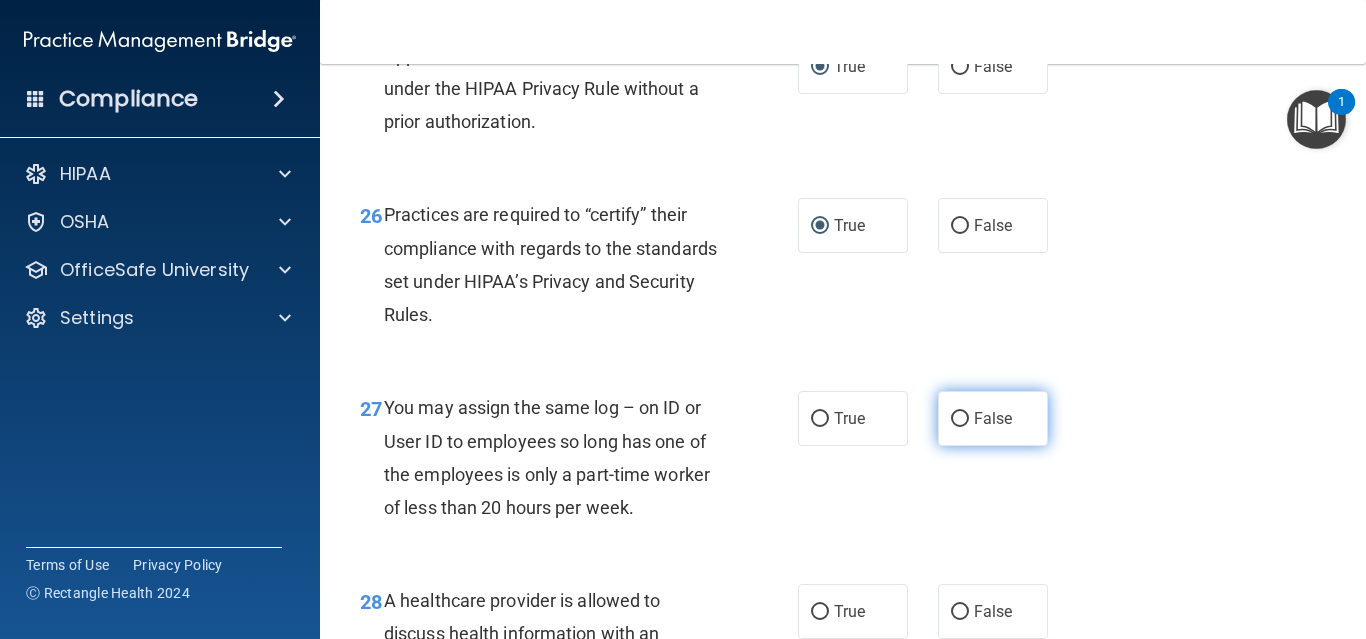 click on "False" at bounding box center [960, 419] 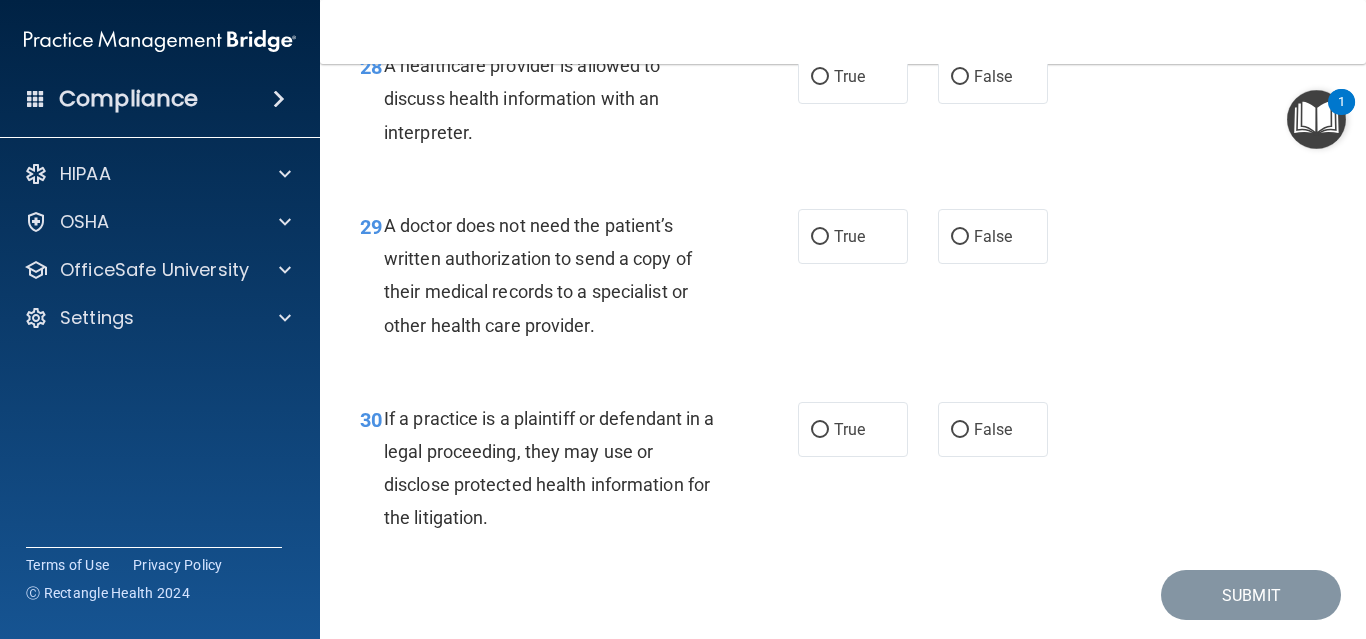 scroll, scrollTop: 4815, scrollLeft: 0, axis: vertical 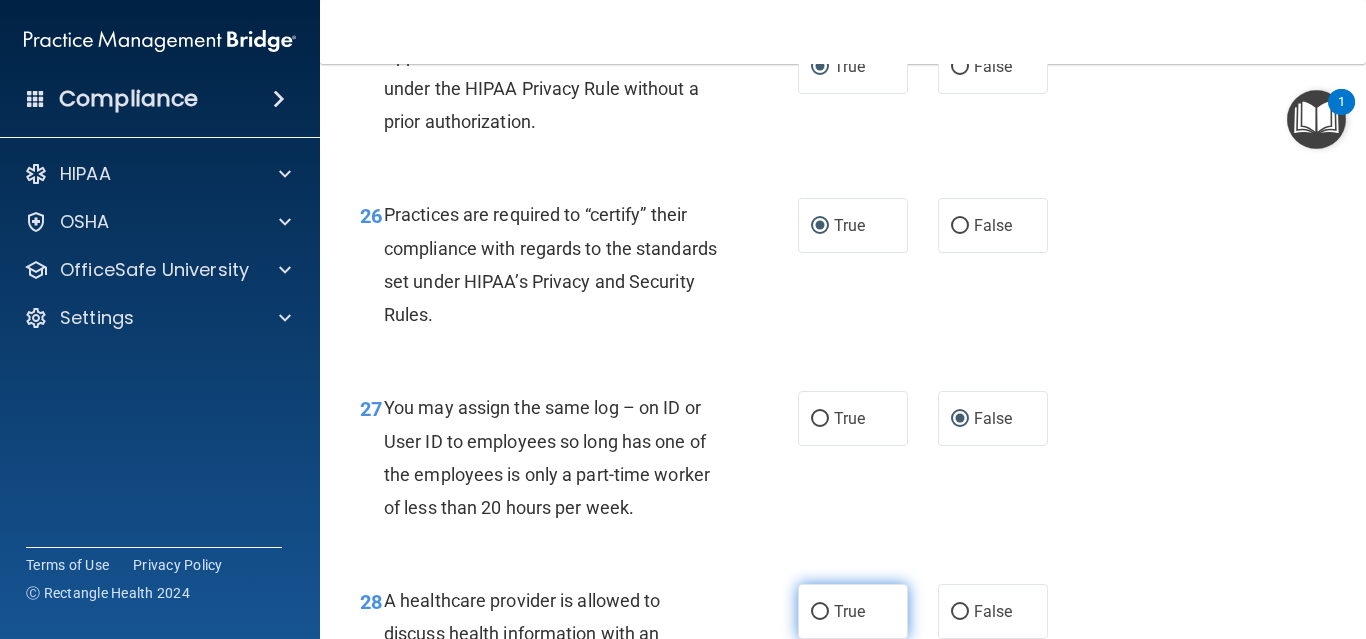 click on "True" at bounding box center (820, 612) 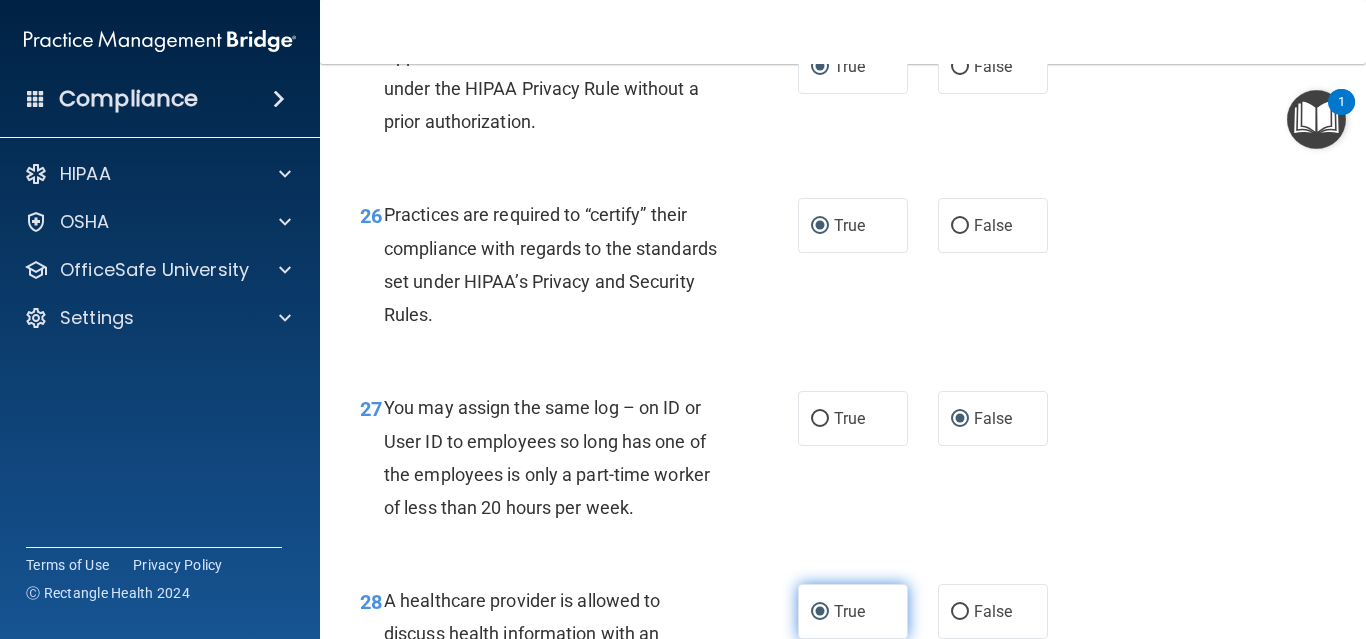 scroll, scrollTop: 5350, scrollLeft: 0, axis: vertical 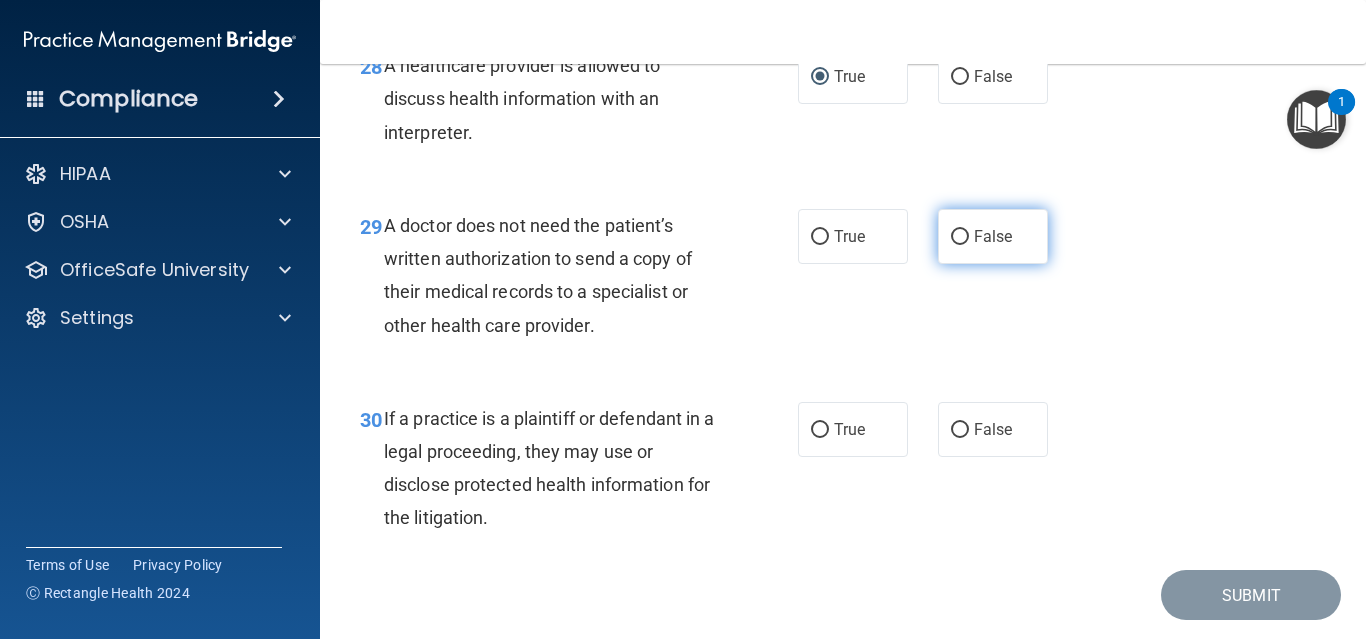 click on "False" at bounding box center (960, 237) 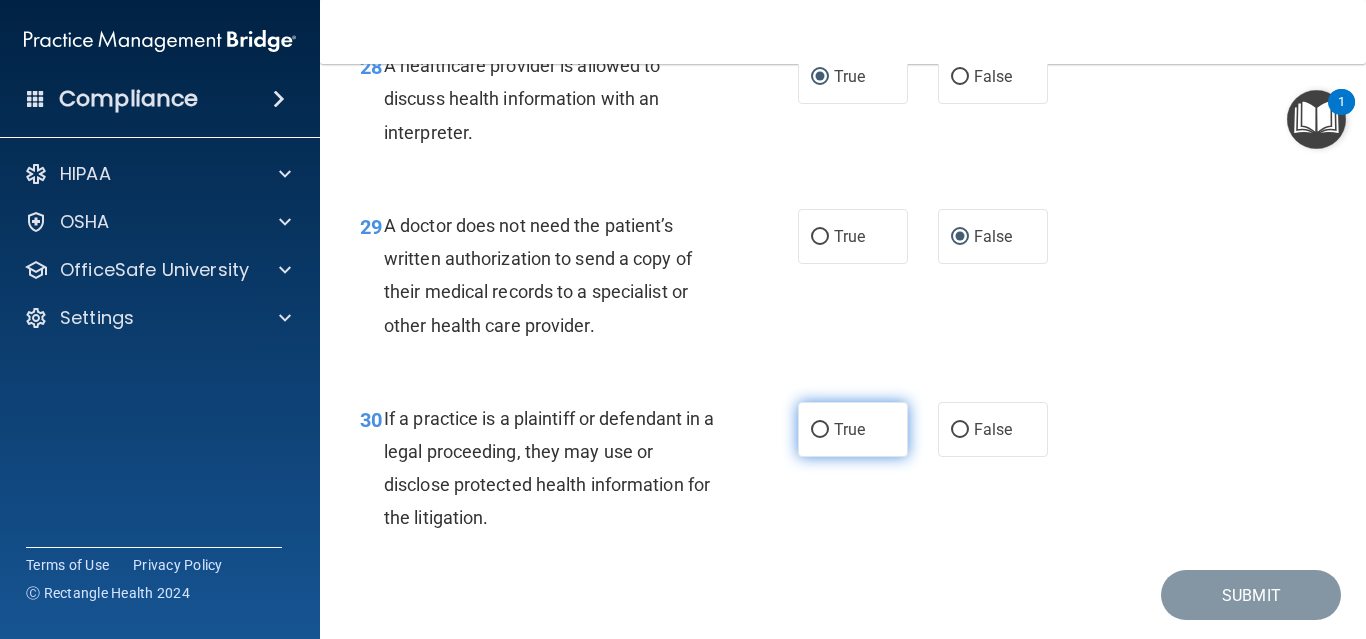 click on "True" at bounding box center (820, 430) 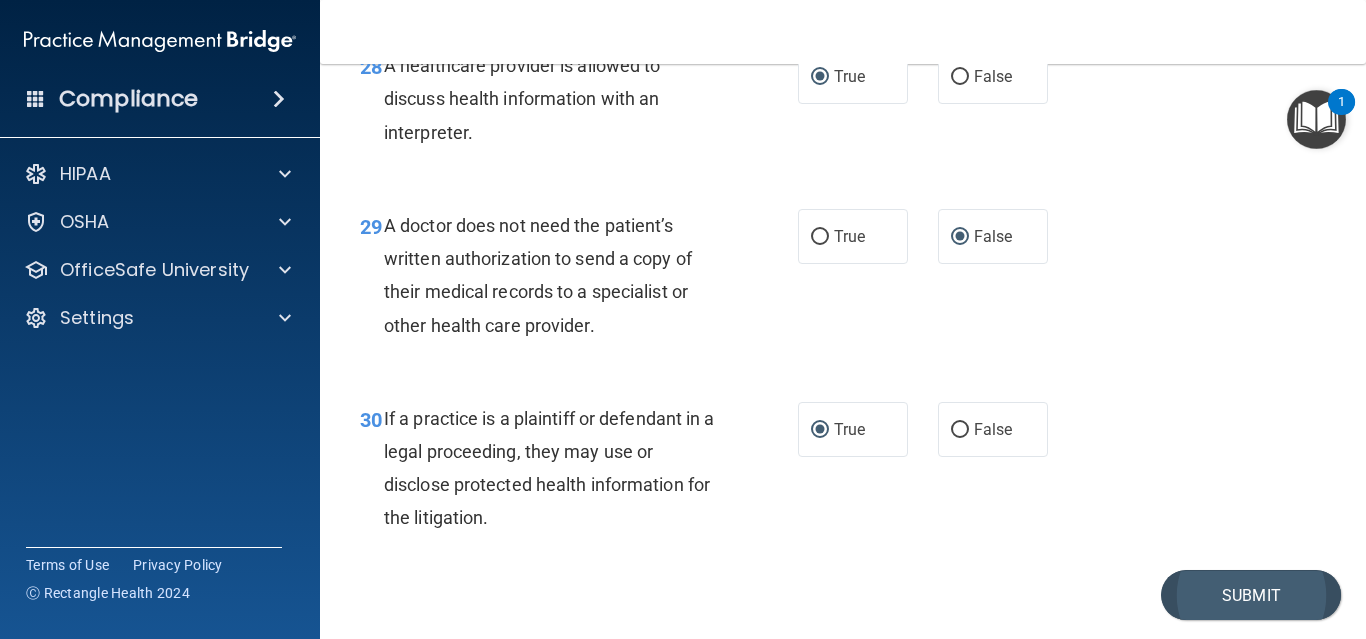 click on "Submit" at bounding box center (1251, 595) 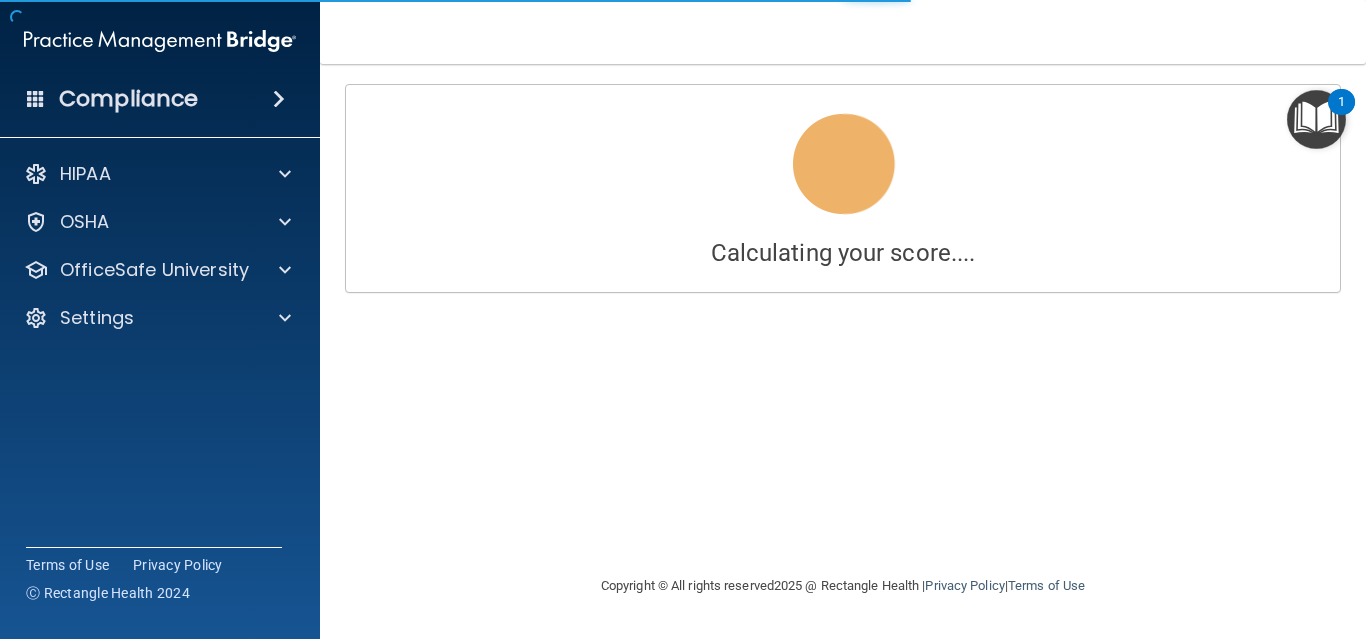 scroll, scrollTop: 0, scrollLeft: 0, axis: both 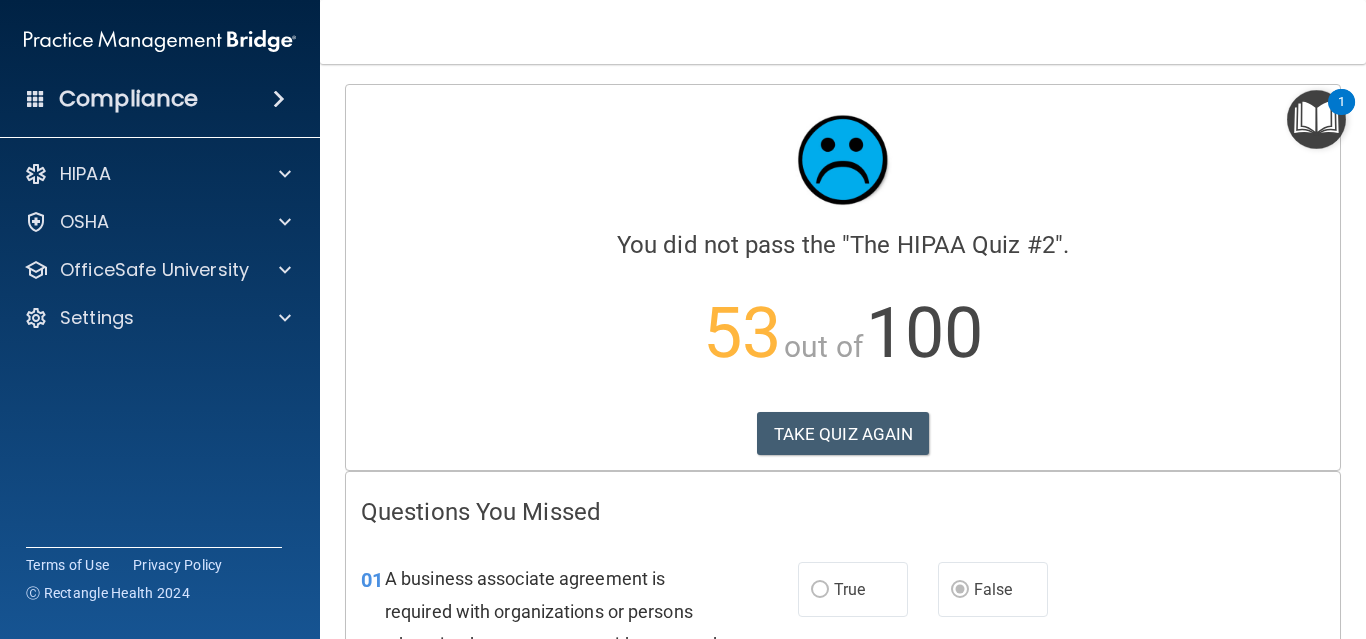 click on "01       A business associate agreement is required with organizations or persons where inadvertent contact with protected health information may result.  Like in the case of janitorial services?                 True           False" at bounding box center [843, 650] 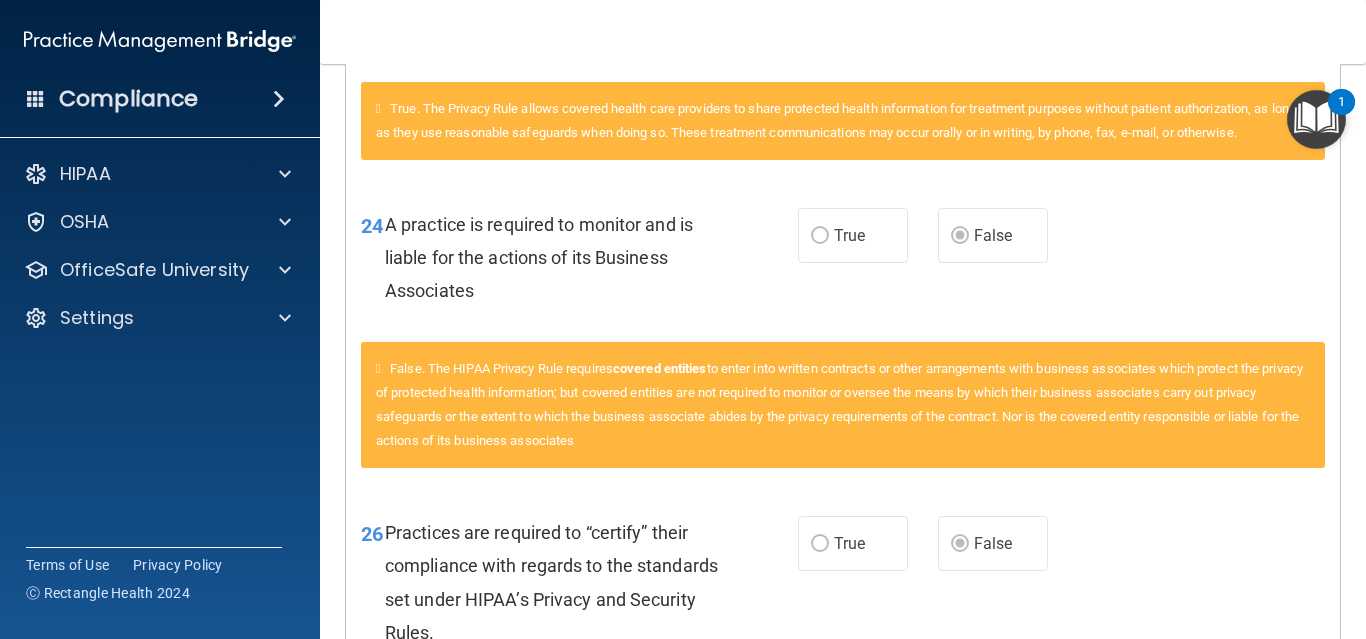 scroll, scrollTop: 4276, scrollLeft: 0, axis: vertical 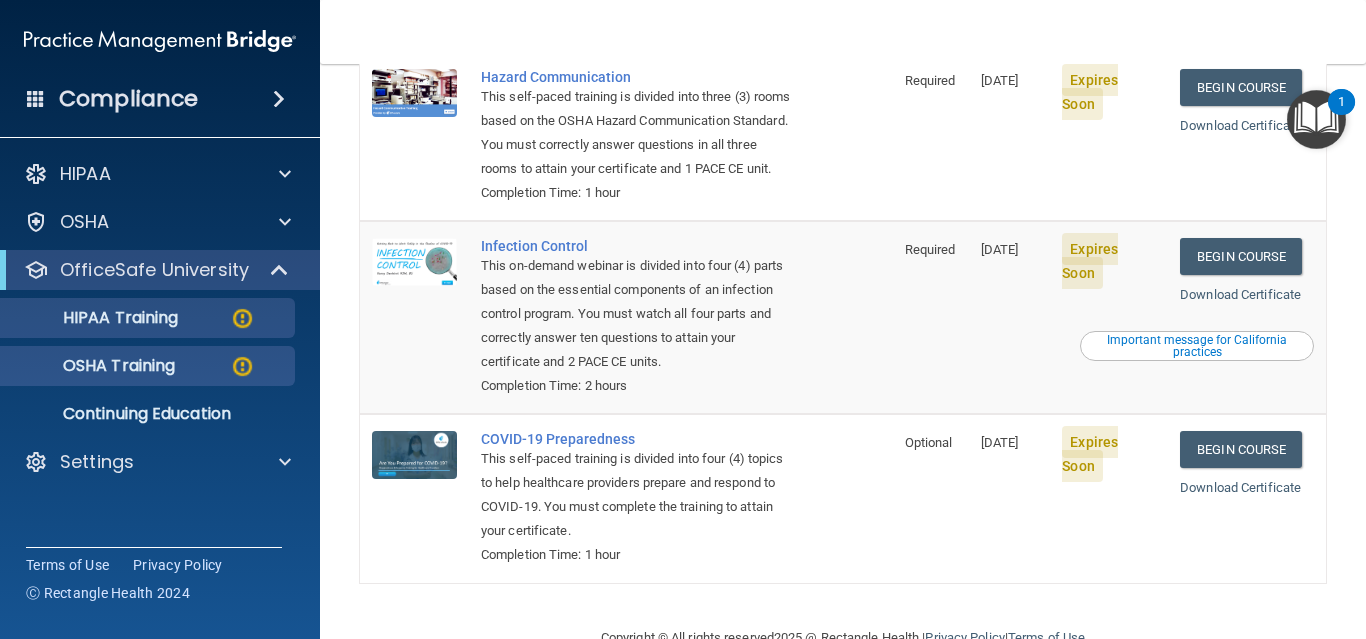 click on "HIPAA Training" at bounding box center [95, 318] 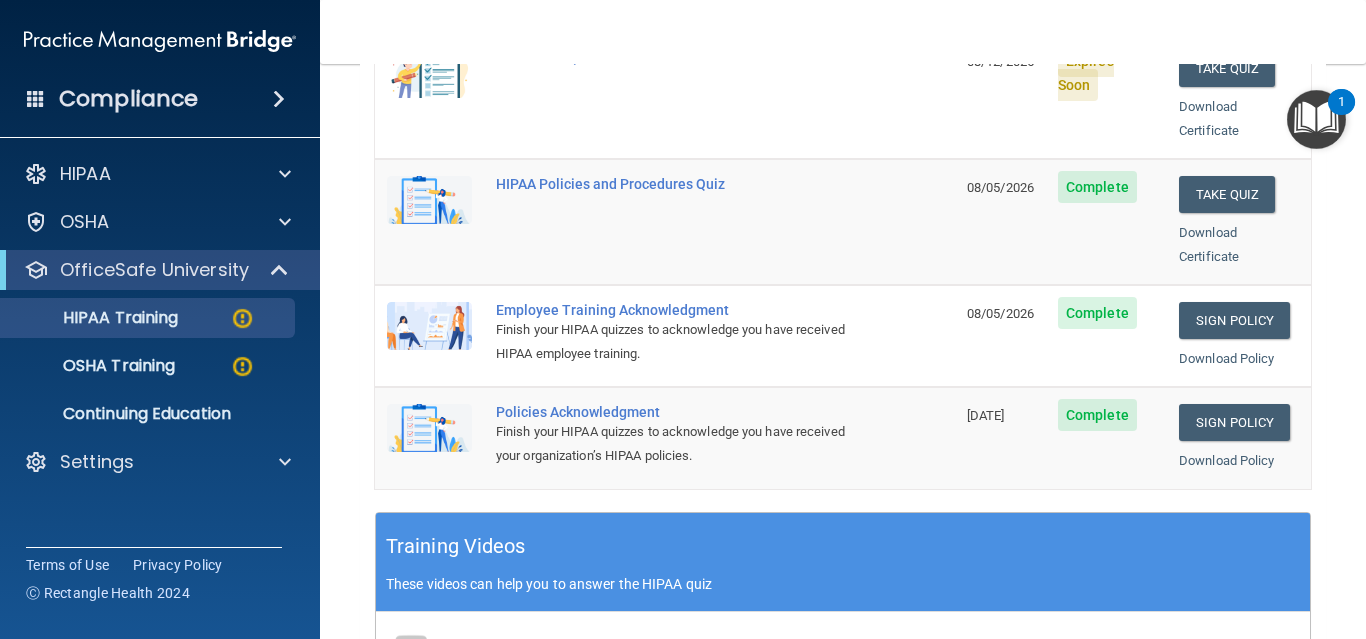 click on "Back     Choose one path to get your HIPAA Certification               ✓   HIPAA Officer Training       ✓   HIPAA Quizzes                      Name    Expires On  Status  Actions                     The HIPAA Quiz         08/05/2026           Complete        Take Quiz       Download Certificate                        The HIPAA Quiz #2         08/12/2025         Expires Soon          Take Quiz       Download Certificate                        HIPAA Policies and Procedures Quiz         08/05/2026           Complete        Take Quiz       Download Certificate                Employee Training Acknowledgment   Finish your HIPAA quizzes to acknowledge you have received HIPAA employee training.    08/05/2026           Complete        Sign Policy       Sign Policy       Download Policy            Policies Acknowledgment   Finish your HIPAA quizzes to acknowledge you have received your organization’s HIPAA policies.    12/05/2025           Complete        Sign Policy       Sign Policy" at bounding box center (843, 351) 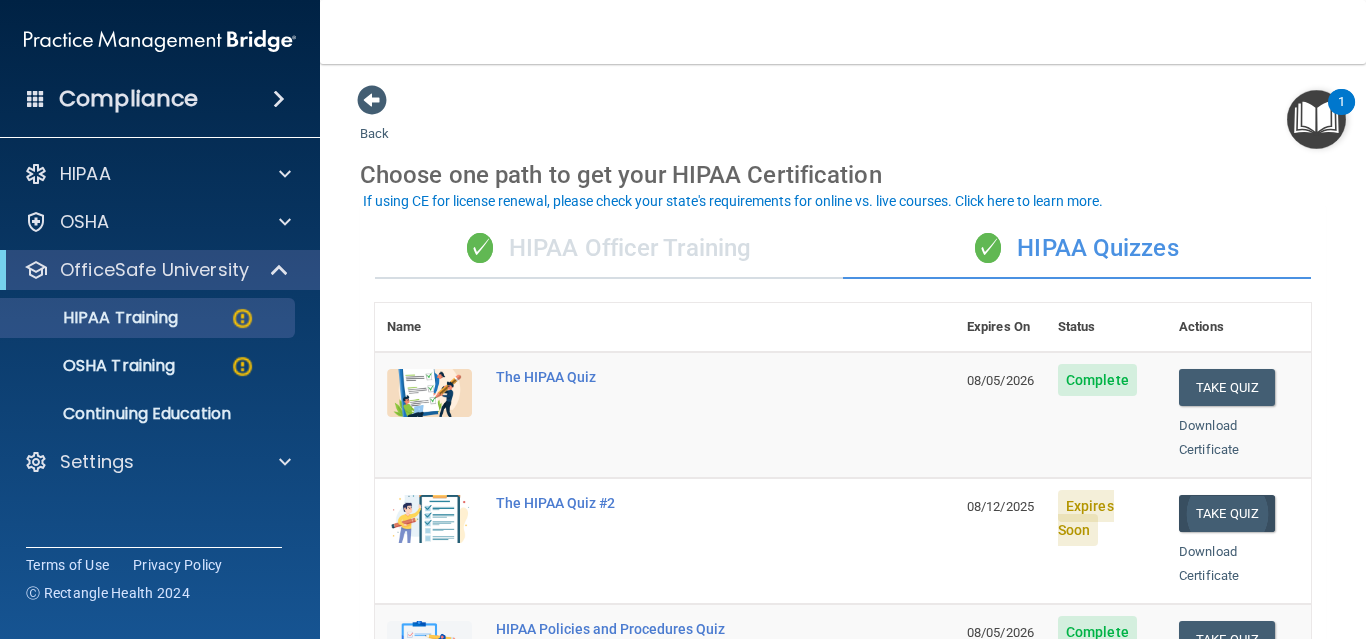 click on "Take Quiz" at bounding box center (1227, 513) 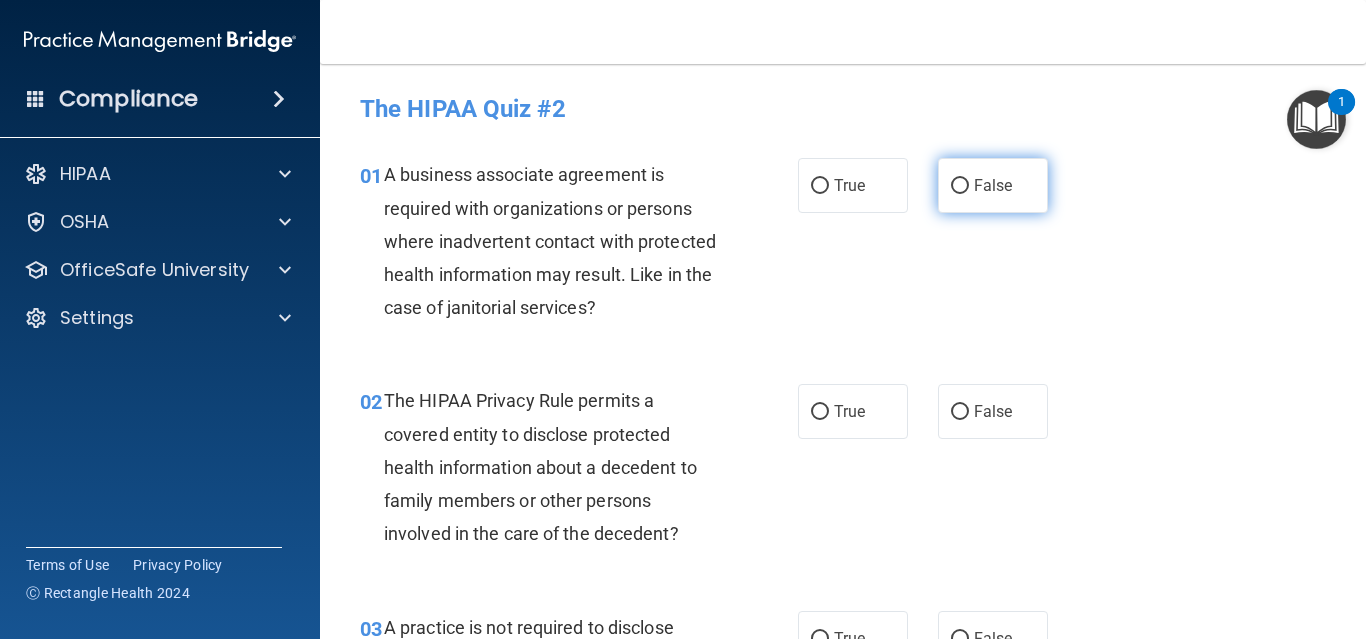 click on "False" at bounding box center (960, 186) 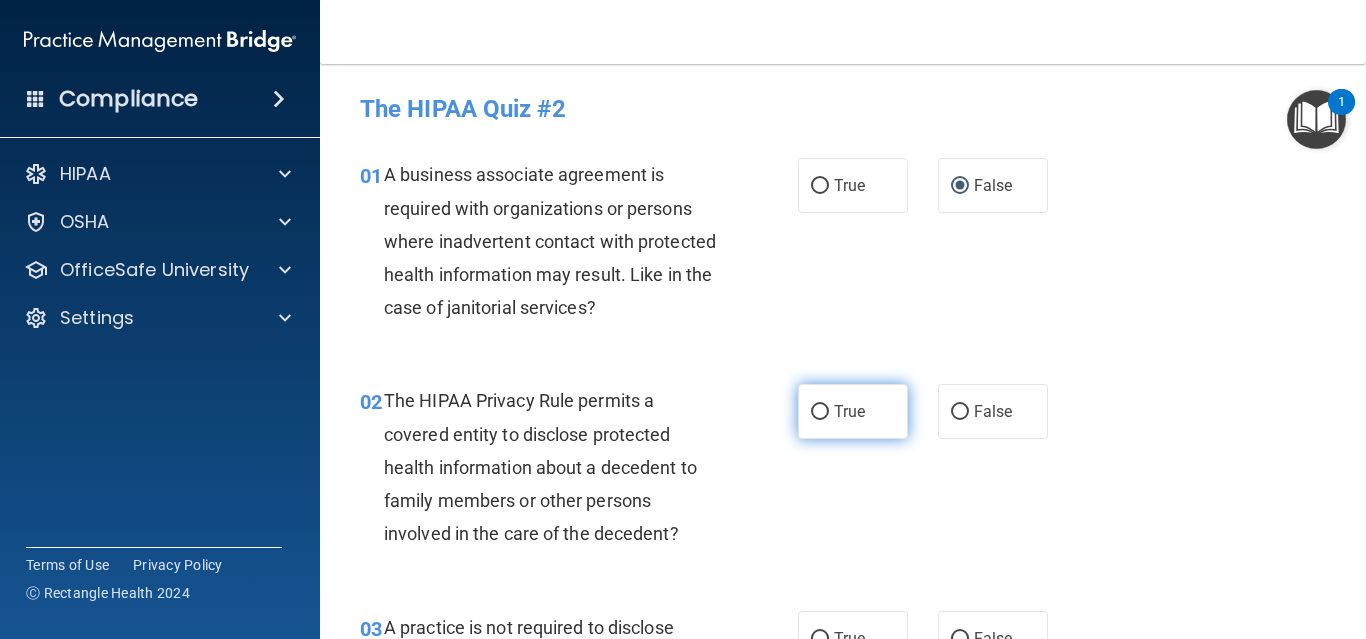click on "True" at bounding box center (853, 411) 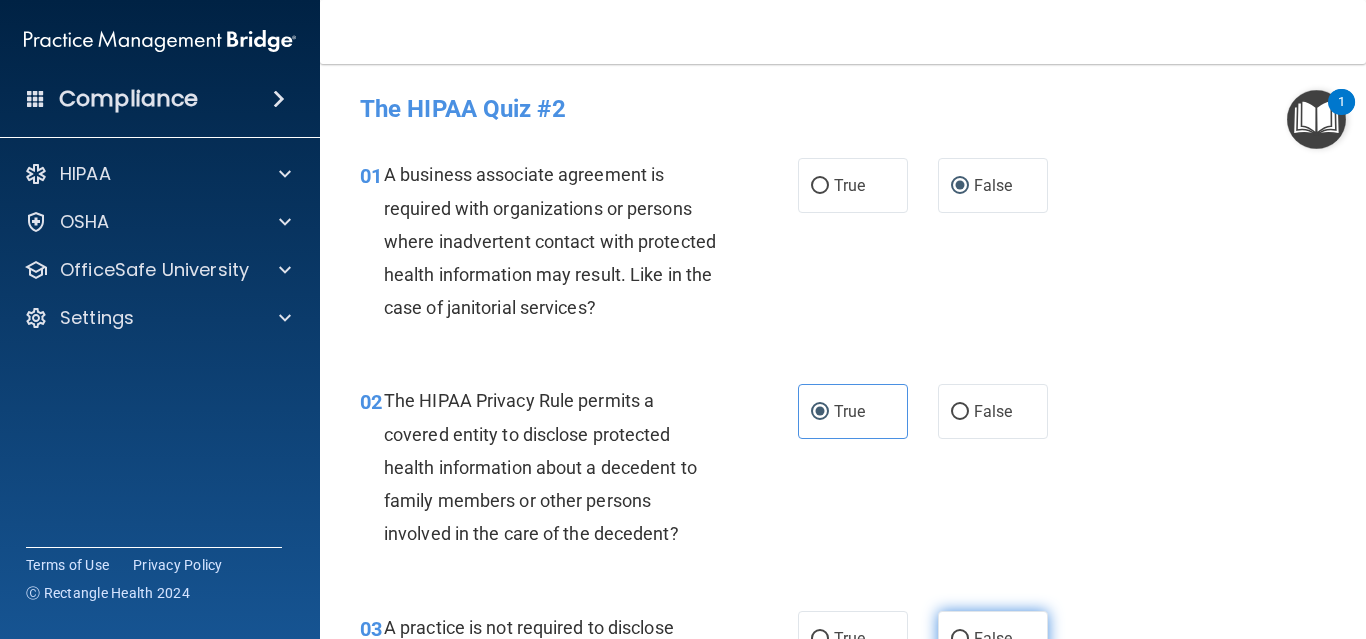 click on "False" at bounding box center [960, 639] 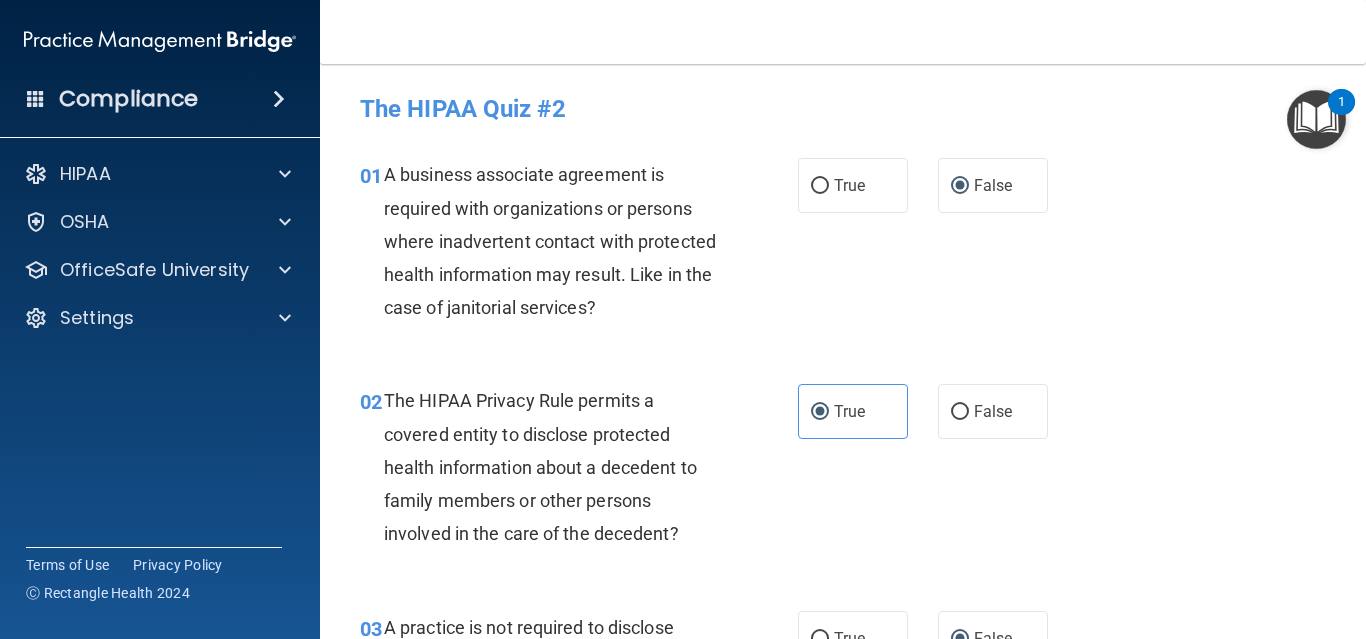 click on "02       The HIPAA Privacy Rule permits a covered entity to disclose protected health information about a decedent to family members or other persons involved in the care of the decedent?                 True           False" at bounding box center [843, 472] 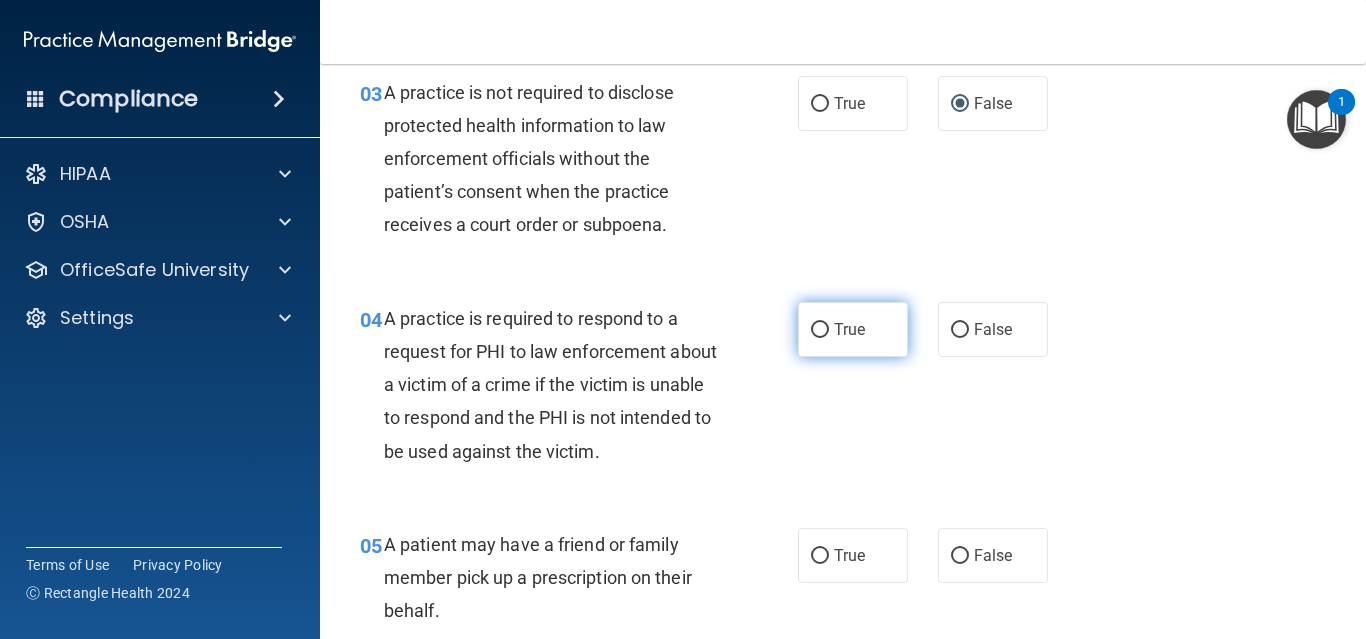 click on "True" at bounding box center (820, 330) 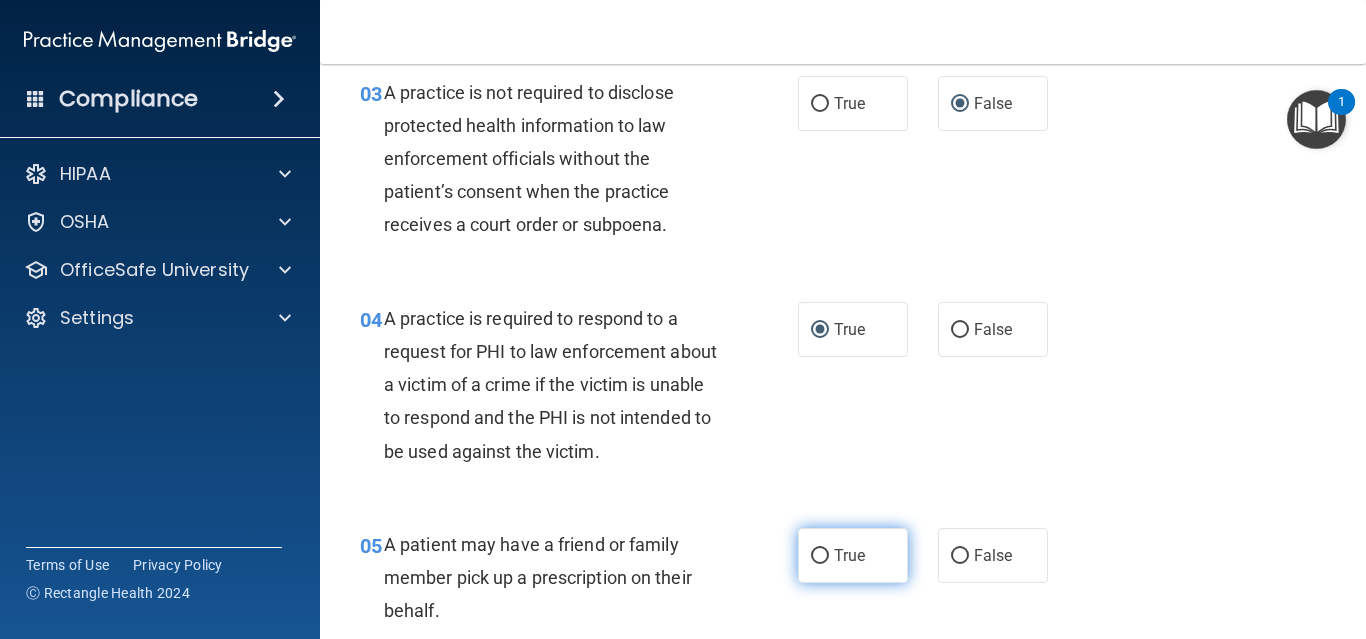 click on "True" at bounding box center (820, 556) 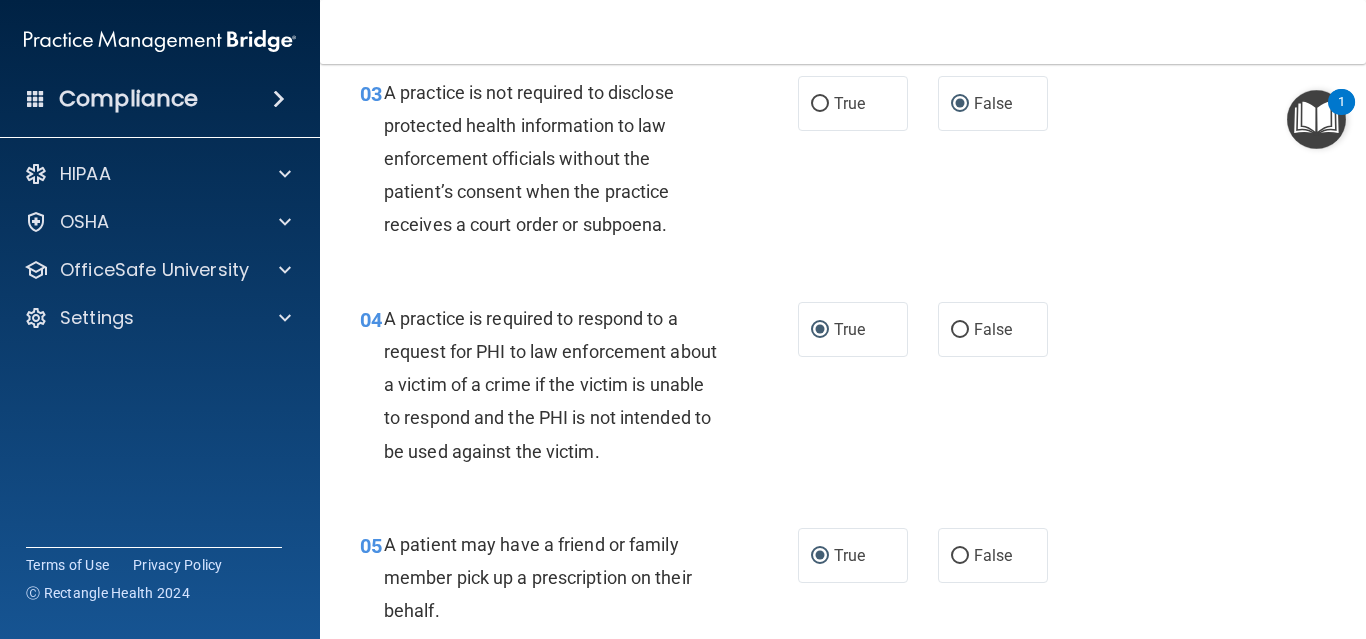 click on "05       A patient may have a friend or family member pick up a prescription on their behalf.                 True           False" at bounding box center [843, 583] 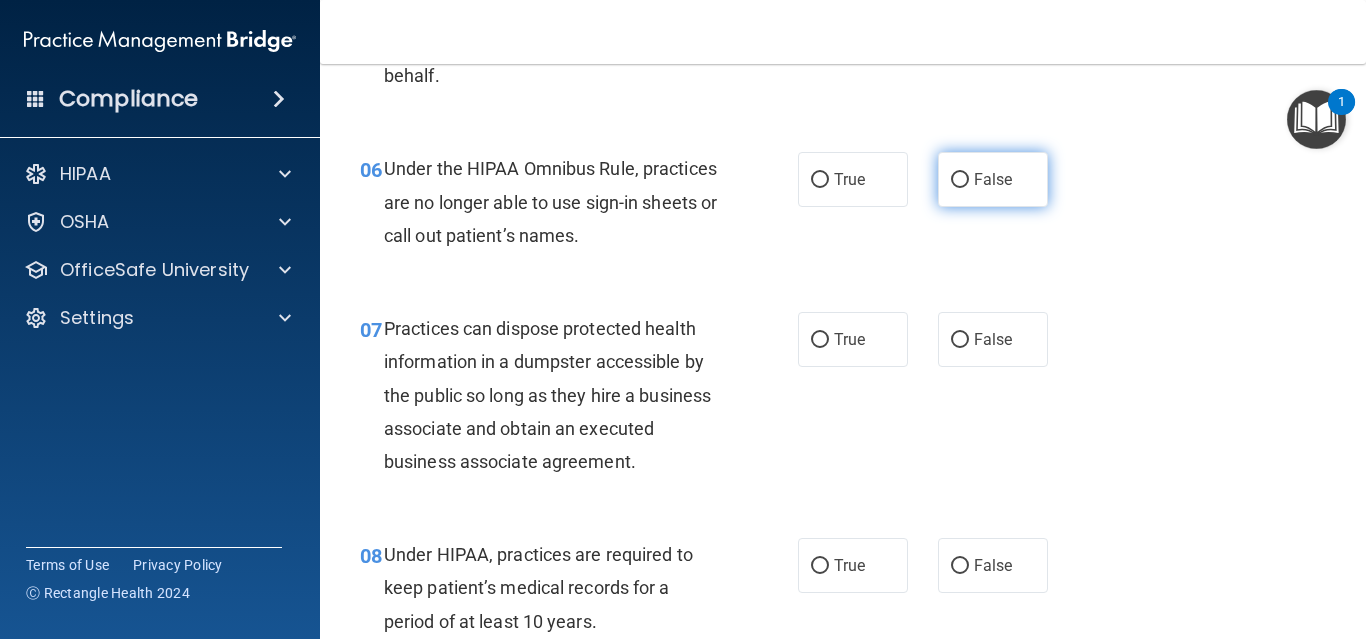 click on "False" at bounding box center (960, 180) 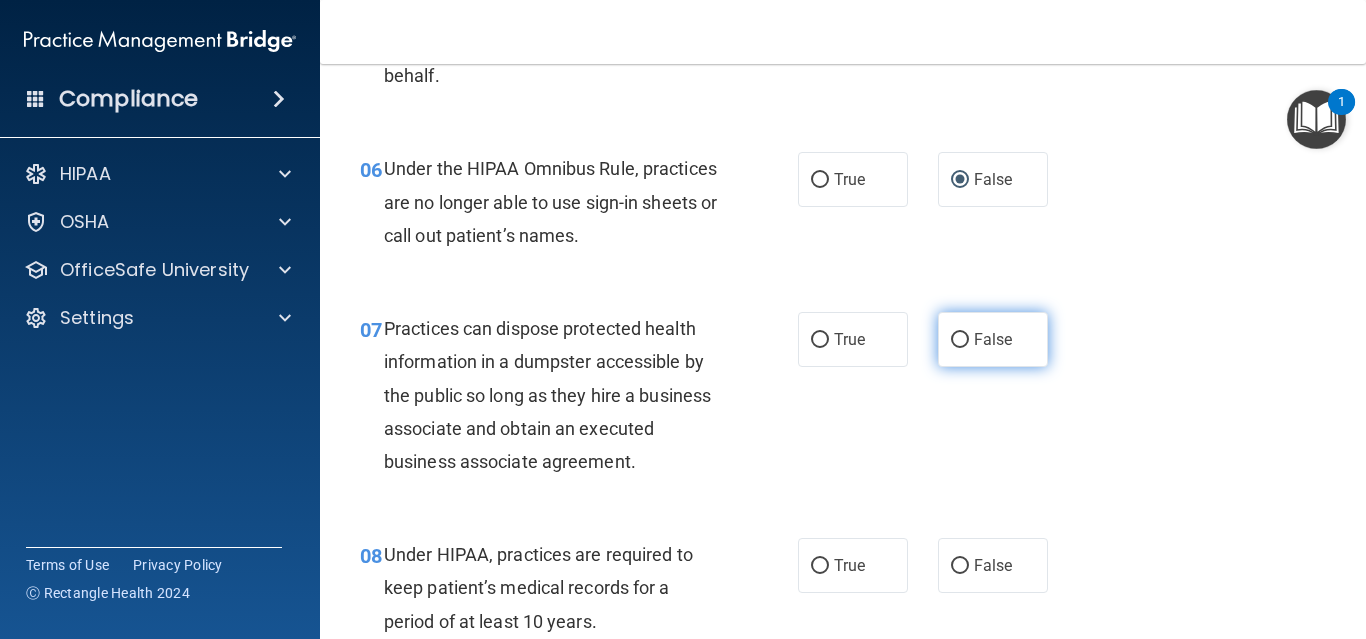 click on "False" at bounding box center (960, 340) 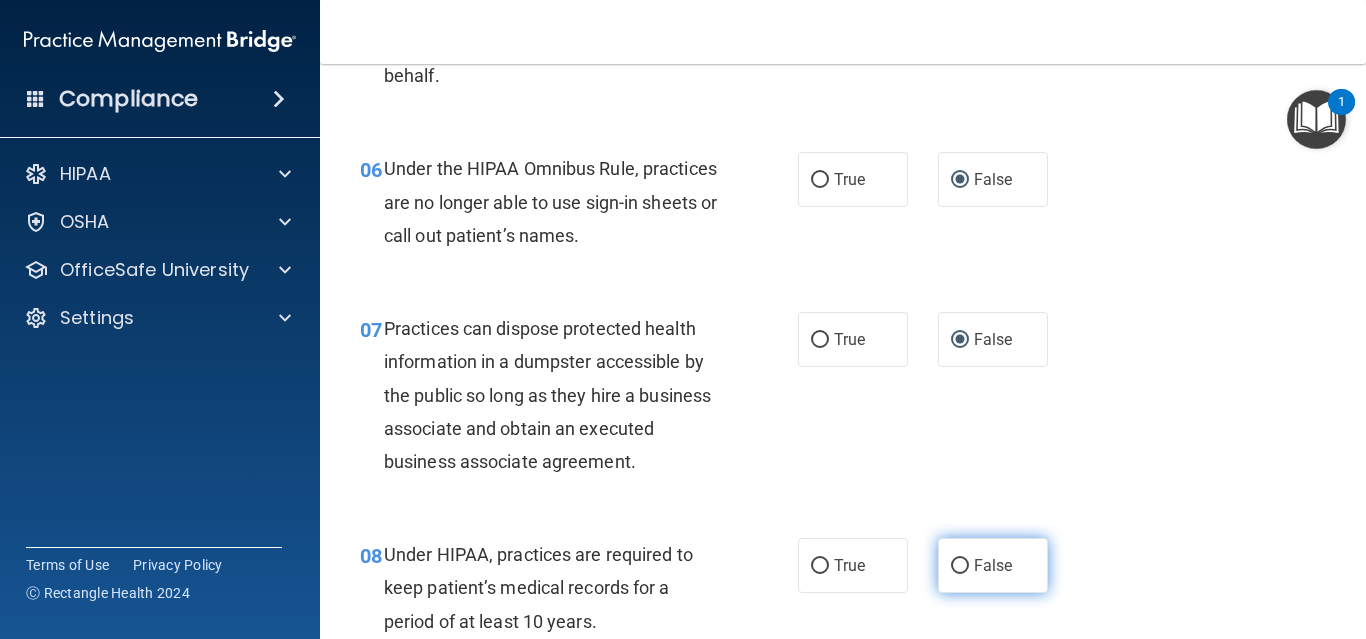 click on "False" at bounding box center (960, 566) 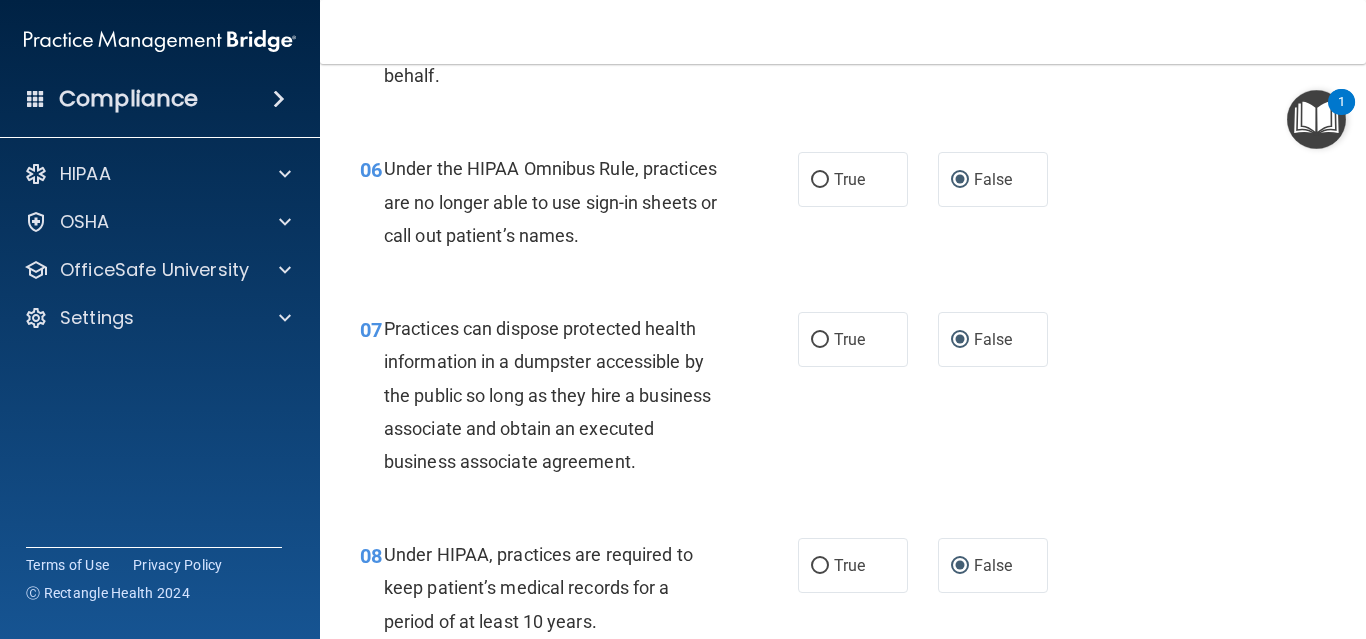 scroll, scrollTop: 1605, scrollLeft: 0, axis: vertical 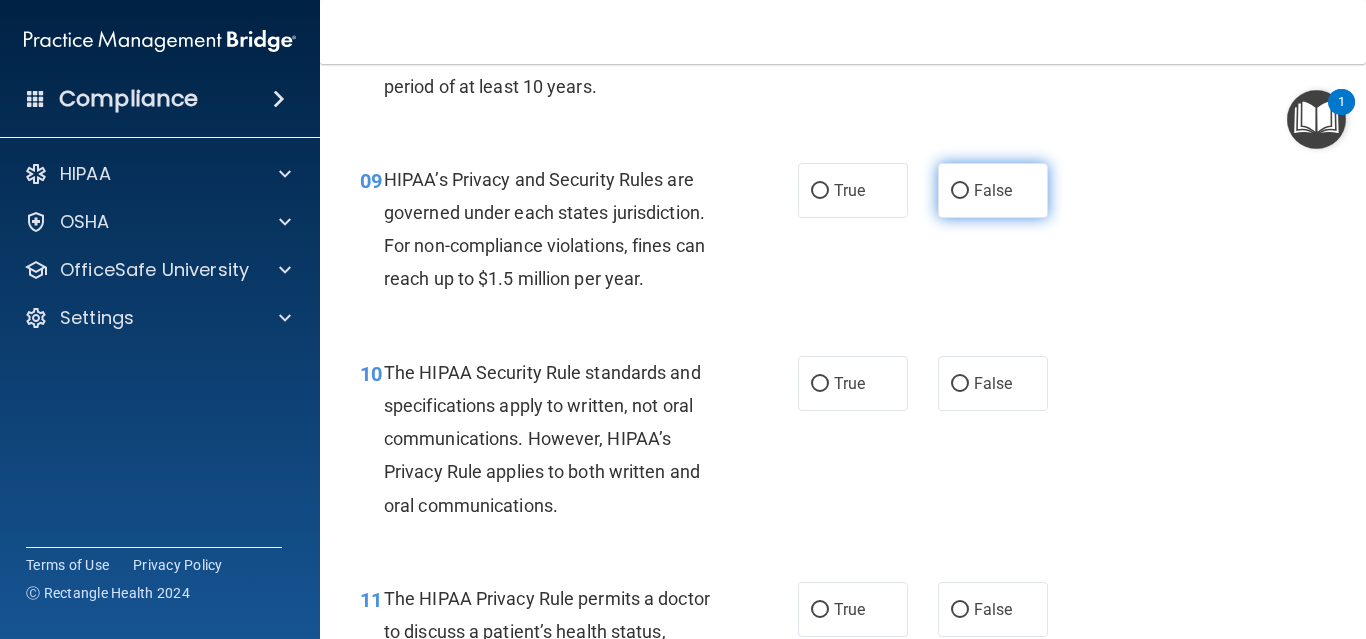 click on "False" at bounding box center (960, 191) 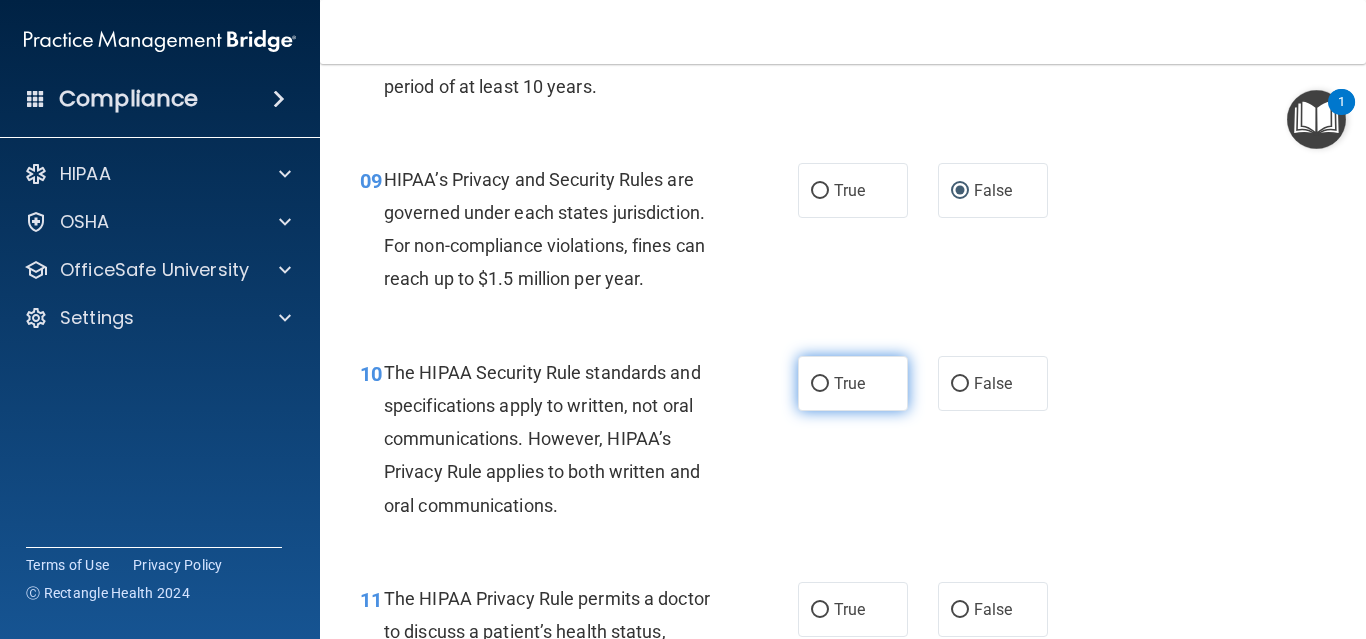 click on "True" at bounding box center (820, 384) 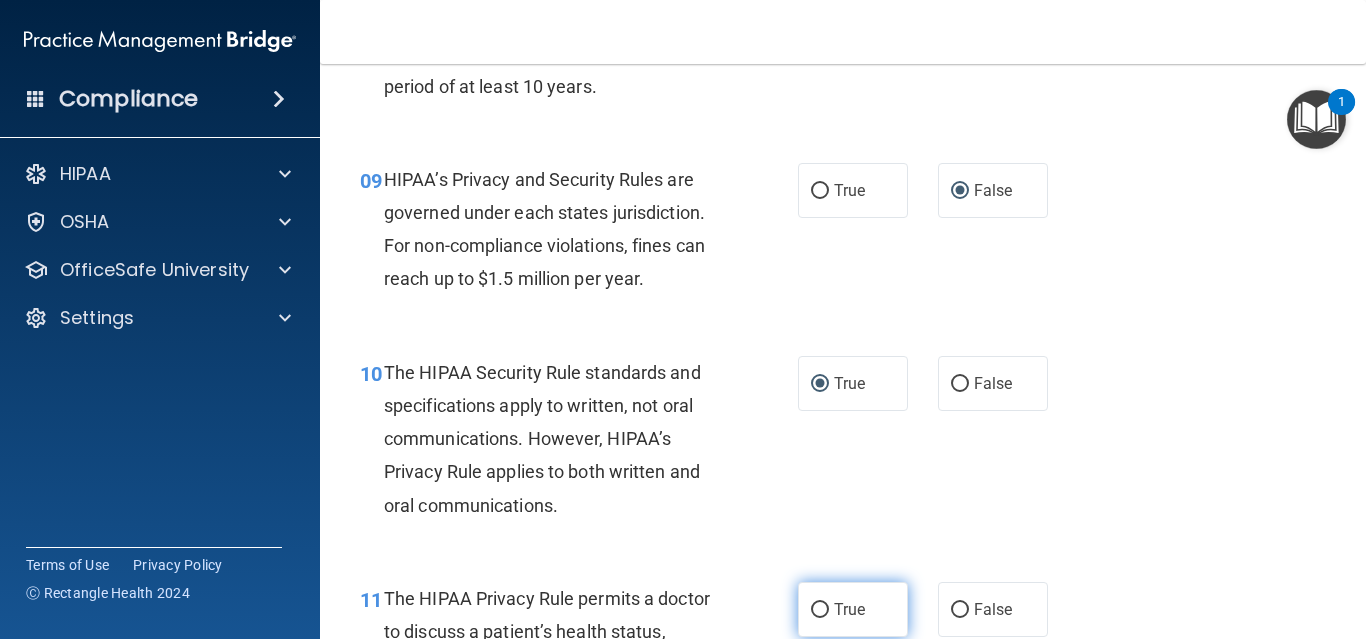 click on "True" at bounding box center [820, 610] 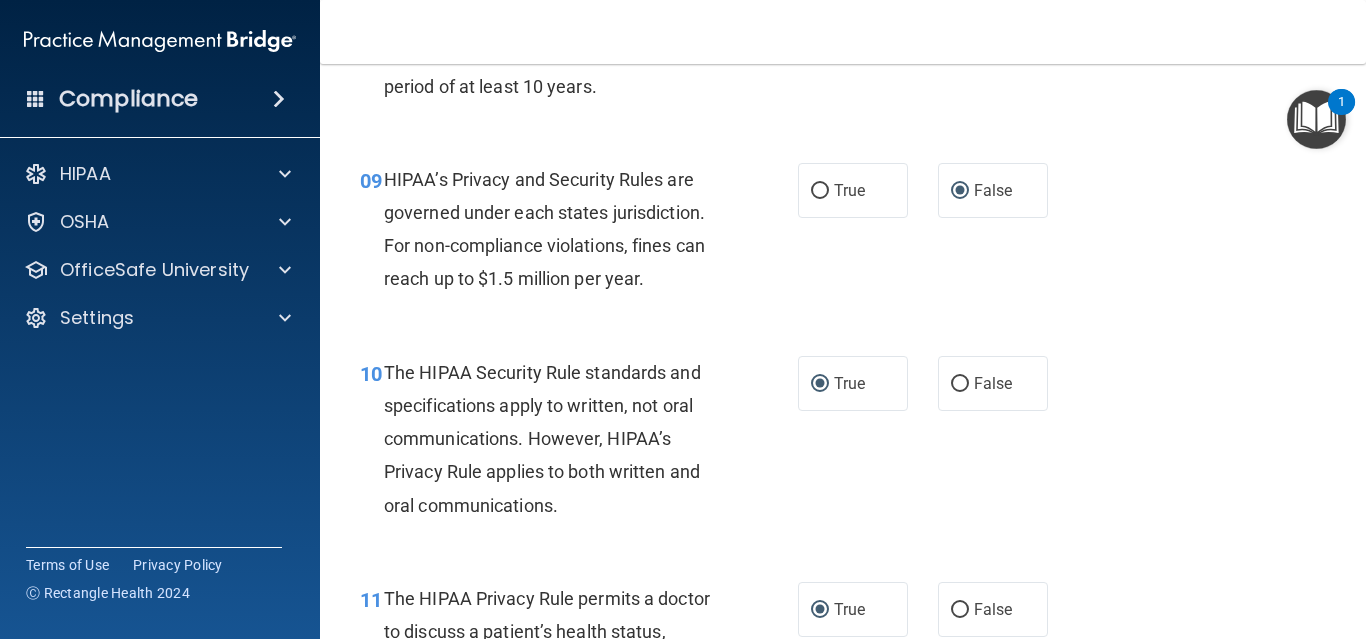 click on "11       The HIPAA Privacy Rule permits a doctor to discuss a patient’s health status, treatment, or payment arrangements with the patient’s family and friends?                 True           False" at bounding box center [843, 653] 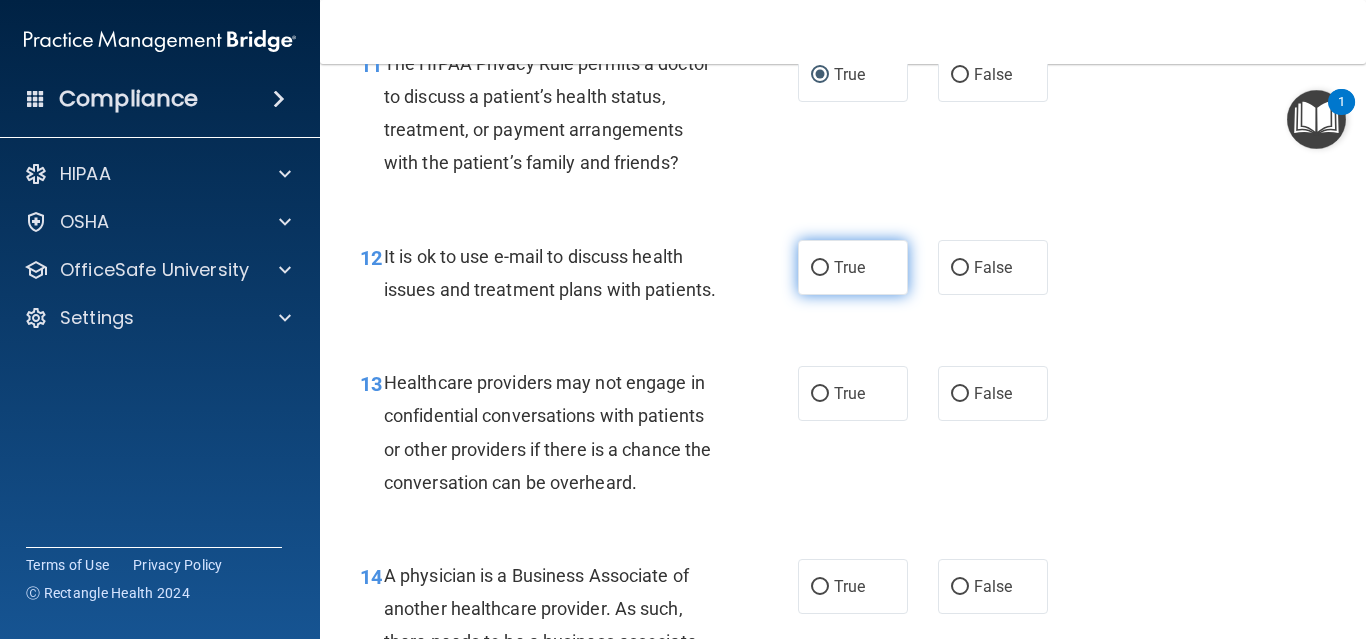 click on "True" at bounding box center [820, 268] 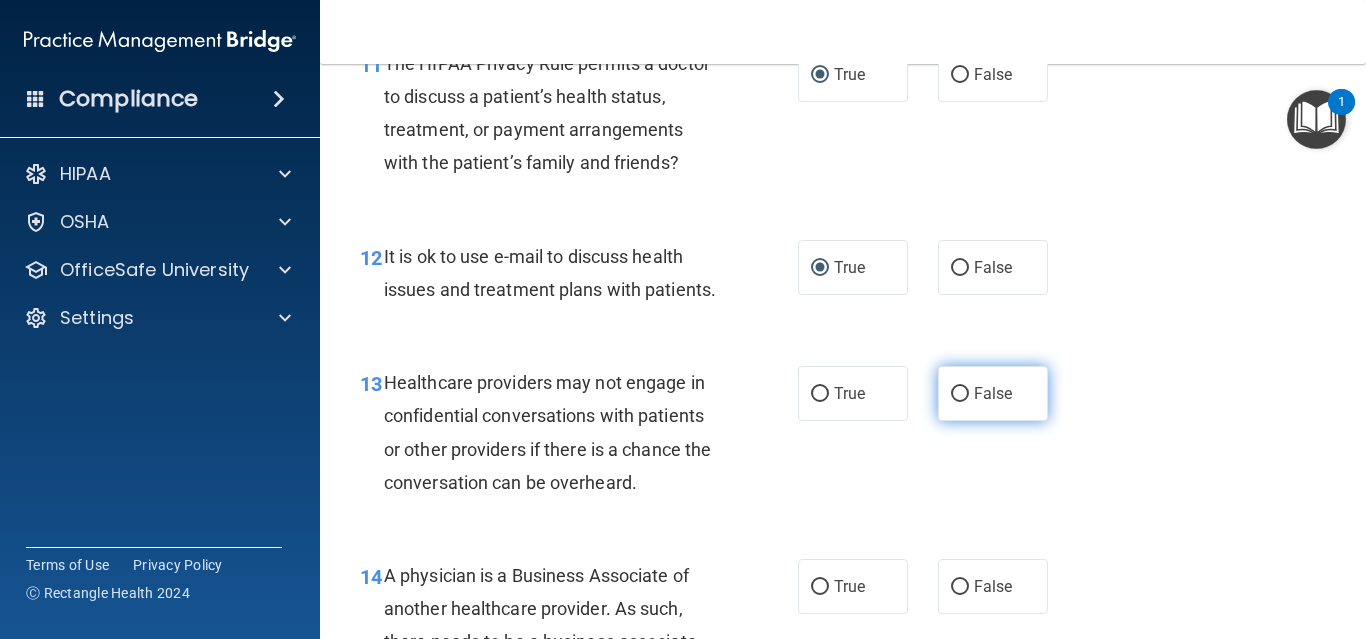 click on "False" at bounding box center (960, 394) 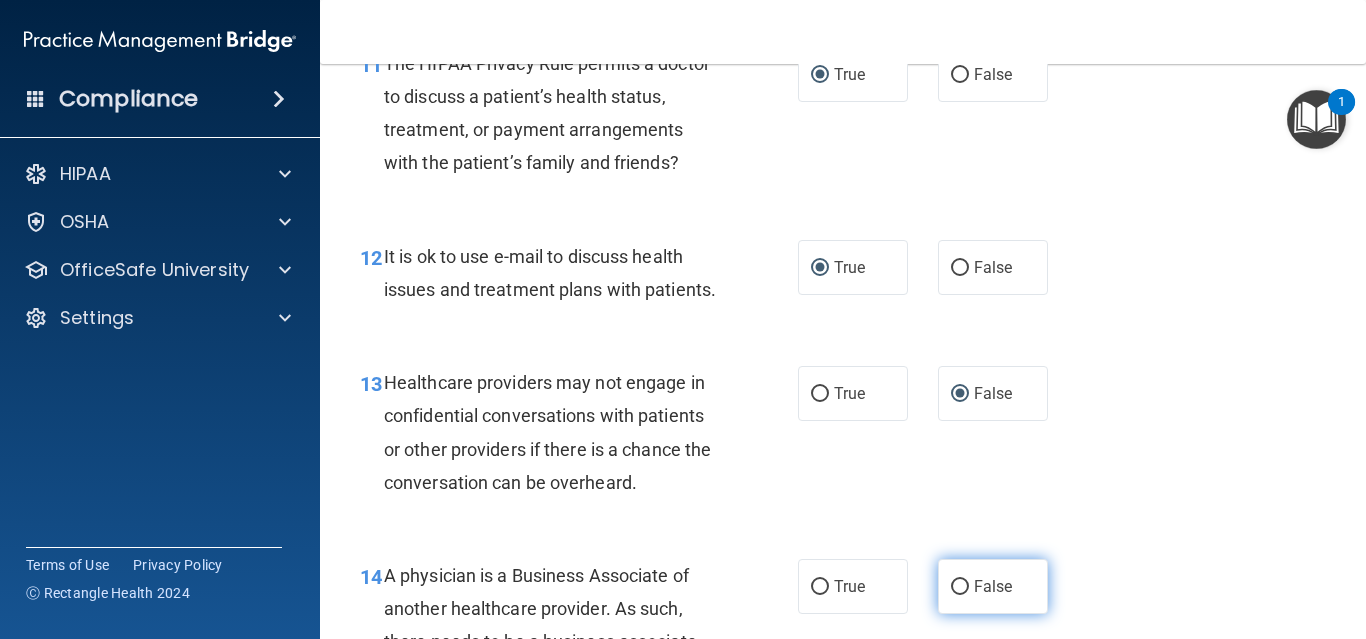 click on "False" at bounding box center [960, 587] 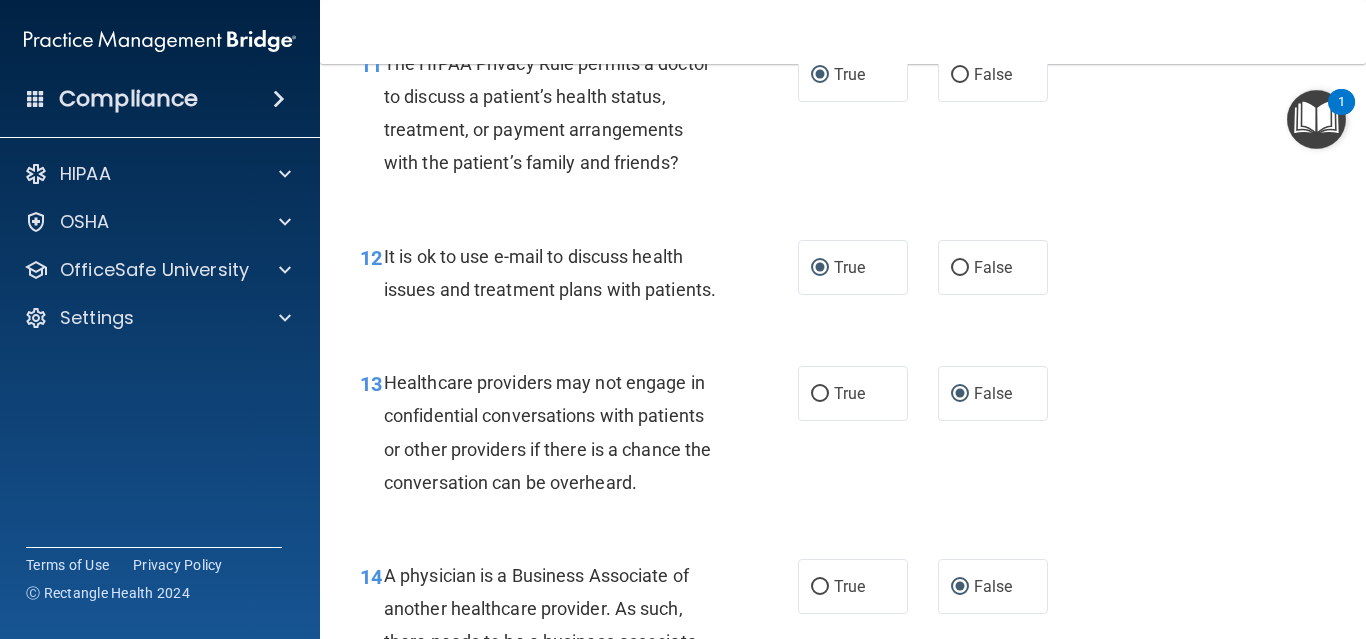 scroll, scrollTop: 2675, scrollLeft: 0, axis: vertical 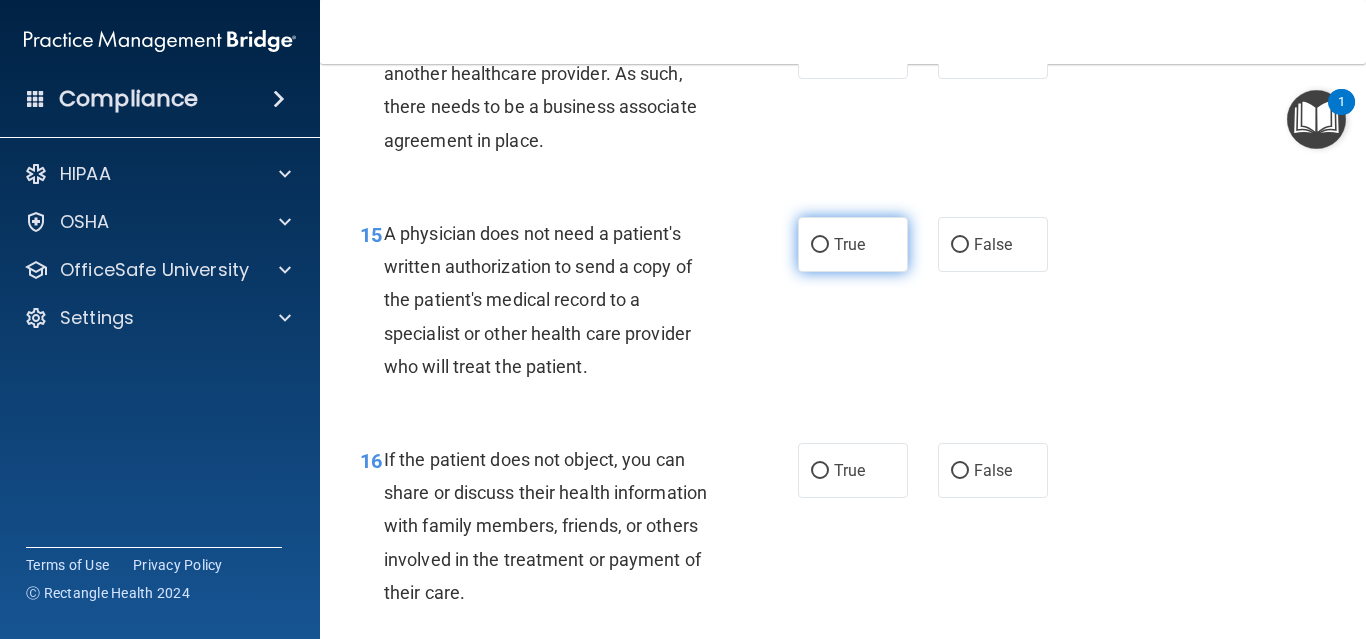 click on "True" at bounding box center (820, 245) 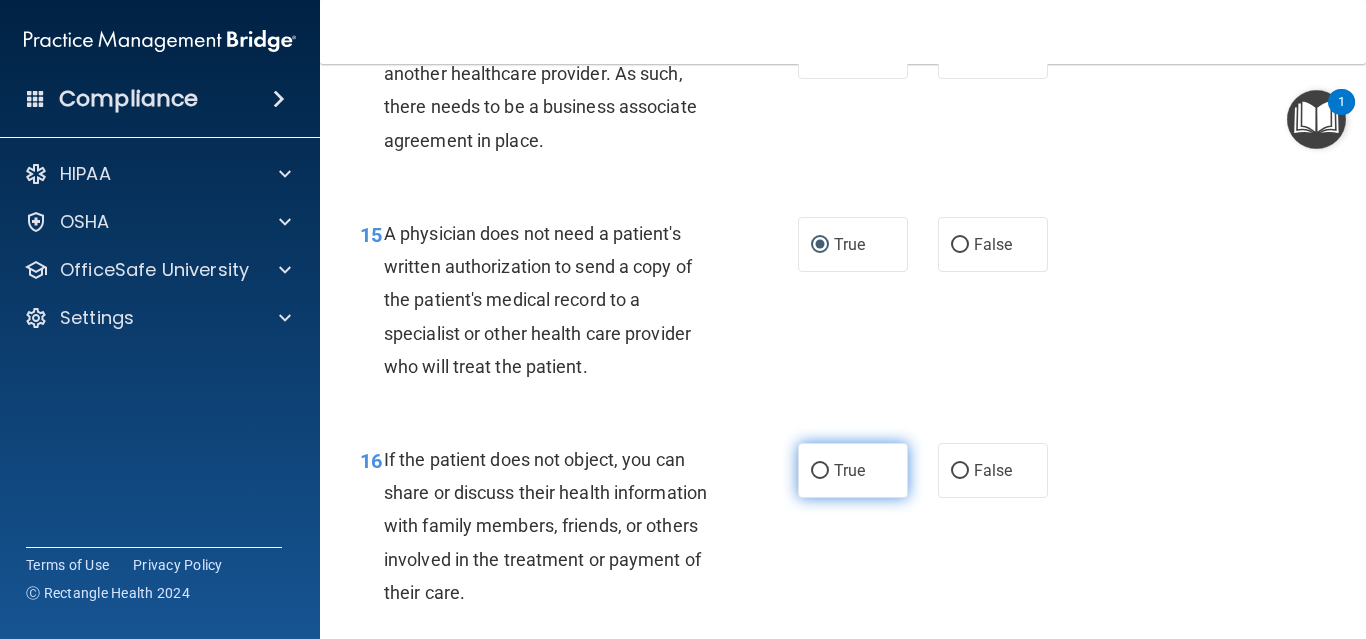 click on "True" at bounding box center [820, 471] 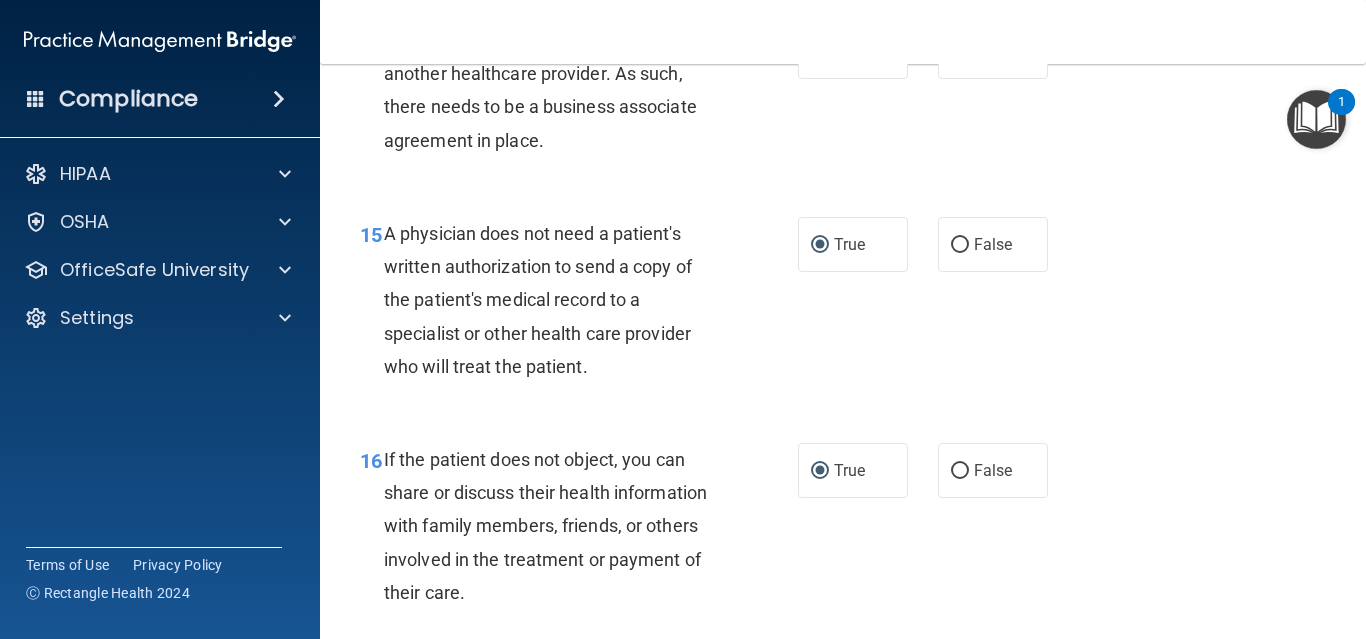 scroll, scrollTop: 3210, scrollLeft: 0, axis: vertical 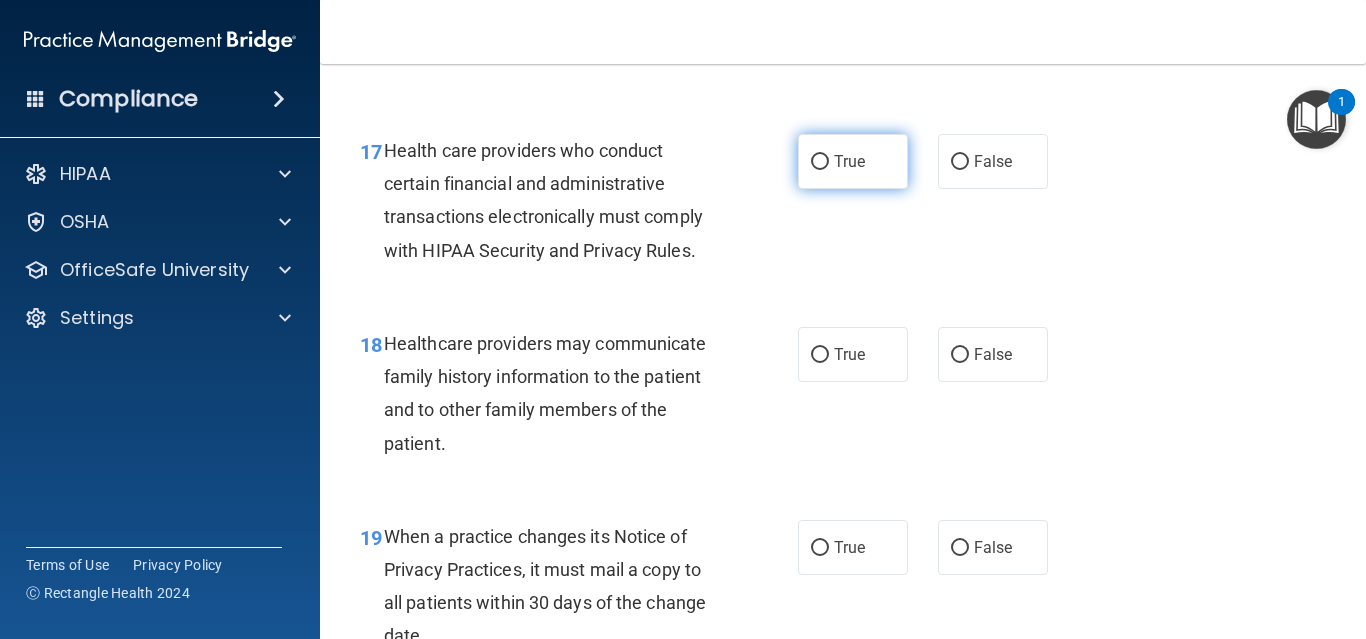 click on "True" at bounding box center [820, 162] 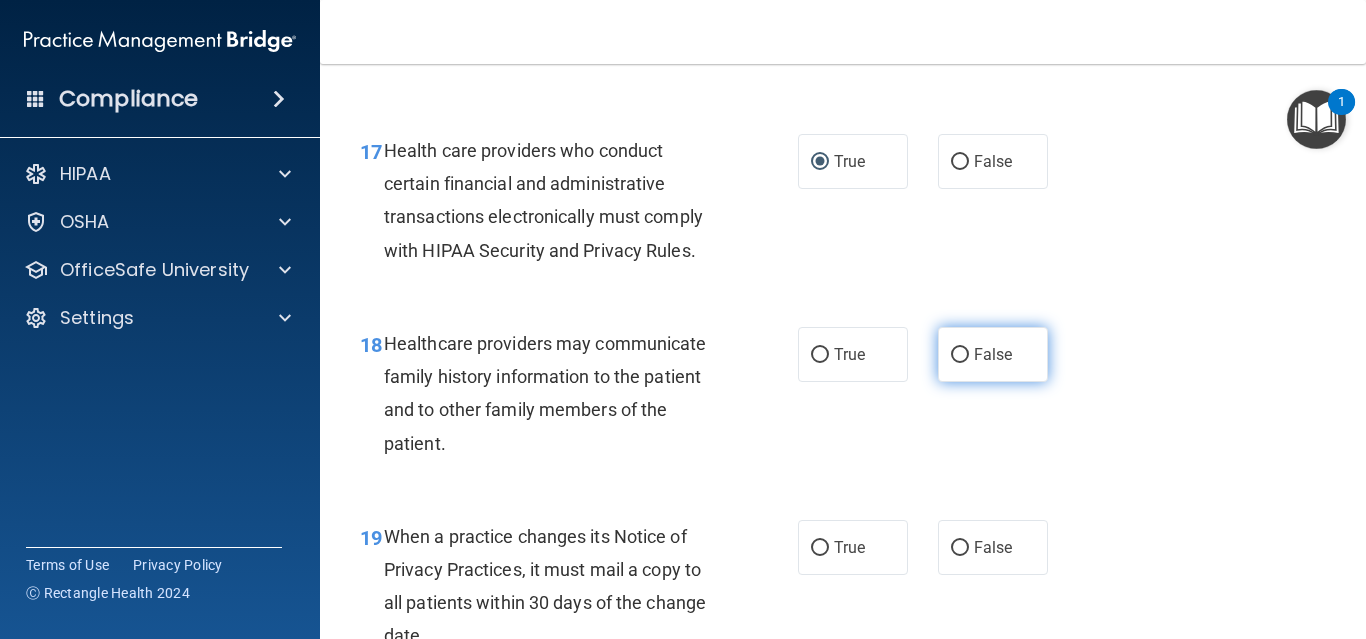 click on "False" at bounding box center (960, 355) 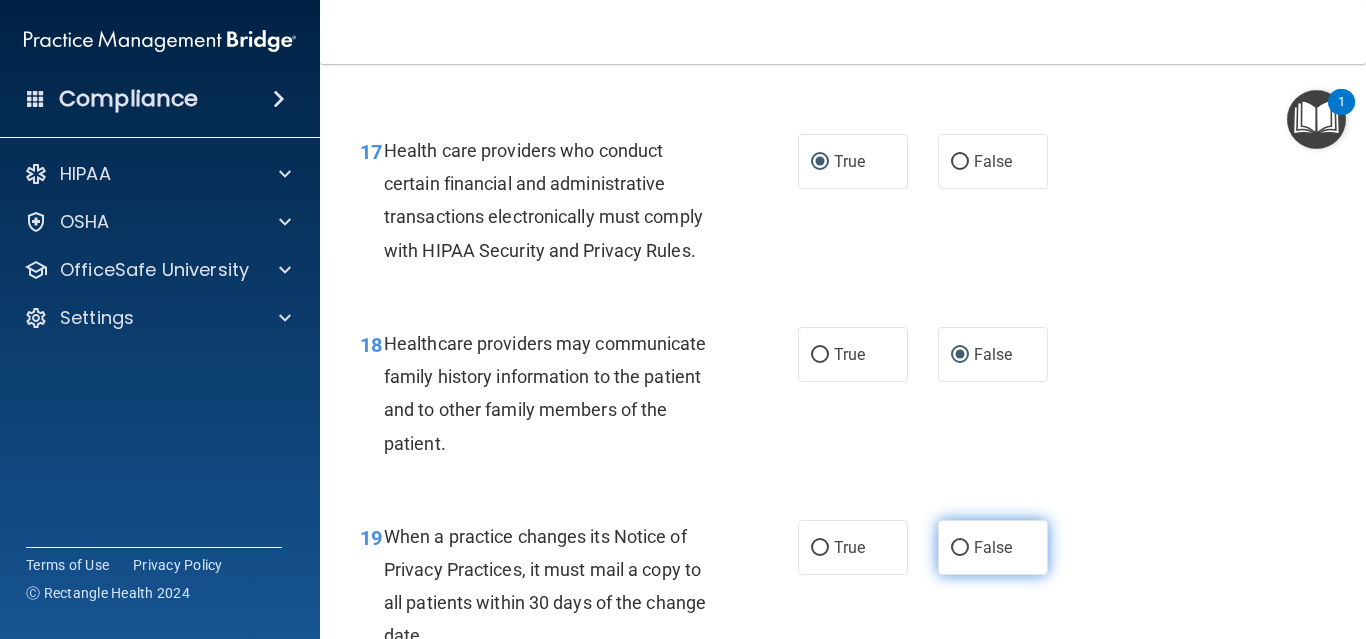 click on "False" at bounding box center (960, 548) 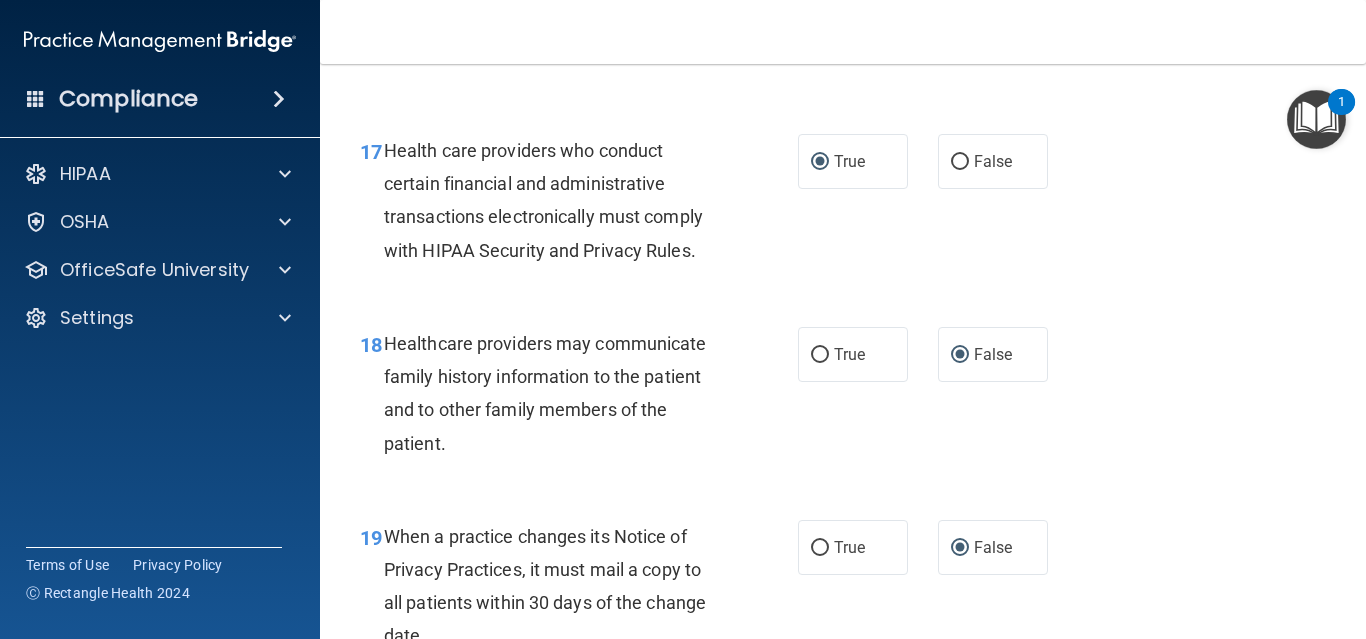 scroll, scrollTop: 3745, scrollLeft: 0, axis: vertical 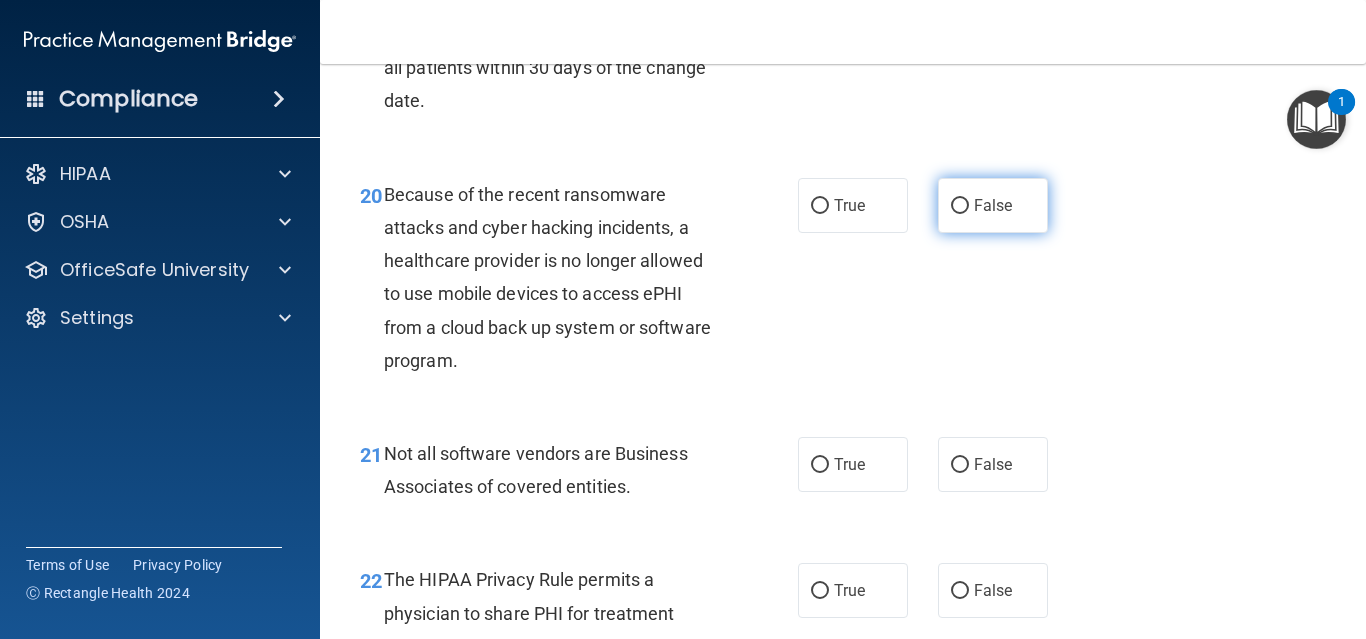 click on "False" at bounding box center (960, 206) 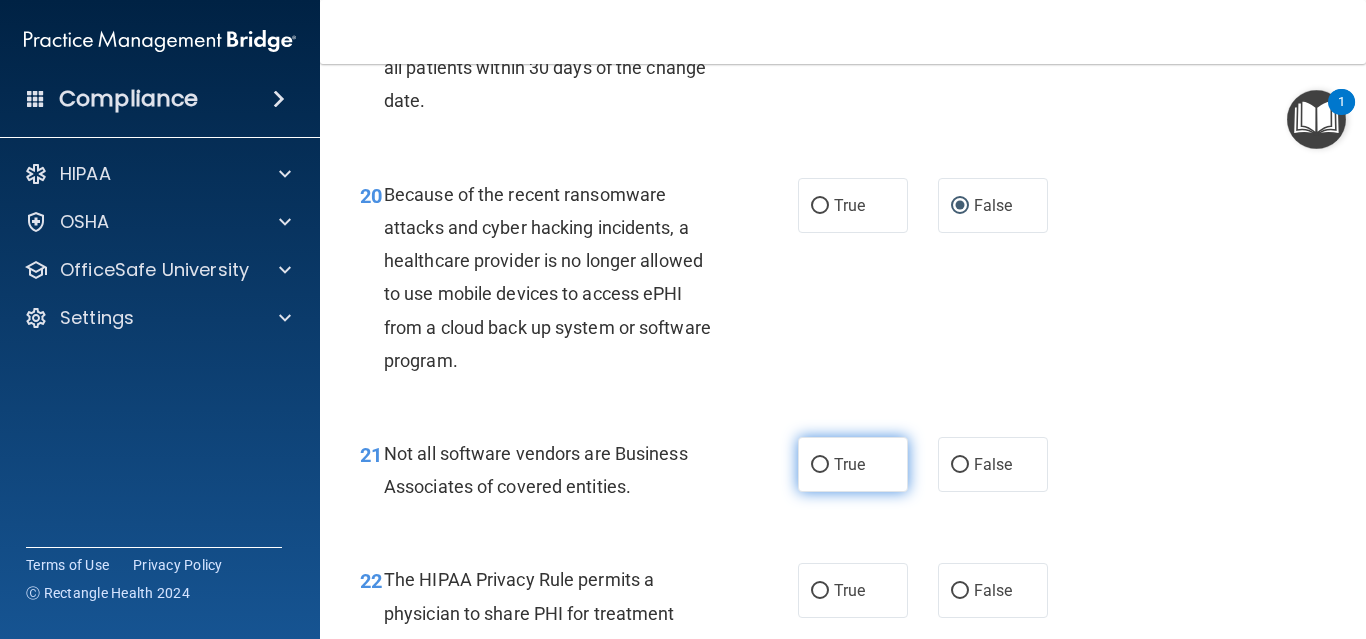 click on "True" at bounding box center [820, 465] 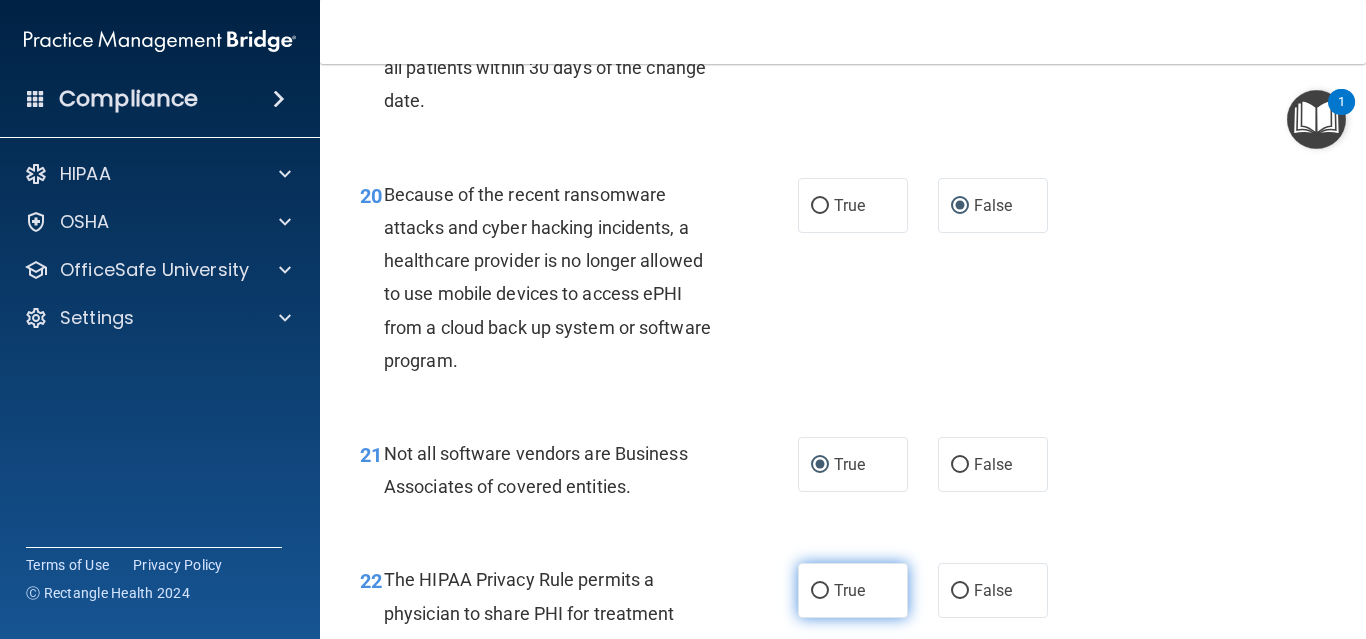 click on "True" at bounding box center (820, 591) 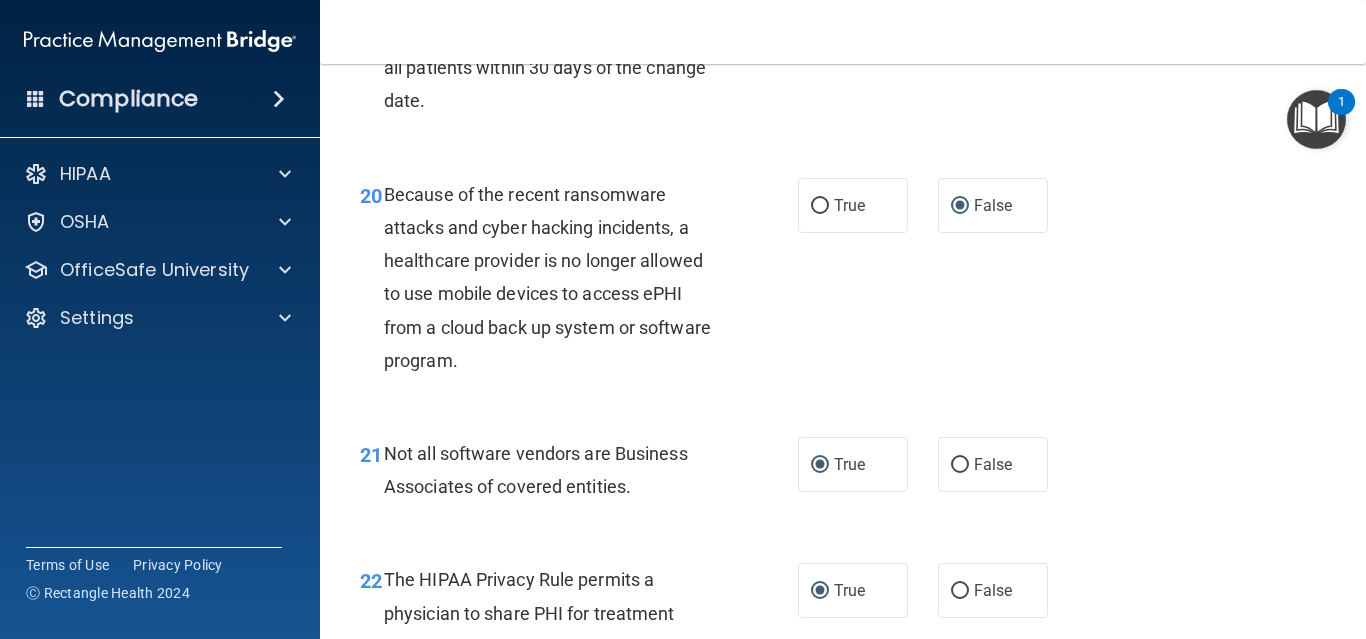 click on "22       The HIPAA Privacy Rule permits a physician to share PHI for treatment purposes by fax, e-mail, or over the phone.                 True           False" at bounding box center [843, 634] 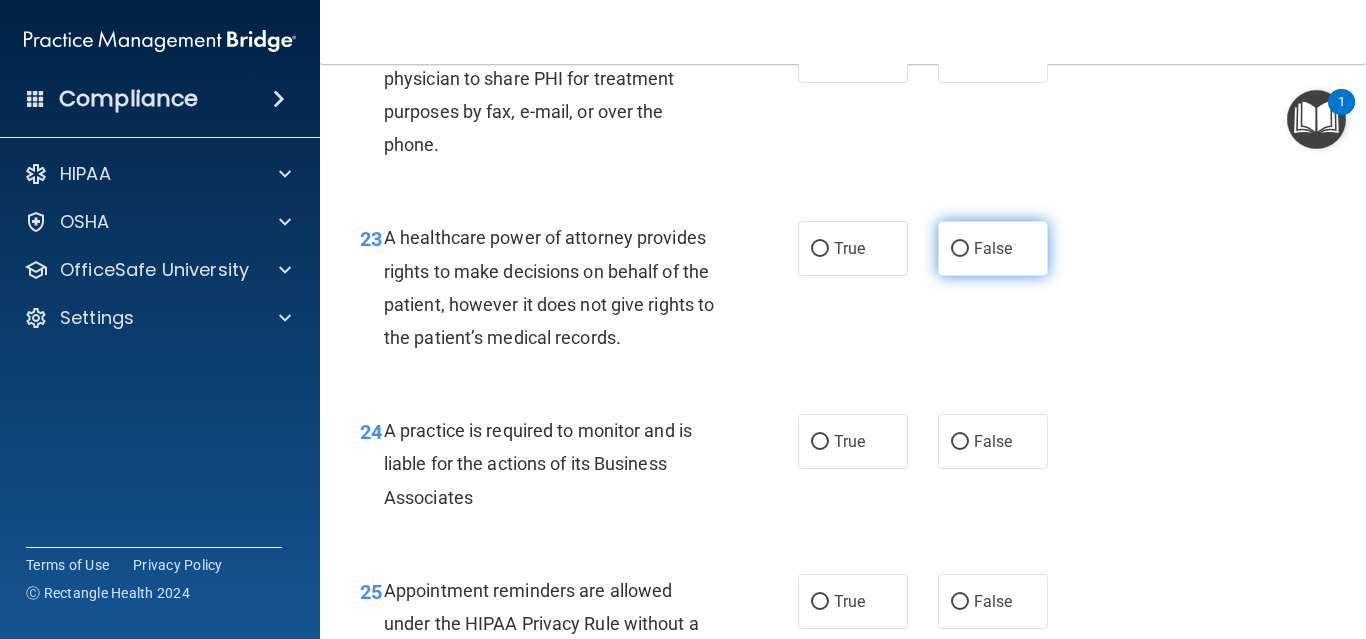 click on "False" at bounding box center [960, 249] 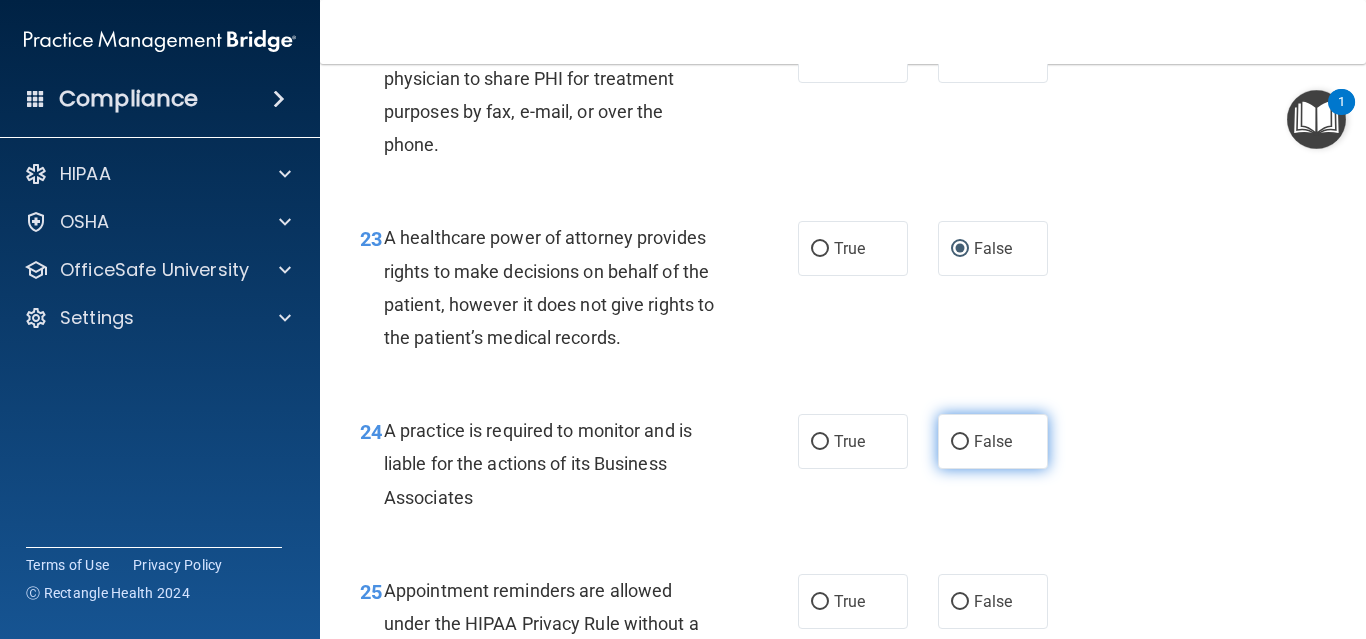 click on "False" at bounding box center [960, 442] 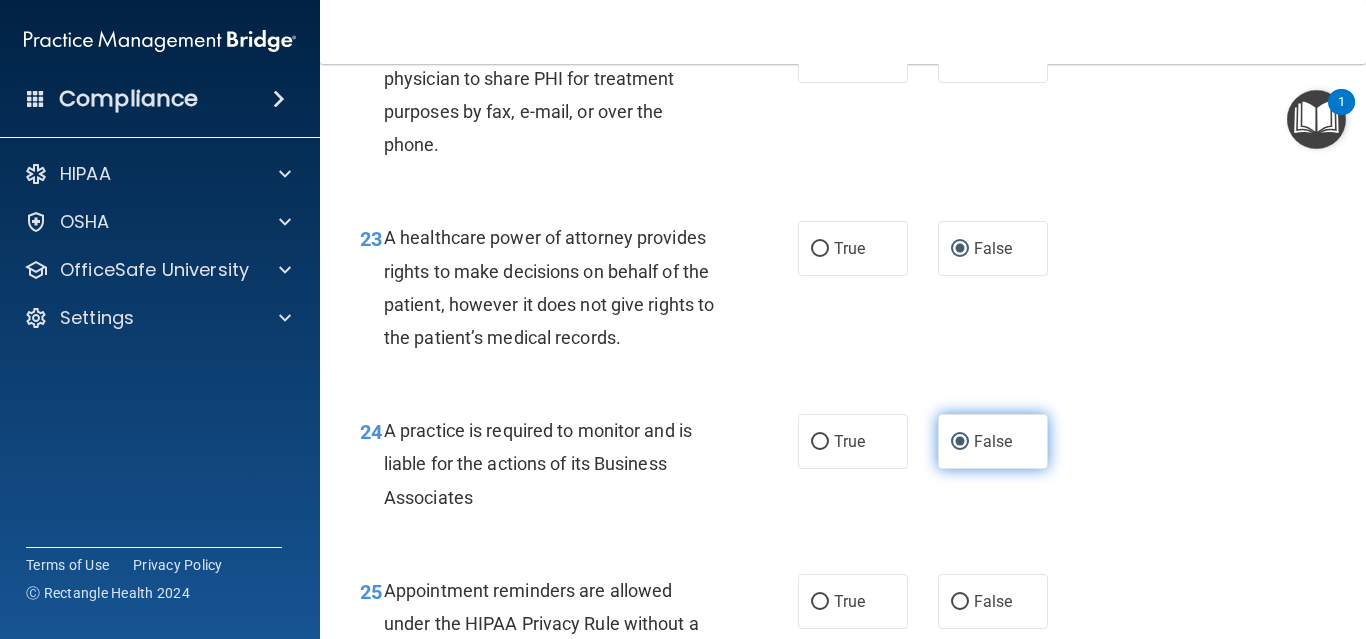 scroll, scrollTop: 4815, scrollLeft: 0, axis: vertical 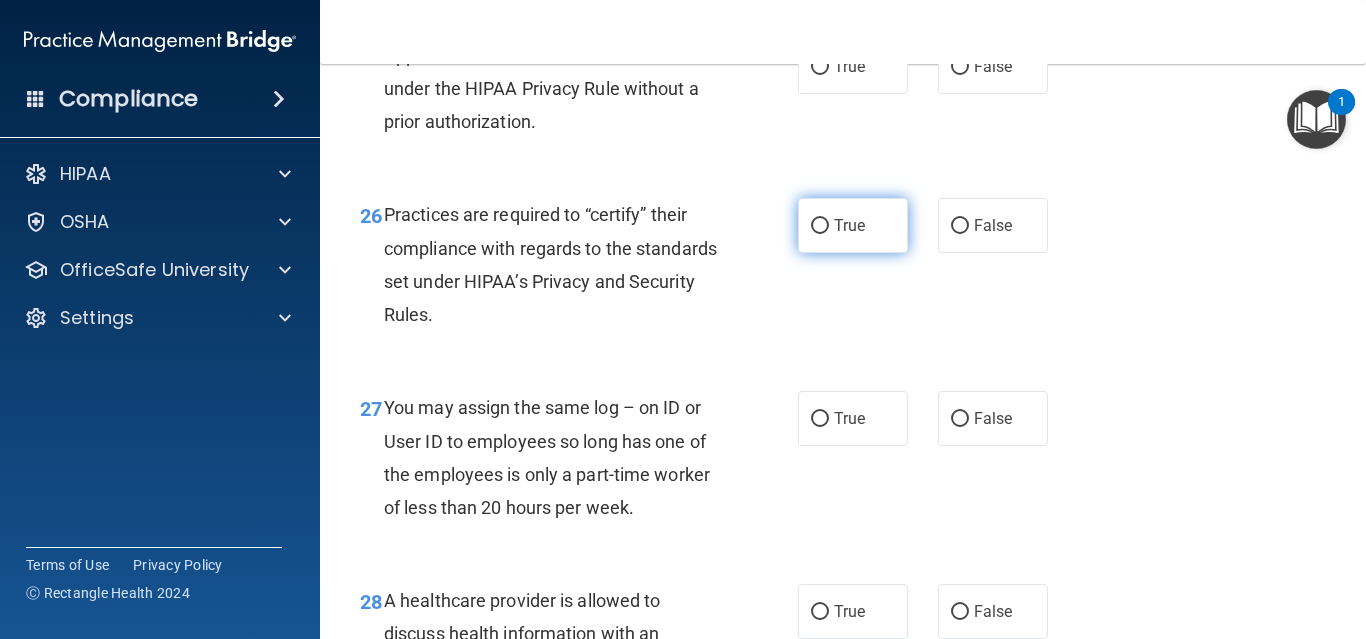 click on "True" at bounding box center [820, 226] 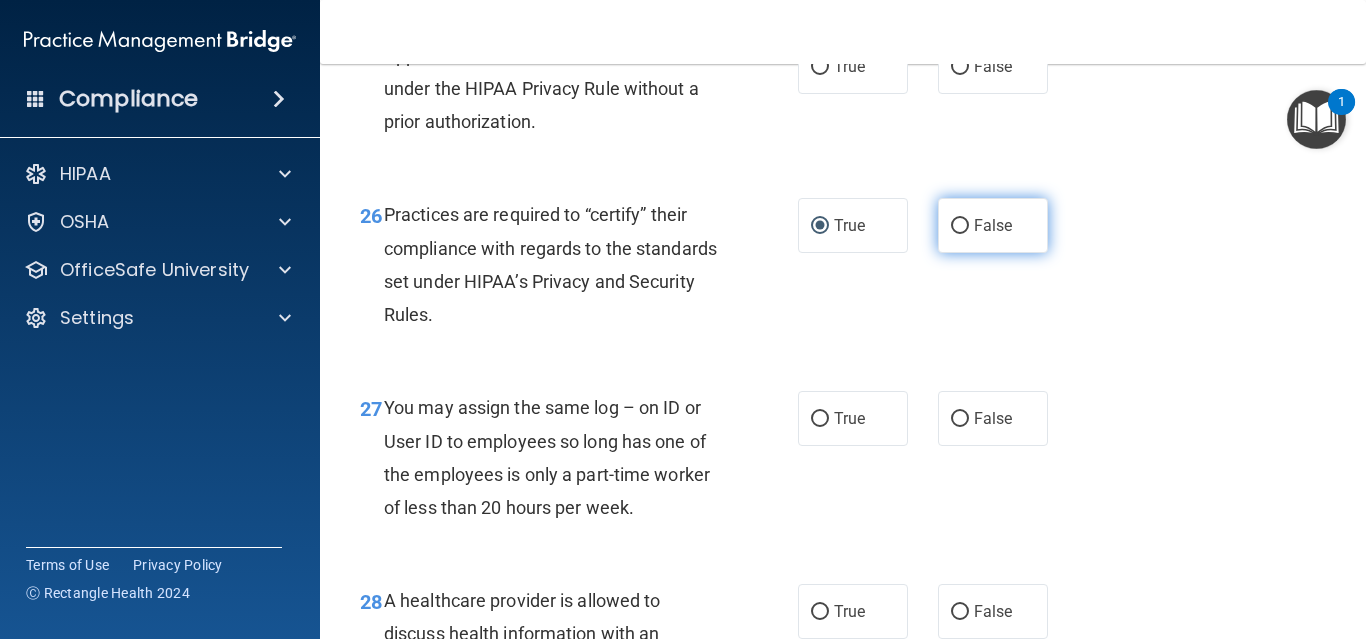 click on "False" at bounding box center [960, 226] 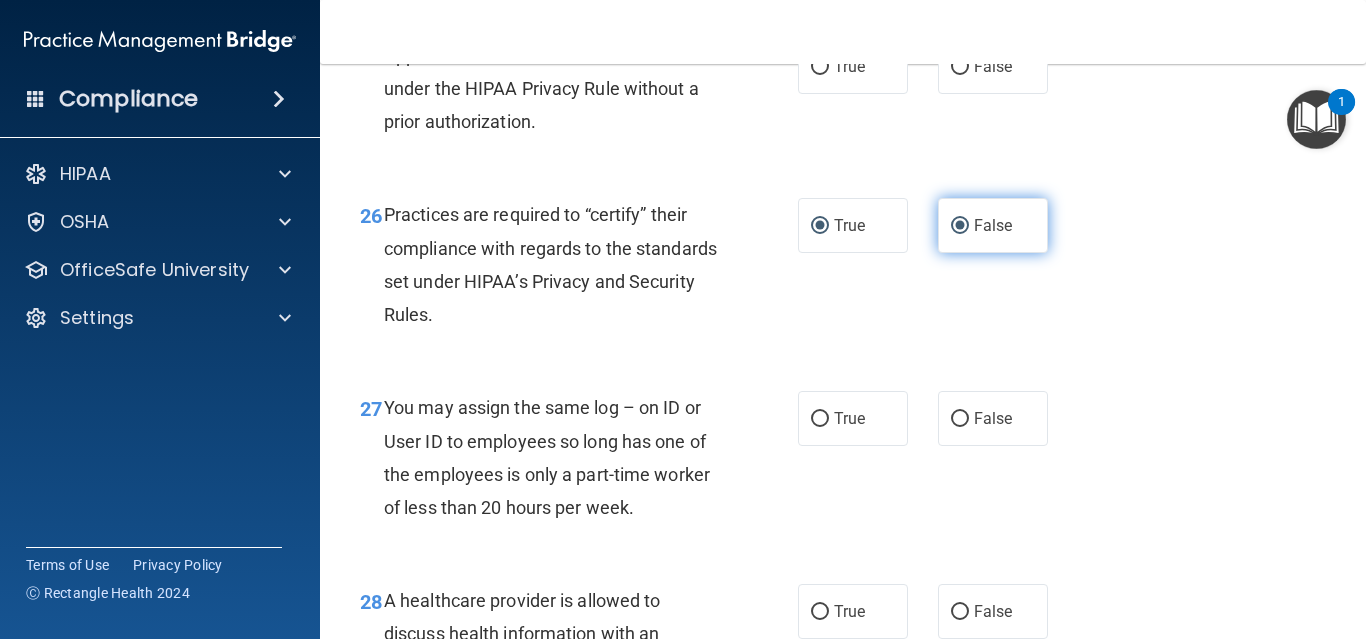 radio on "false" 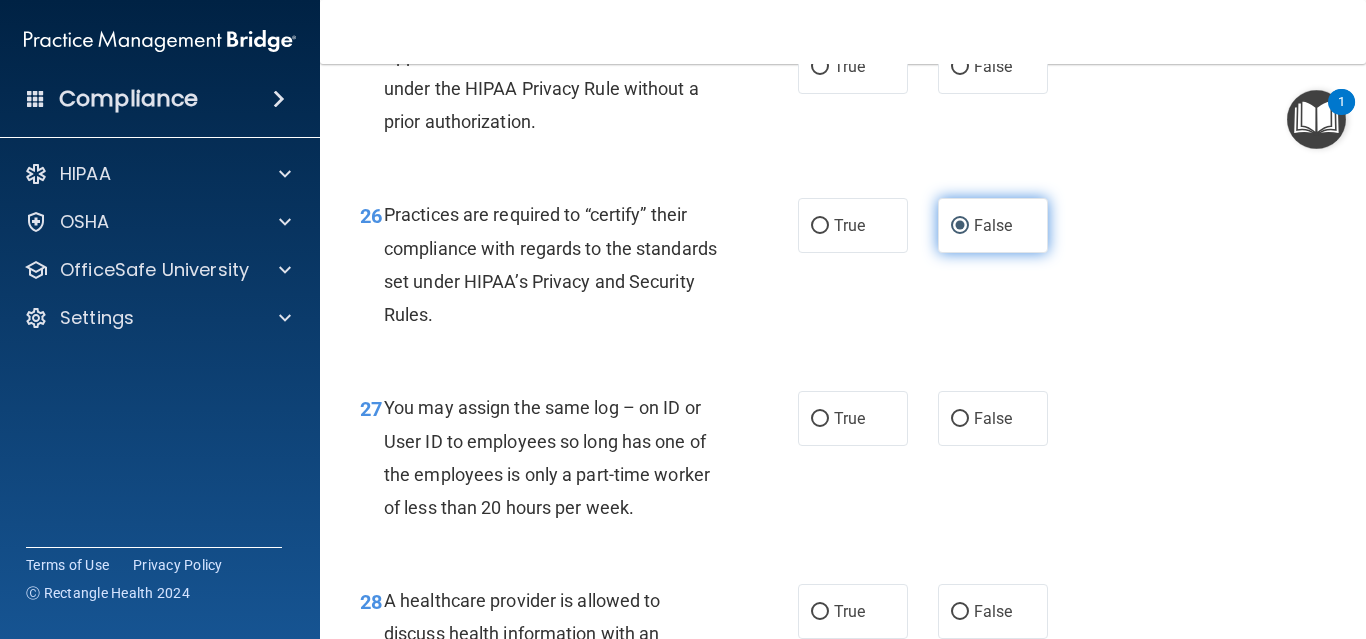 scroll, scrollTop: 4280, scrollLeft: 0, axis: vertical 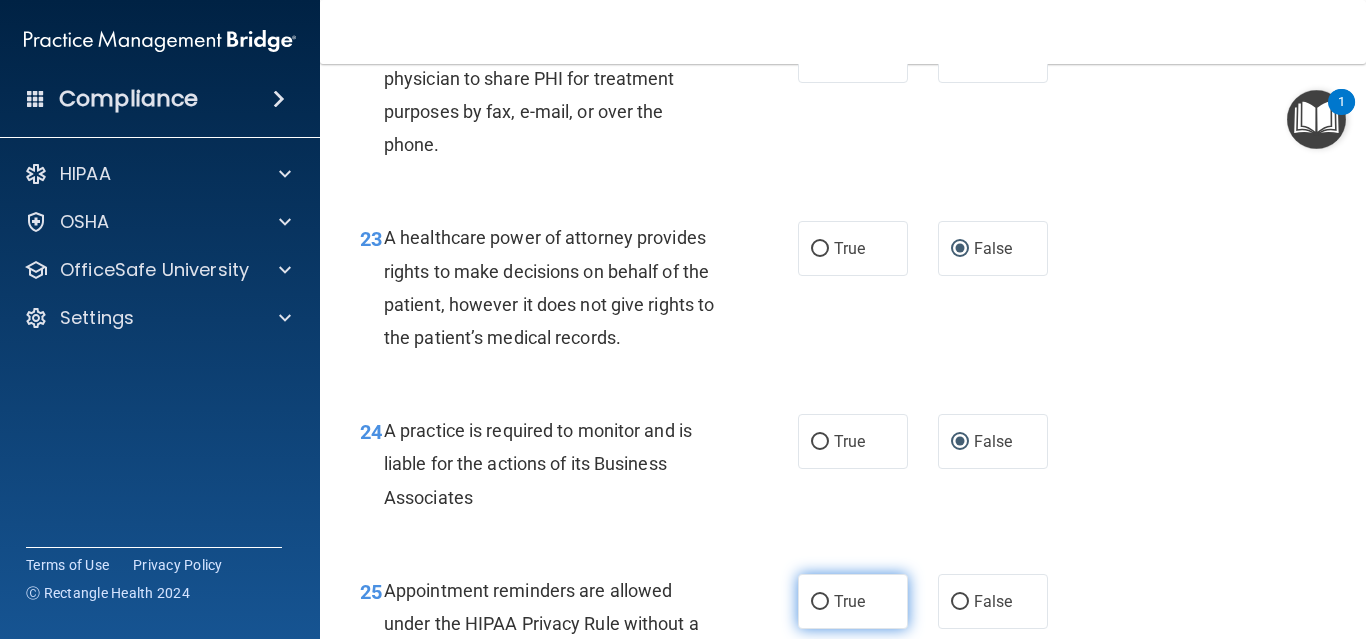 click on "True" at bounding box center [820, 602] 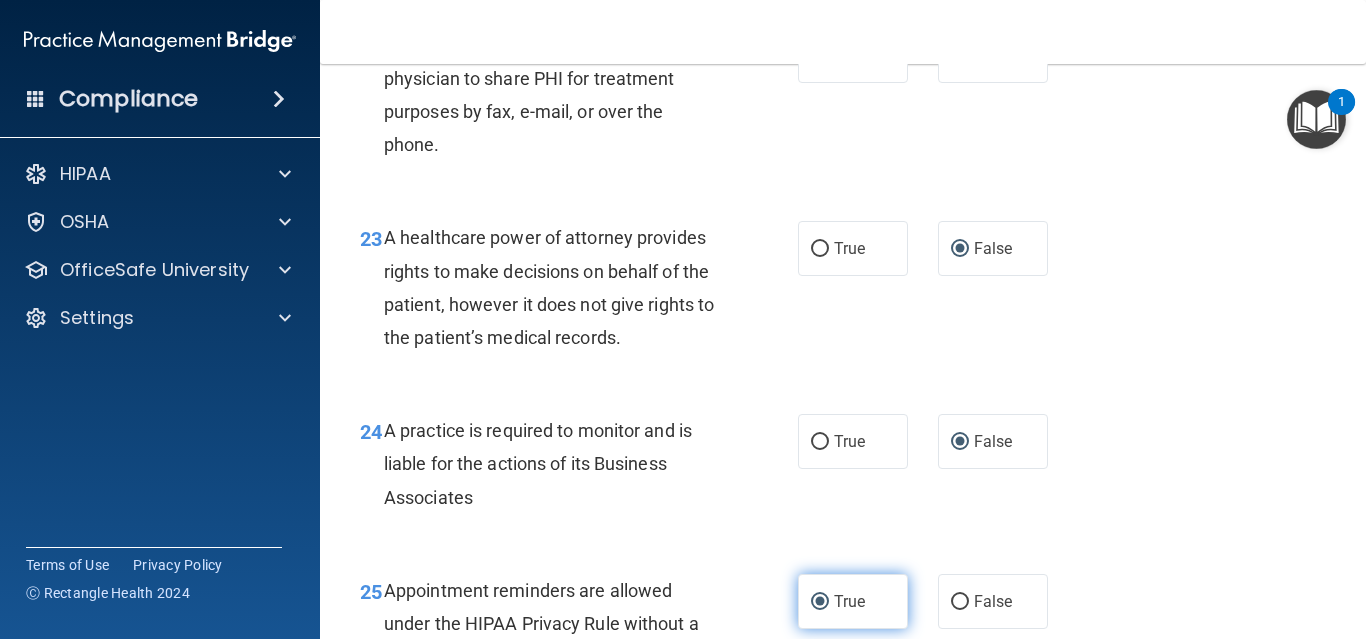 scroll, scrollTop: 4815, scrollLeft: 0, axis: vertical 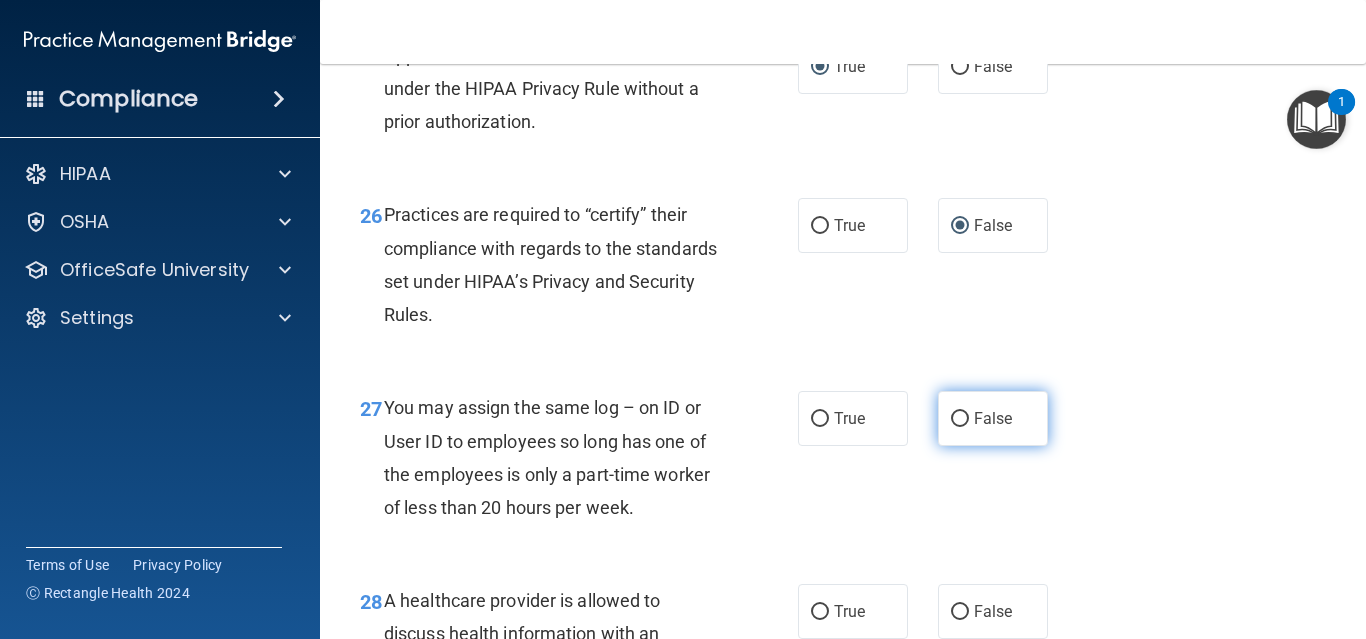 click on "False" at bounding box center (960, 419) 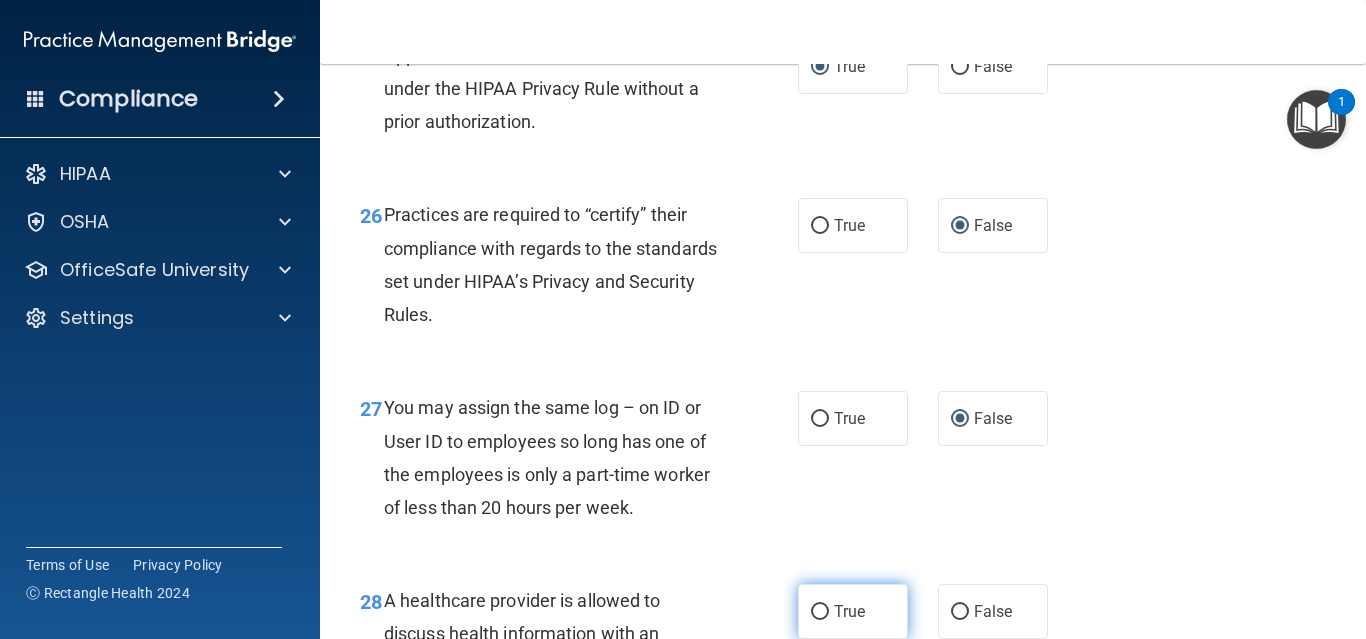 click on "True" at bounding box center (820, 612) 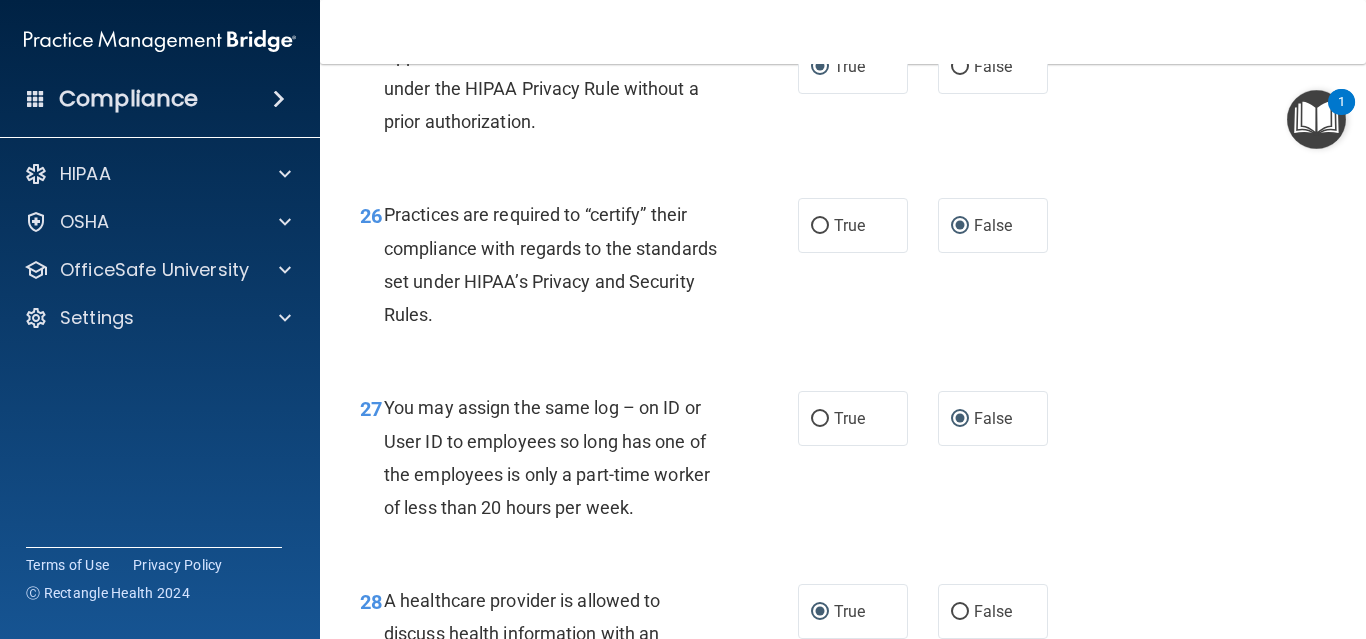 scroll, scrollTop: 5350, scrollLeft: 0, axis: vertical 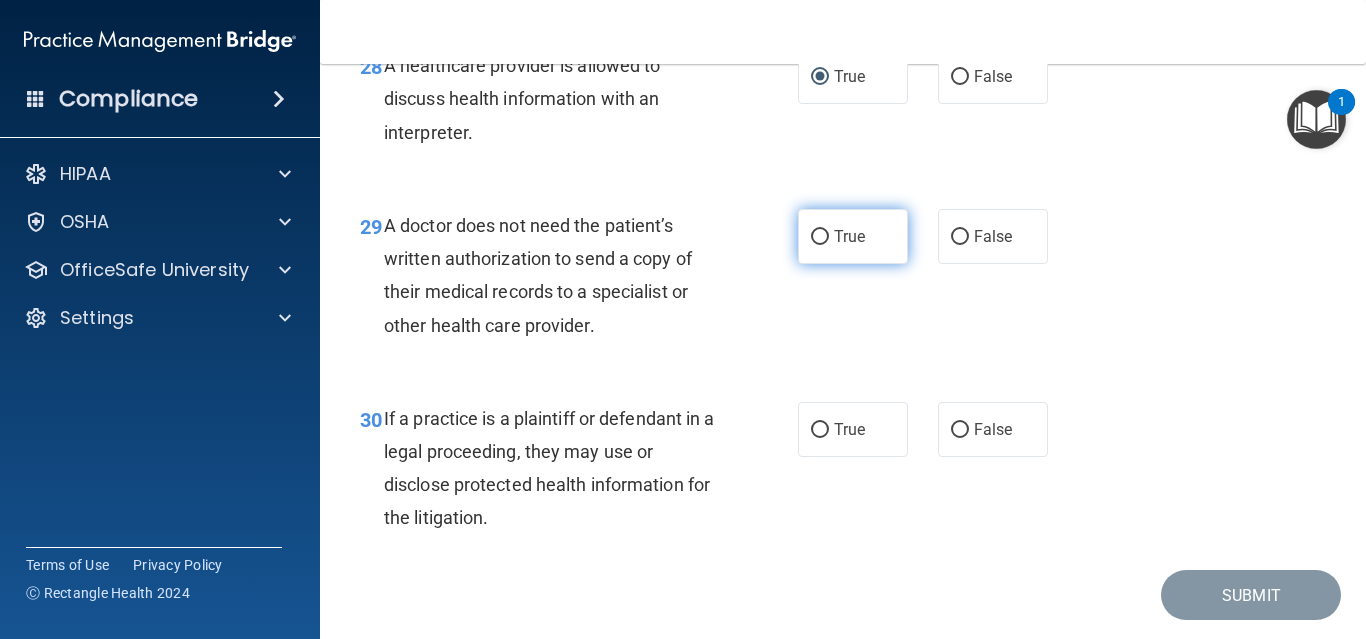 click on "True" at bounding box center [820, 237] 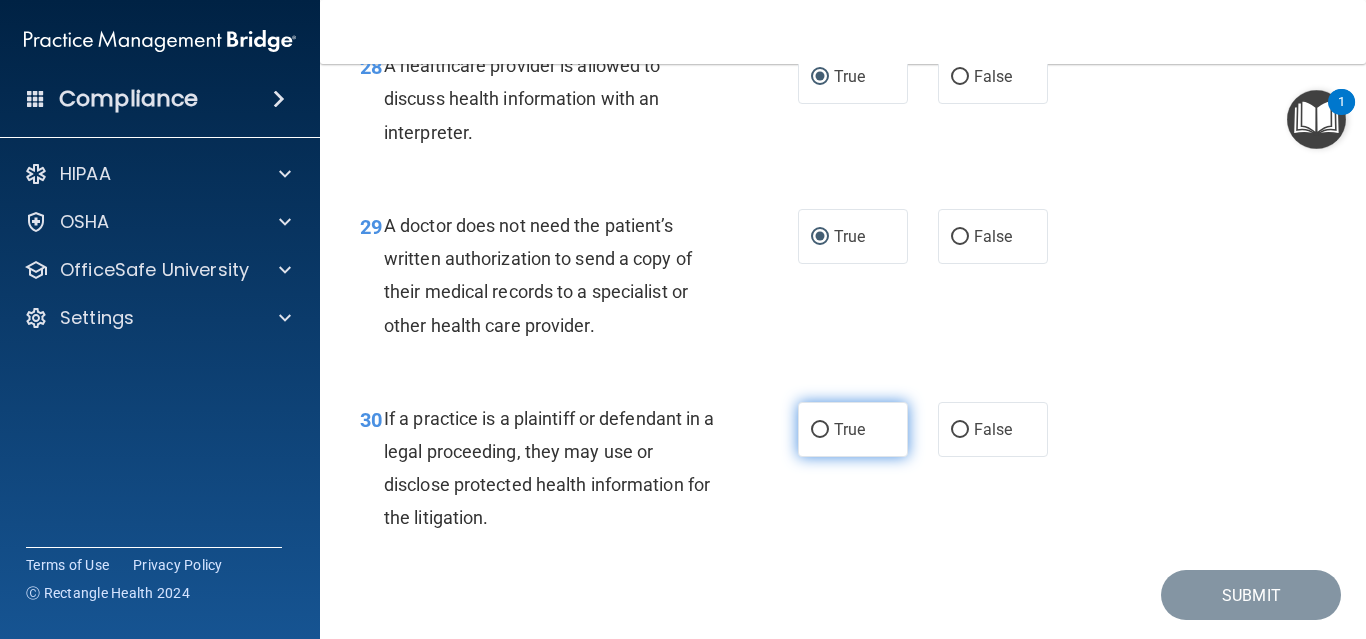 click on "True" at bounding box center [820, 430] 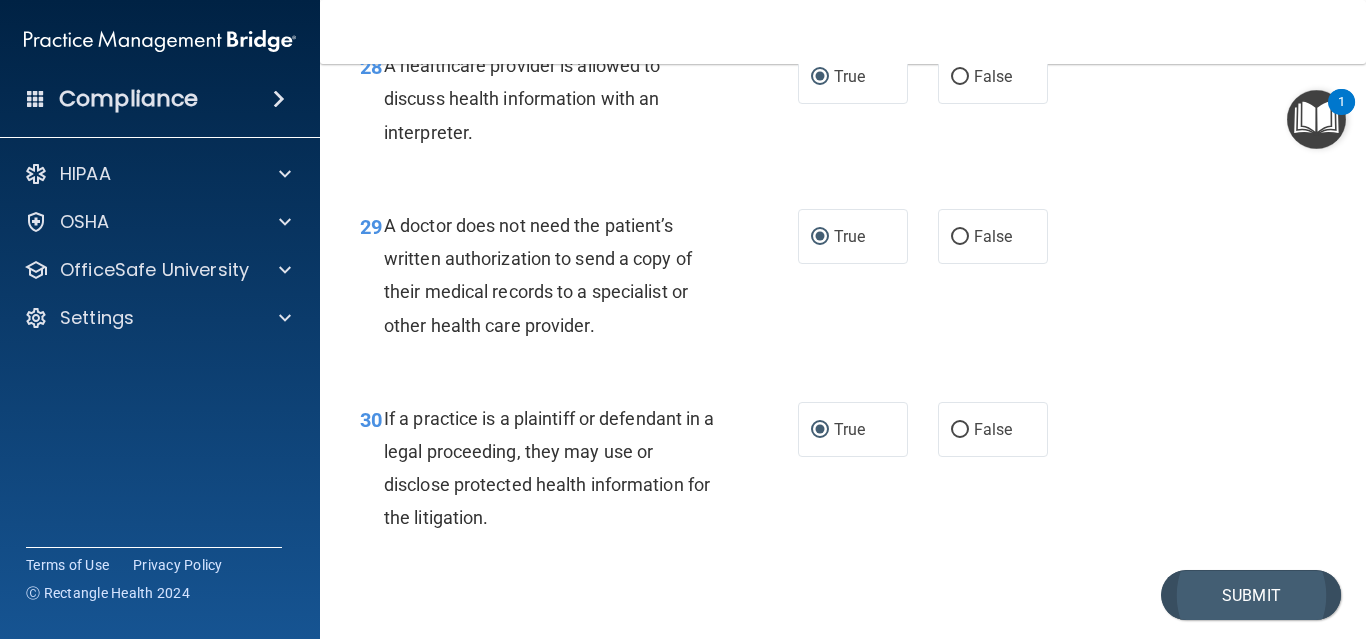 click on "Submit" at bounding box center (1251, 595) 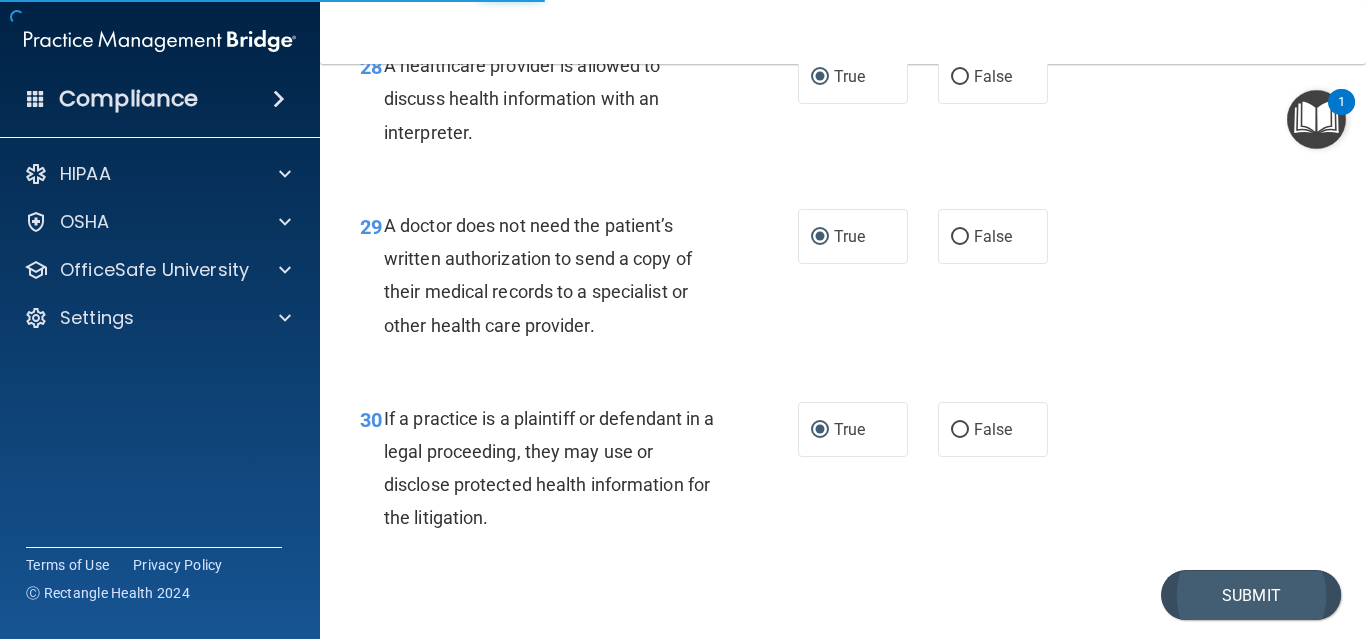 click on "Submit" at bounding box center [1251, 595] 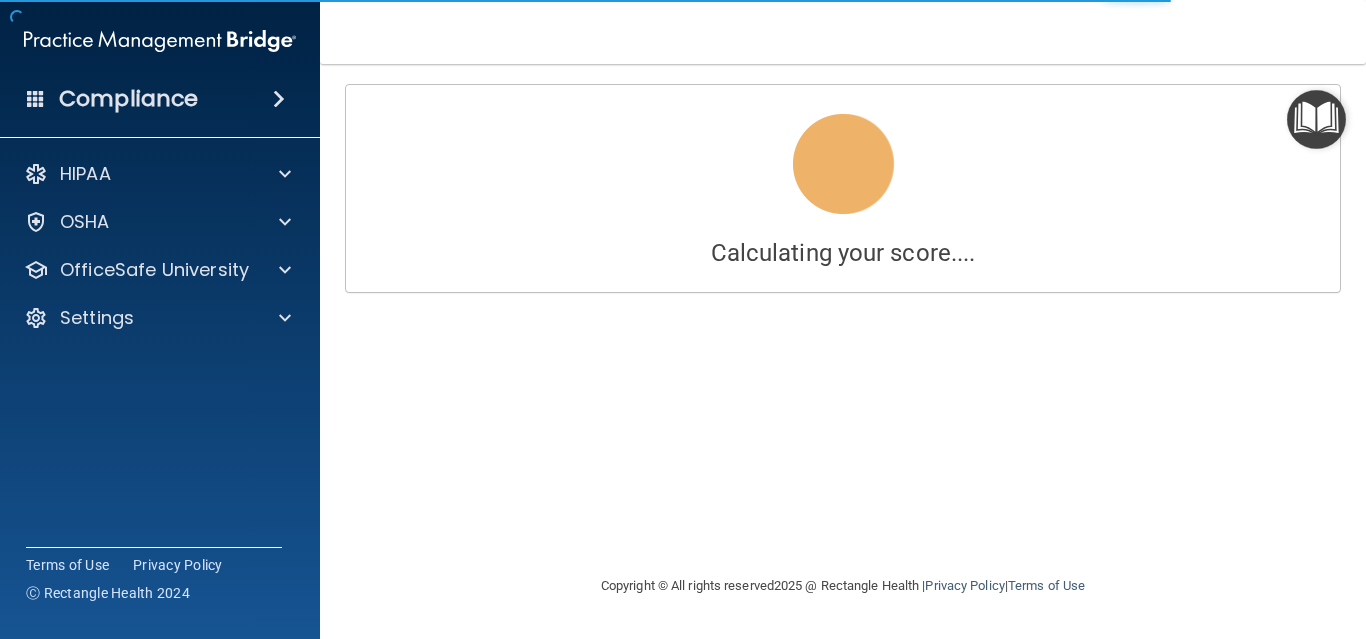 scroll, scrollTop: 0, scrollLeft: 0, axis: both 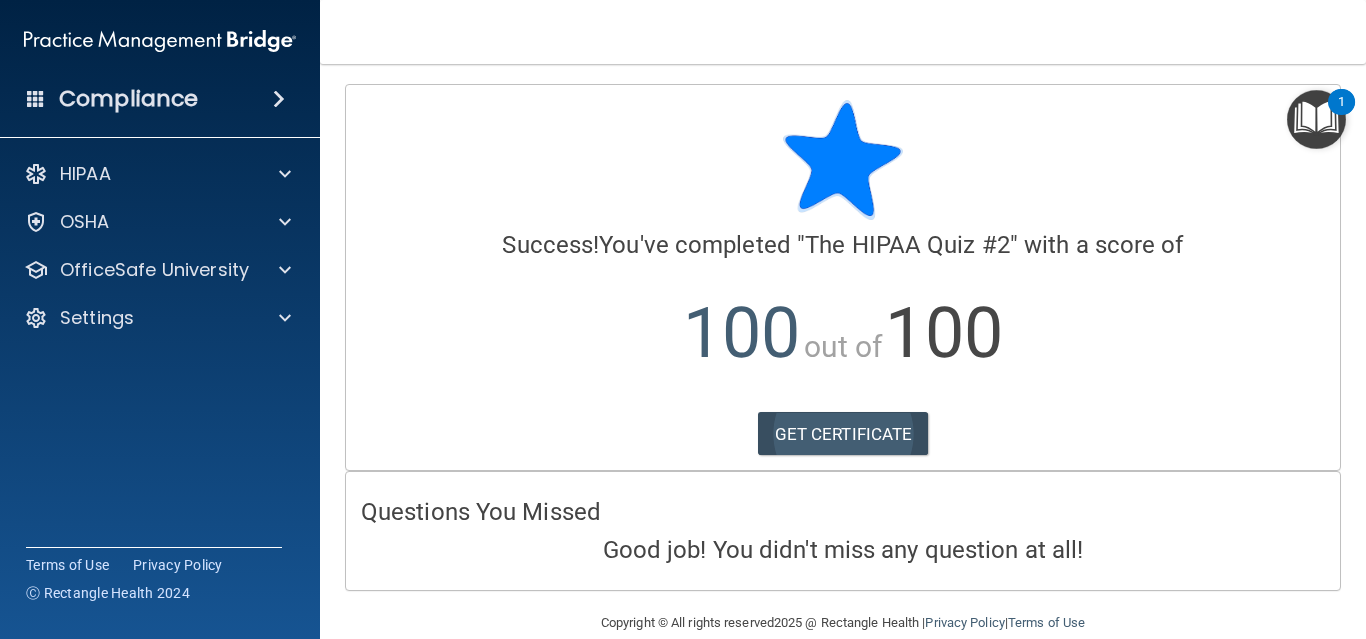 click on "GET CERTIFICATE" at bounding box center [843, 434] 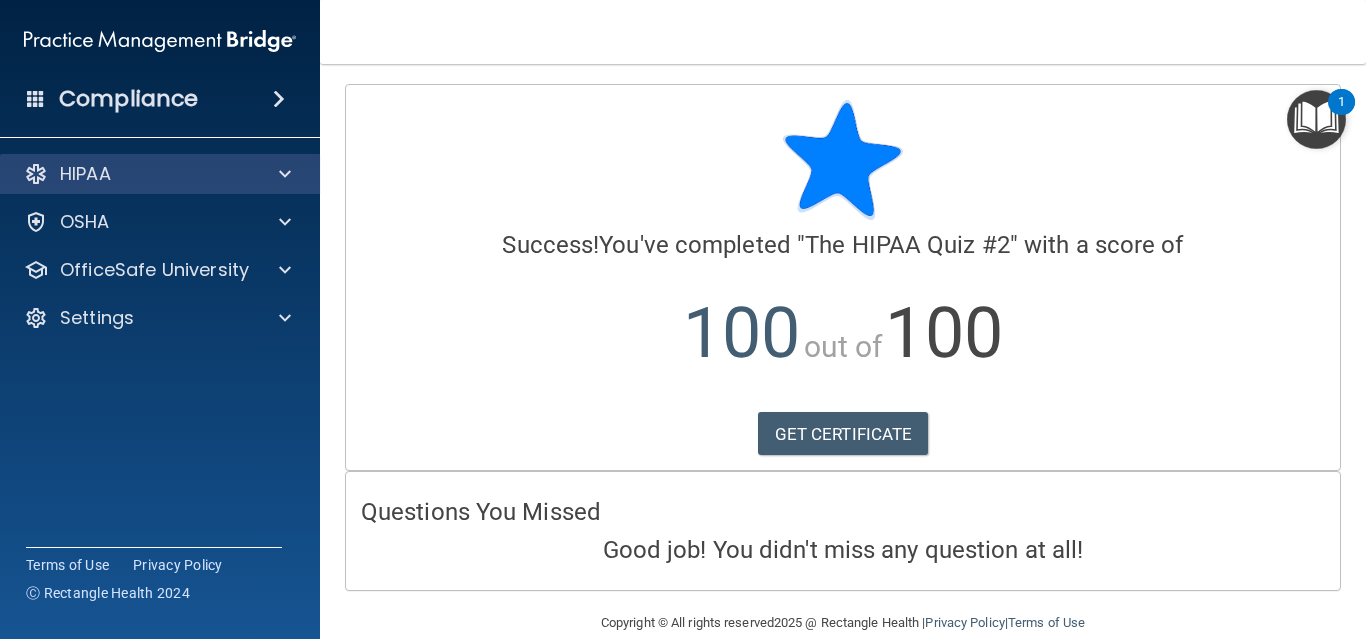 click on "HIPAA" at bounding box center (160, 174) 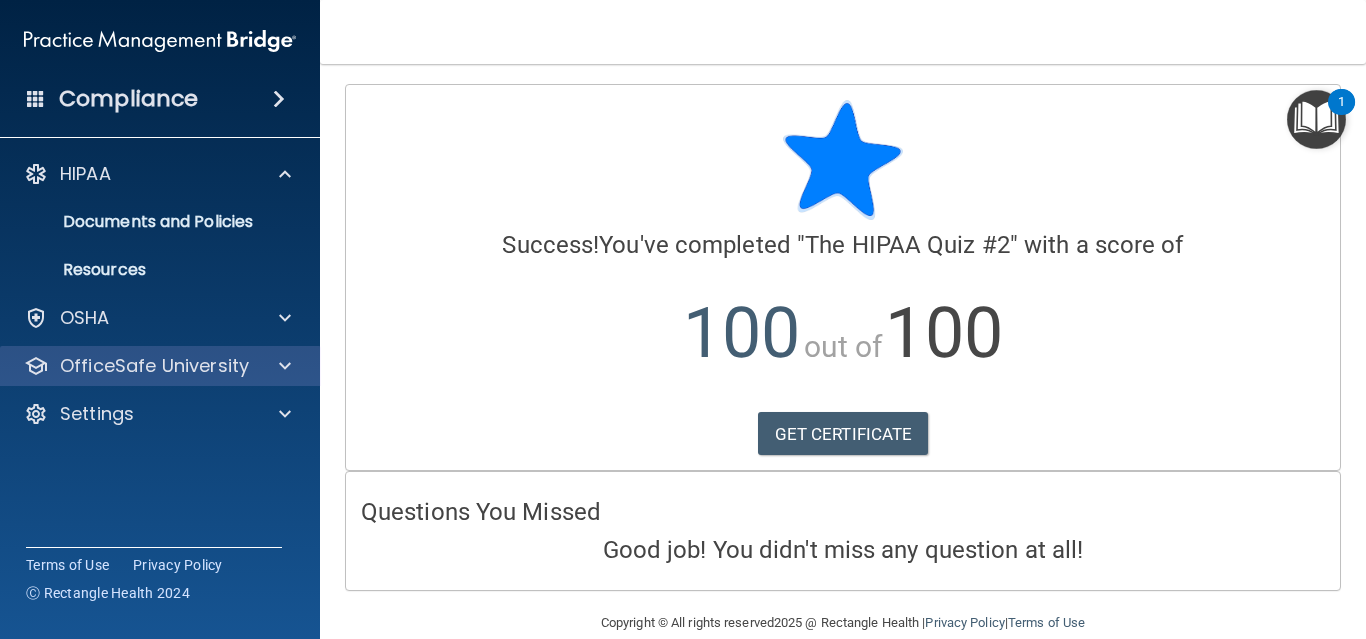 click on "OfficeSafe University" at bounding box center (154, 366) 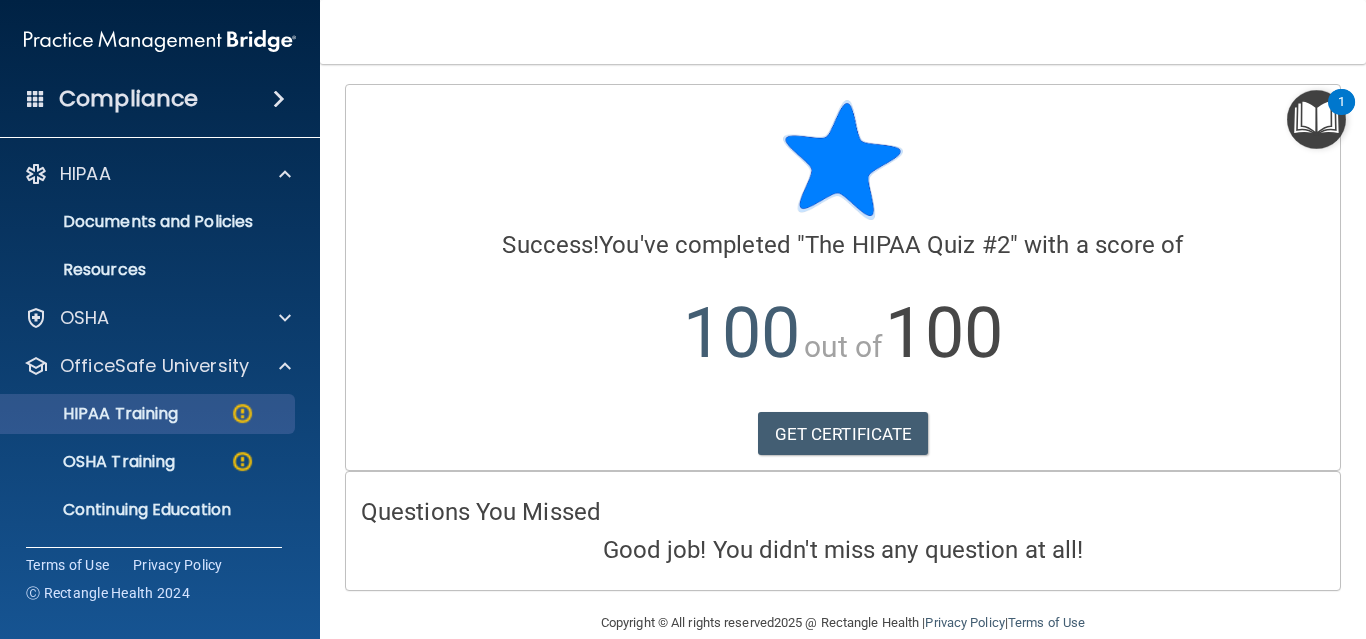 click on "HIPAA Training" at bounding box center (95, 414) 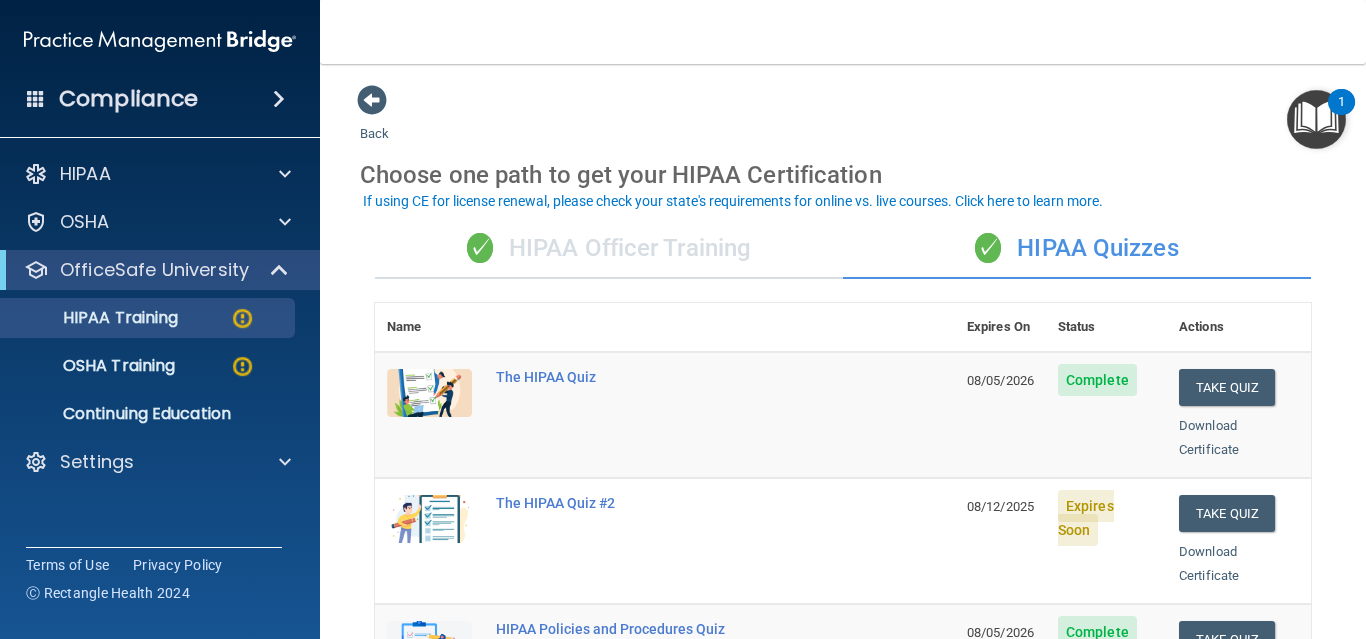 click on "Back     Choose one path to get your HIPAA Certification               ✓   HIPAA Officer Training       ✓   HIPAA Quizzes                      Name    Expires On  Status  Actions                     The HIPAA Quiz         08/05/2026           Complete        Take Quiz       Download Certificate                        The HIPAA Quiz #2         08/12/2025         Expires Soon          Take Quiz       Download Certificate                        HIPAA Policies and Procedures Quiz         08/05/2026           Complete        Take Quiz       Download Certificate                Employee Training Acknowledgment   Finish your HIPAA quizzes to acknowledge you have received HIPAA employee training.    08/05/2026           Complete        Sign Policy       Sign Policy       Download Policy            Policies Acknowledgment   Finish your HIPAA quizzes to acknowledge you have received your organization’s HIPAA policies.    12/05/2025           Complete        Sign Policy       Sign Policy" at bounding box center (843, 351) 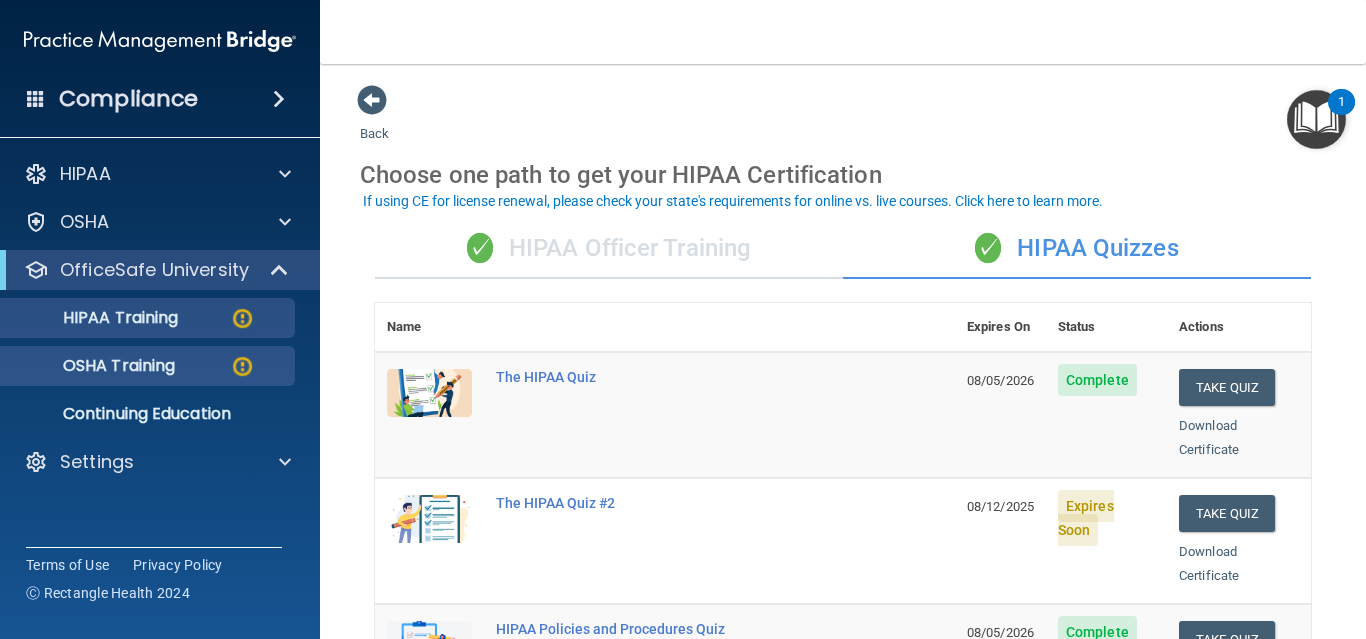 click on "OSHA Training" at bounding box center [94, 366] 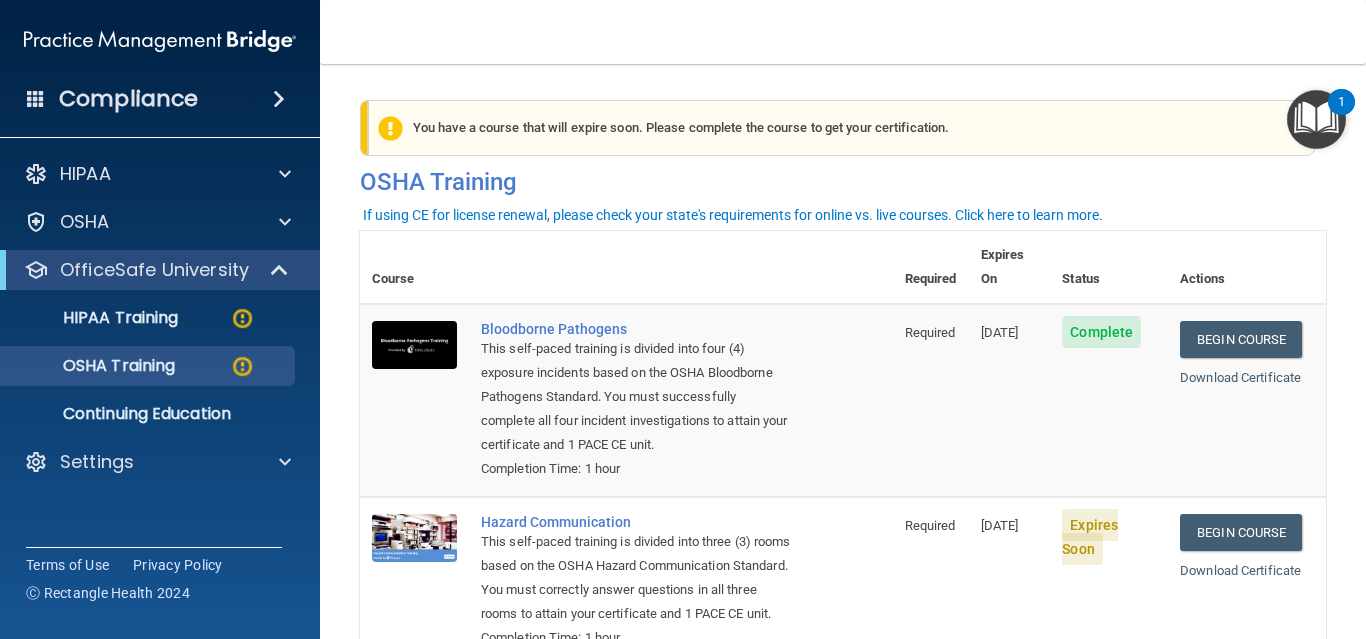 click on "You have a course that has expired or is incomplete. Please complete the course to get your certification.             You have a course that will expire soon. Please complete the course to get your certification.      OSHA Training               Course    Required  Expires On  Status  Actions                     Bloodborne Pathogens     This self-paced training is divided into four (4) exposure incidents based on the OSHA Bloodborne Pathogens Standard. You must successfully complete all four incident investigations to attain your certificate and 1 PACE CE unit.    Completion Time: 1 hour      Required      12/07/2025           Complete        Begin Course       Download Certificate                       Hazard Communication     This self-paced training is divided into three (3) rooms based on the OSHA Hazard Communication Standard. You must correctly answer questions in all three rooms to attain your certificate and 1 PACE CE unit.    Completion Time: 1 hour      Required      08/11/2025" at bounding box center (843, 351) 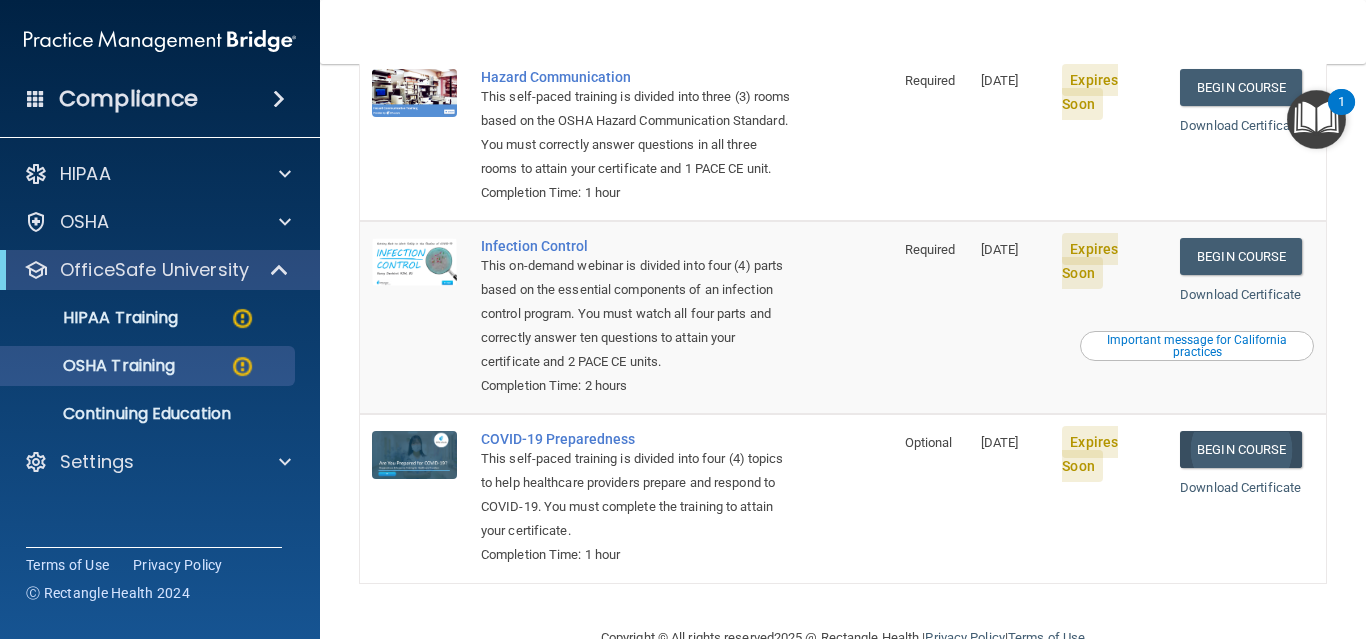 click on "Begin Course" at bounding box center [1241, 449] 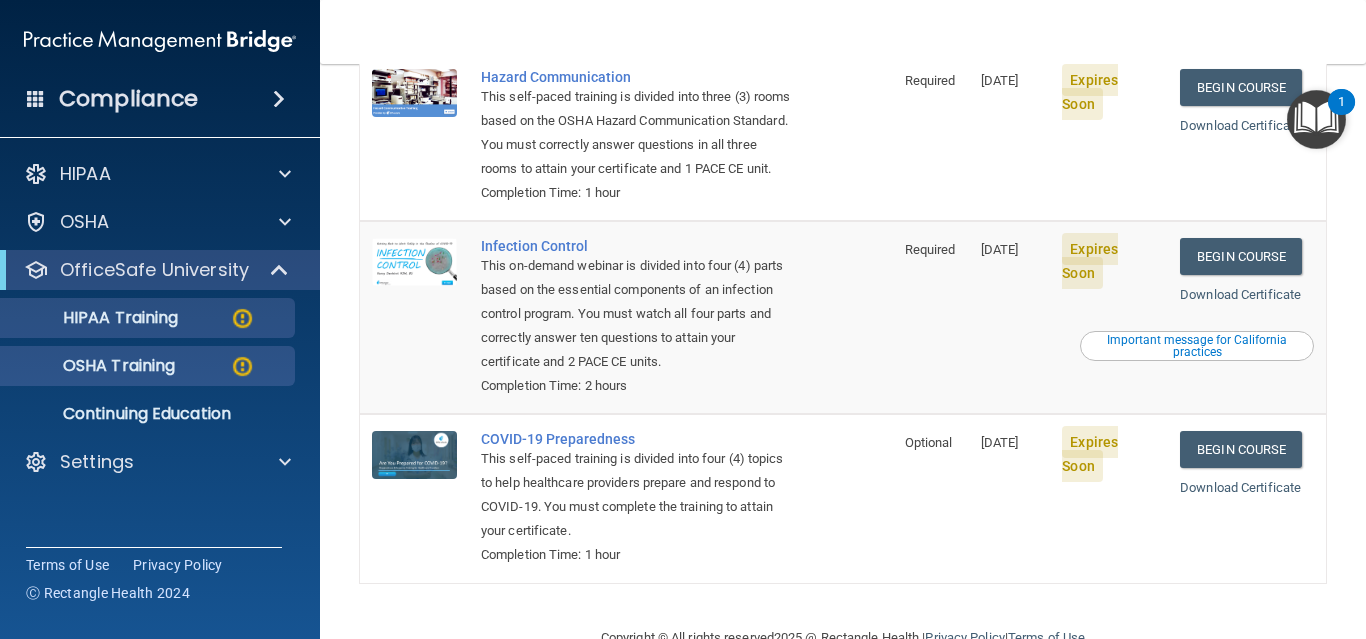 click on "HIPAA Training" at bounding box center [95, 318] 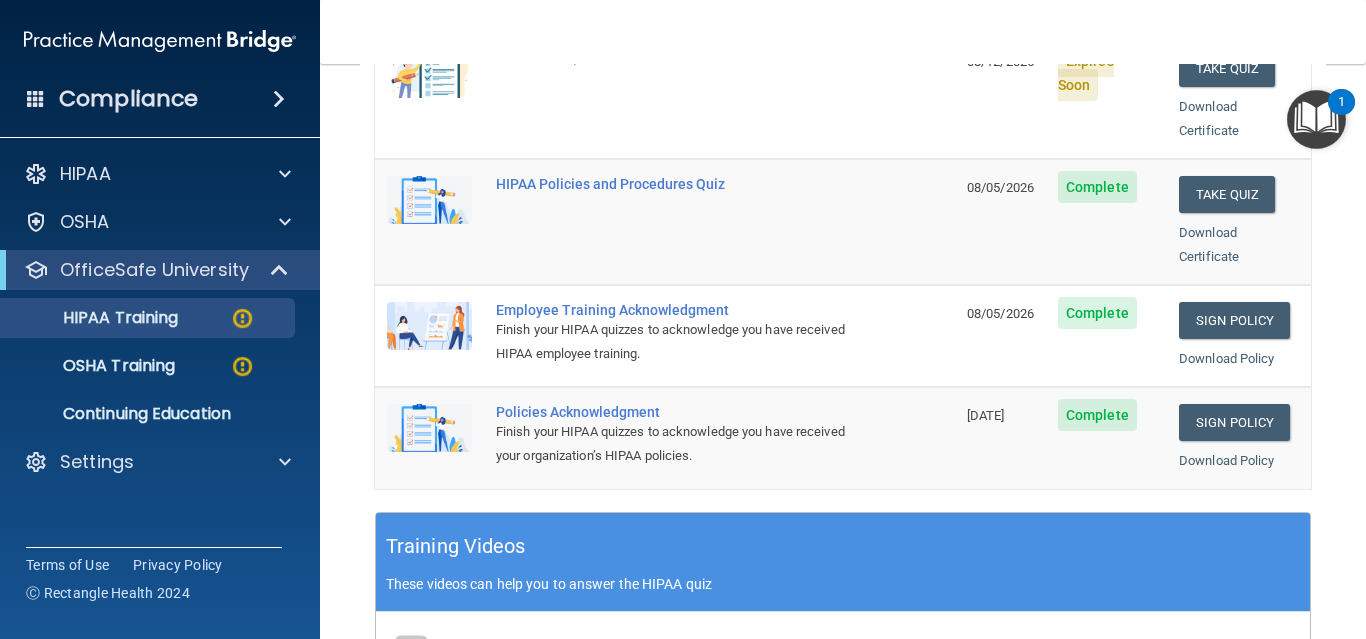 click on "✓   HIPAA Officer Training       ✓   HIPAA Quizzes                      Name    Expires On  Status  Actions                     The HIPAA Quiz         08/05/2026           Complete        Take Quiz       Download Certificate                        The HIPAA Quiz #2         08/12/2025         Expires Soon          Take Quiz       Download Certificate                        HIPAA Policies and Procedures Quiz         08/05/2026           Complete        Take Quiz       Download Certificate                Employee Training Acknowledgment   Finish your HIPAA quizzes to acknowledge you have received HIPAA employee training.    08/05/2026           Complete        Sign Policy       Sign Policy       Download Policy            Policies Acknowledgment   Finish your HIPAA quizzes to acknowledge you have received your organization’s HIPAA policies.    12/05/2025           Complete        Sign Policy       Sign Policy       Download Policy                 Training Videos" at bounding box center [843, 406] 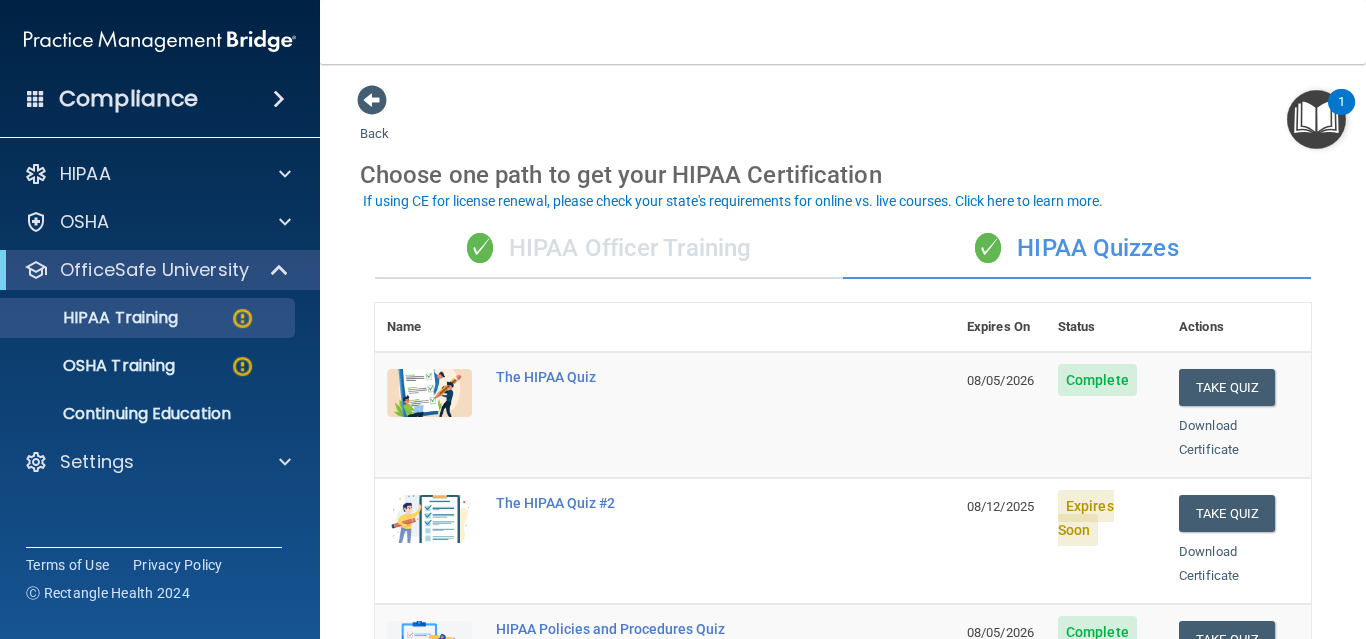 click on "Expires Soon" at bounding box center [1086, 518] 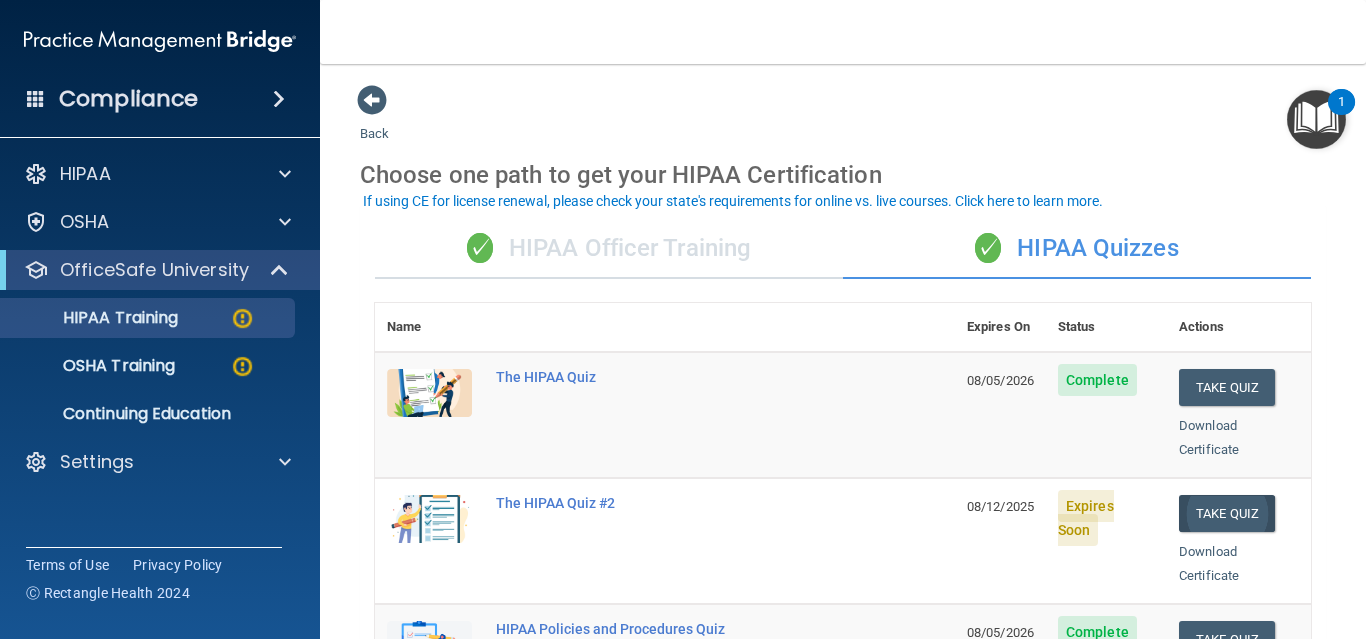 click on "Take Quiz" at bounding box center (1227, 513) 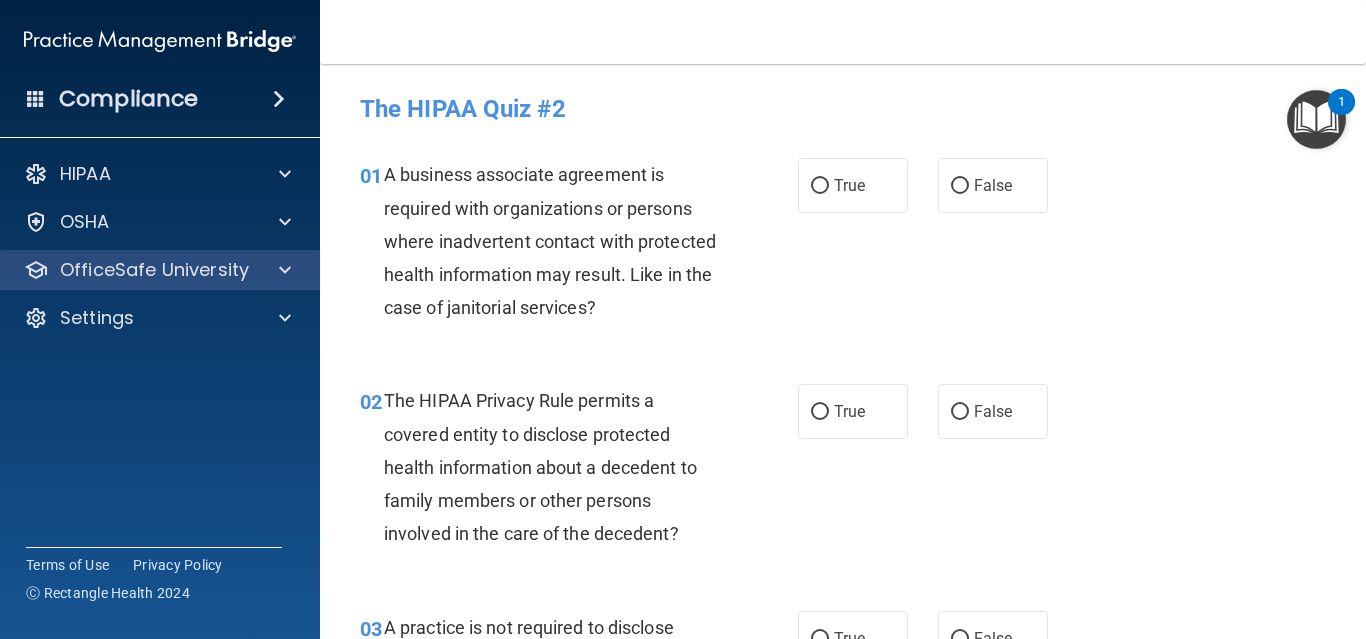 click on "OfficeSafe University" at bounding box center (154, 270) 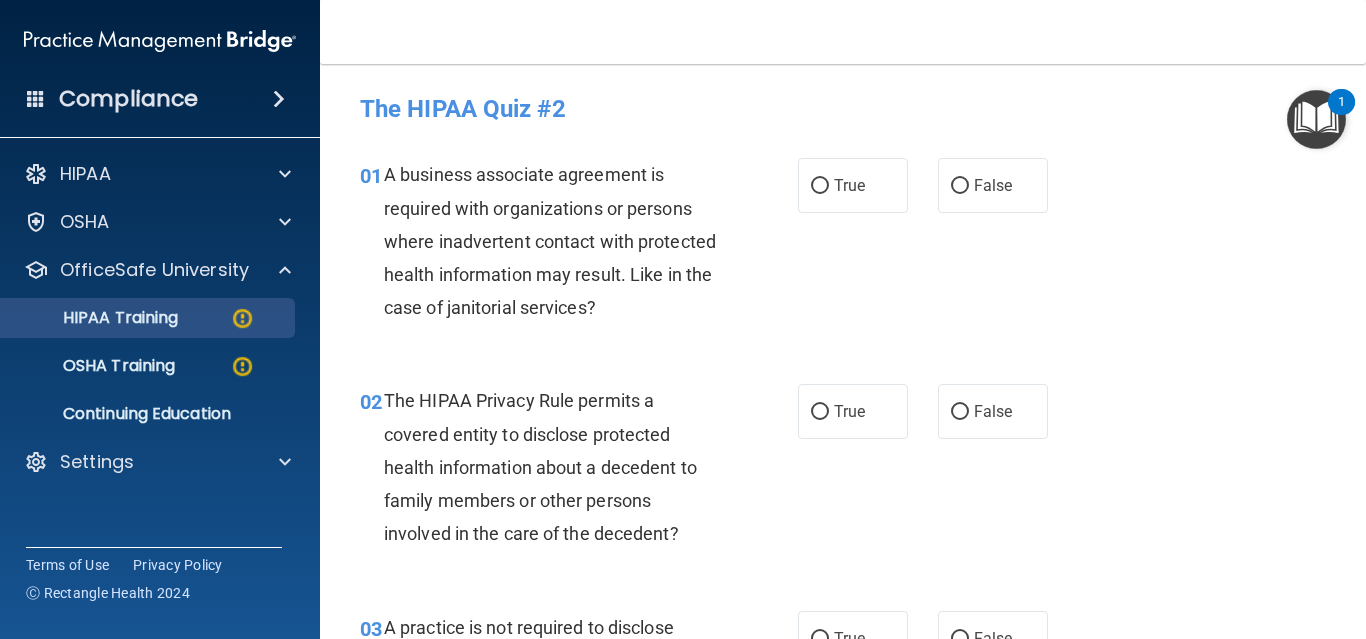 click on "HIPAA Training" at bounding box center [95, 318] 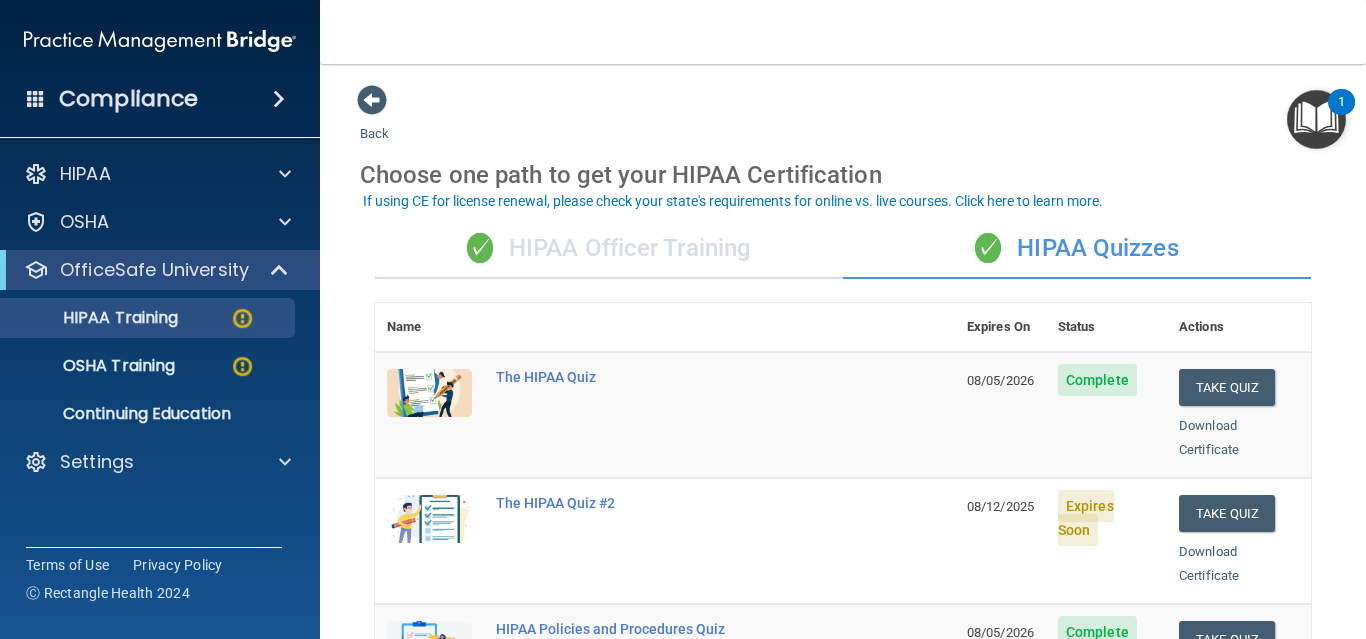 click on "Back     Choose one path to get your HIPAA Certification               ✓   HIPAA Officer Training       ✓   HIPAA Quizzes                      Name    Expires On  Status  Actions                     The HIPAA Quiz         08/05/2026           Complete        Take Quiz       Download Certificate                        The HIPAA Quiz #2         08/12/2025         Expires Soon          Take Quiz       Download Certificate                        HIPAA Policies and Procedures Quiz         08/05/2026           Complete        Take Quiz       Download Certificate                Employee Training Acknowledgment   Finish your HIPAA quizzes to acknowledge you have received HIPAA employee training.    08/05/2026           Complete        Sign Policy       Sign Policy       Download Policy            Policies Acknowledgment   Finish your HIPAA quizzes to acknowledge you have received your organization’s HIPAA policies.    12/05/2025           Complete        Sign Policy       Sign Policy" at bounding box center (843, 351) 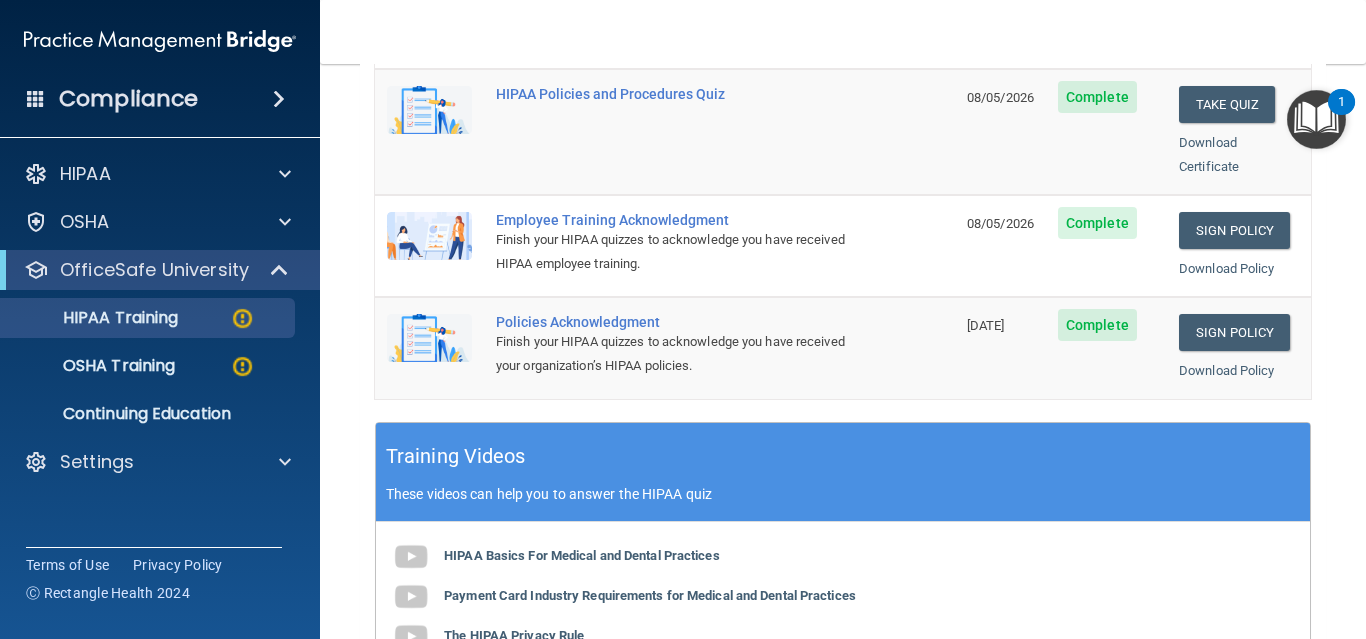 scroll, scrollTop: 0, scrollLeft: 0, axis: both 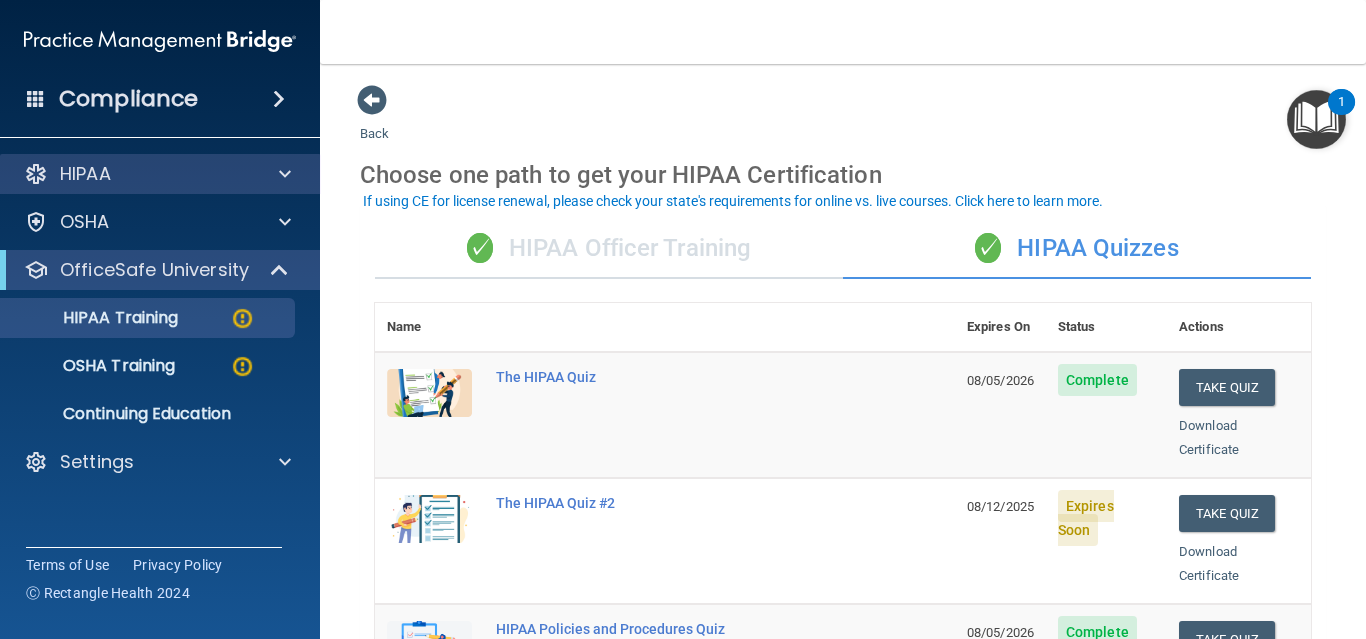 click on "HIPAA" at bounding box center [133, 174] 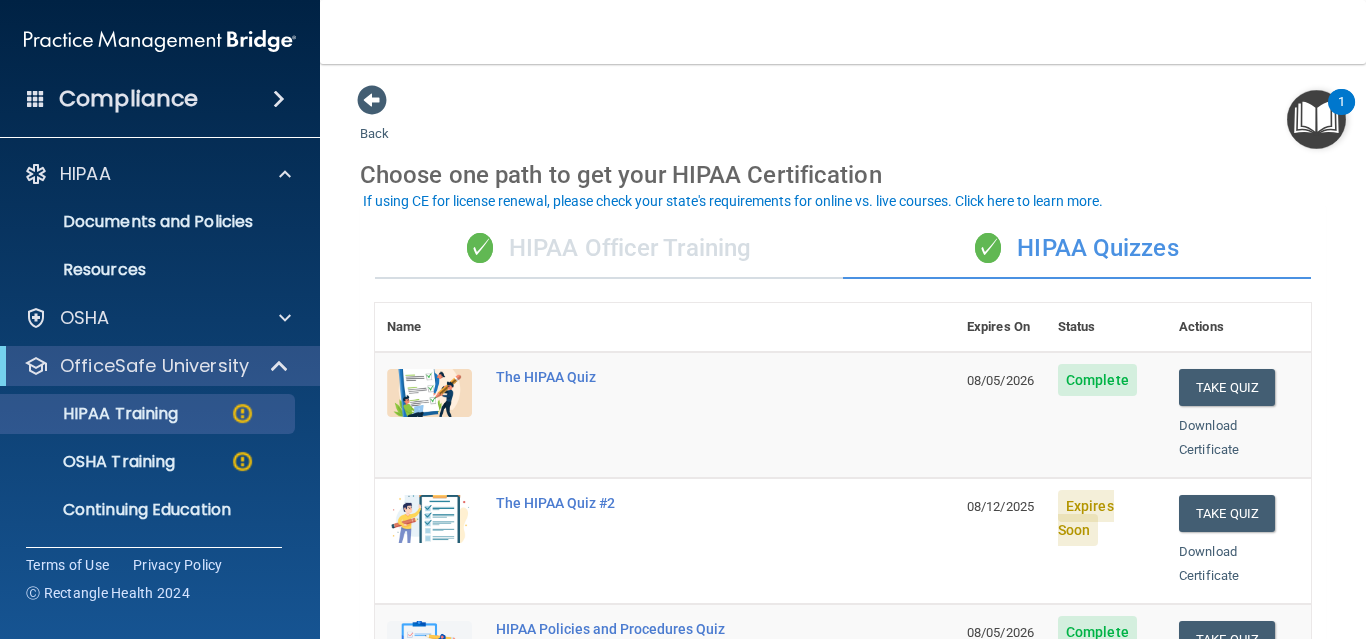 click at bounding box center (279, 99) 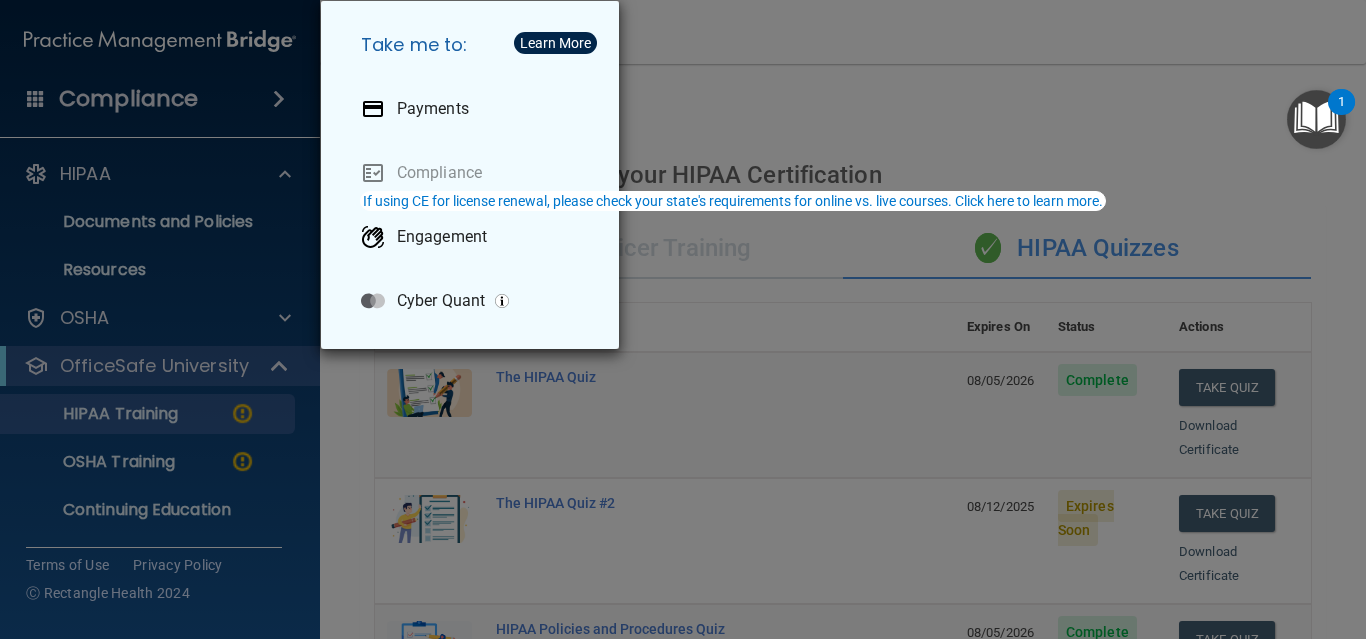 click on "Take me to:             Payments                   Compliance                     Engagement                     Cyber Quant" at bounding box center (683, 319) 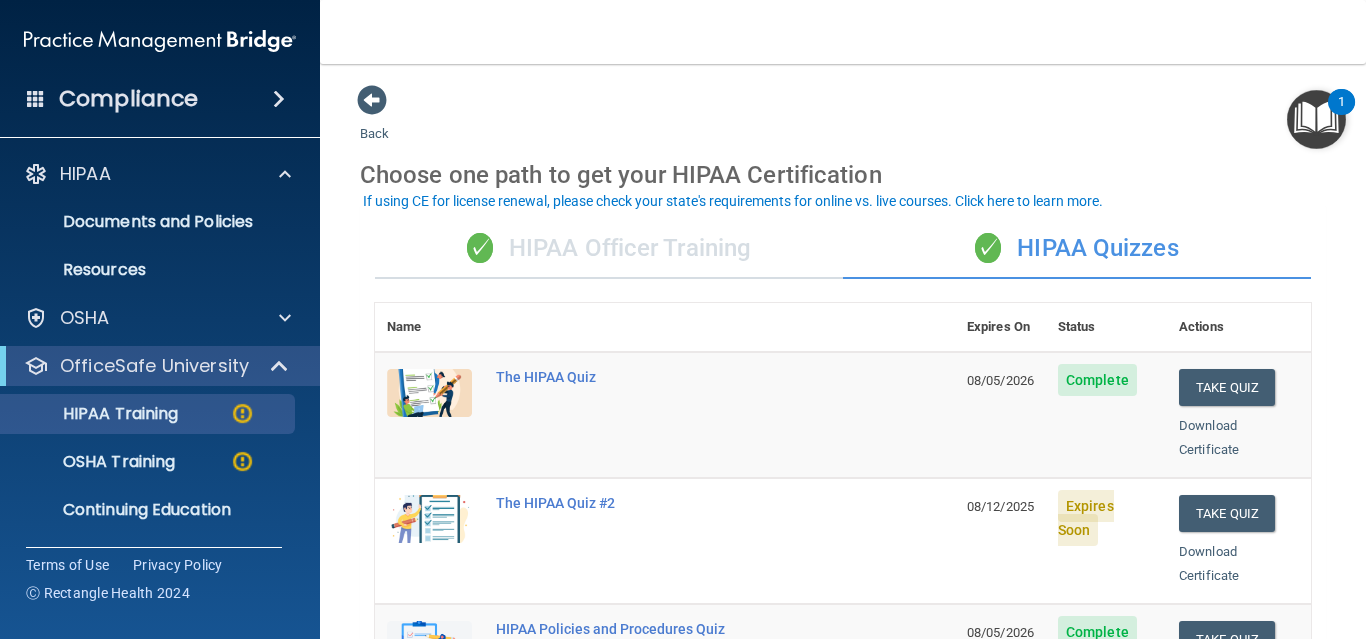click at bounding box center [1316, 119] 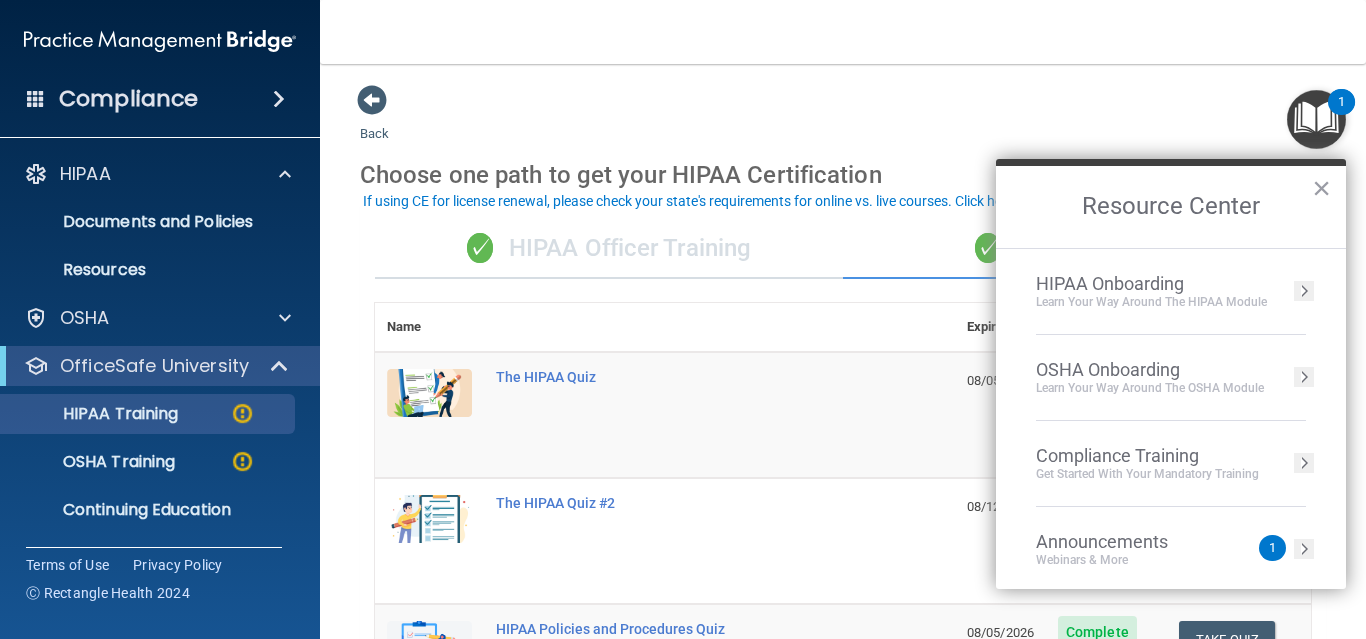 click on "Back     Choose one path to get your HIPAA Certification               ✓   HIPAA Officer Training       ✓   HIPAA Quizzes                      Name    Expires On  Status  Actions                     The HIPAA Quiz         08/05/2026           Complete        Take Quiz       Download Certificate                        The HIPAA Quiz #2         08/12/2025         Expires Soon          Take Quiz       Download Certificate                        HIPAA Policies and Procedures Quiz         08/05/2026           Complete        Take Quiz       Download Certificate                Employee Training Acknowledgment   Finish your HIPAA quizzes to acknowledge you have received HIPAA employee training.    08/05/2026           Complete        Sign Policy       Sign Policy       Download Policy            Policies Acknowledgment   Finish your HIPAA quizzes to acknowledge you have received your organization’s HIPAA policies.    12/05/2025           Complete        Sign Policy       Sign Policy       Download Policy" at bounding box center [843, 791] 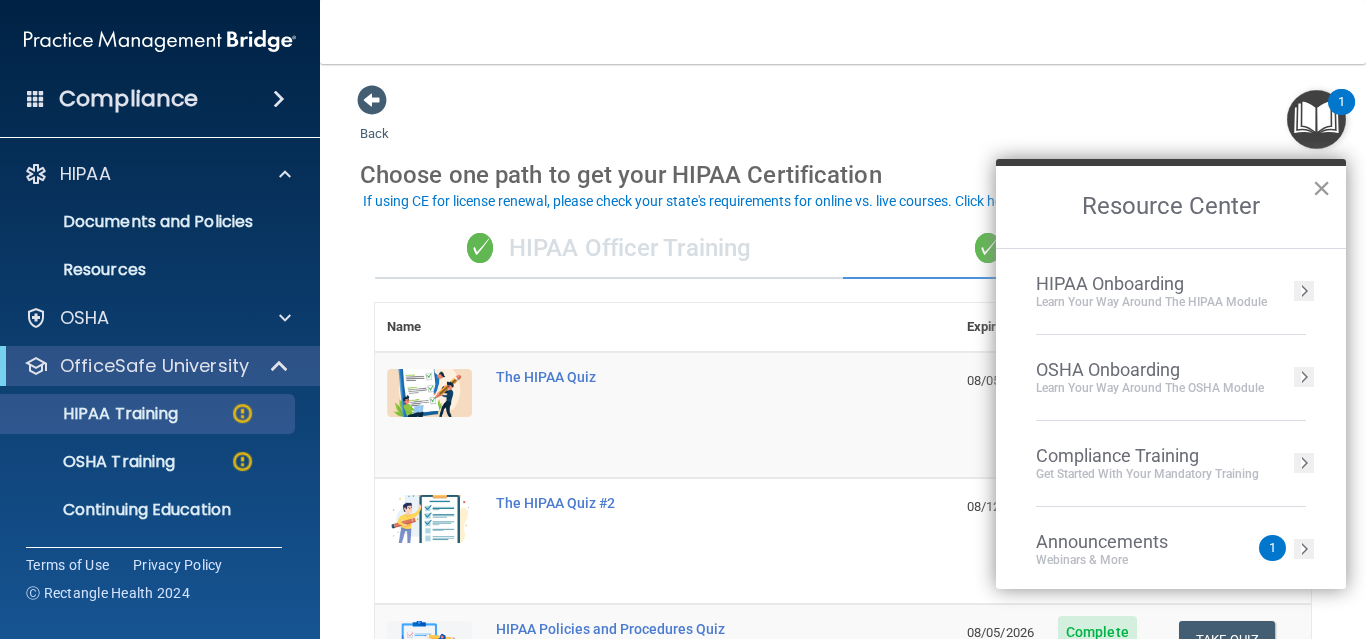 click on "×" at bounding box center [1321, 188] 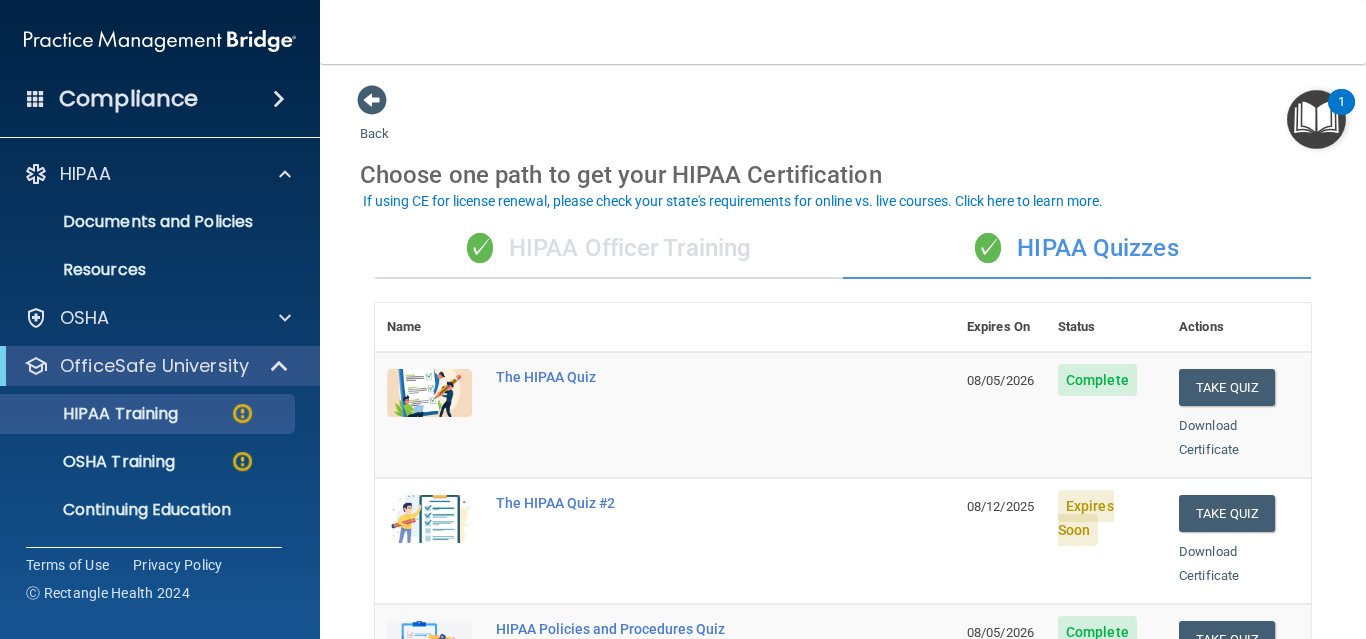 click on "Back     Choose one path to get your HIPAA Certification               ✓   HIPAA Officer Training       ✓   HIPAA Quizzes                      Name    Expires On  Status  Actions                     The HIPAA Quiz         08/05/2026           Complete        Take Quiz       Download Certificate                        The HIPAA Quiz #2         08/12/2025         Expires Soon          Take Quiz       Download Certificate                        HIPAA Policies and Procedures Quiz         08/05/2026           Complete        Take Quiz       Download Certificate                Employee Training Acknowledgment   Finish your HIPAA quizzes to acknowledge you have received HIPAA employee training.    08/05/2026           Complete        Sign Policy       Sign Policy       Download Policy            Policies Acknowledgment   Finish your HIPAA quizzes to acknowledge you have received your organization’s HIPAA policies.    12/05/2025           Complete        Sign Policy       Sign Policy" at bounding box center (843, 351) 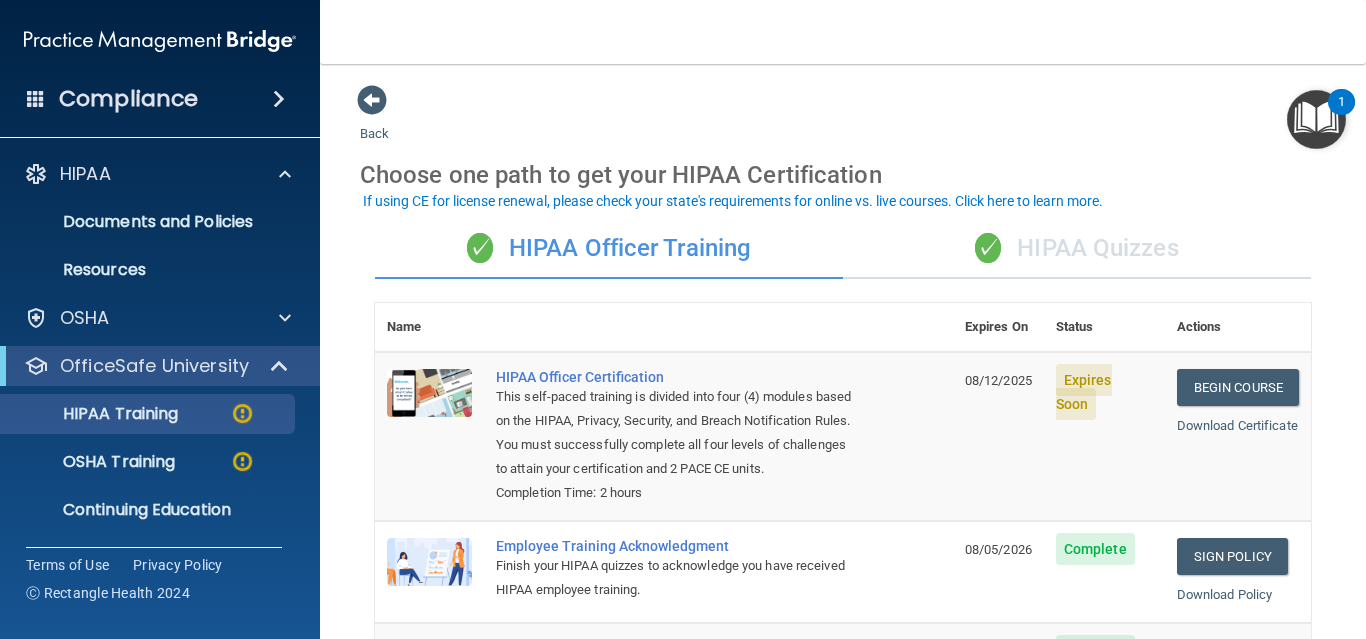 scroll, scrollTop: 535, scrollLeft: 0, axis: vertical 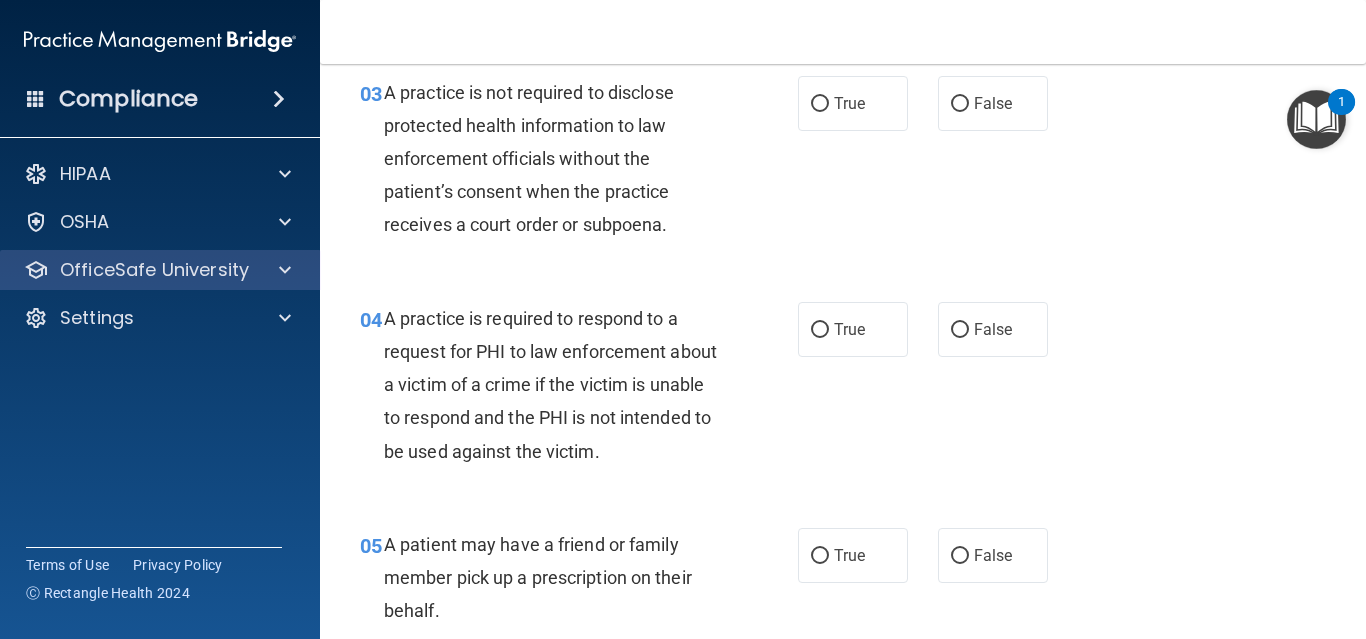 click on "OfficeSafe University" at bounding box center (154, 270) 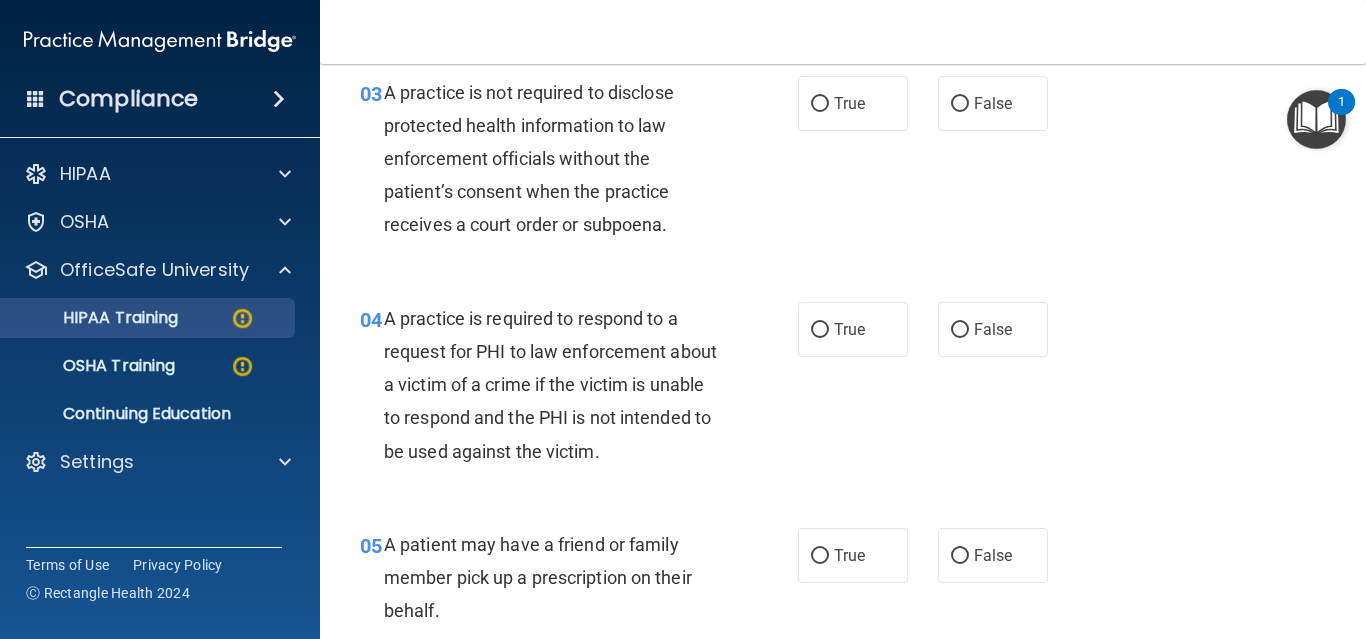 click on "HIPAA Training" at bounding box center (95, 318) 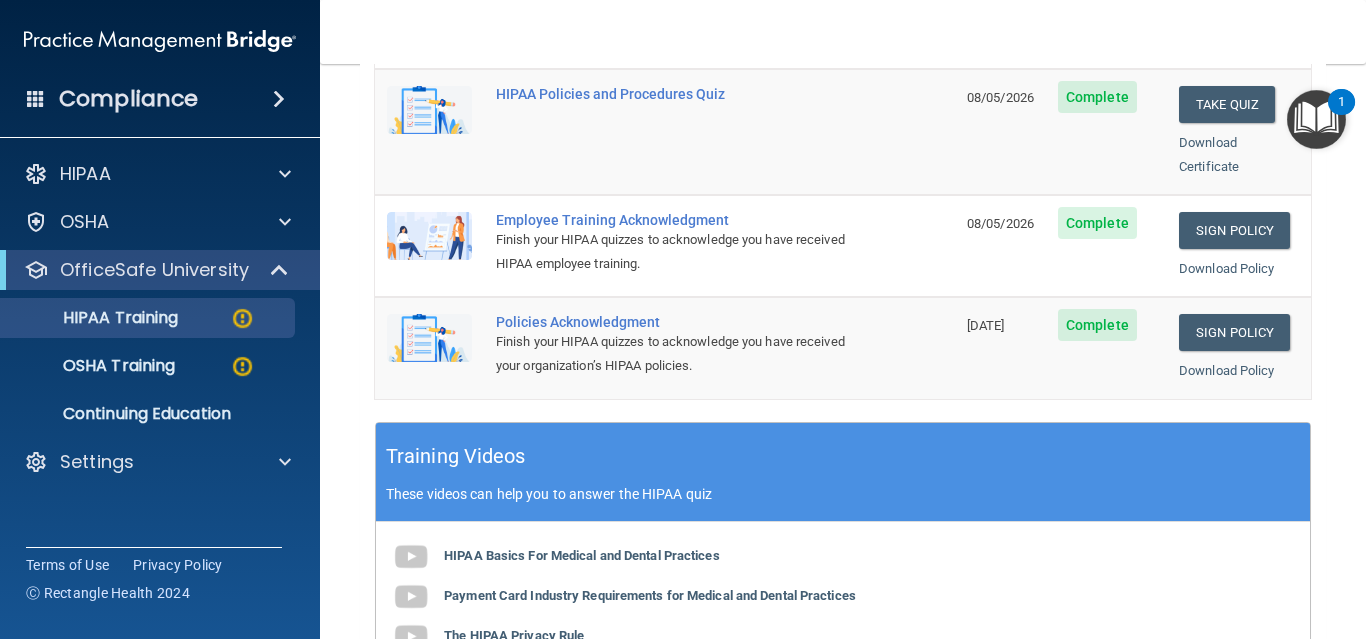 click on "Back     Choose one path to get your HIPAA Certification               ✓   HIPAA Officer Training       ✓   HIPAA Quizzes                      Name    Expires On  Status  Actions                     The HIPAA Quiz         08/05/2026           Complete        Take Quiz       Download Certificate                        The HIPAA Quiz #2         08/12/2025         Expires Soon          Take Quiz       Download Certificate                        HIPAA Policies and Procedures Quiz         08/05/2026           Complete        Take Quiz       Download Certificate                Employee Training Acknowledgment   Finish your HIPAA quizzes to acknowledge you have received HIPAA employee training.    08/05/2026           Complete        Sign Policy       Sign Policy       Download Policy            Policies Acknowledgment   Finish your HIPAA quizzes to acknowledge you have received your organization’s HIPAA policies.    12/05/2025           Complete        Sign Policy       Sign Policy" at bounding box center (843, 351) 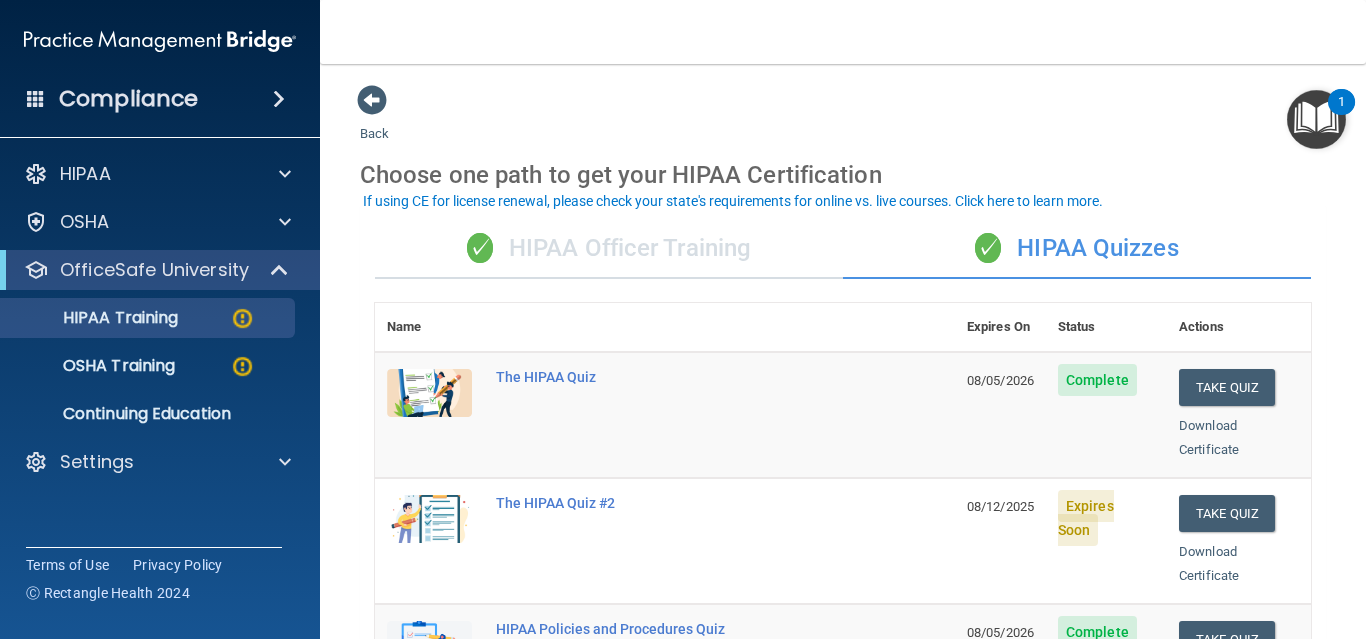 click on "✓   HIPAA Officer Training" at bounding box center [609, 249] 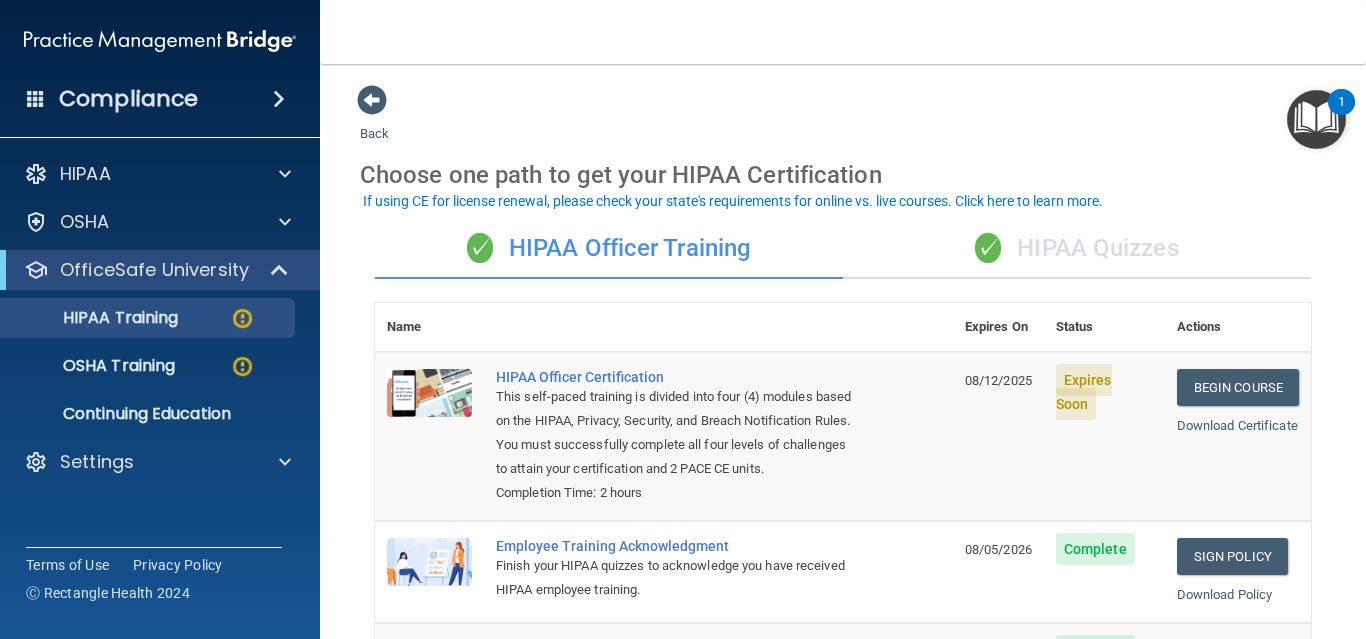 click on "Back     Choose one path to get your HIPAA Certification               ✓   HIPAA Officer Training       ✓   HIPAA Quizzes                  Name    Expires On  Status  Actions                     HIPAA Officer Certification     This self-paced training is divided into four (4) modules based on the HIPAA, Privacy, Security, and Breach Notification Rules. You must successfully complete all four levels of challenges to attain your certification and 2 PACE CE units.    Completion Time: 2 hours    08/12/2025         Expires Soon          Begin Course       Download Certificate                Employee Training Acknowledgment   Finish your HIPAA quizzes to acknowledge you have received HIPAA employee training.    08/05/2026           Complete        Sign Policy       Sign Policy       Download Policy            Policies Acknowledgment   Finish your HIPAA quizzes to acknowledge you have received your organization’s HIPAA policies.    12/05/2025           Complete        Sign Policy       Sign Policy" at bounding box center (843, 351) 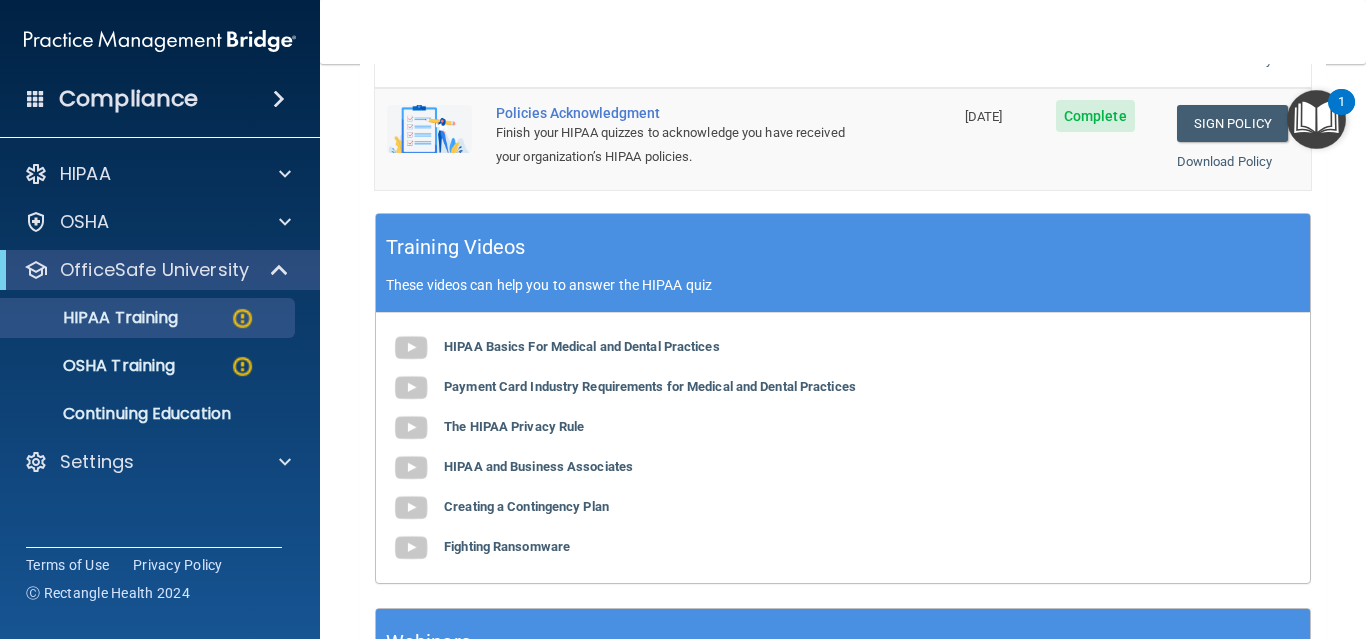 scroll, scrollTop: 0, scrollLeft: 0, axis: both 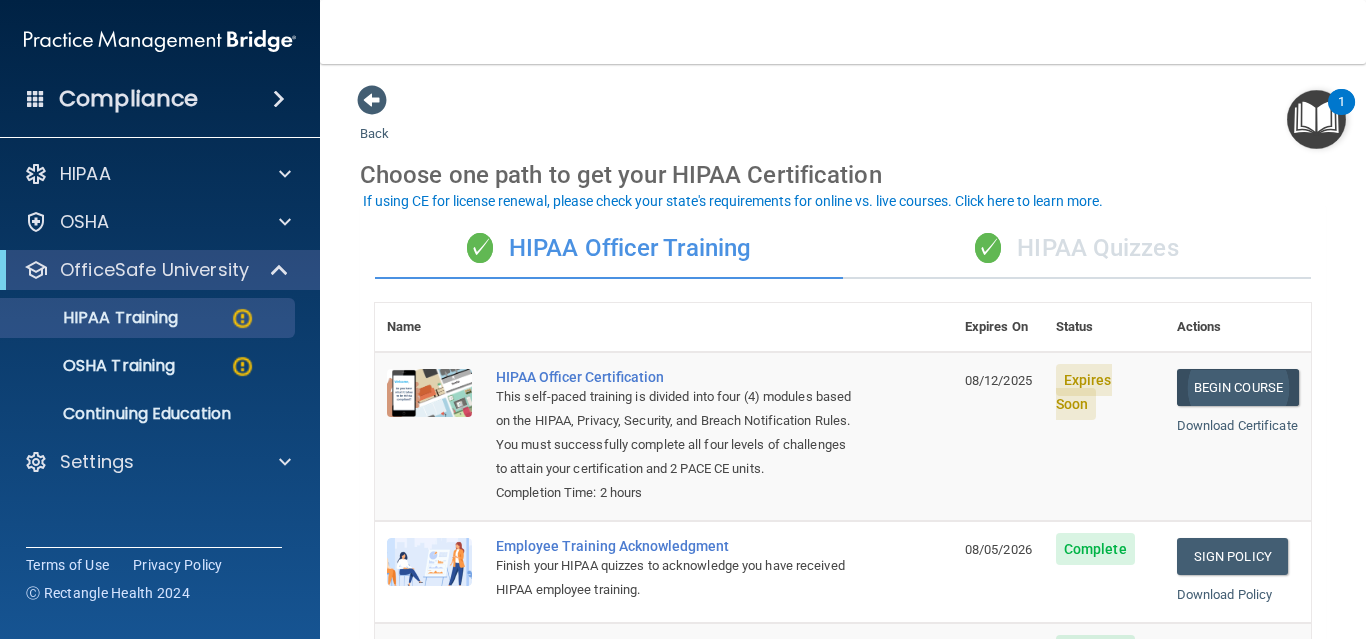 click on "Begin Course" at bounding box center (1238, 387) 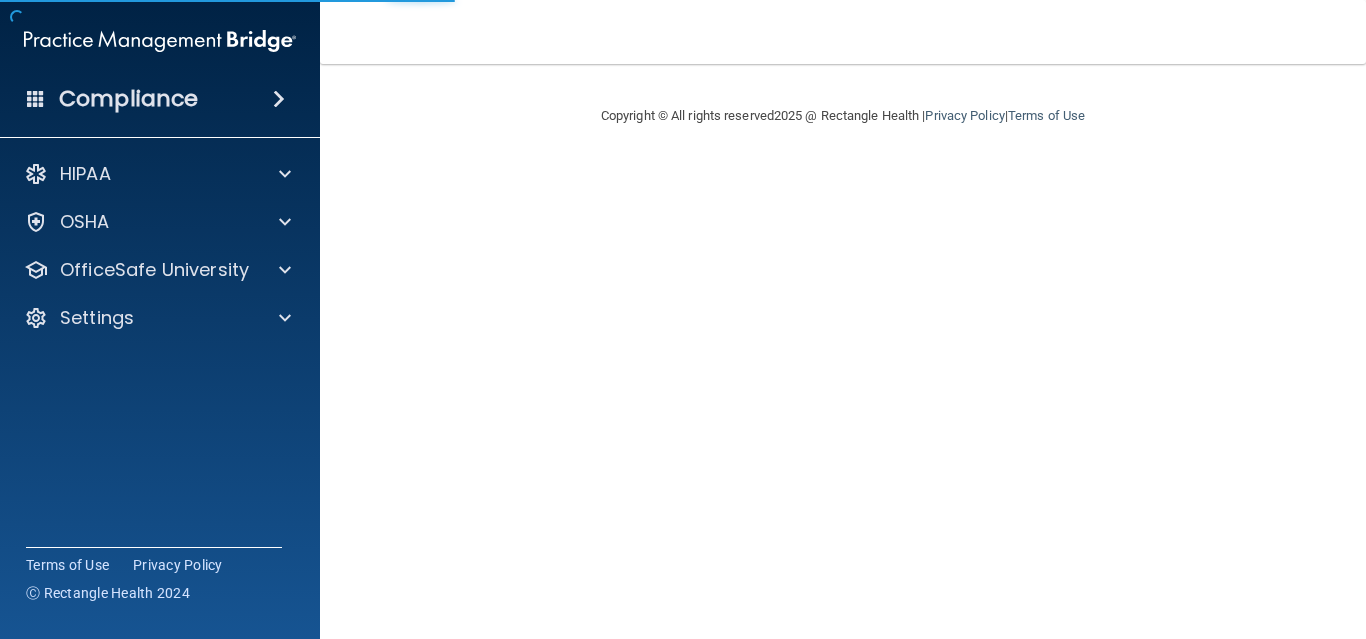 scroll, scrollTop: 0, scrollLeft: 0, axis: both 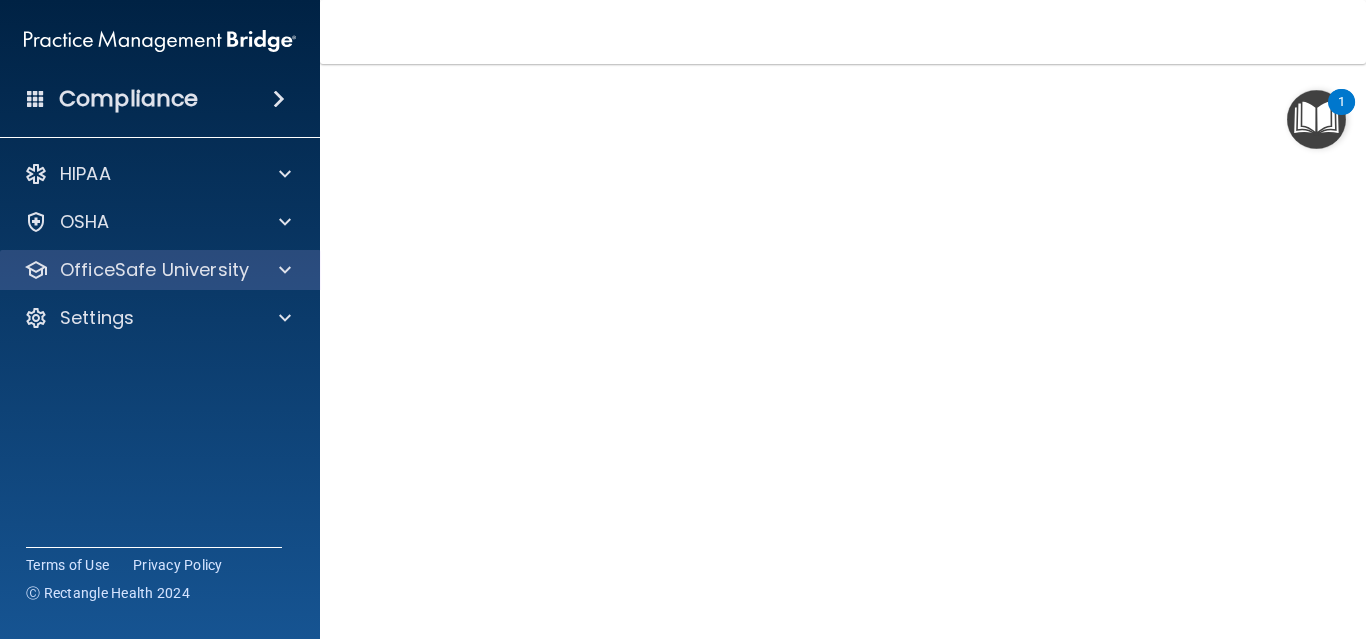 click on "OfficeSafe University" at bounding box center [154, 270] 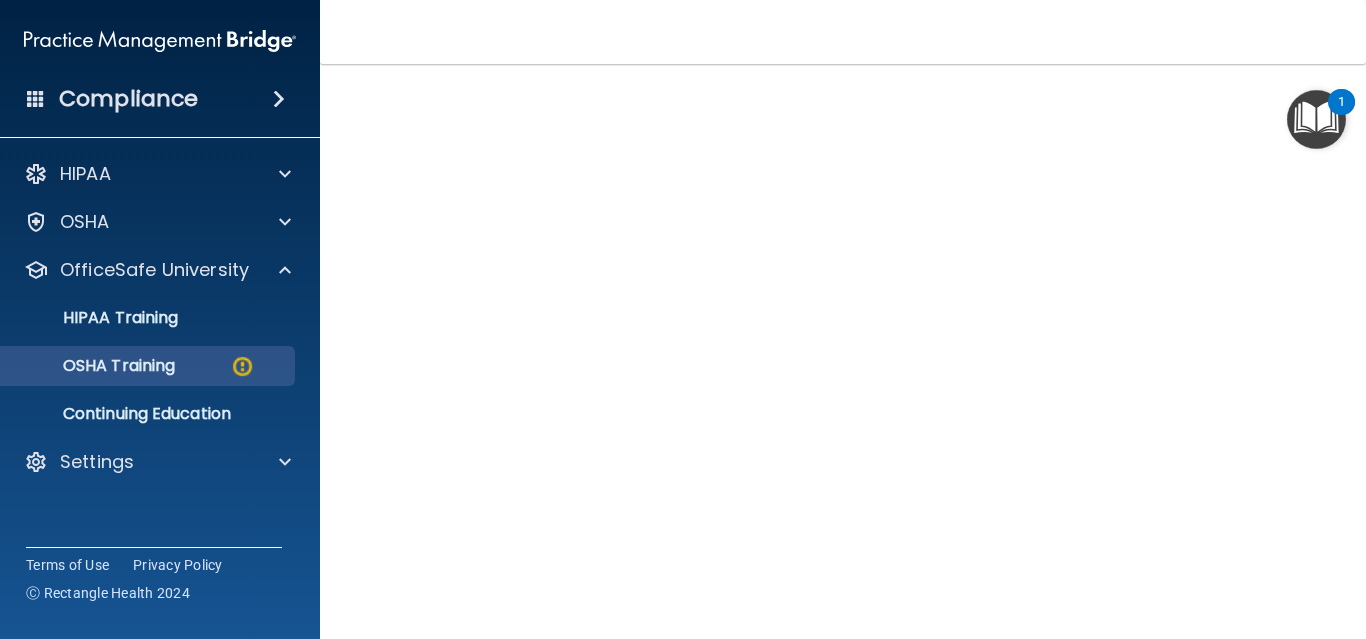 click on "OSHA Training" at bounding box center [94, 366] 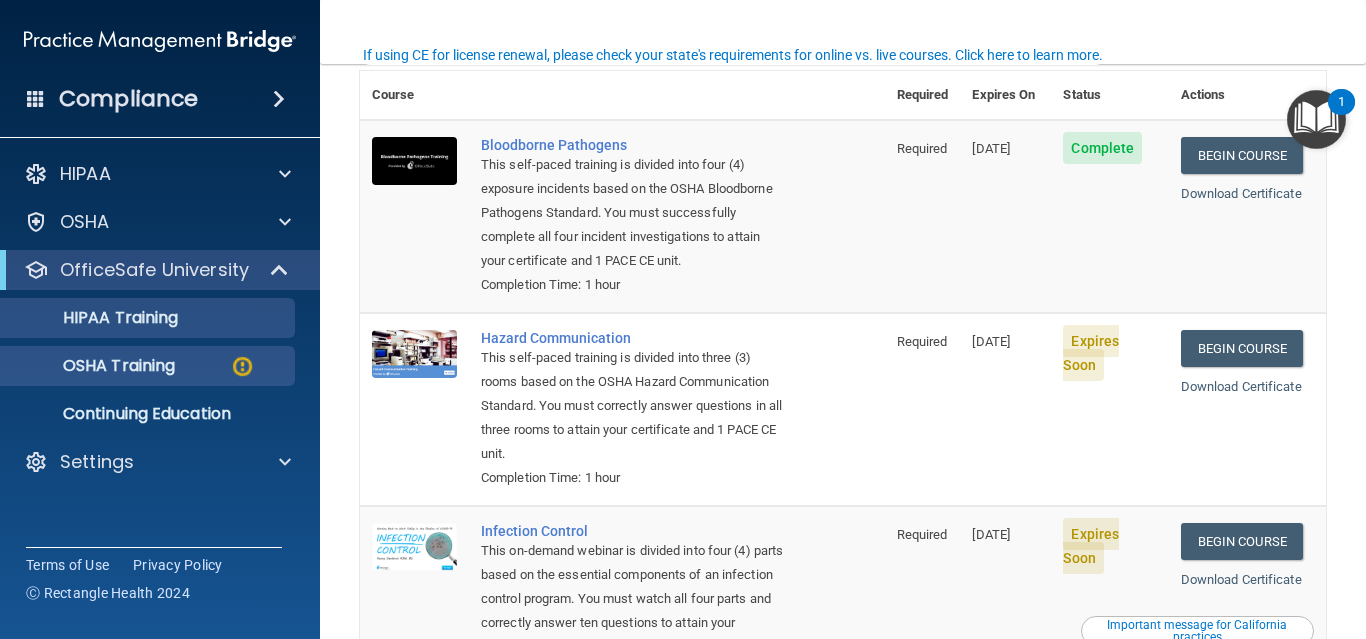click on "HIPAA Training" at bounding box center (95, 318) 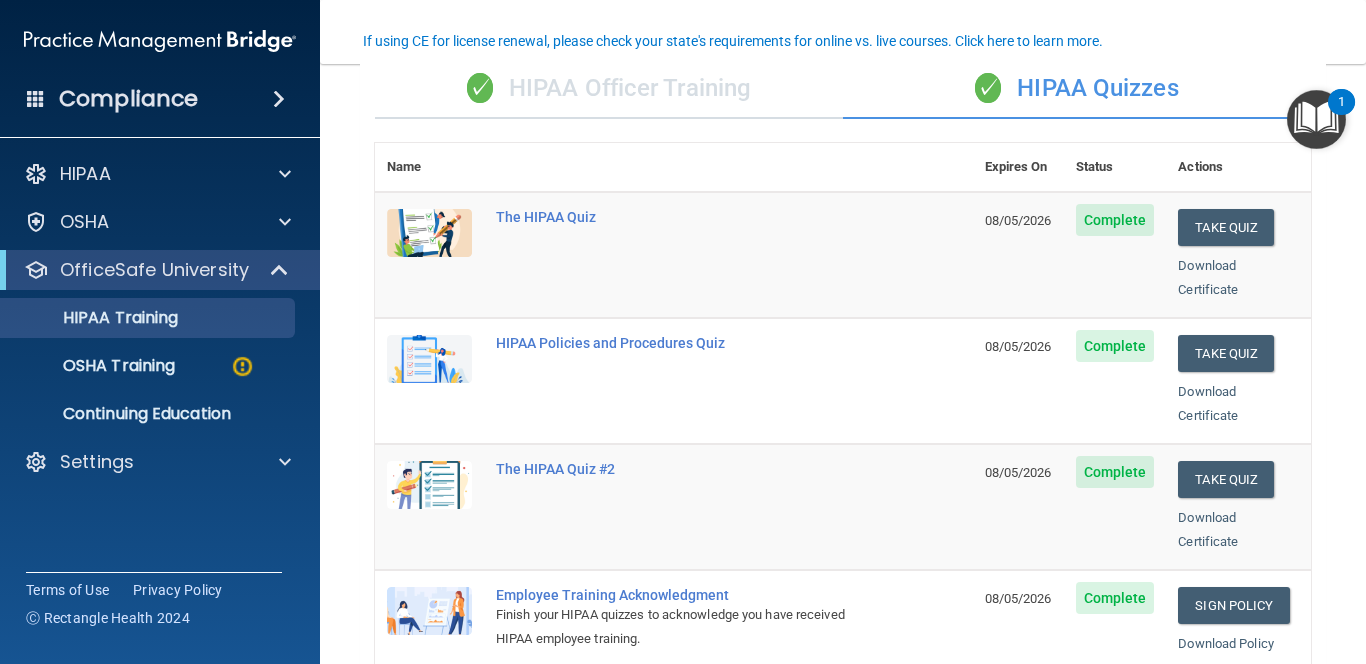 click on "✓   HIPAA Officer Training" at bounding box center (609, 89) 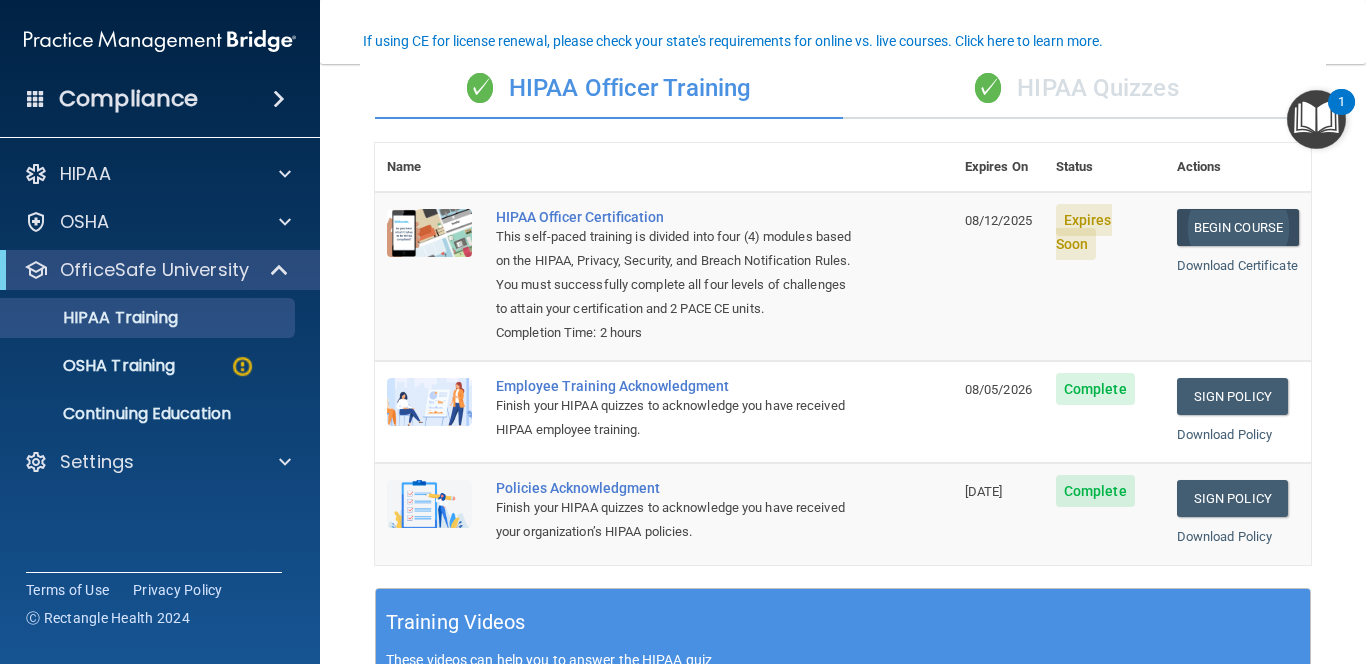 click on "Begin Course" at bounding box center [1238, 227] 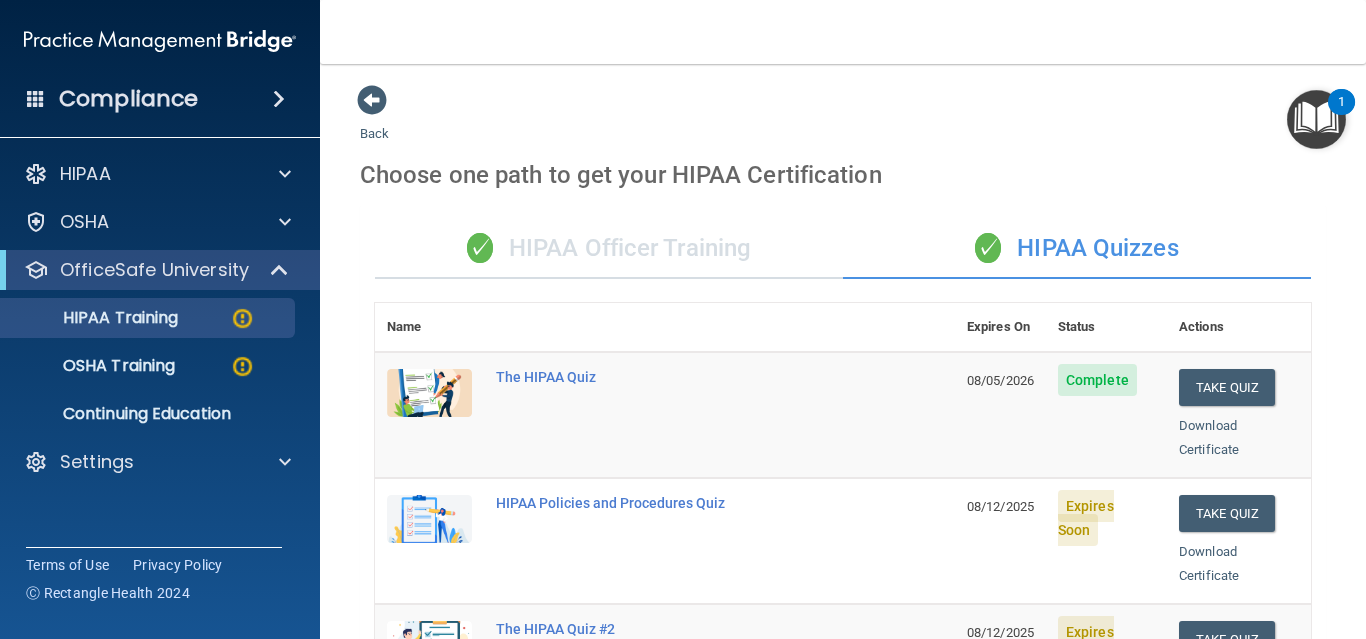 scroll, scrollTop: 0, scrollLeft: 0, axis: both 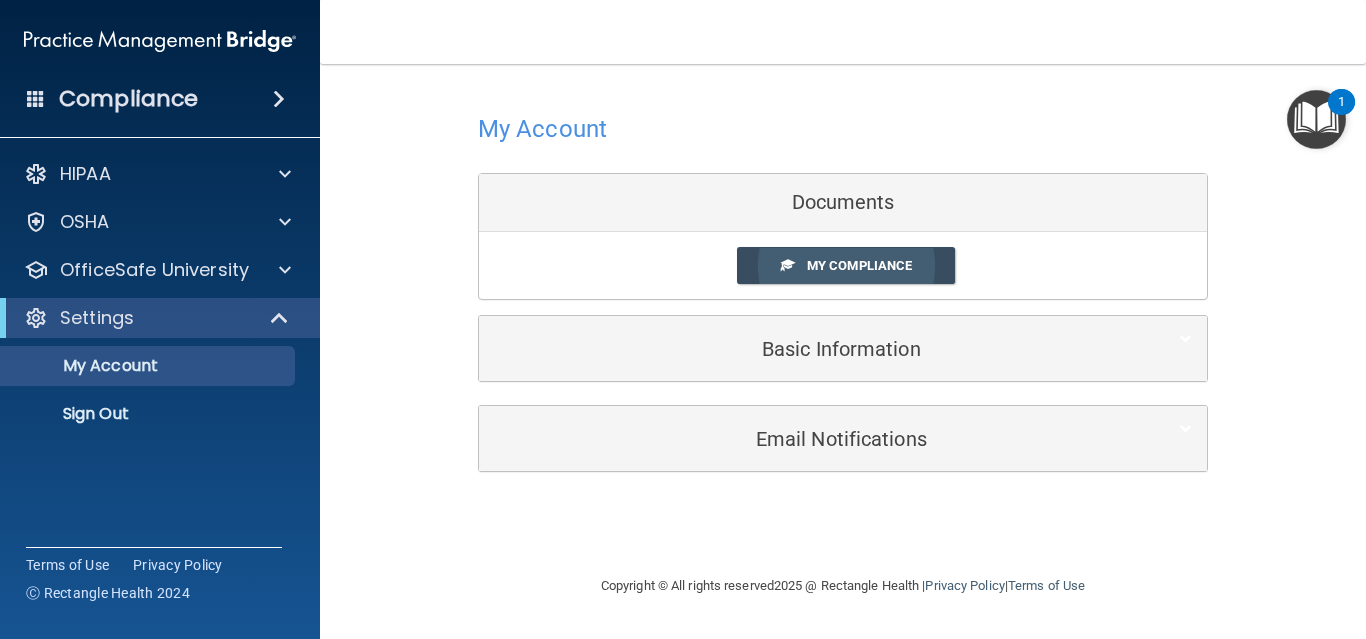 click on "My Compliance" at bounding box center (859, 265) 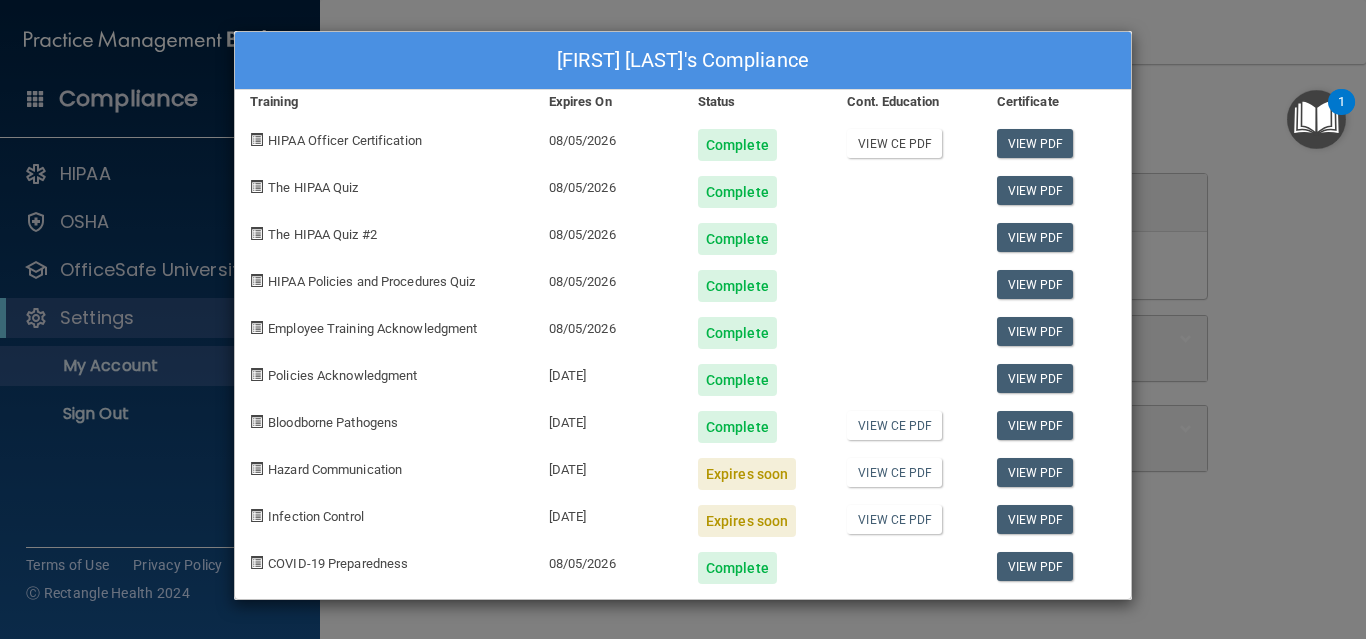 click on "View CE PDF" at bounding box center [894, 143] 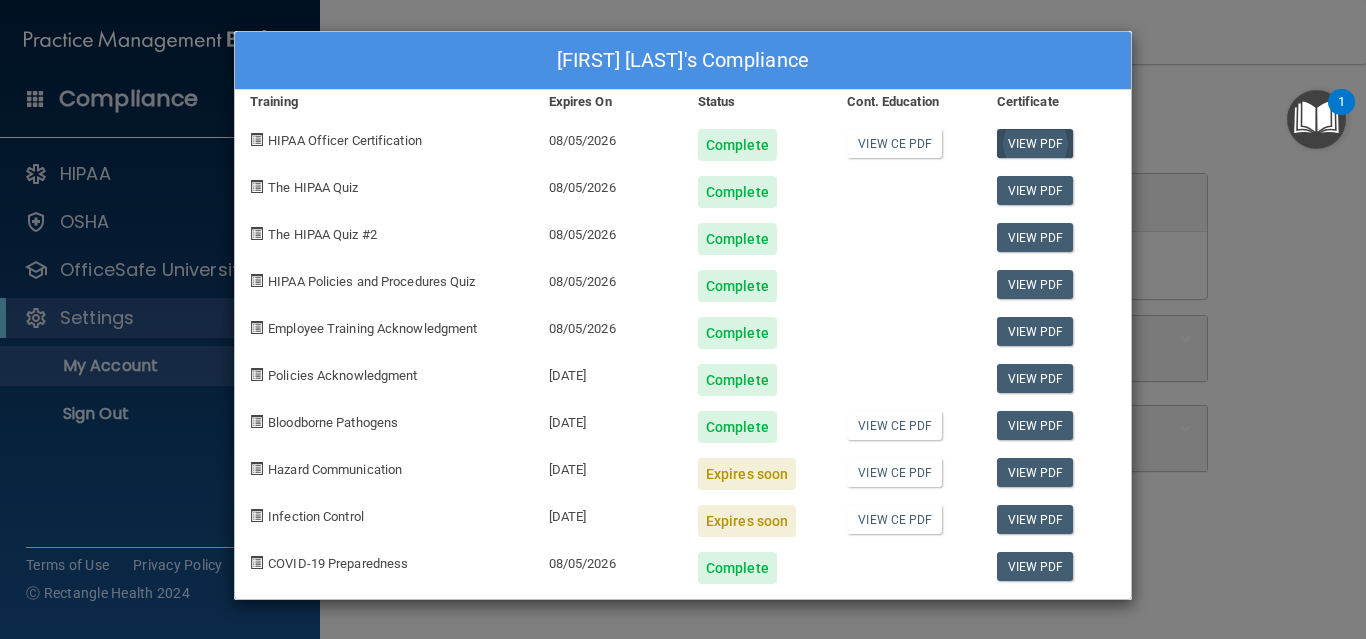 click on "View PDF" at bounding box center [1035, 143] 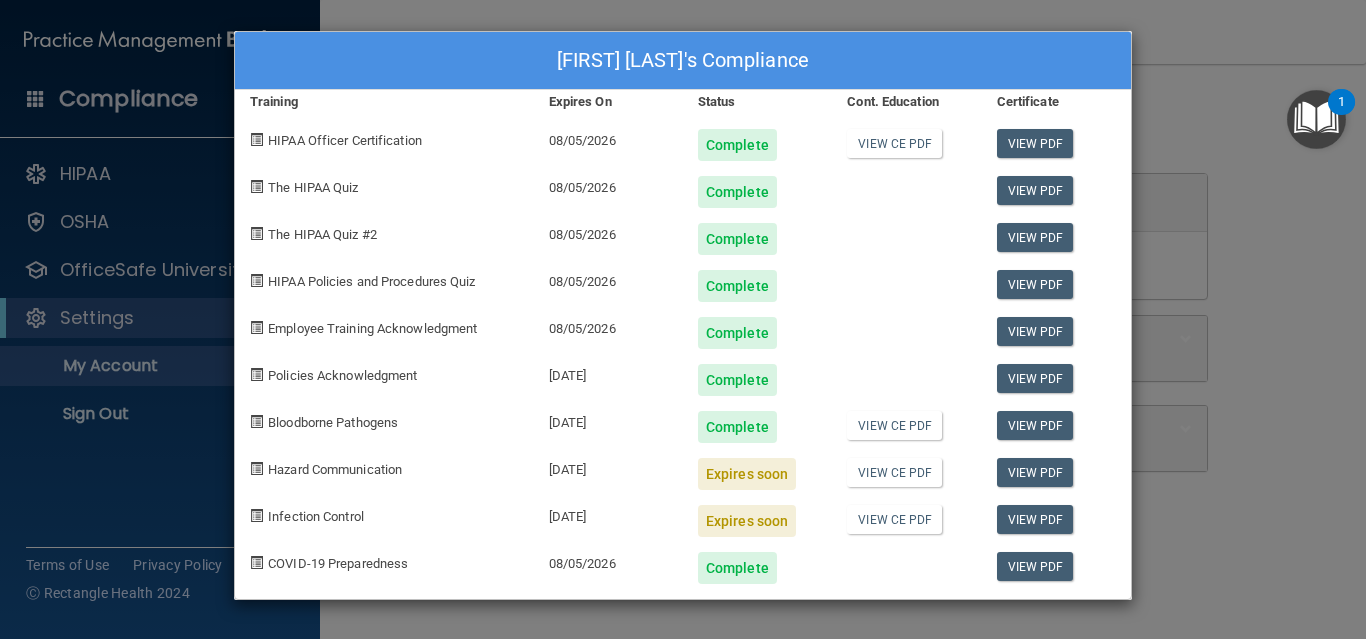 click on "[FIRST] [LAST]'s Compliance      Training   Expires On   Status   Cont. Education   Certificate         HIPAA Officer Certification      08/05/2026       Complete        View CE PDF       View PDF         The HIPAA Quiz      08/05/2026       Complete              View PDF         The HIPAA Quiz #2      08/05/2026       Complete              View PDF         HIPAA Policies and Procedures Quiz      08/05/2026       Complete              View PDF         Employee Training Acknowledgment      08/05/2026       Complete              View PDF         Policies Acknowledgment      12/05/2025       Complete              View PDF         Bloodborne Pathogens      12/07/2025       Complete        View CE PDF       View PDF         Hazard Communication      08/11/2025       Expires soon        View CE PDF       View PDF         Infection Control      08/11/2025       Expires soon        View CE PDF       View PDF         COVID-19 Preparedness      08/05/2026       Complete              View PDF" at bounding box center [683, 319] 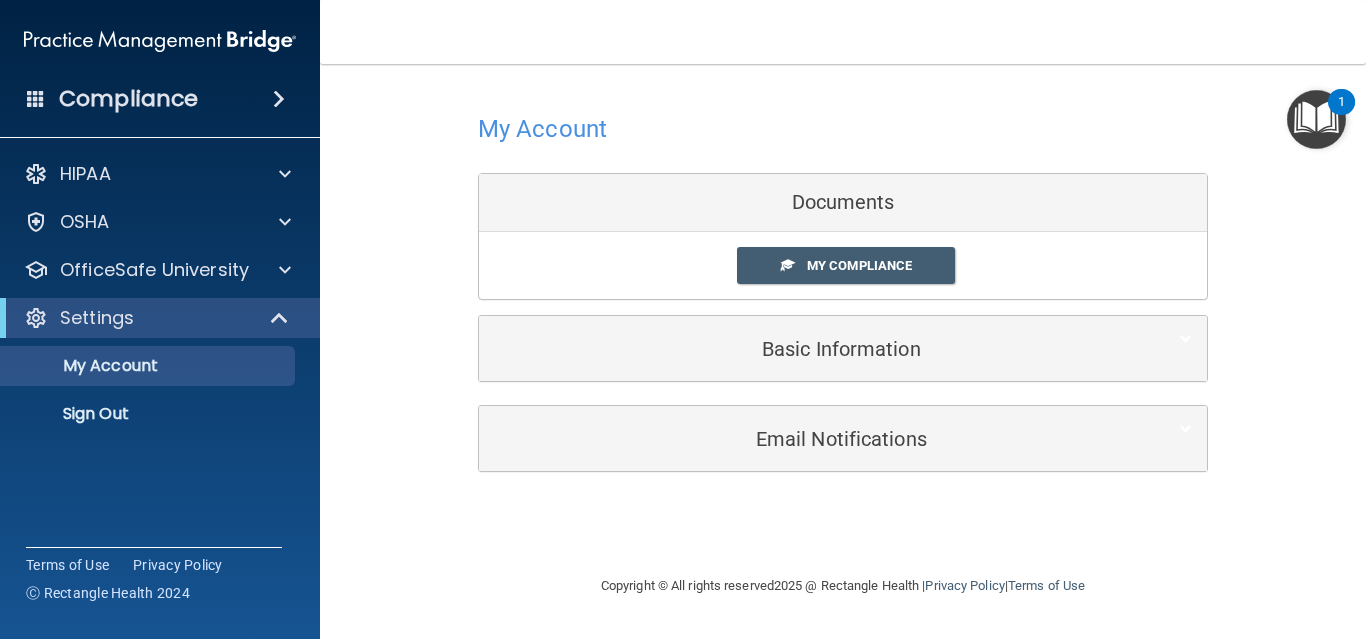 click at bounding box center (843, 128) 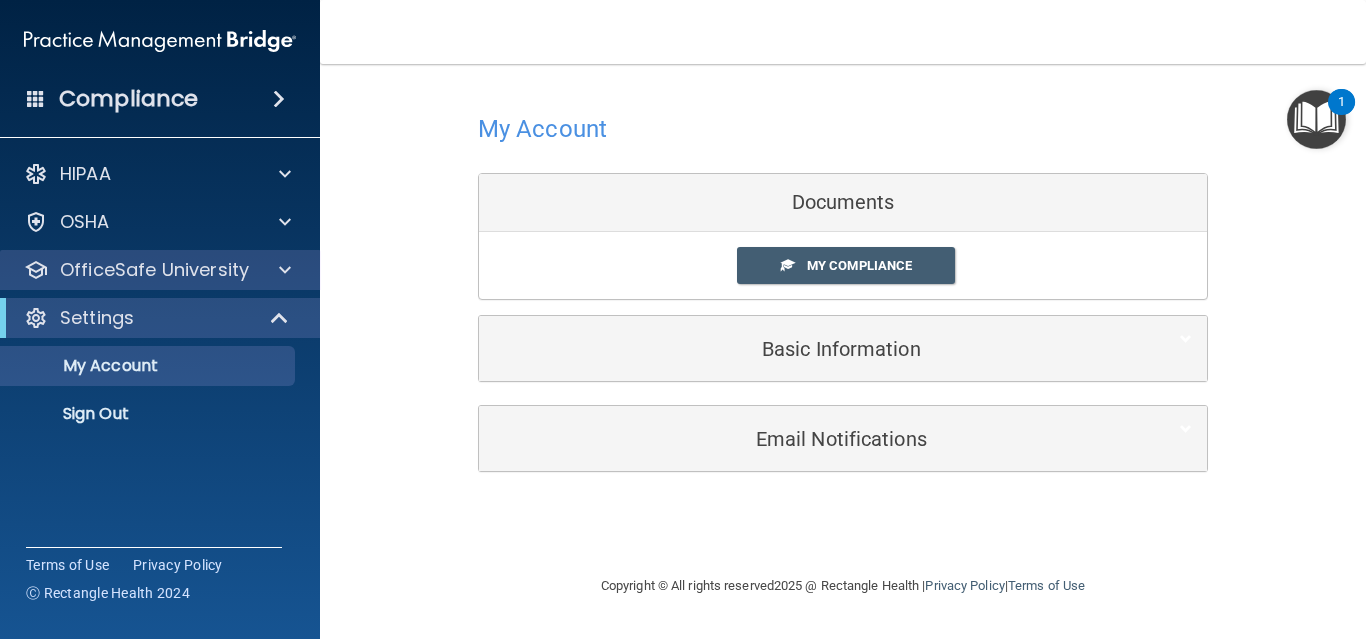 click on "OfficeSafe University" at bounding box center [154, 270] 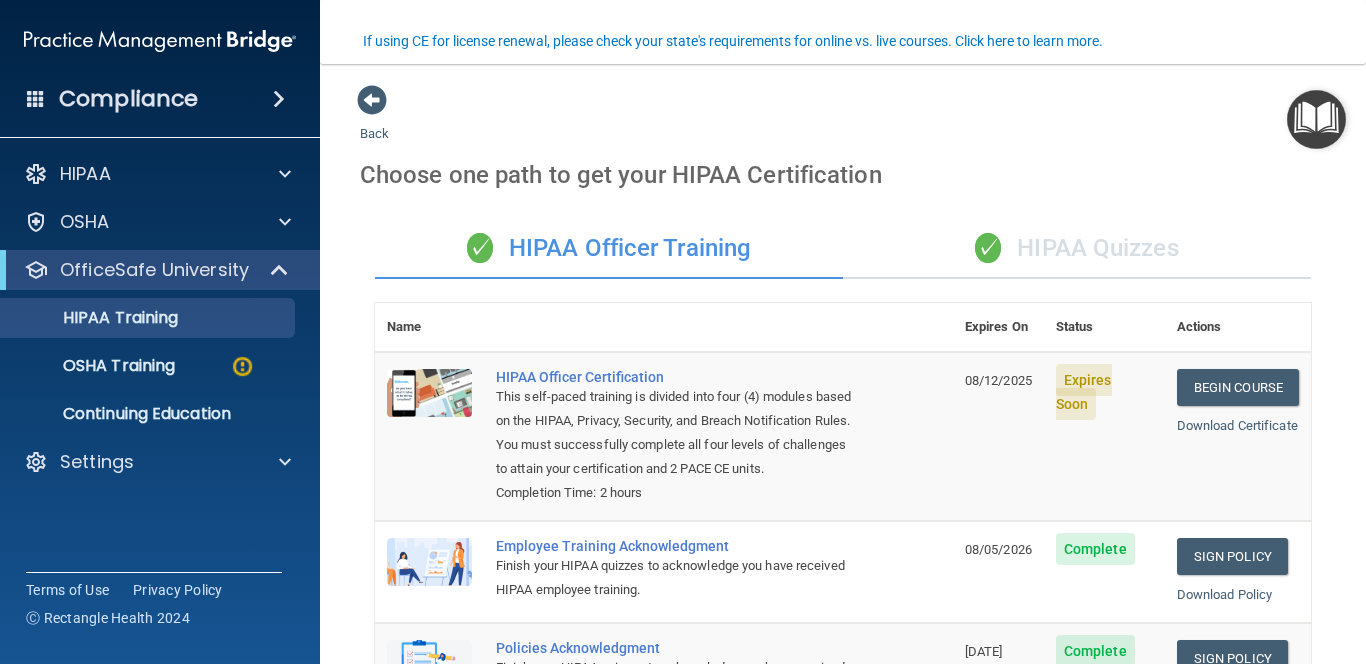 scroll, scrollTop: 0, scrollLeft: 0, axis: both 